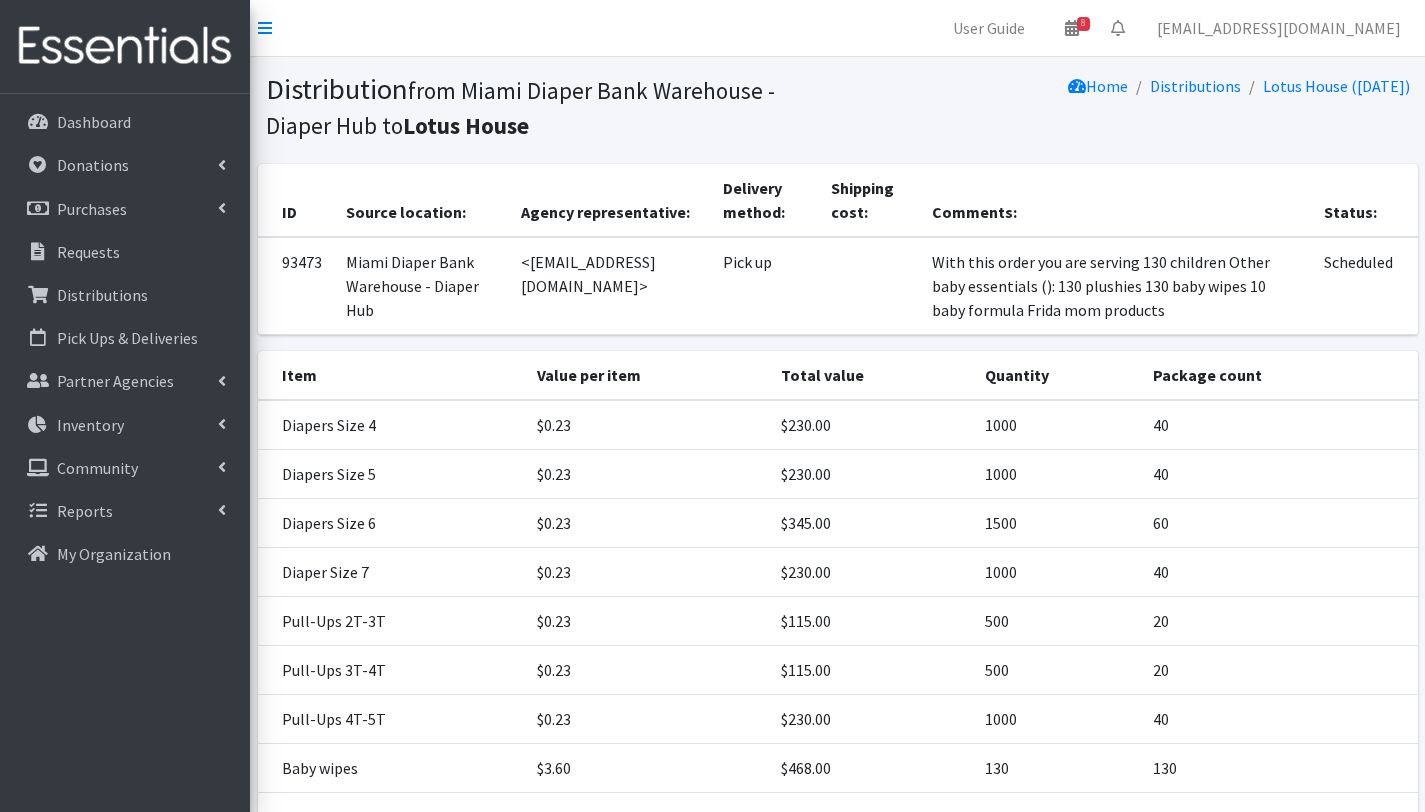 scroll, scrollTop: 183, scrollLeft: 0, axis: vertical 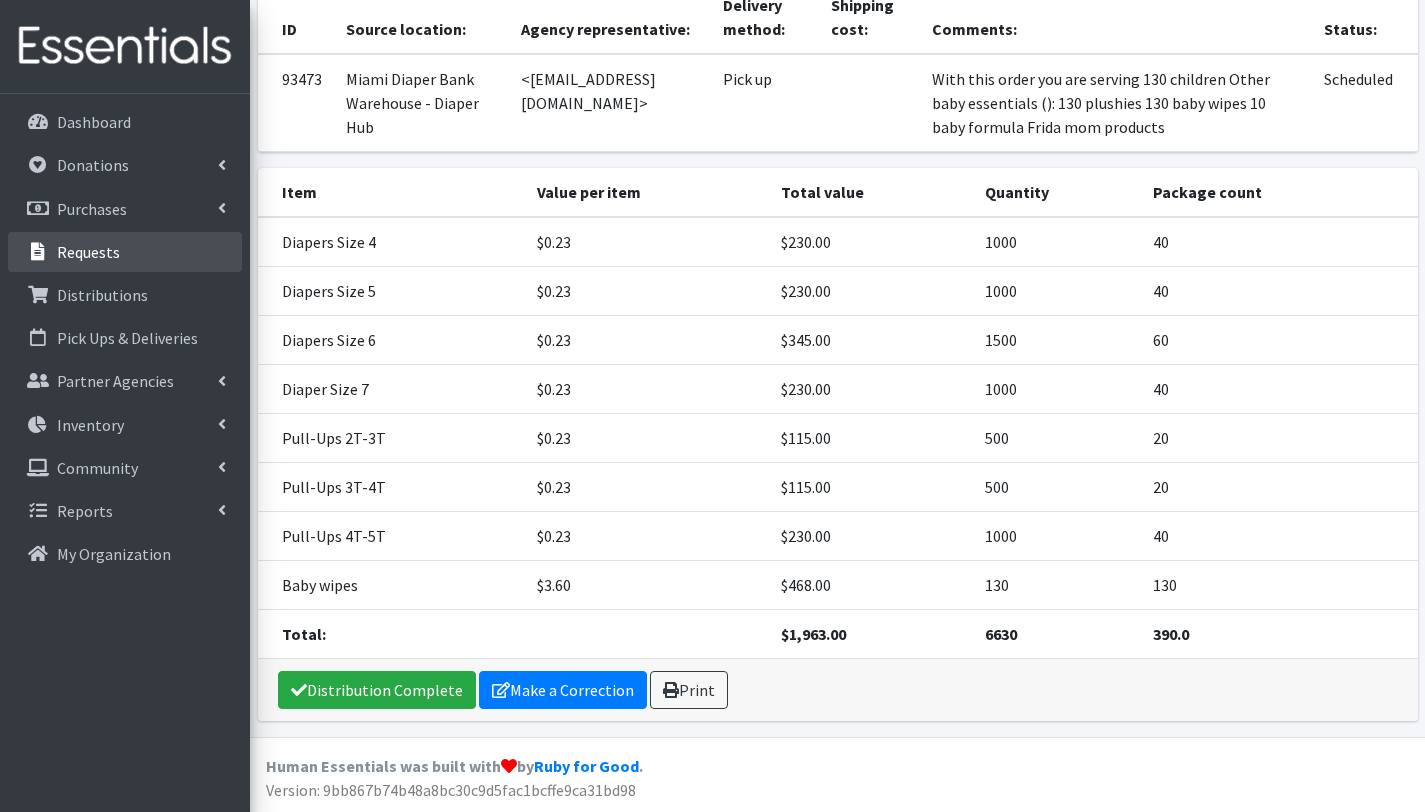 click on "Requests" at bounding box center (125, 252) 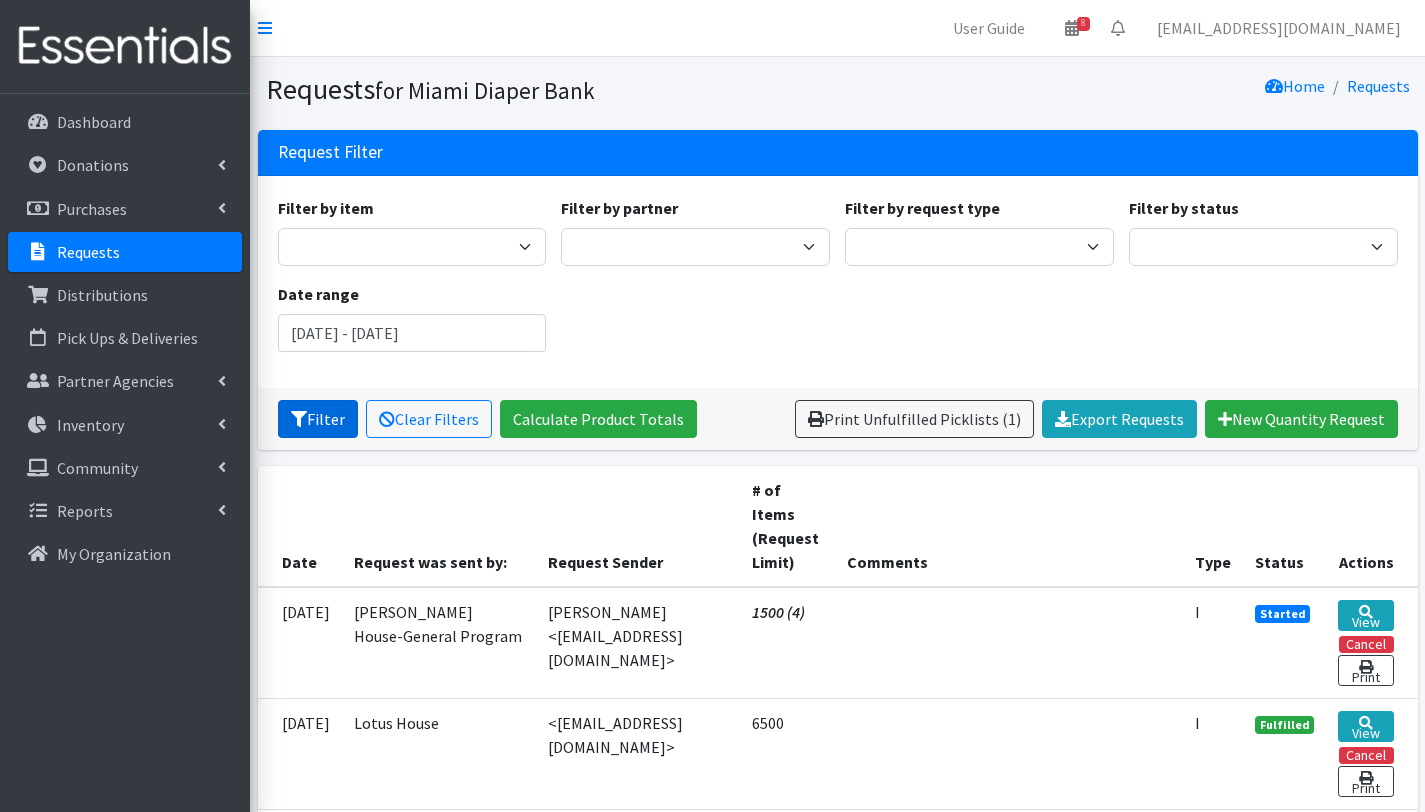 scroll, scrollTop: 0, scrollLeft: 0, axis: both 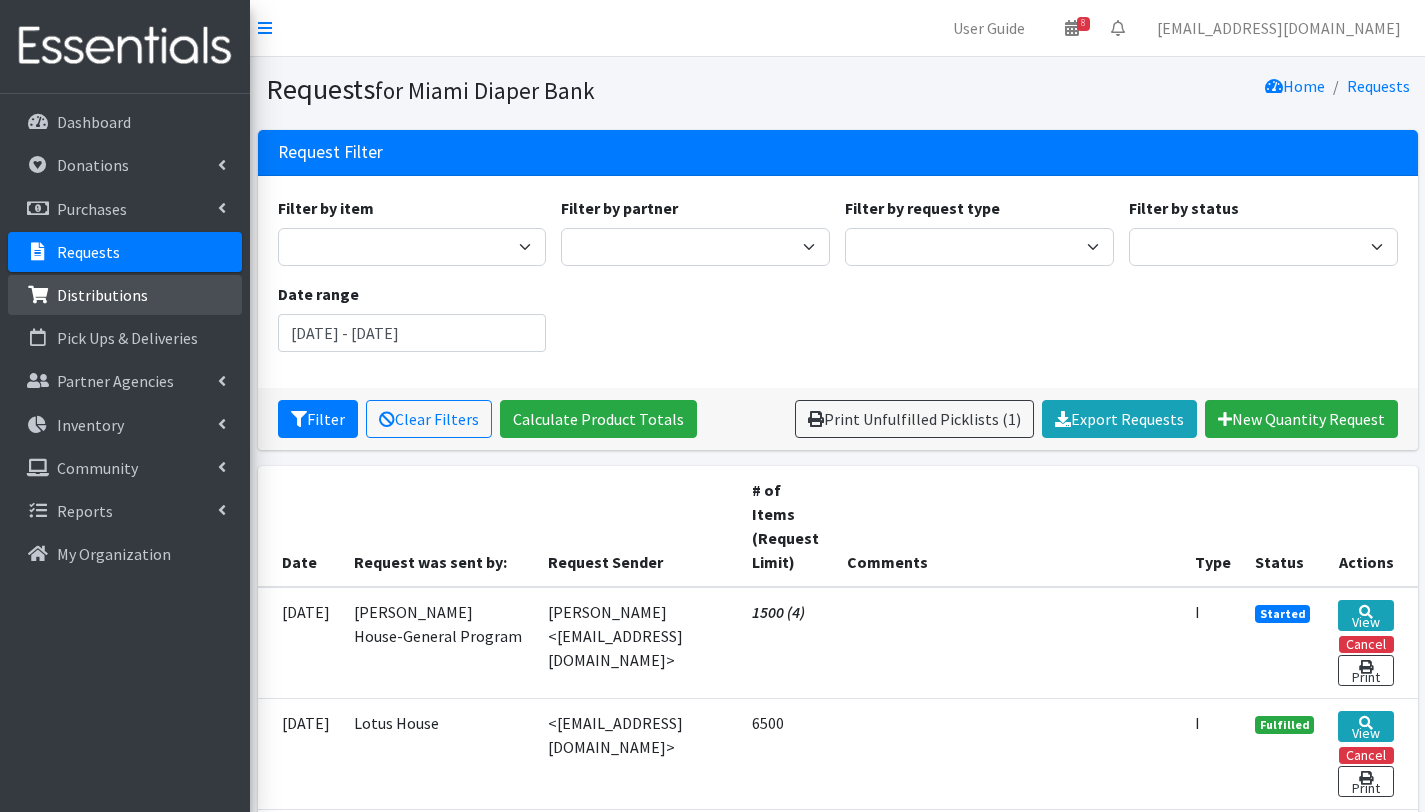 click on "Distributions" at bounding box center [102, 295] 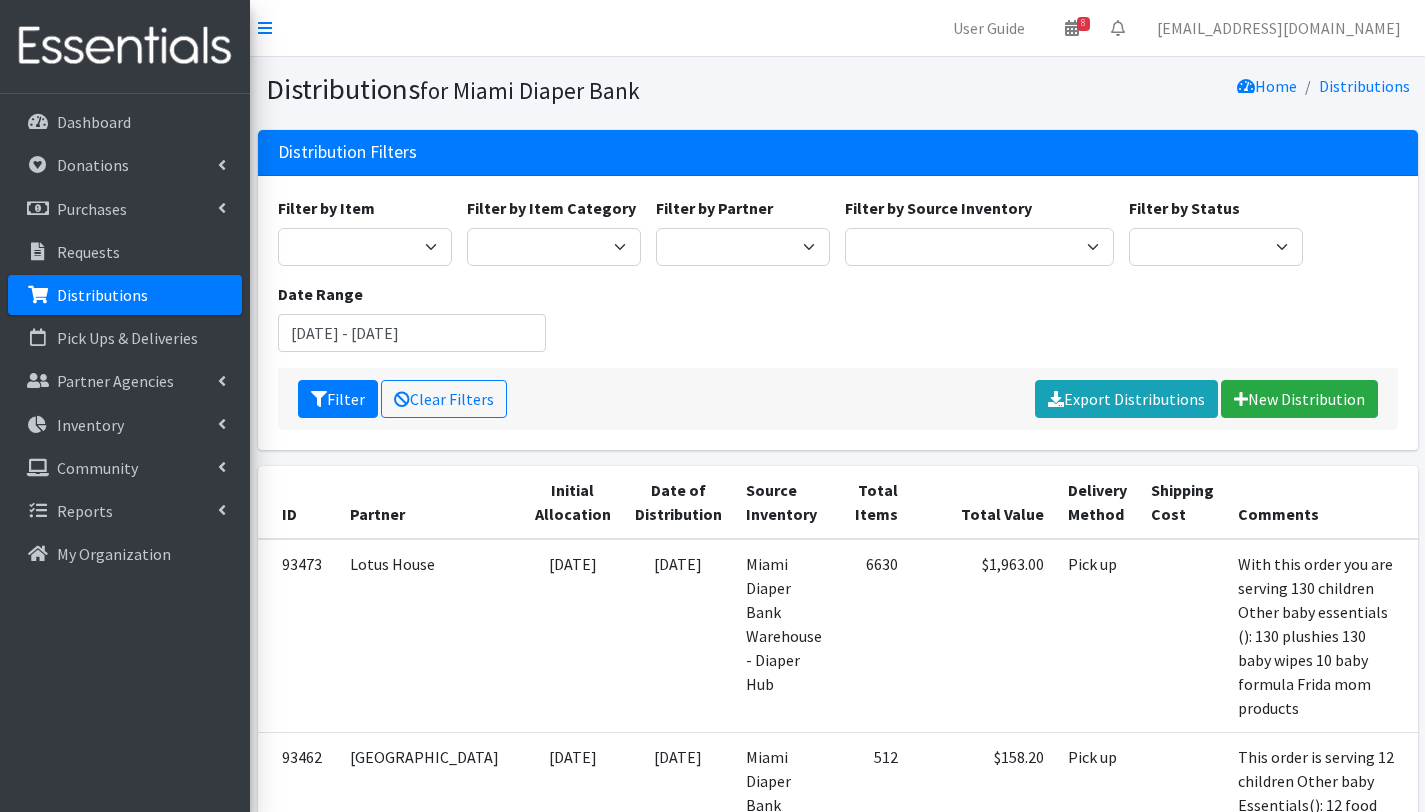 scroll, scrollTop: 0, scrollLeft: 0, axis: both 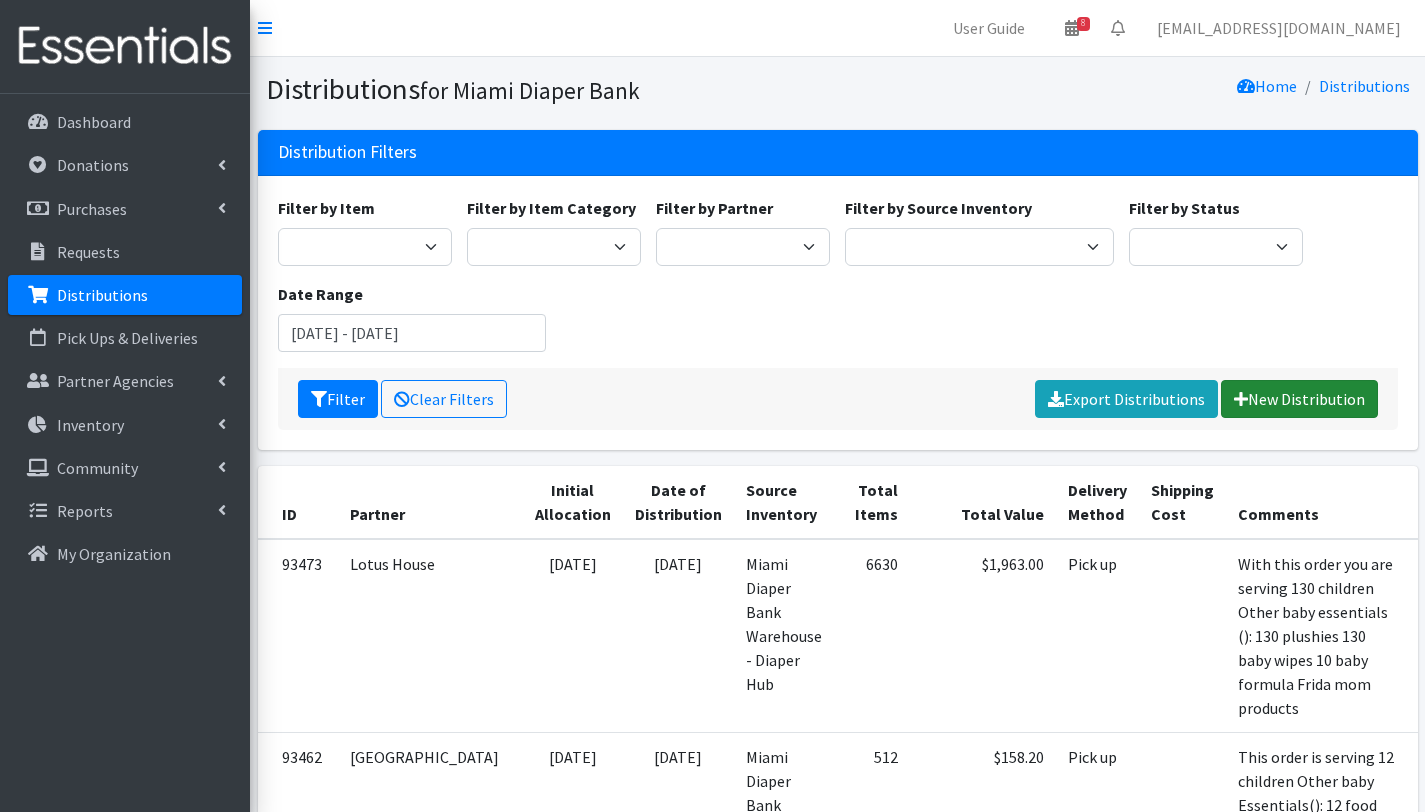 click on "New Distribution" at bounding box center (1299, 399) 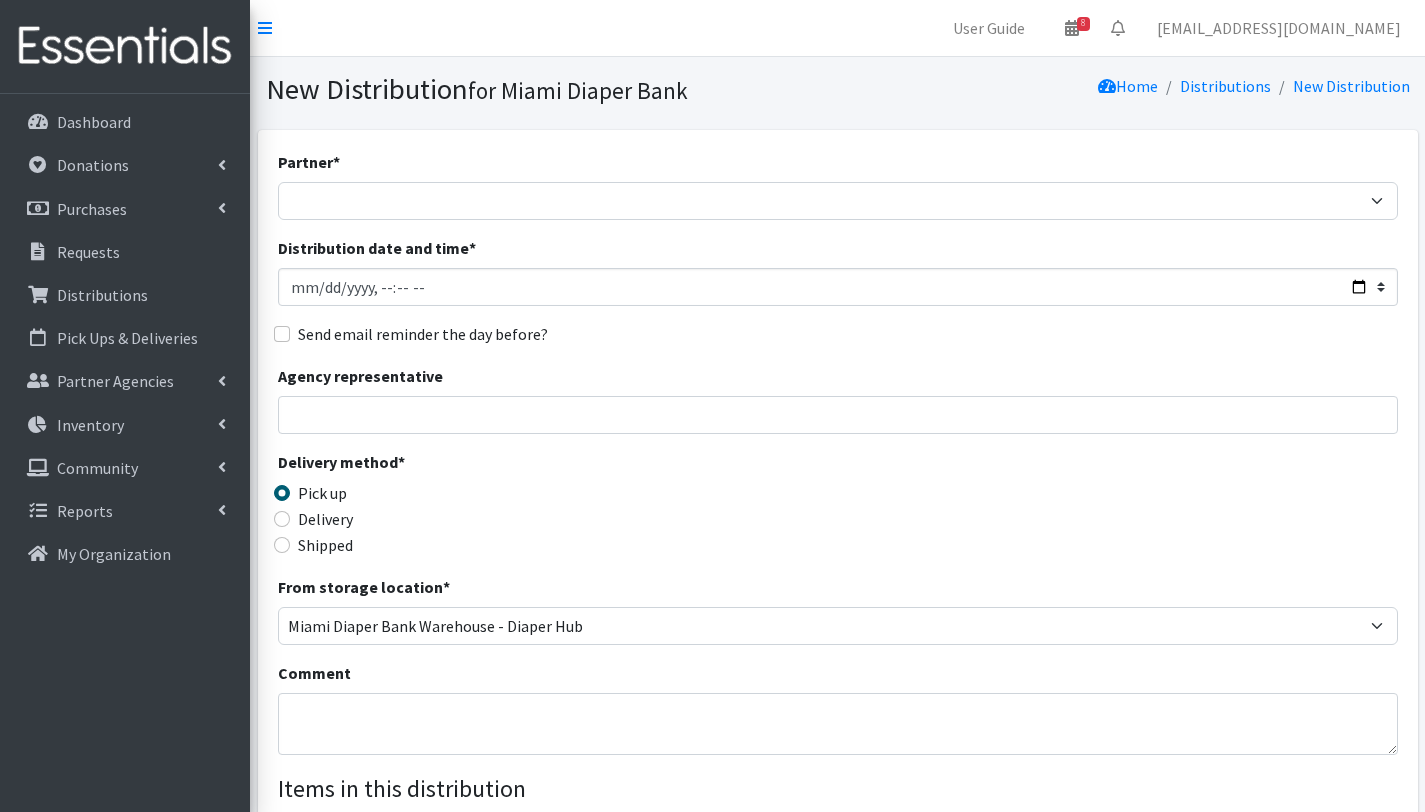 scroll, scrollTop: 0, scrollLeft: 0, axis: both 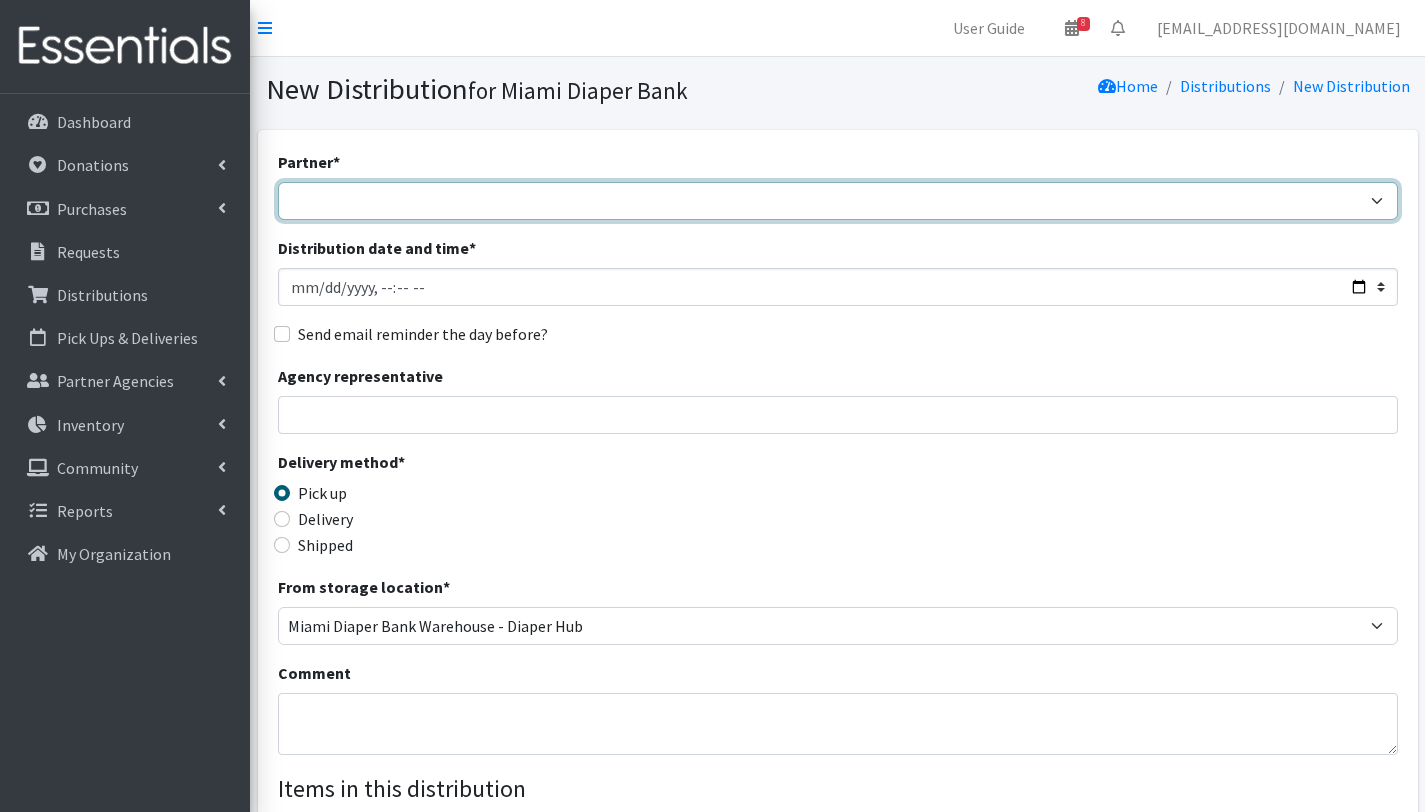 click on "A Safe Haven for [GEOGRAPHIC_DATA]
Belafonte TACOLCY Center
[GEOGRAPHIC_DATA] [GEOGRAPHIC_DATA][US_STATE] to Hope
Care Resource Community Health Centers Inc
Carrfour Supportive Housing - [GEOGRAPHIC_DATA][PERSON_NAME]
Children of Inmates
Children's Home Society of [US_STATE]
COPE North
CVAC Safe Space Shelters - [GEOGRAPHIC_DATA] [GEOGRAPHIC_DATA]/VPID
[PERSON_NAME][GEOGRAPHIC_DATA][PERSON_NAME] (Cope South)
Empower U
[PERSON_NAME]'s Hope
Extended Hands Services
Families First of [GEOGRAPHIC_DATA]
Family Resource Center of [GEOGRAPHIC_DATA][US_STATE]
FLDDDRP
[US_STATE] Keys Healthy Start Coalition
Golden [PERSON_NAME] Connections
Health Department of [GEOGRAPHIC_DATA] division - [GEOGRAPHIC_DATA] & [GEOGRAPHIC_DATA] & [GEOGRAPHIC_DATA]
Healthy Start Coalition of Miami-Dade
His House Children Home
Hospitality Helping Hands
Hurricane Ian Relief
Jack & [PERSON_NAME] Children's Center
Jewish Community Service - Kosher Food Bank
Kiwanis - Christmas in July
[PERSON_NAME] House-General Program
Lotus House
Madame Lily Inc
Menstrual Market, Inc" at bounding box center [838, 201] 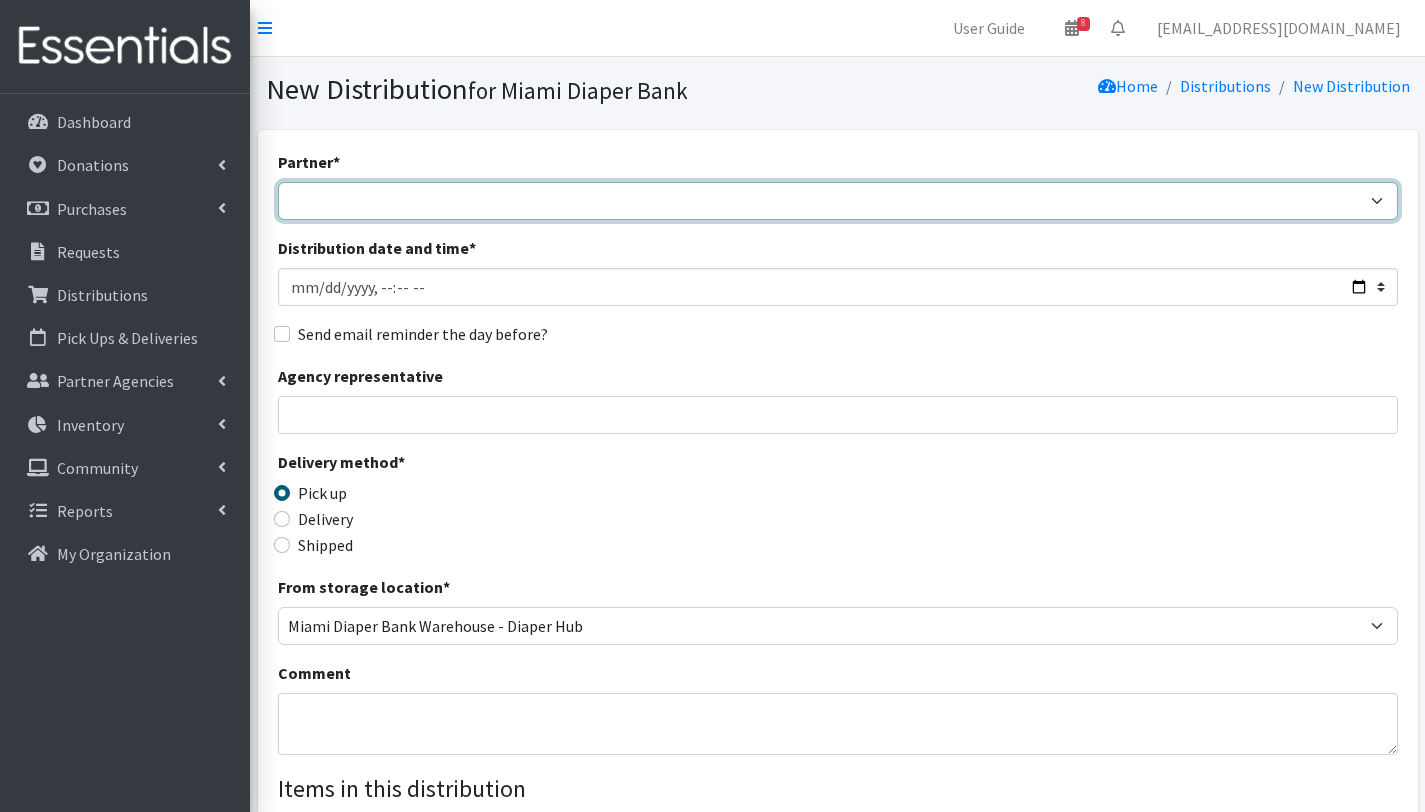 select on "6808" 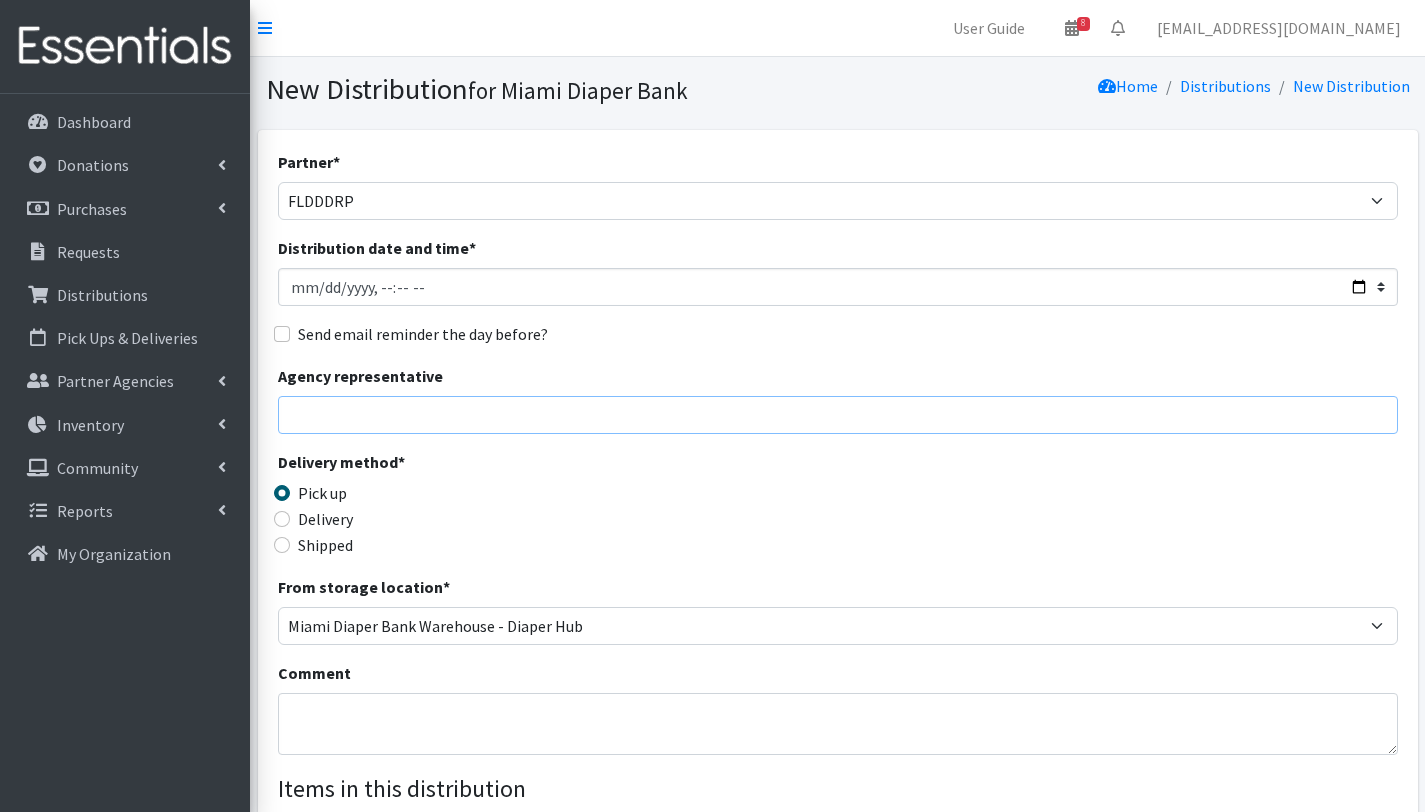 click on "Agency representative" at bounding box center (838, 415) 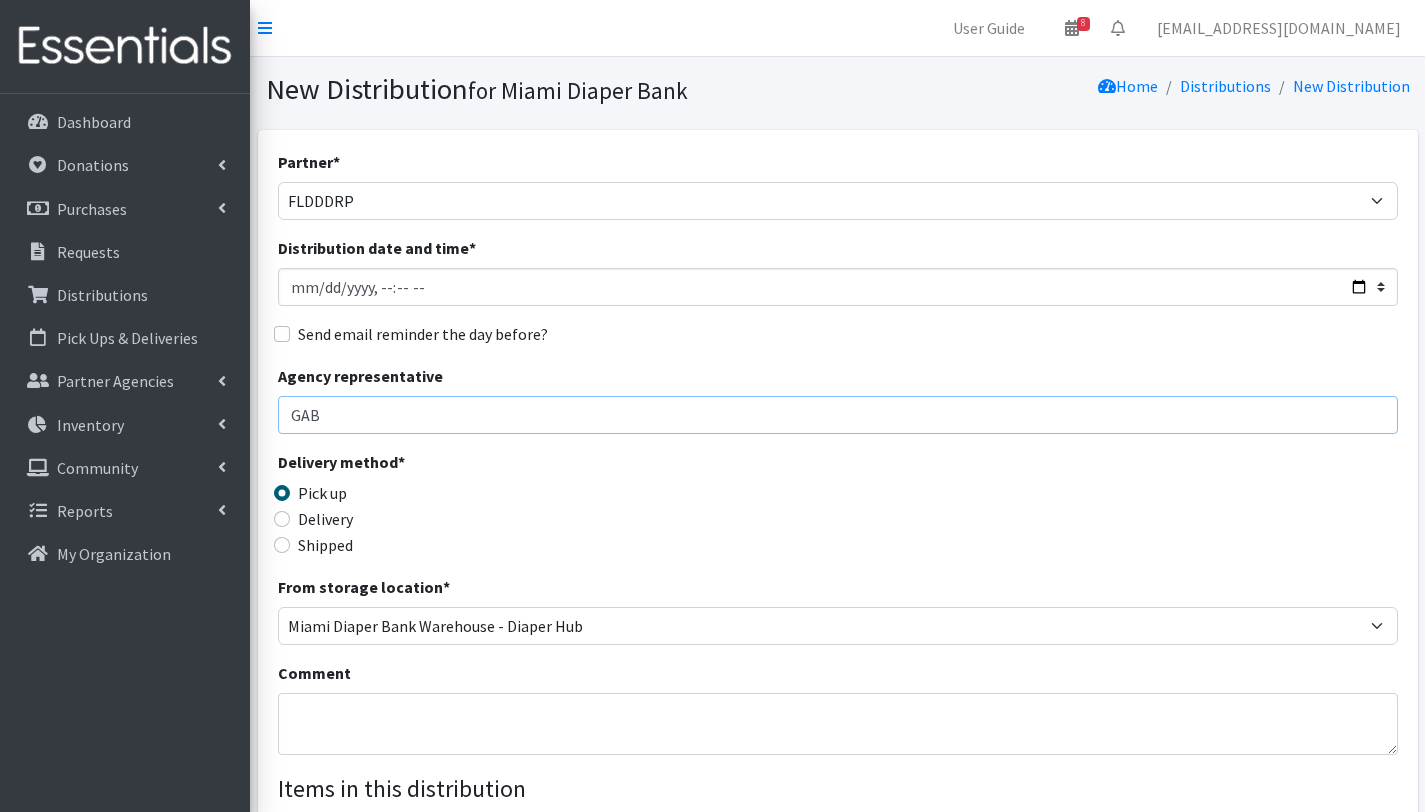 type on "Gabriela Rojas" 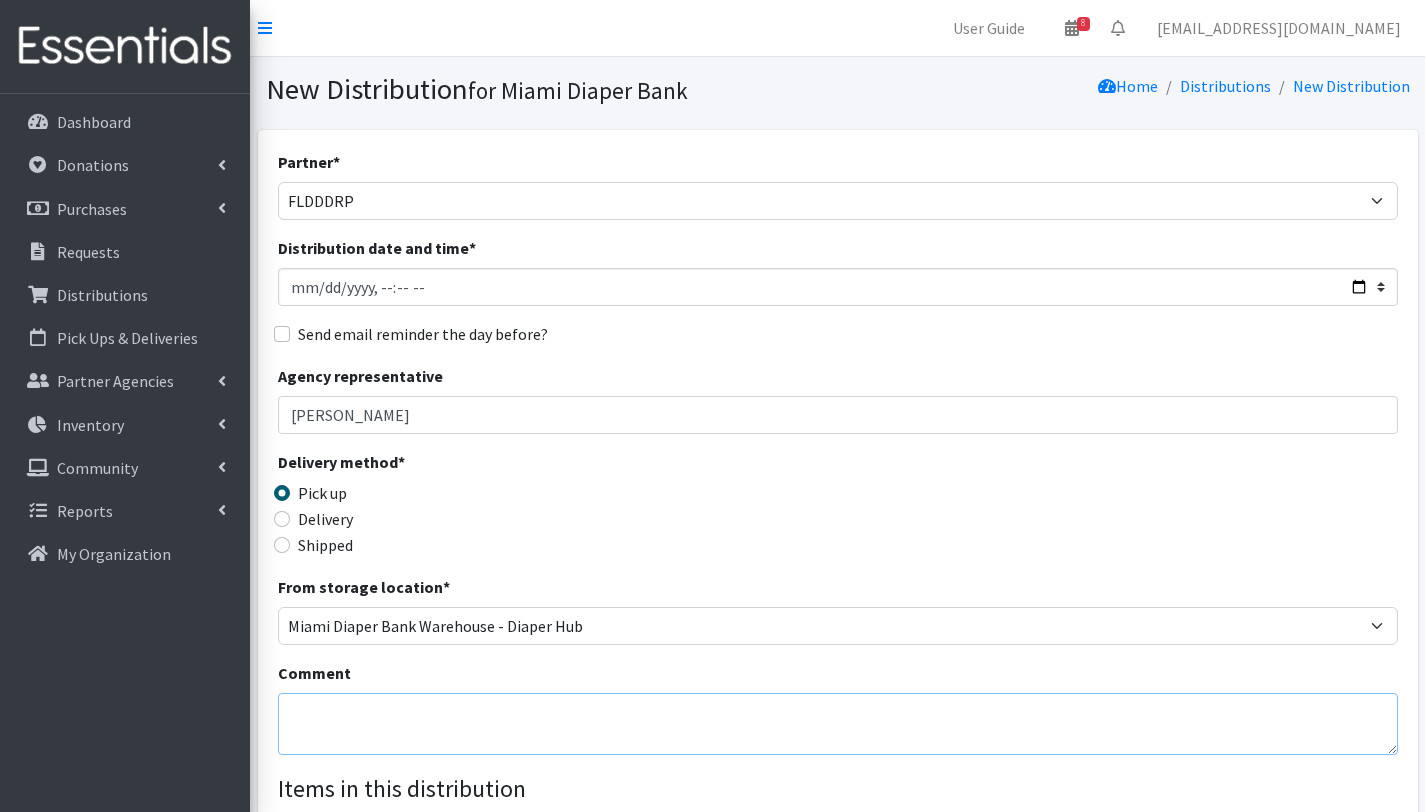 click on "Comment" at bounding box center [838, 724] 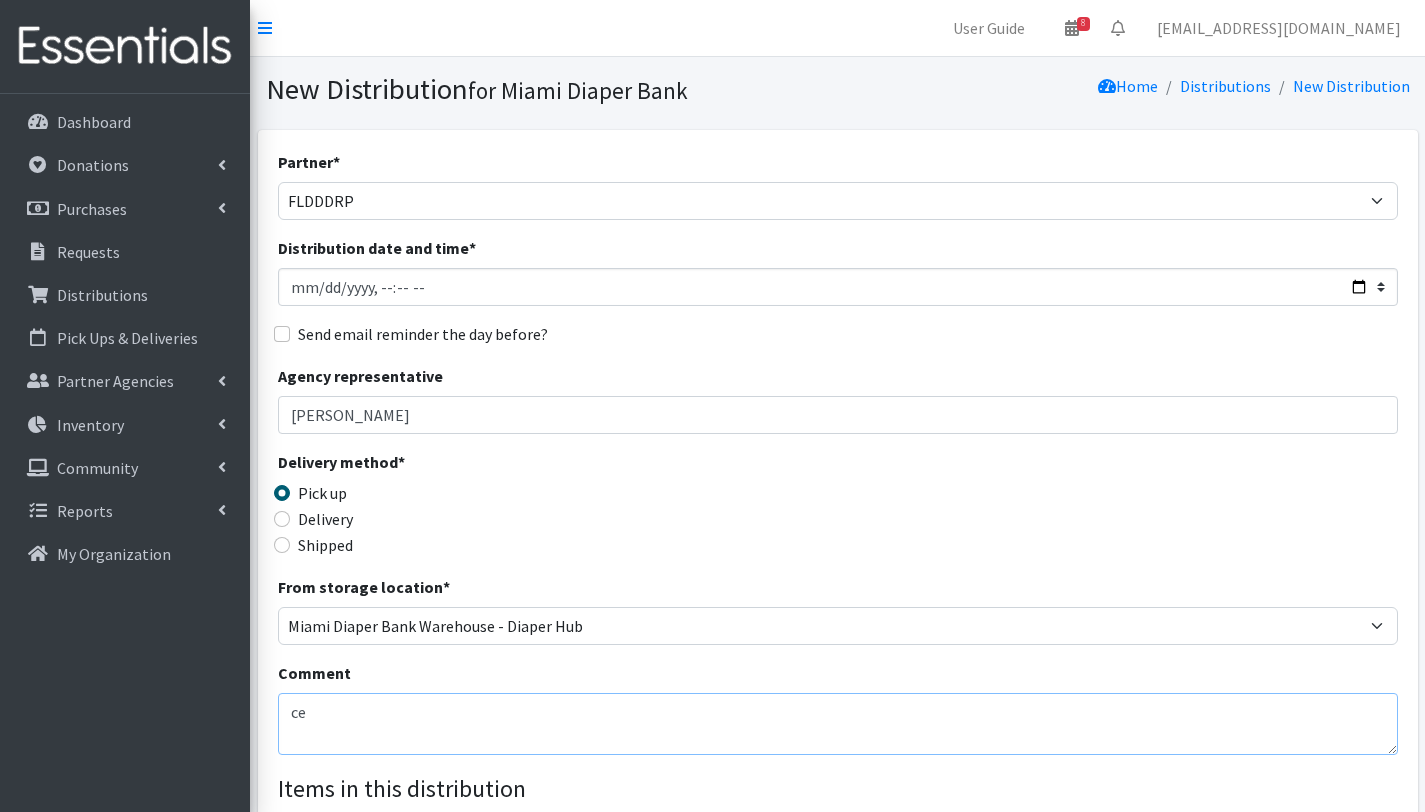 type on "c" 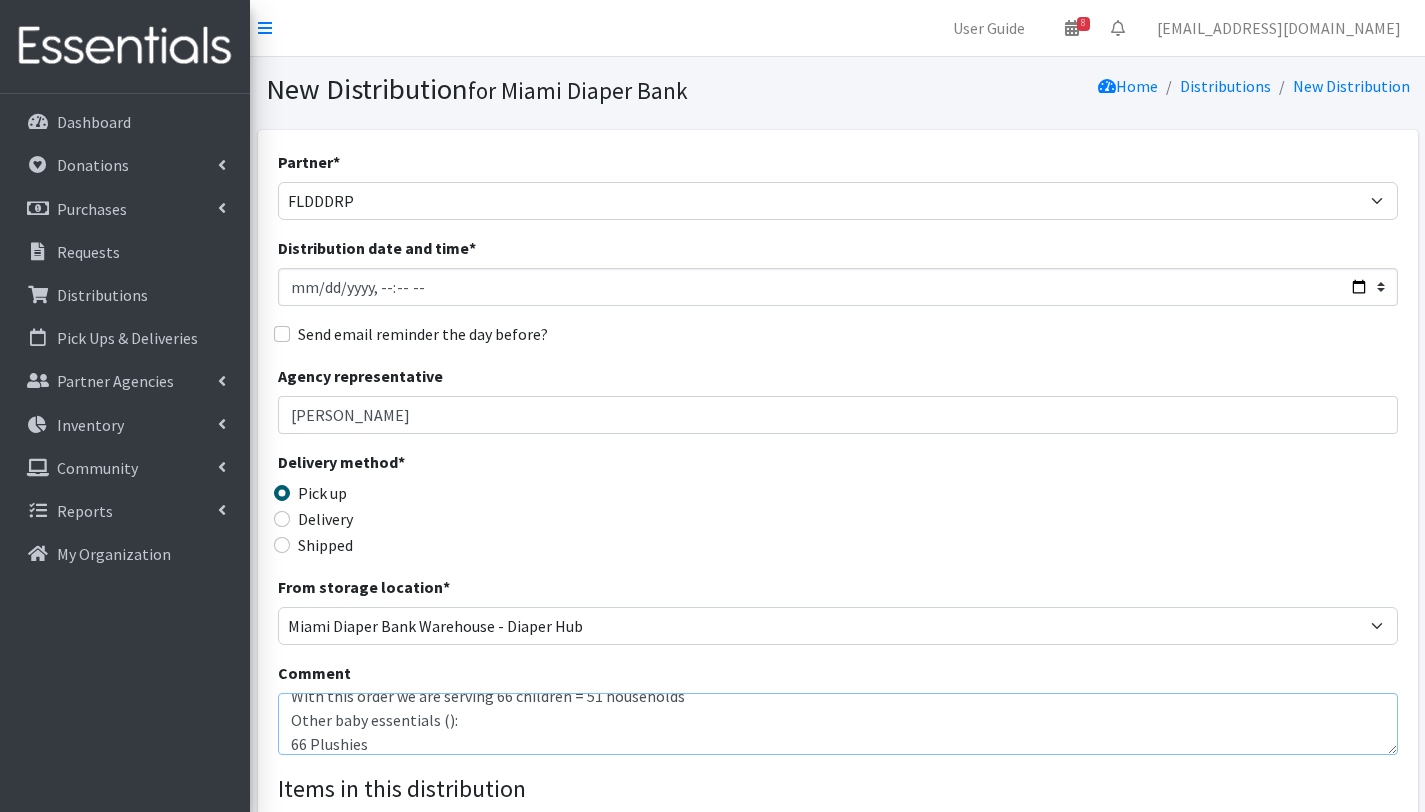 scroll, scrollTop: 64, scrollLeft: 0, axis: vertical 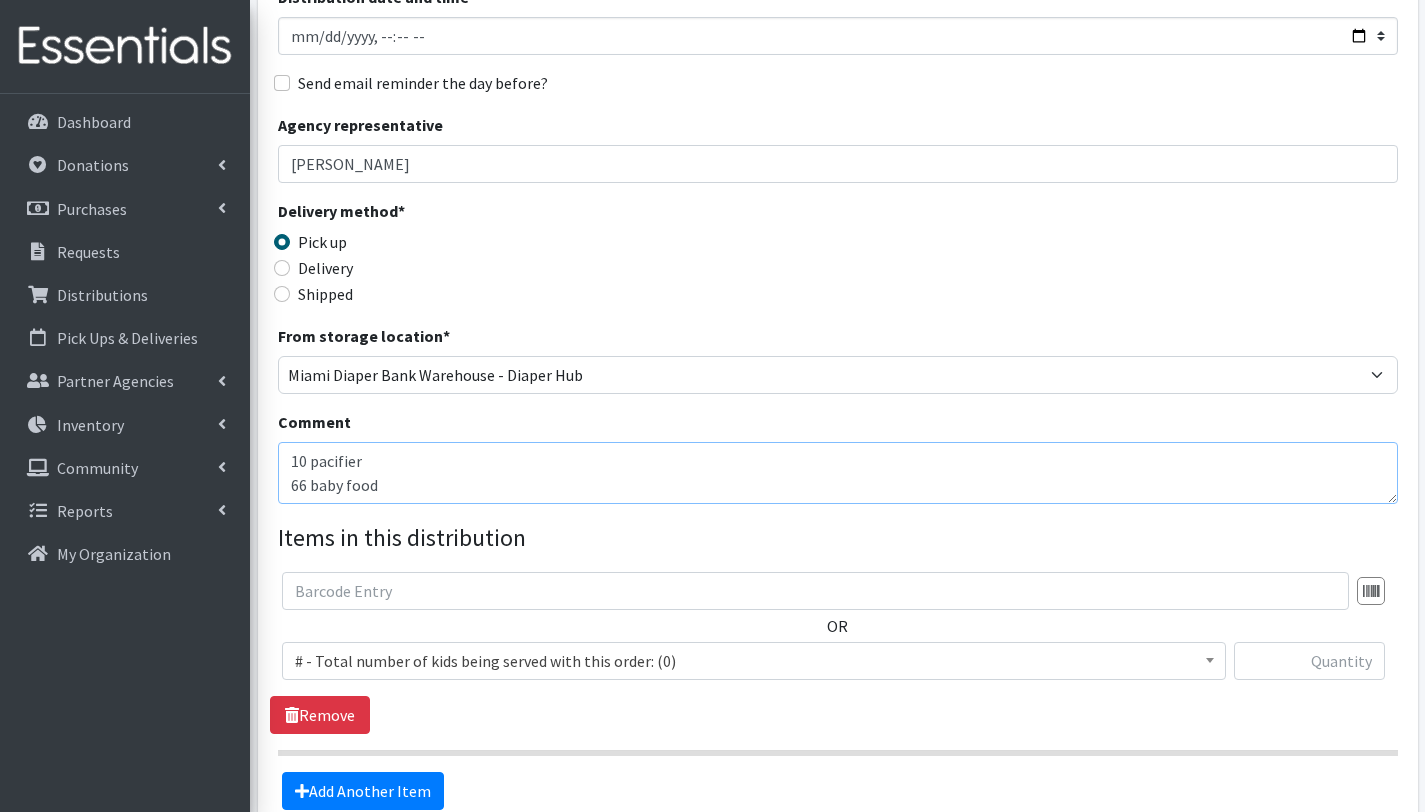 type on "CENTRAL 1. 07/14/2025
With this order we are serving 66 children = 51 households
Other baby essentials ():
66 Plushies
51 women period supplies
10 baby formulas
66 hand sanitizer
10 pacifier
66 baby food" 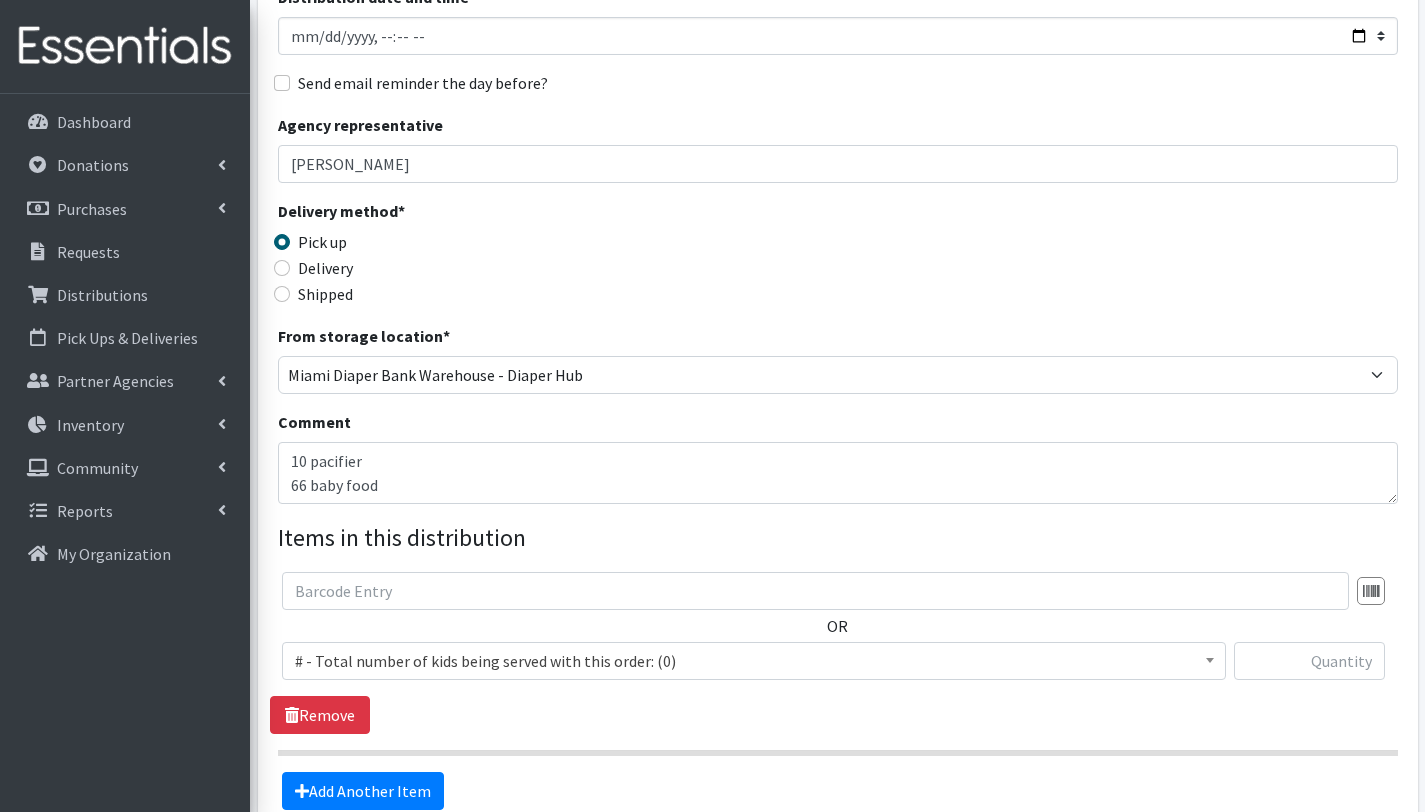 click on "# - Total number of kids being served with this order: (0)" at bounding box center [754, 661] 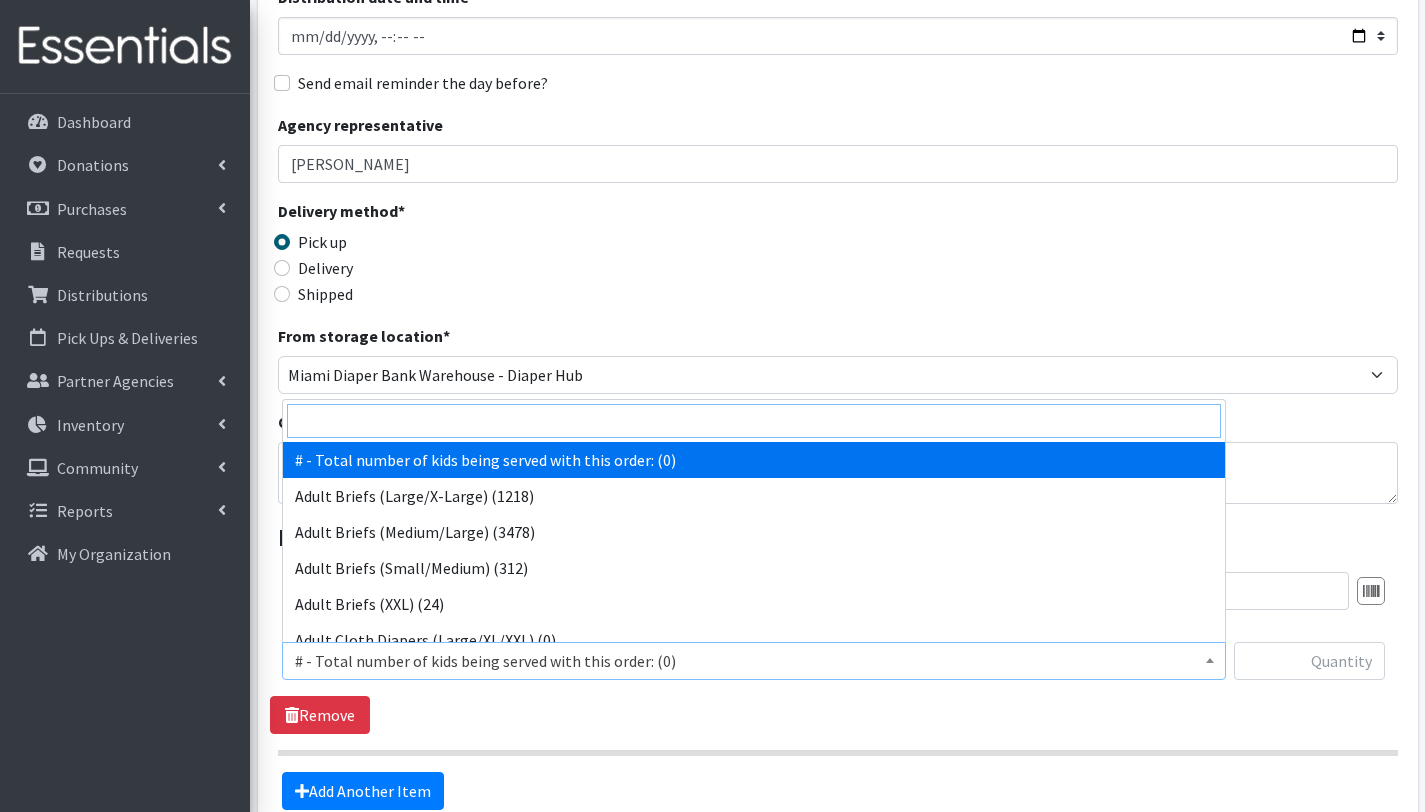 click at bounding box center (754, 421) 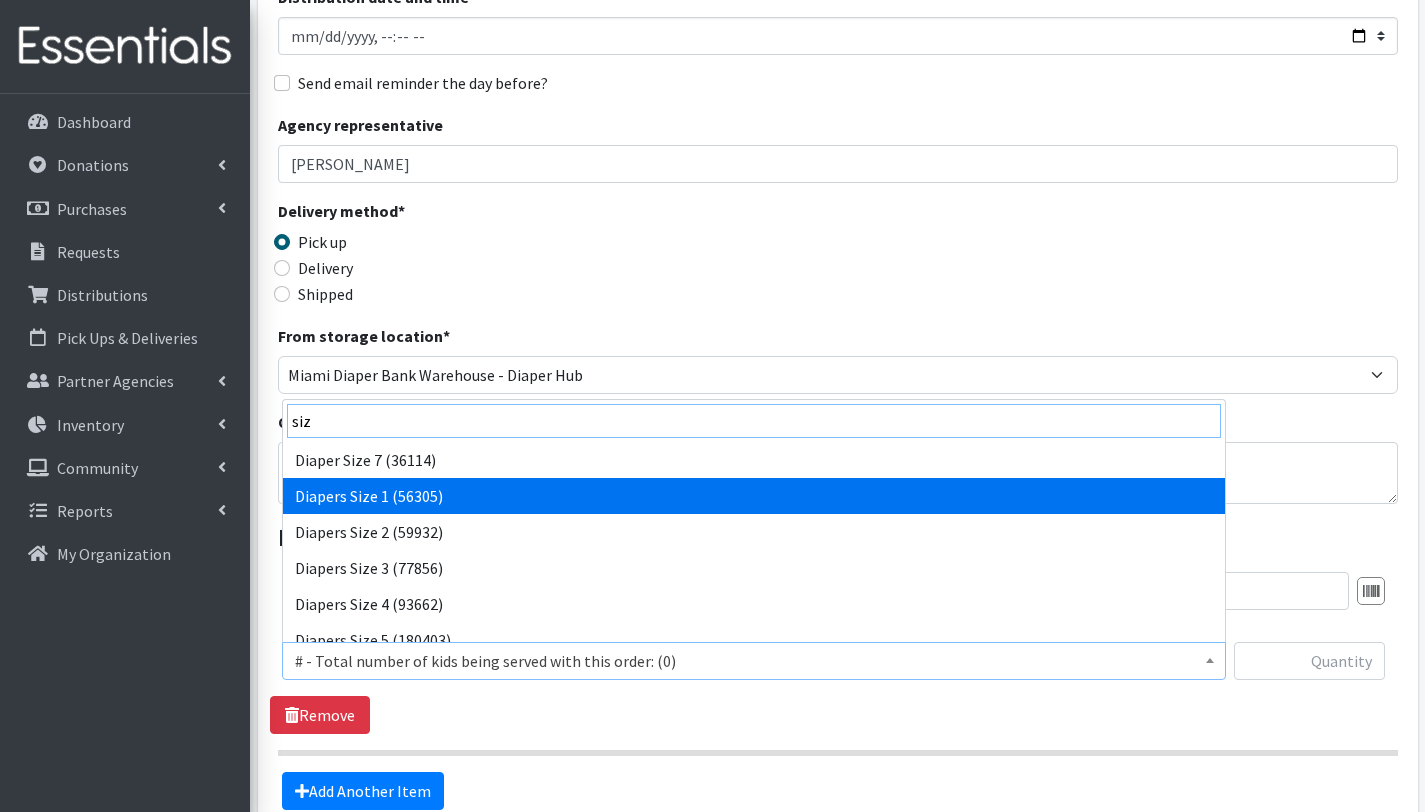 type on "siz" 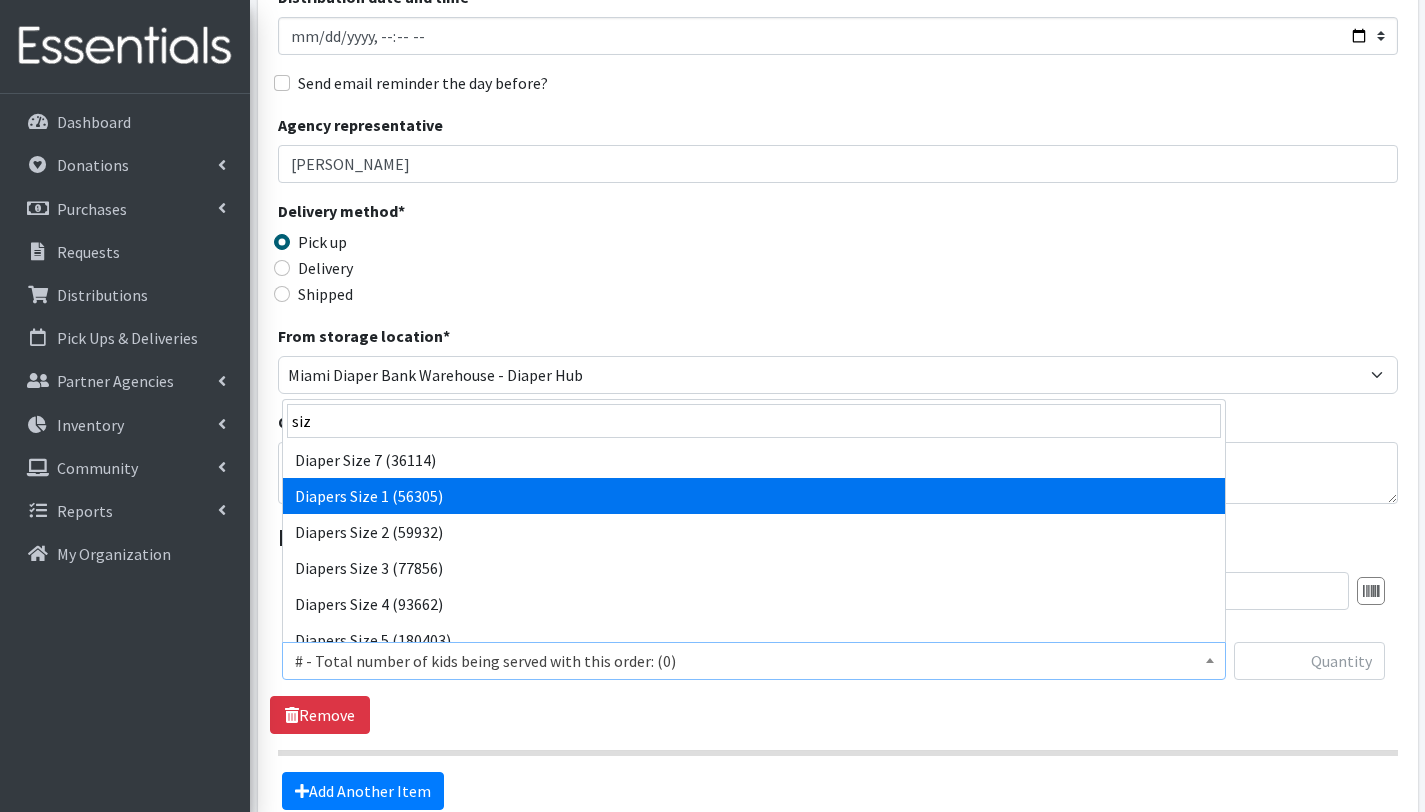 select on "2665" 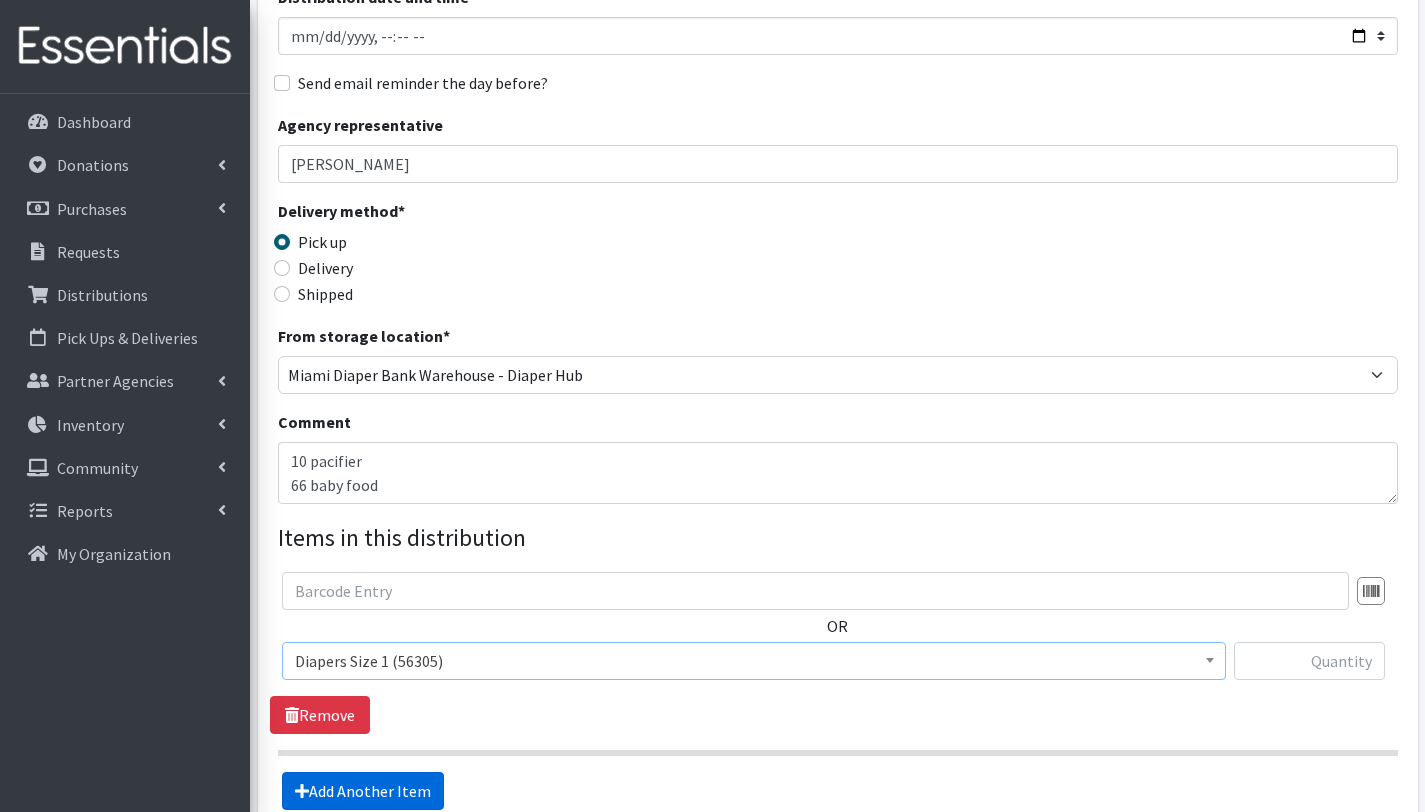 click on "Add Another Item" at bounding box center [363, 791] 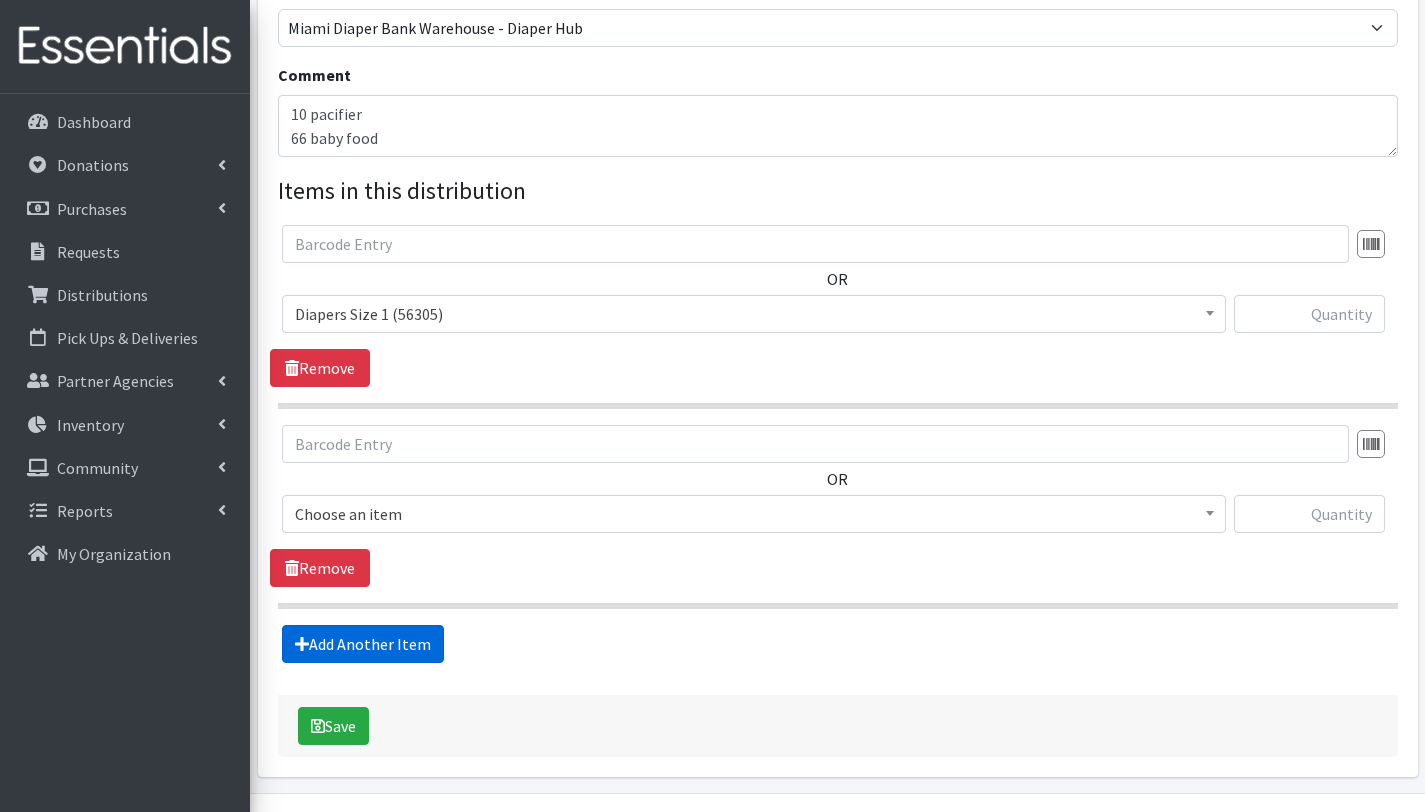 scroll, scrollTop: 653, scrollLeft: 0, axis: vertical 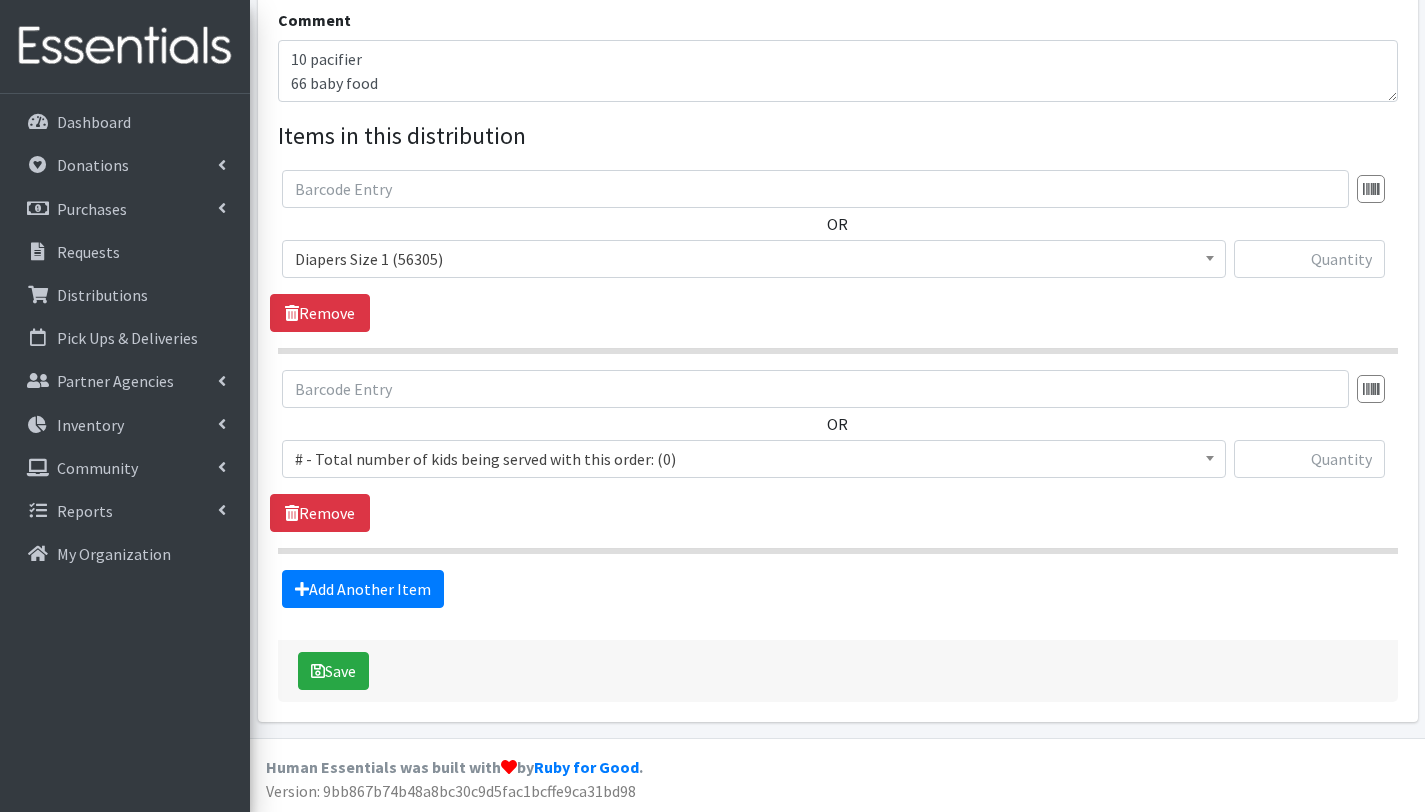 click on "# - Total number of kids being served with this order: (0)" at bounding box center (754, 459) 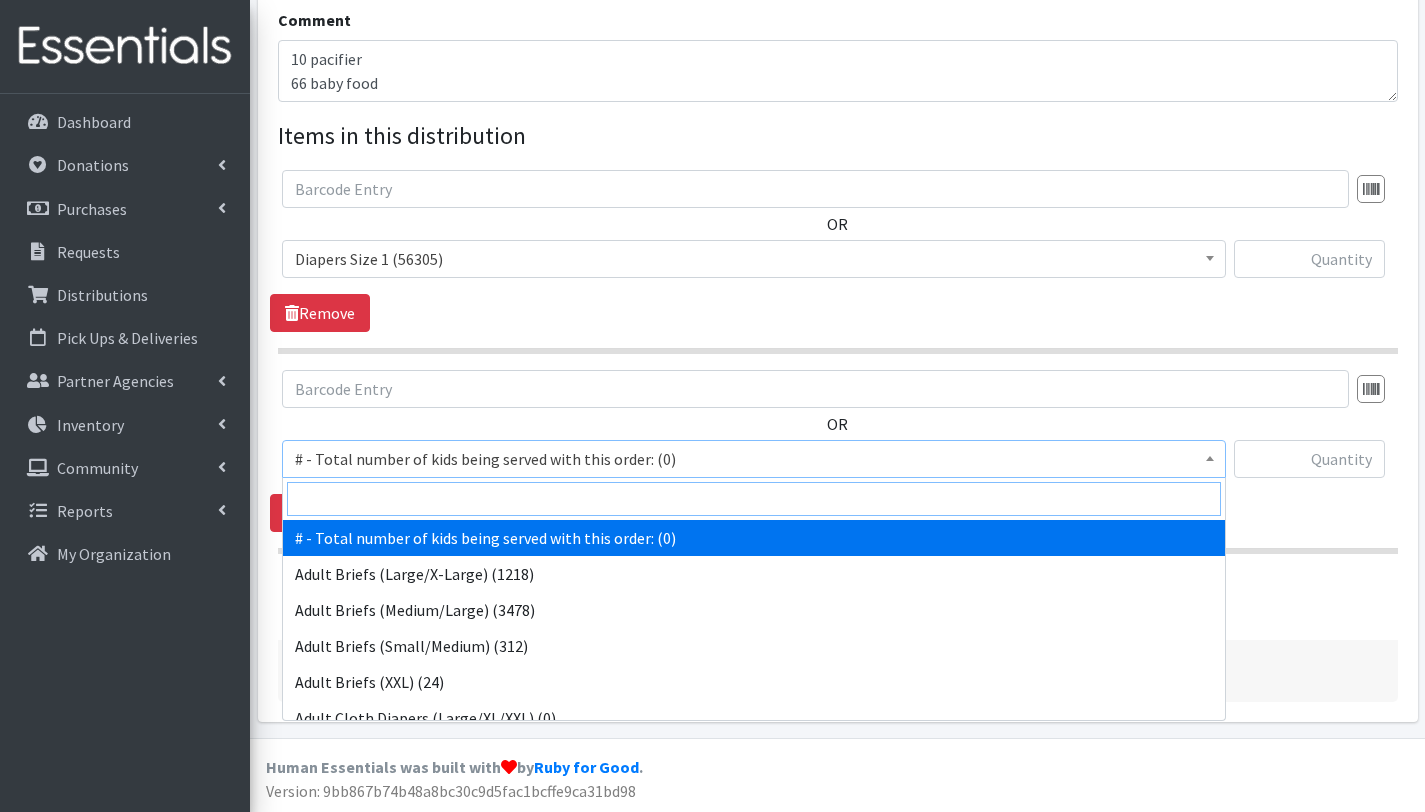 click at bounding box center [754, 499] 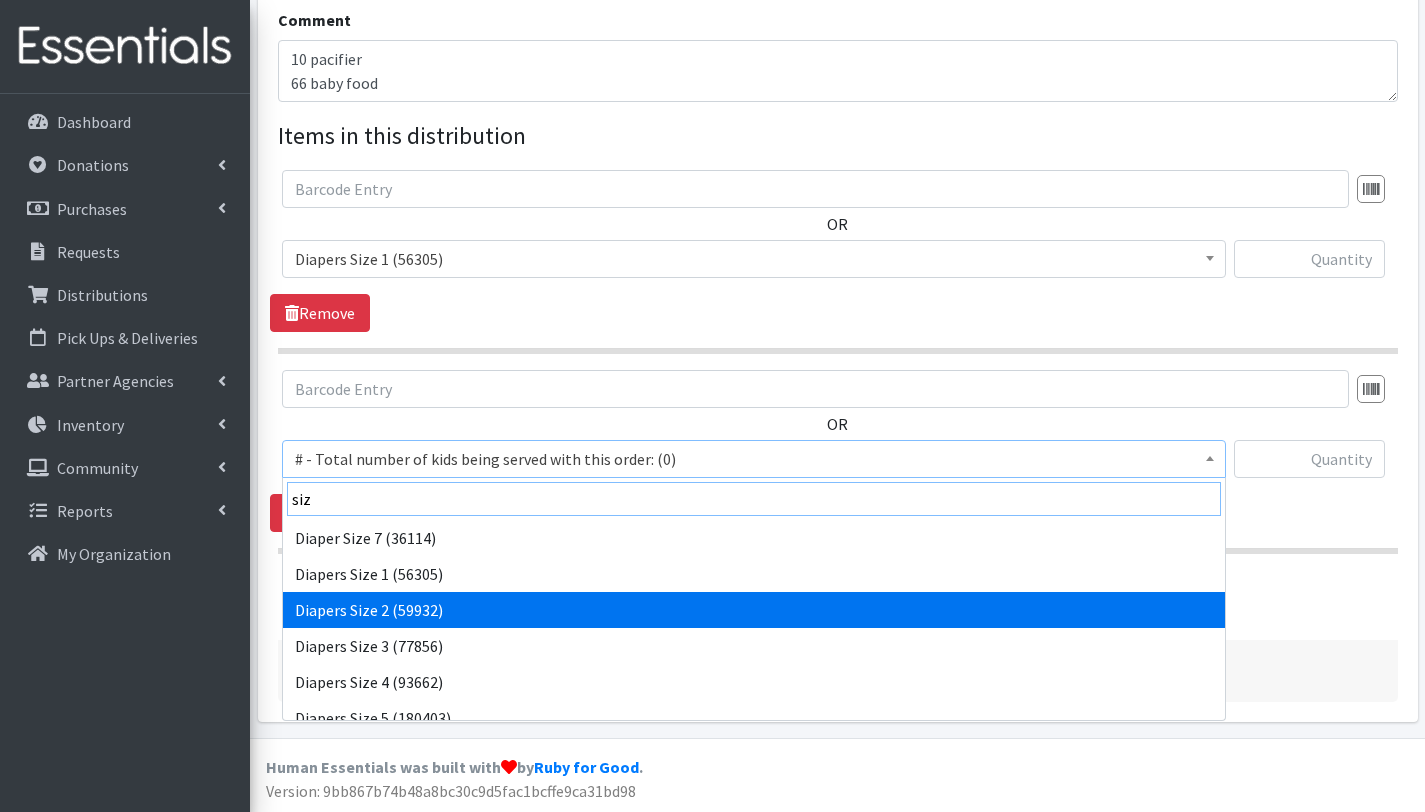 type on "siz" 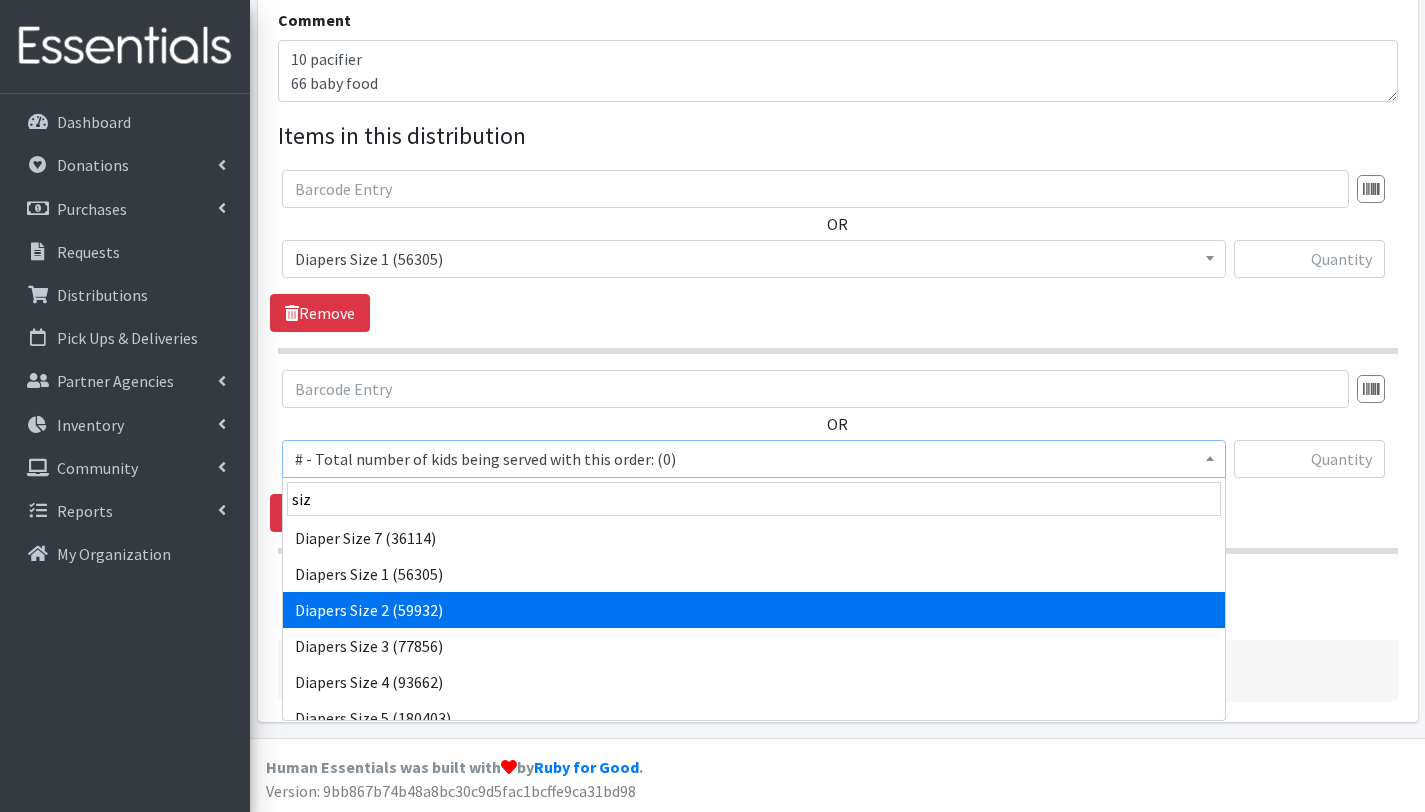 select on "2668" 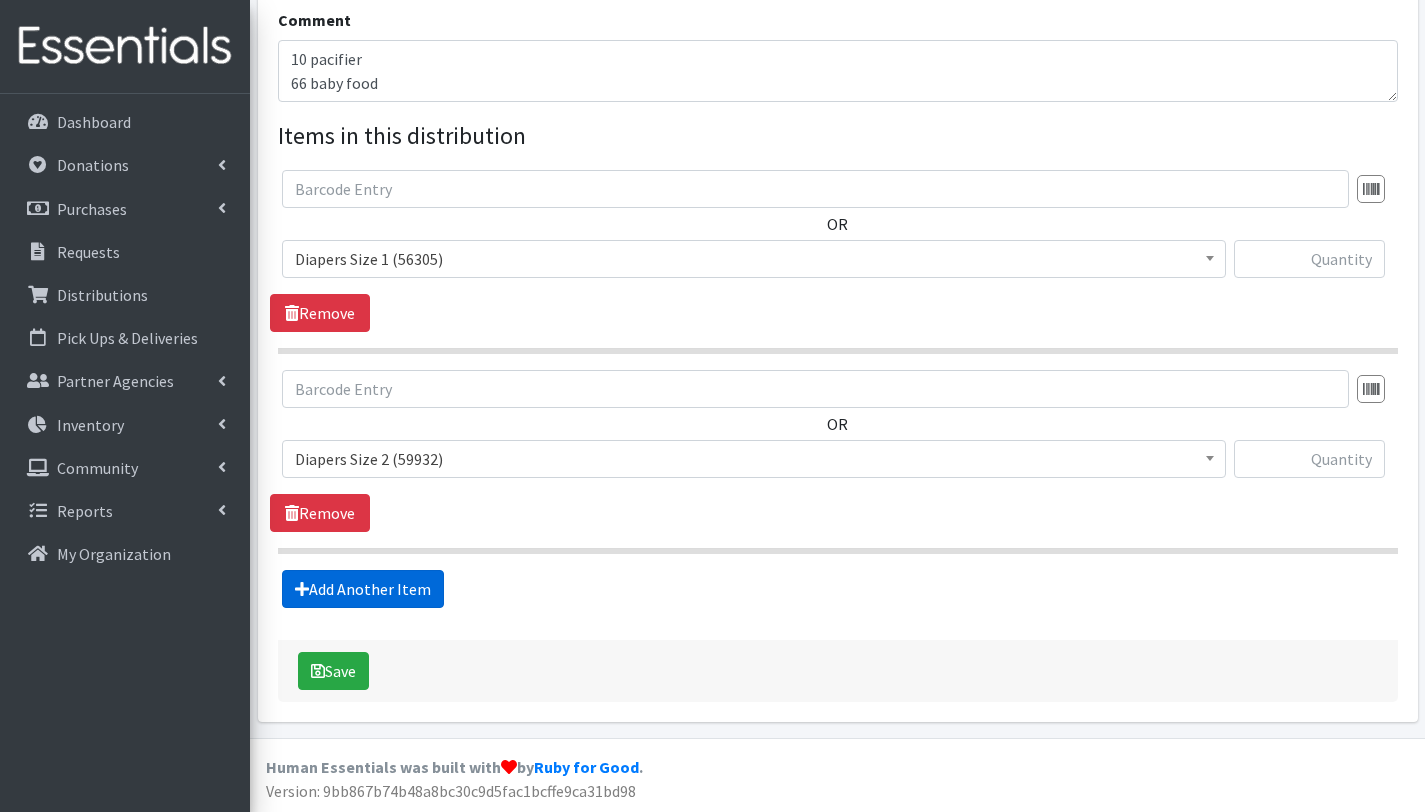 click on "Add Another Item" at bounding box center [363, 589] 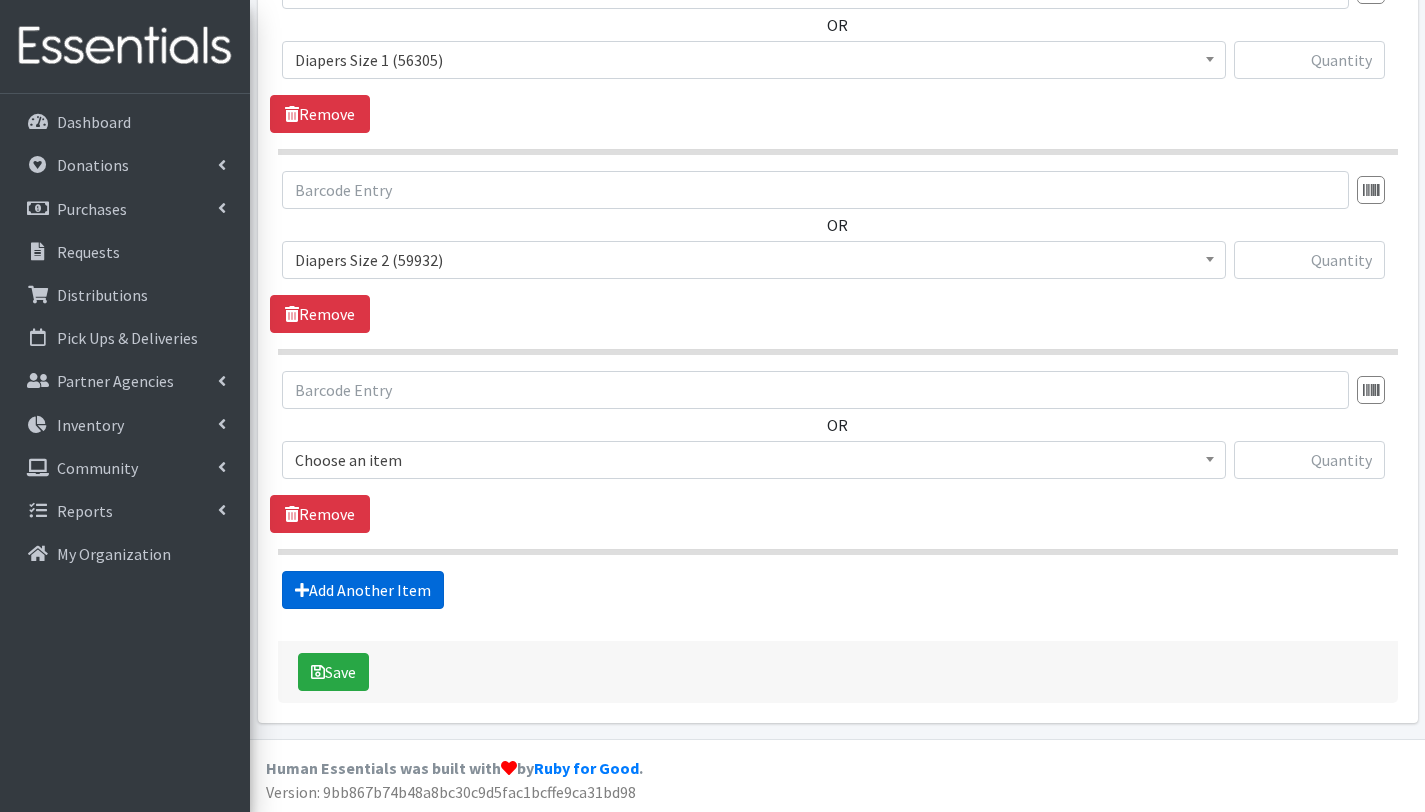 scroll, scrollTop: 853, scrollLeft: 0, axis: vertical 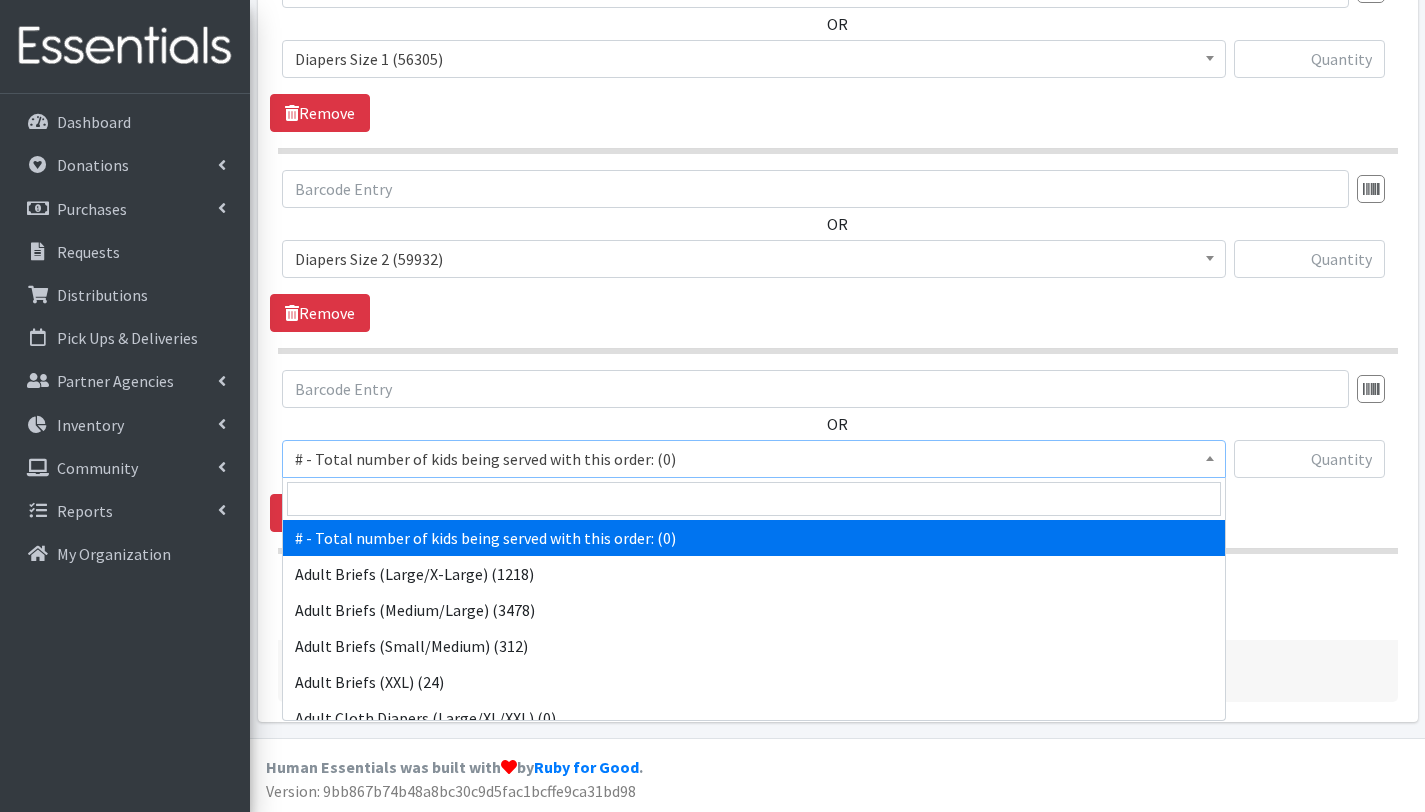 click on "# - Total number of kids being served with this order: (0)" at bounding box center (754, 459) 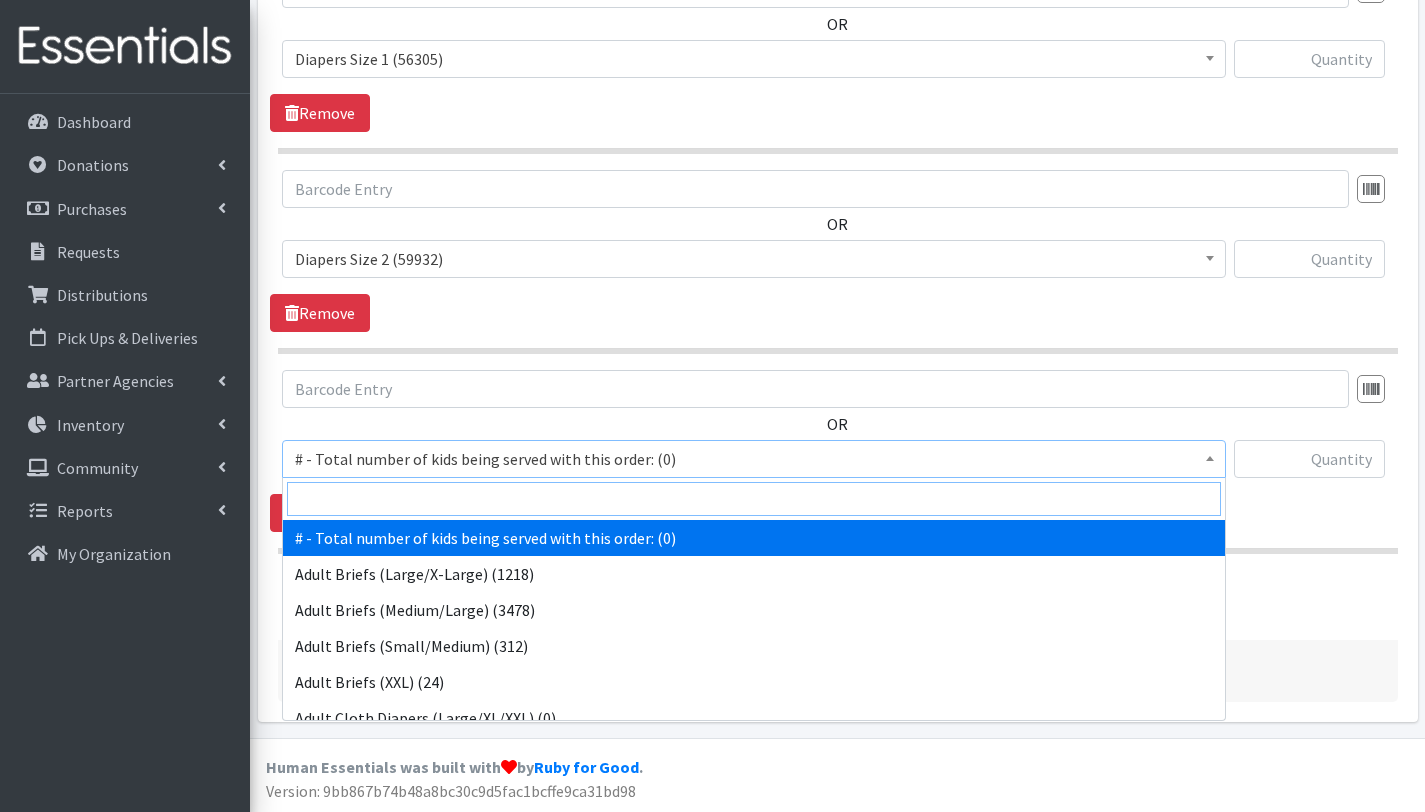 click at bounding box center [754, 499] 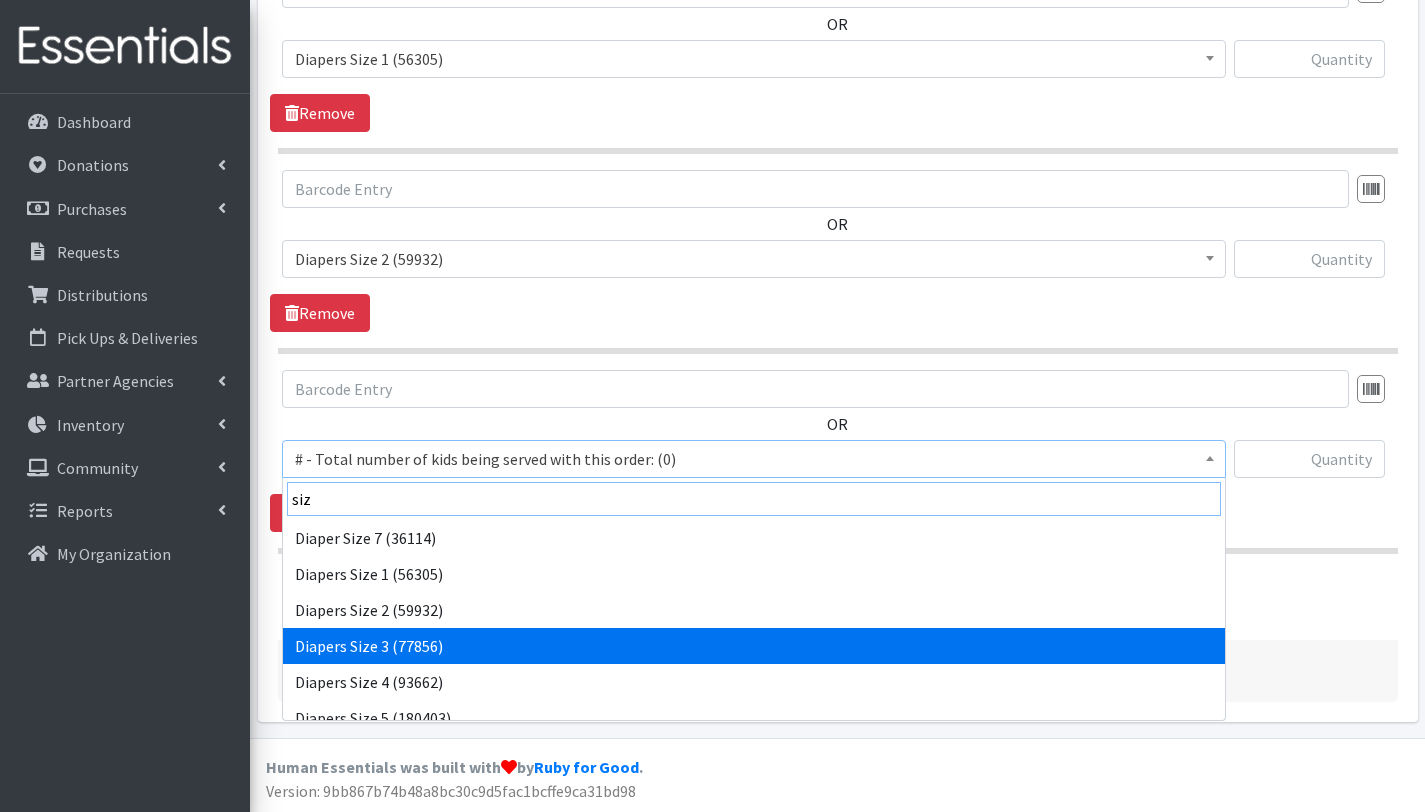 type on "siz" 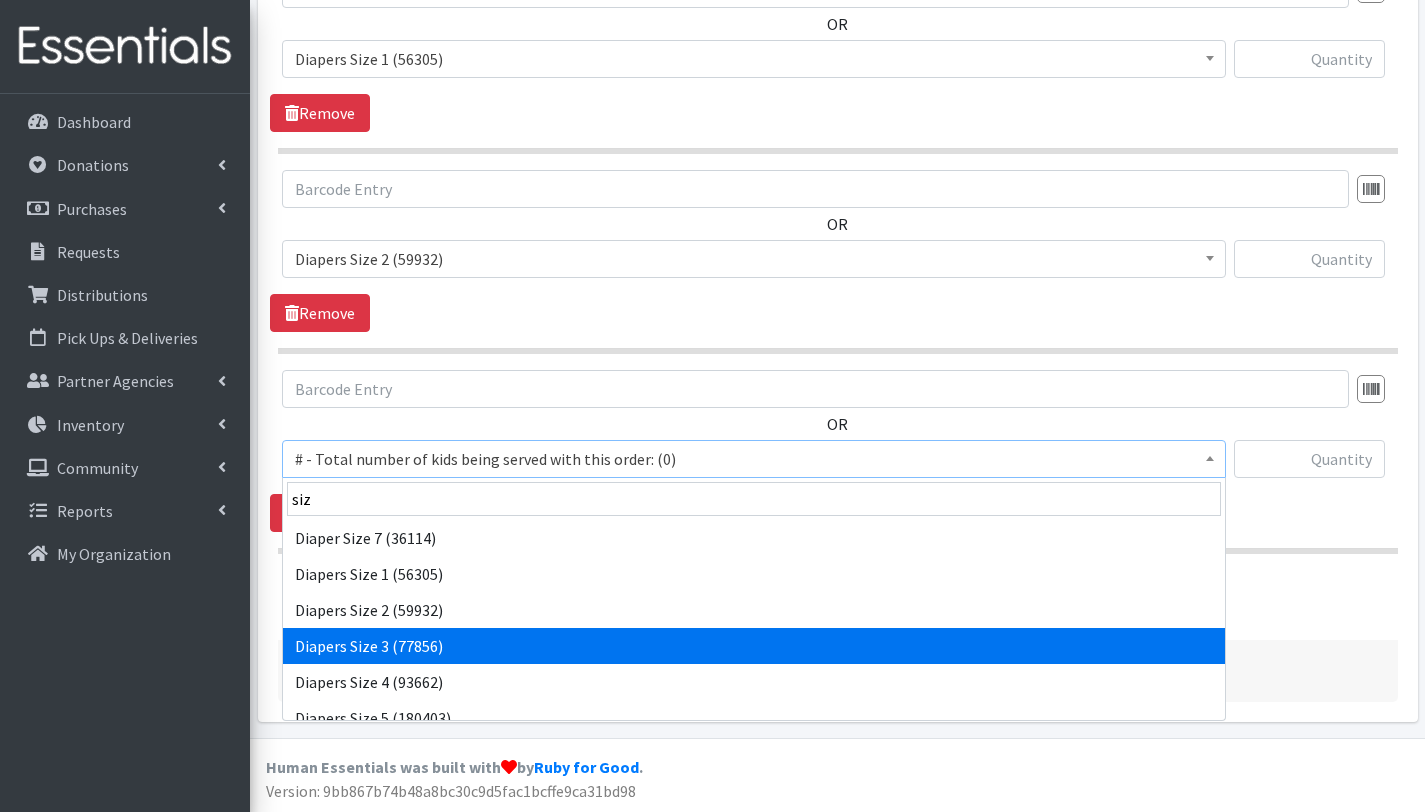 select on "2655" 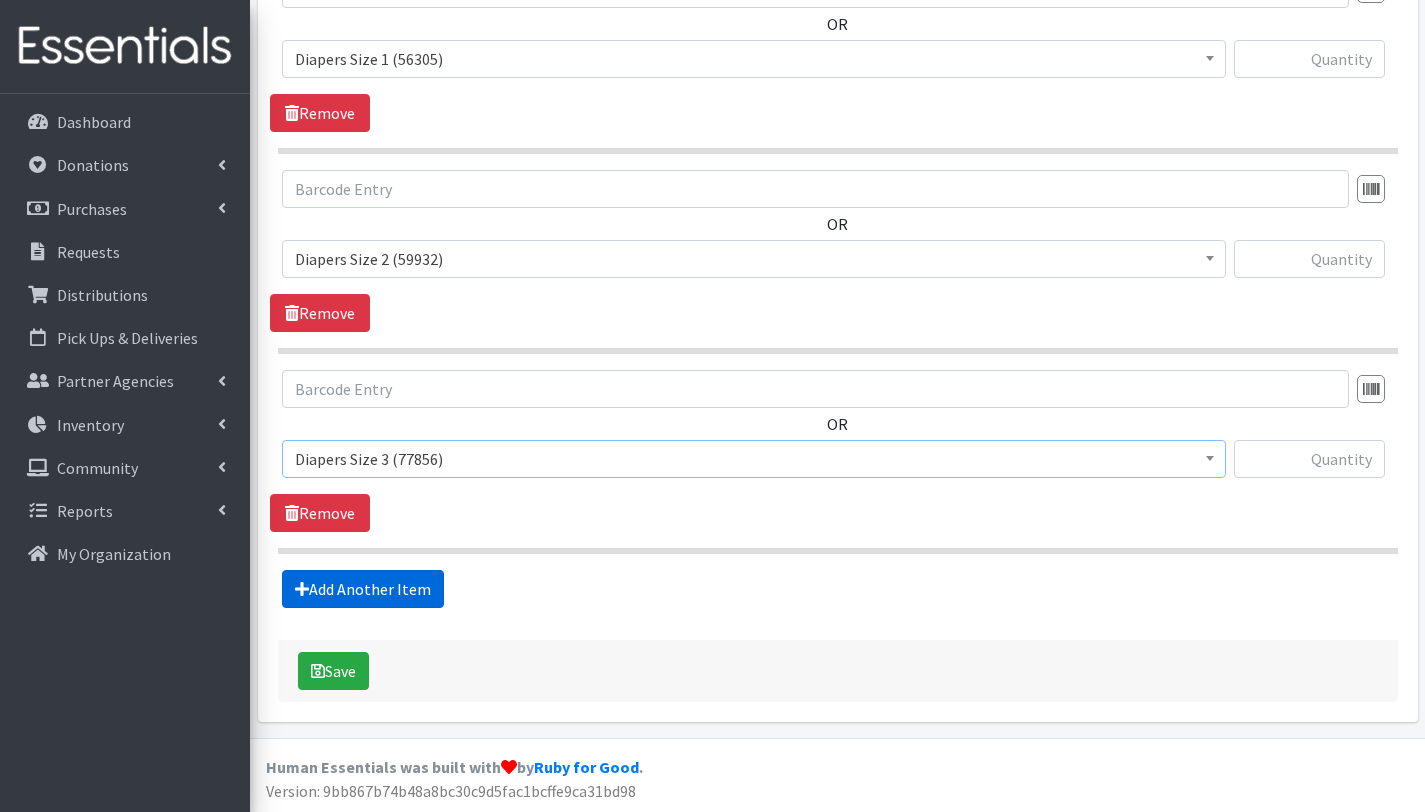 click on "Add Another Item" at bounding box center (363, 589) 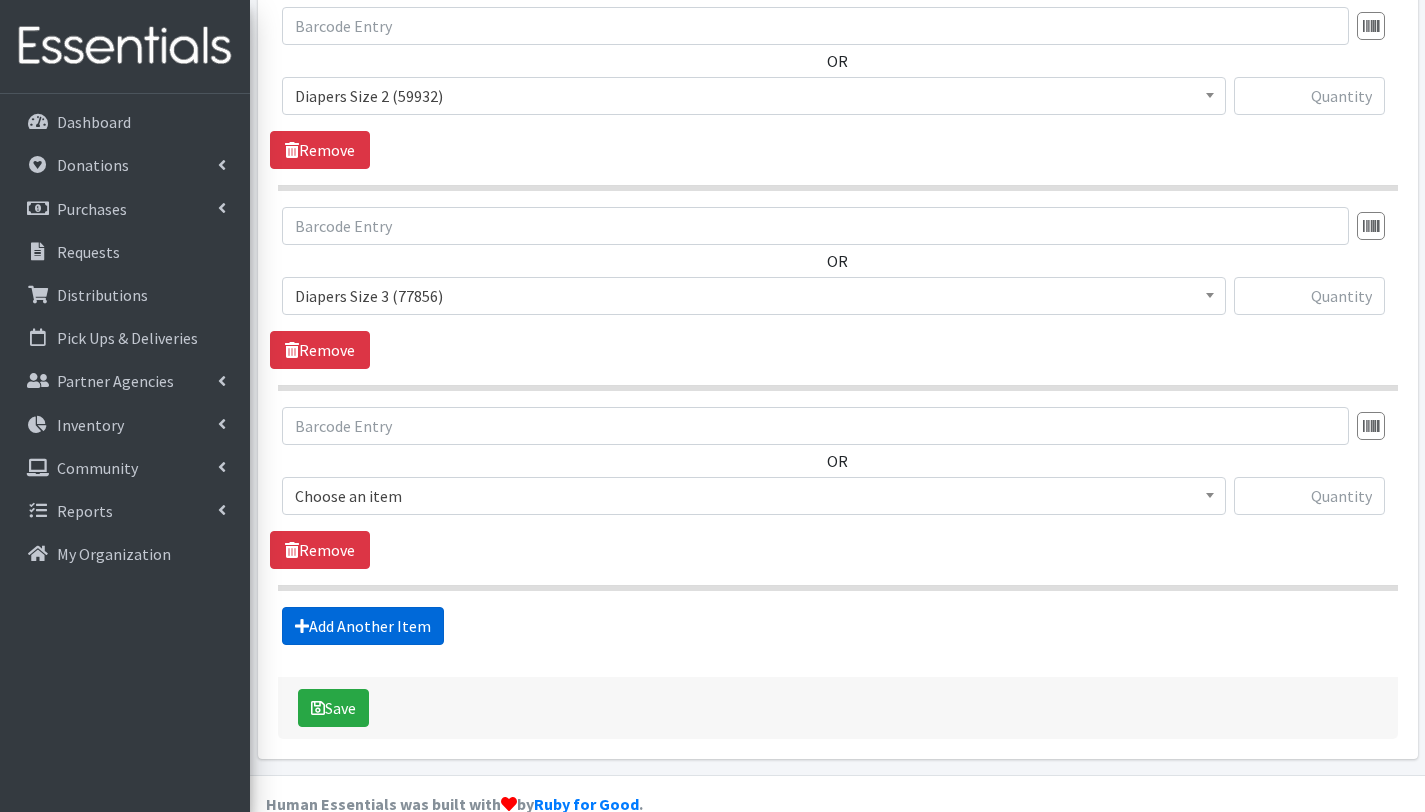 scroll, scrollTop: 1053, scrollLeft: 0, axis: vertical 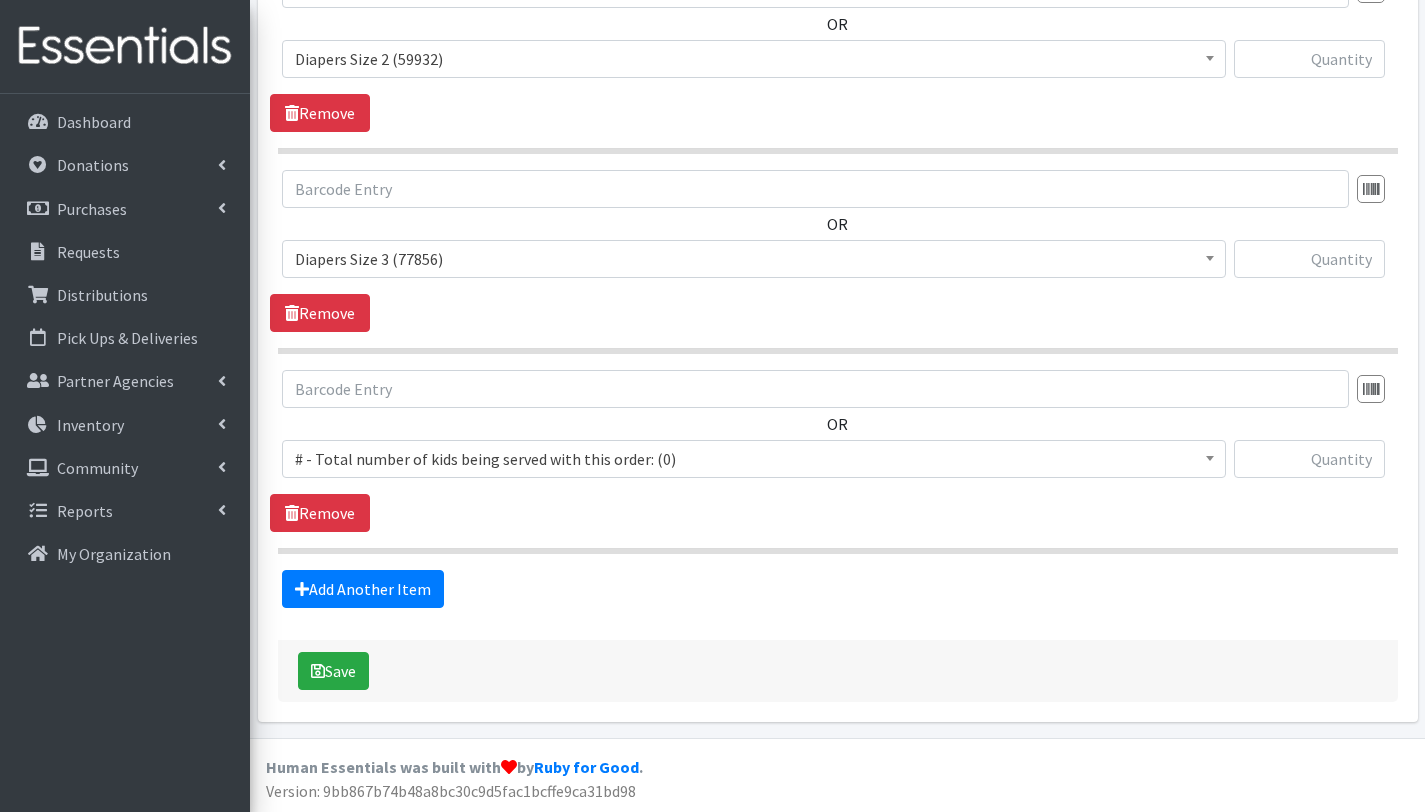 click on "# - Total number of kids being served with this order: (0)" at bounding box center (754, 459) 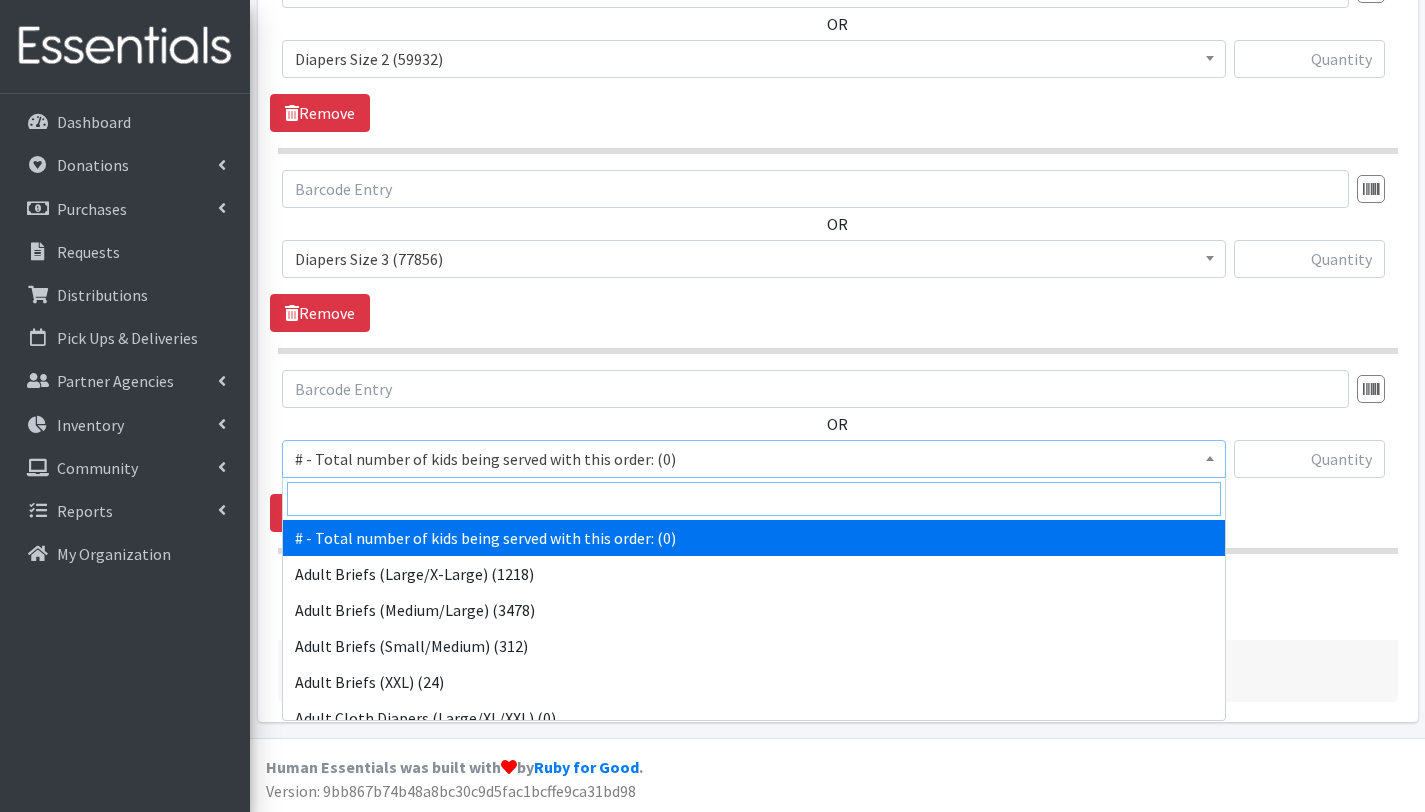 click at bounding box center (754, 499) 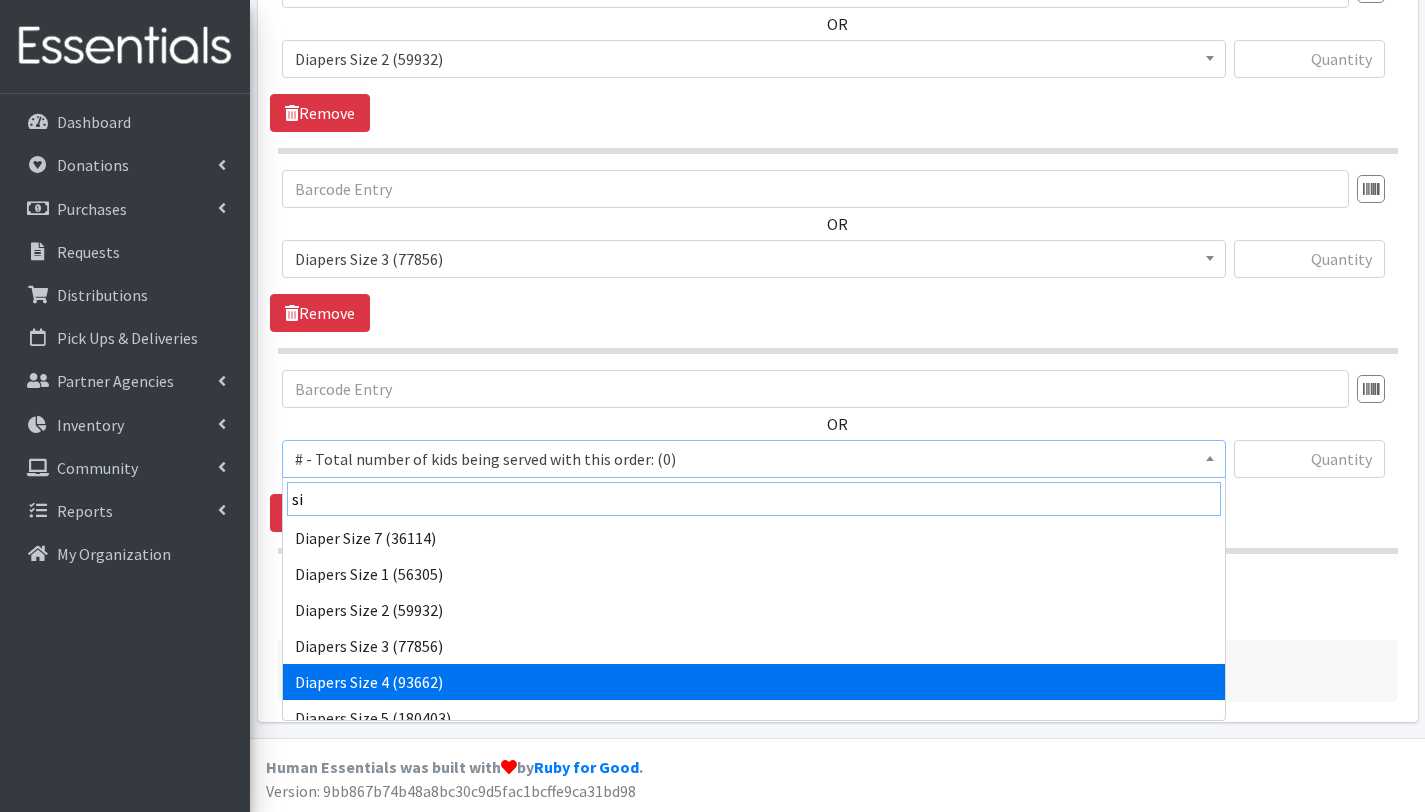 type on "si" 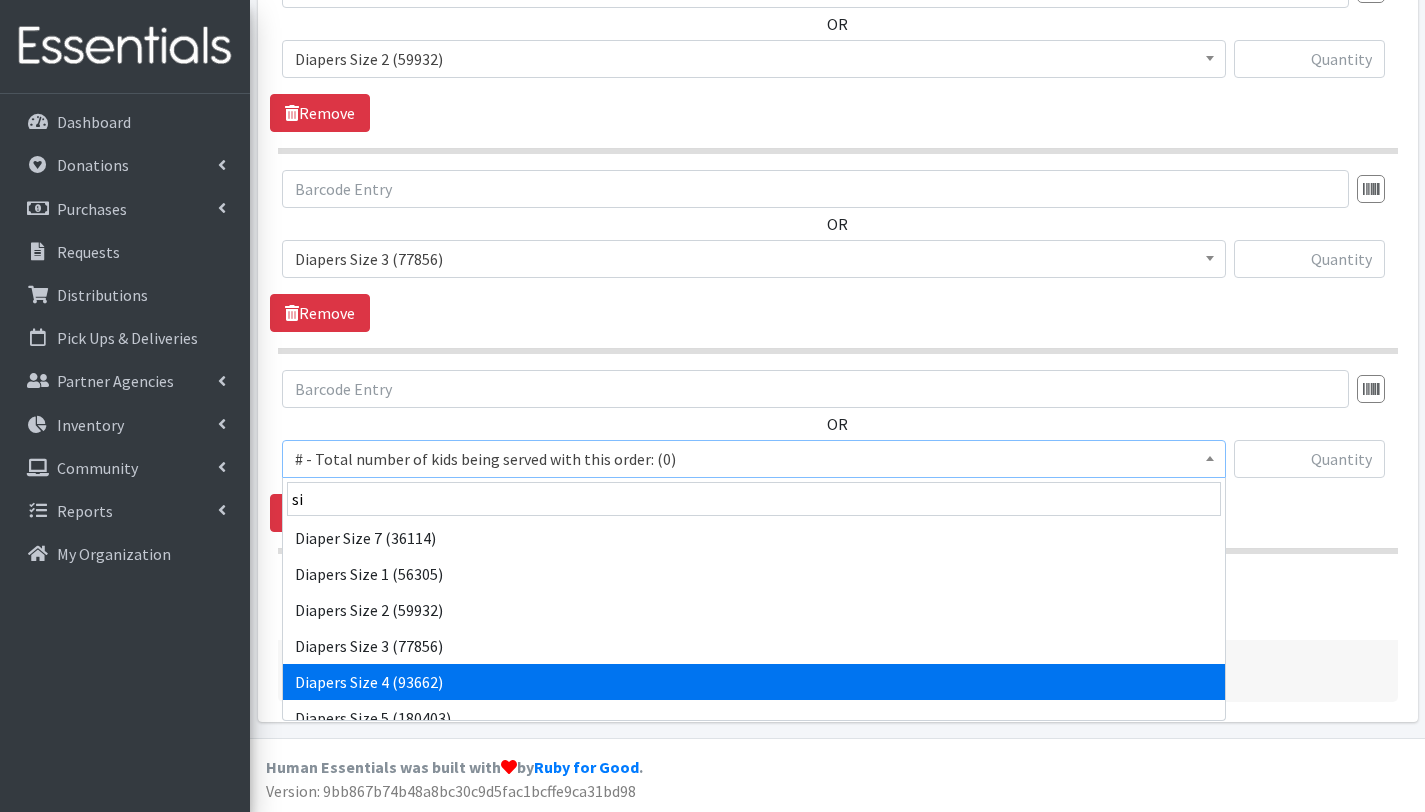 select on "2661" 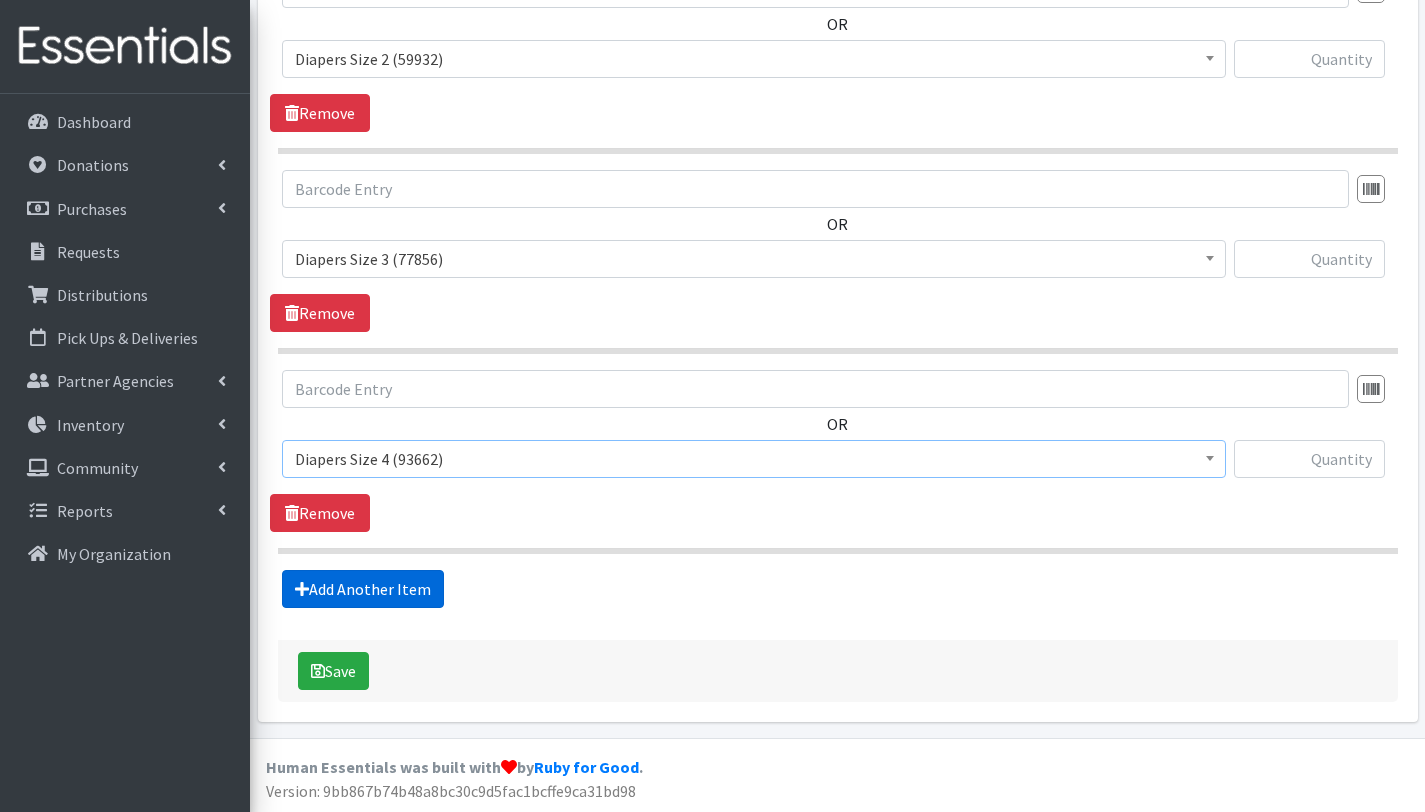 click on "Add Another Item" at bounding box center [363, 589] 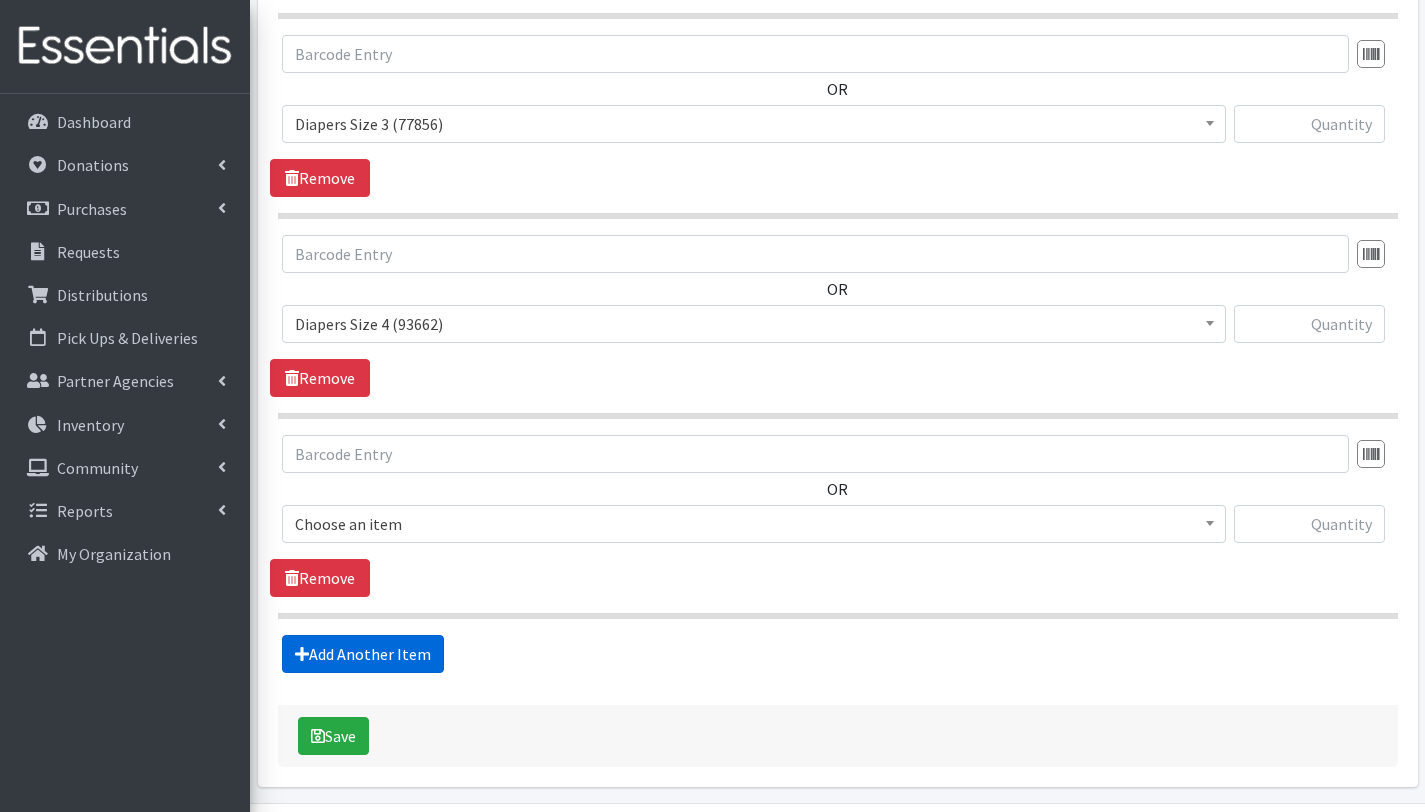 scroll, scrollTop: 1253, scrollLeft: 0, axis: vertical 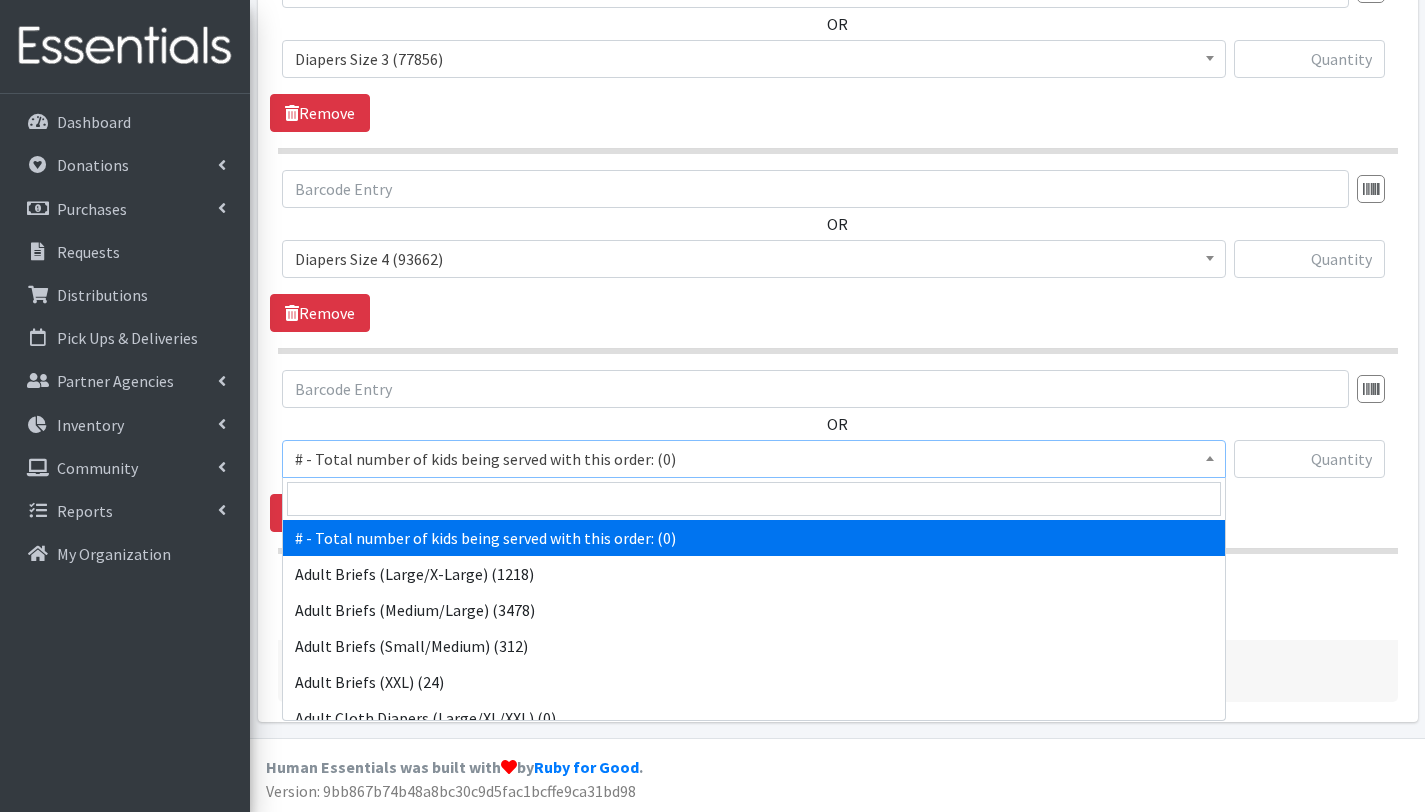 click on "# - Total number of kids being served with this order: (0)" at bounding box center [754, 459] 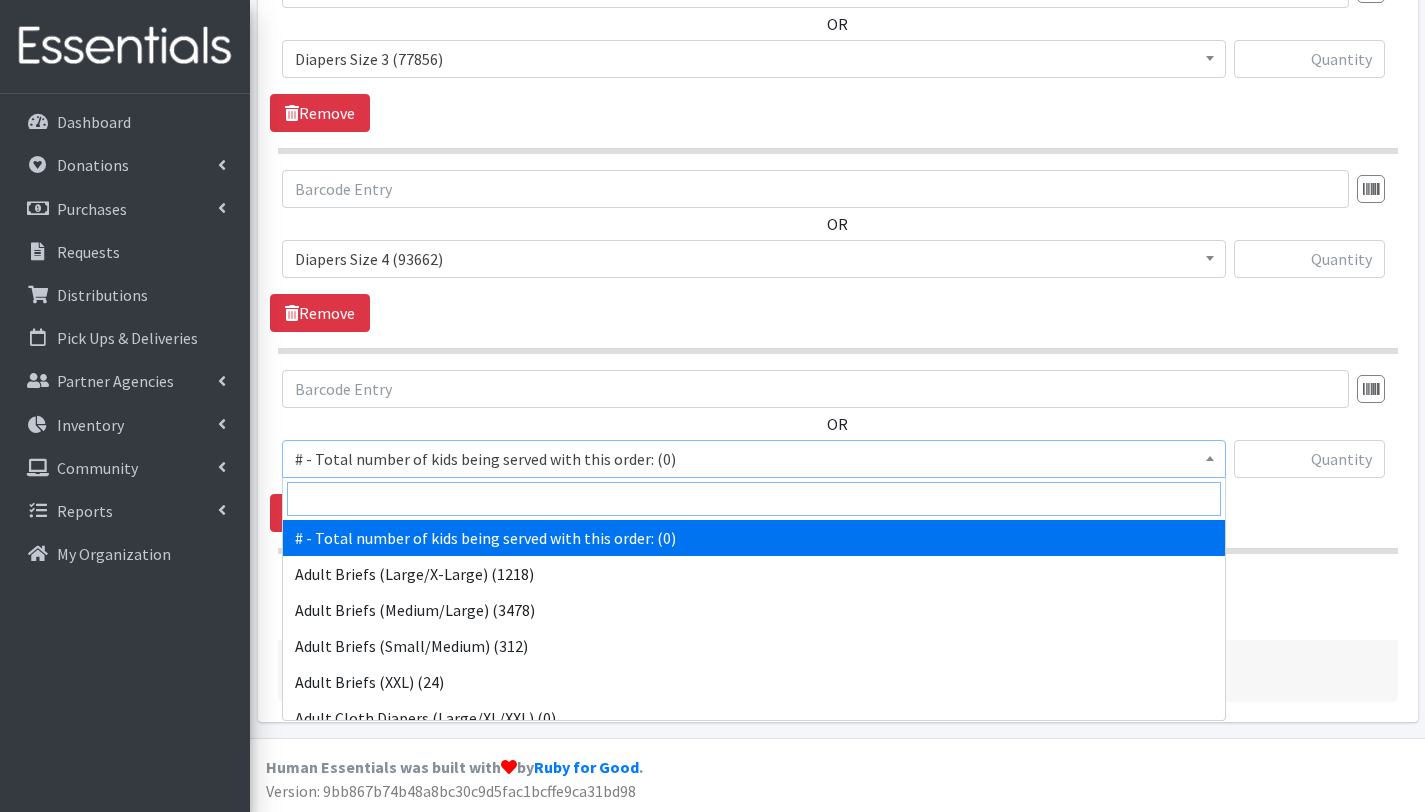 click at bounding box center [754, 499] 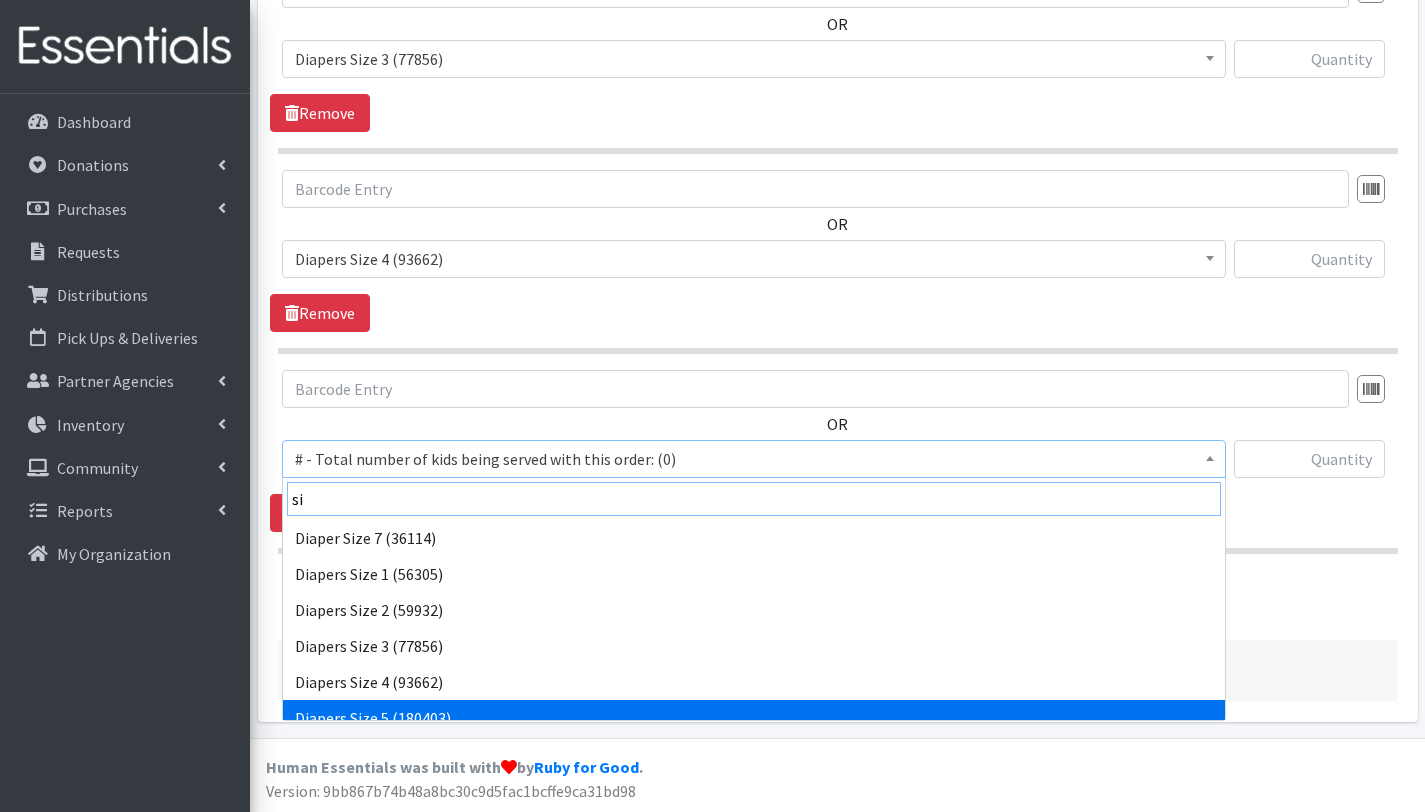 type on "si" 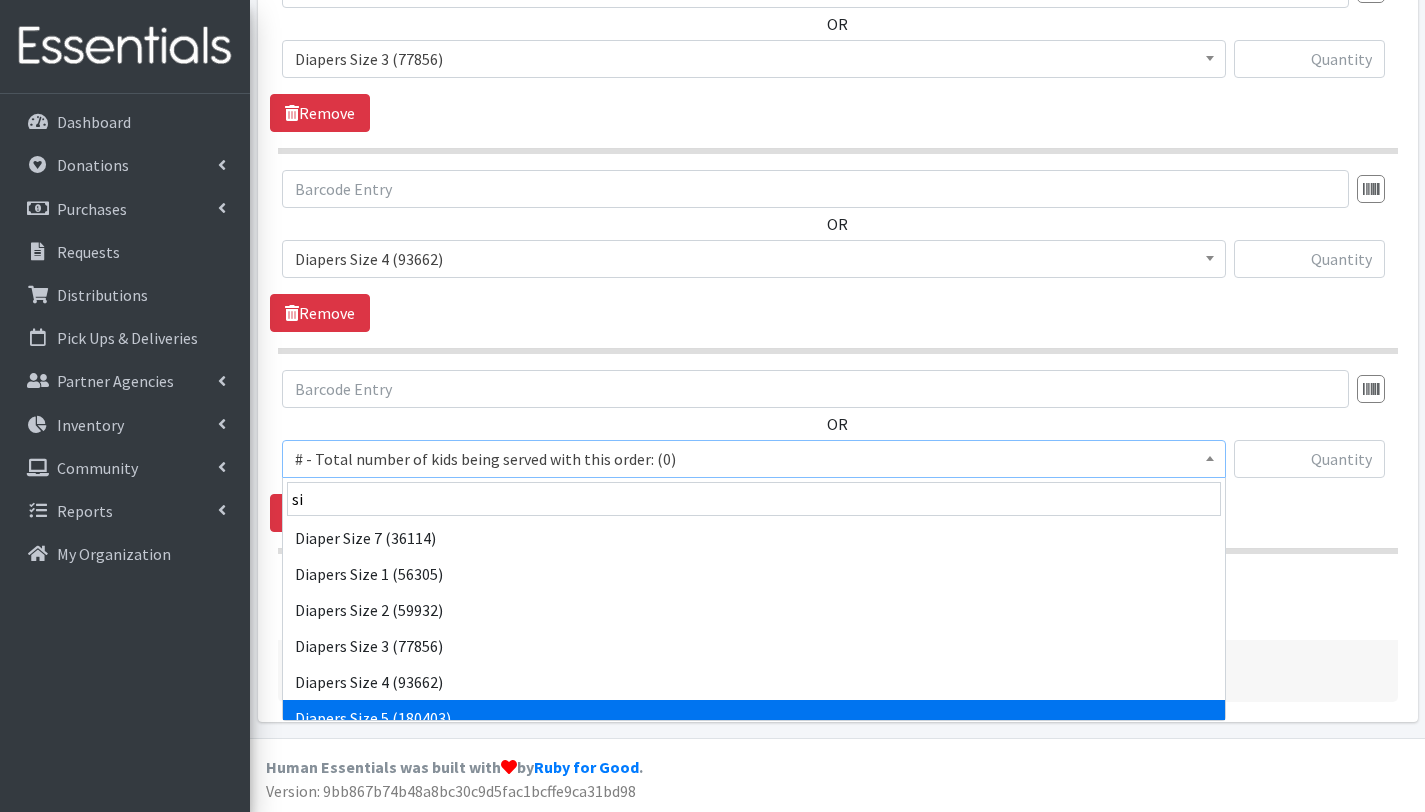 select on "2652" 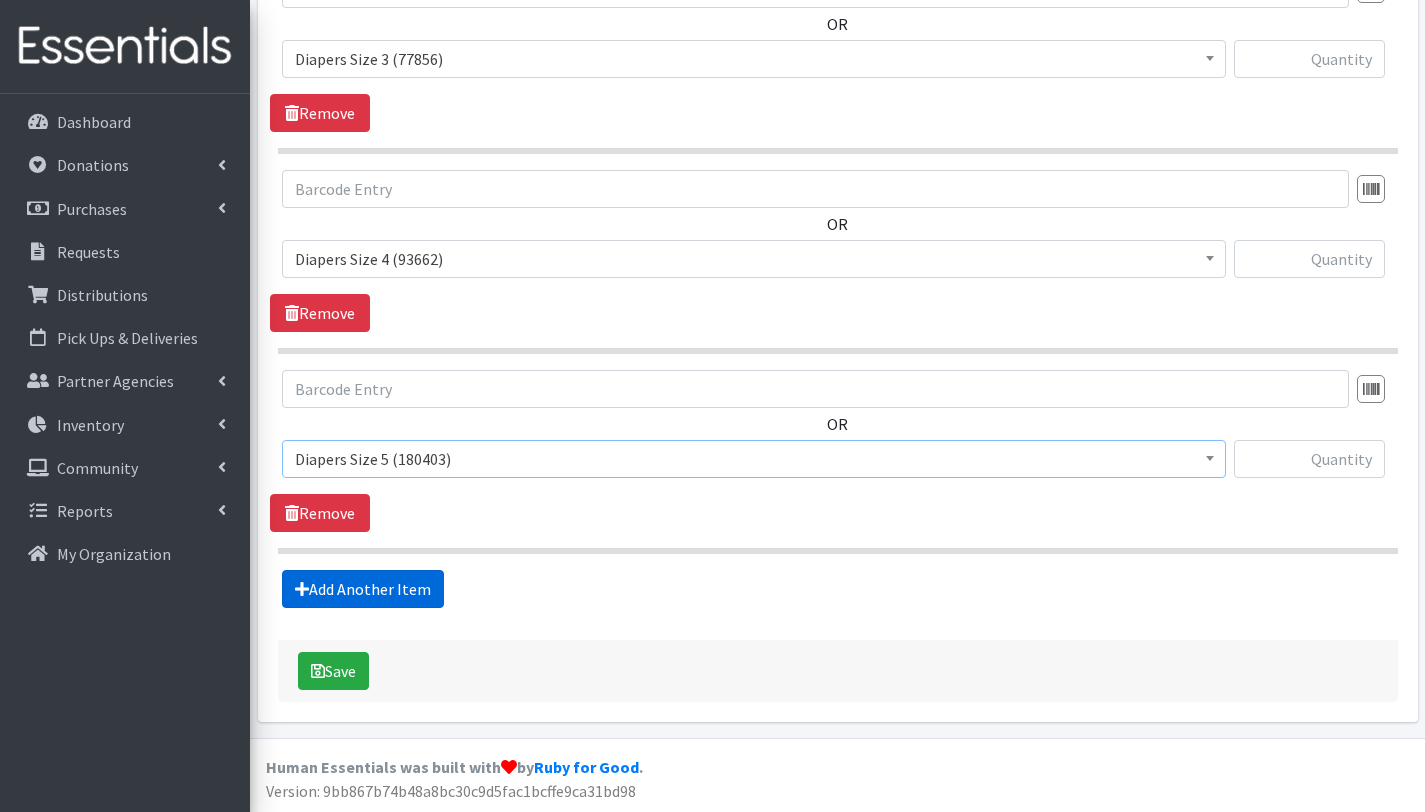 click on "Add Another Item" at bounding box center [363, 589] 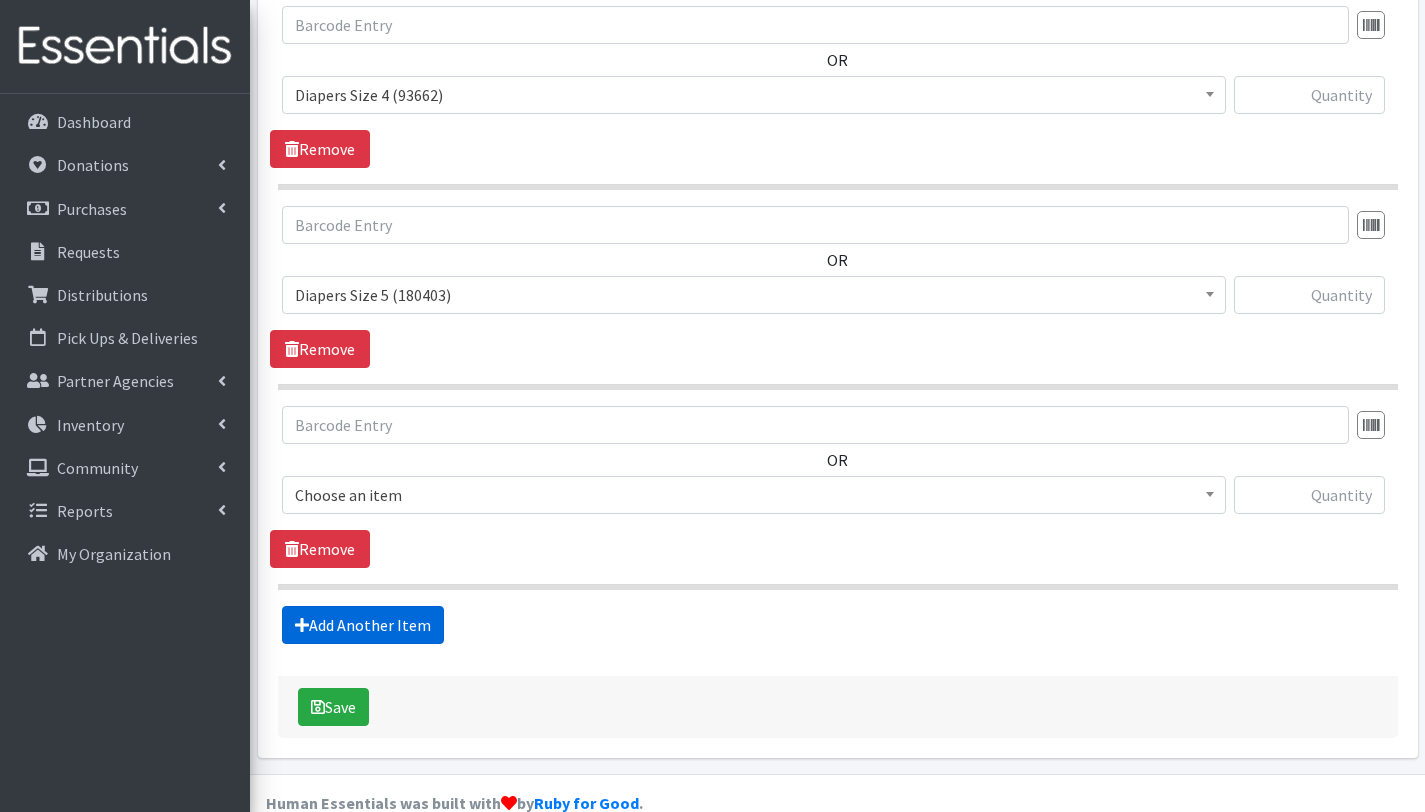scroll, scrollTop: 1453, scrollLeft: 0, axis: vertical 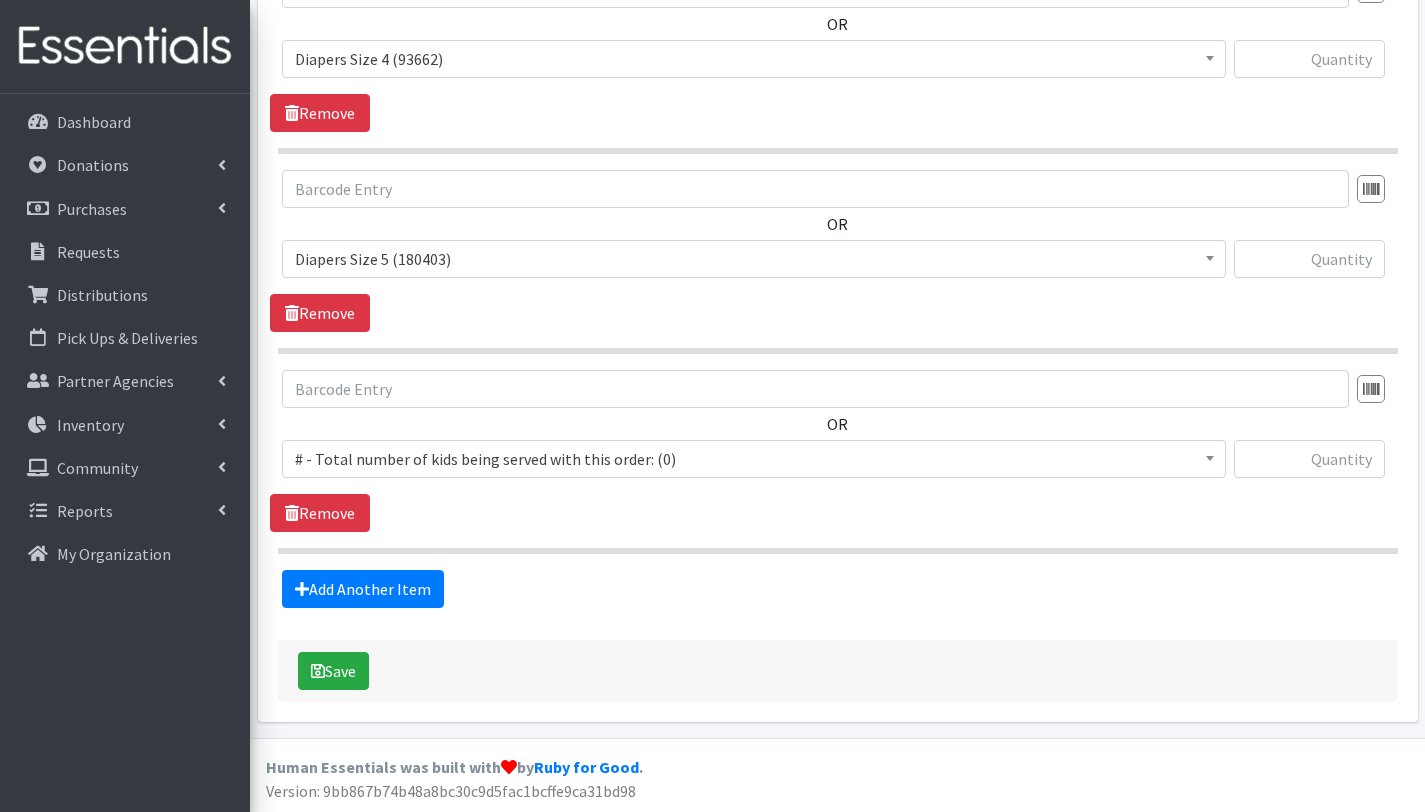click on "# - Total number of kids being served with this order: (0)" at bounding box center [754, 459] 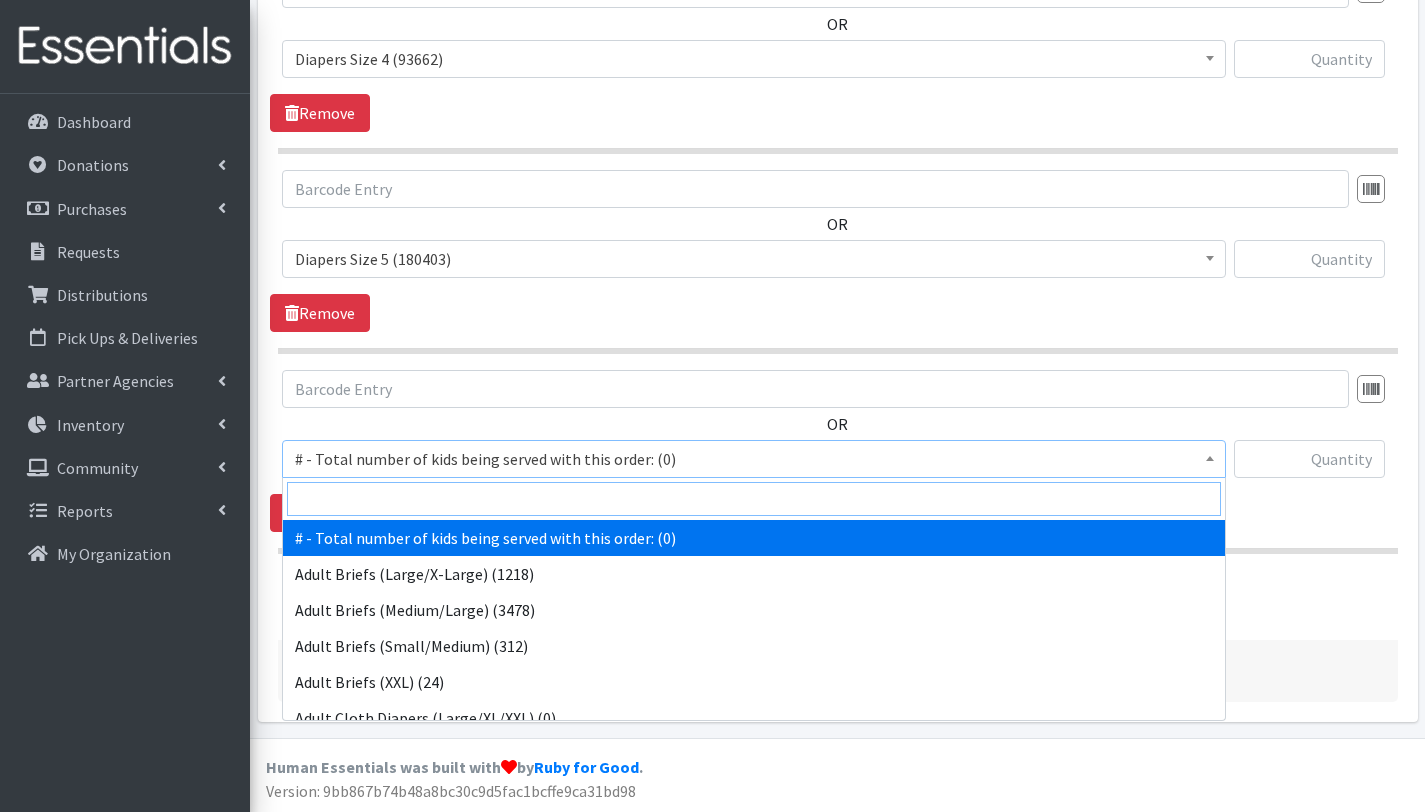 click at bounding box center (754, 499) 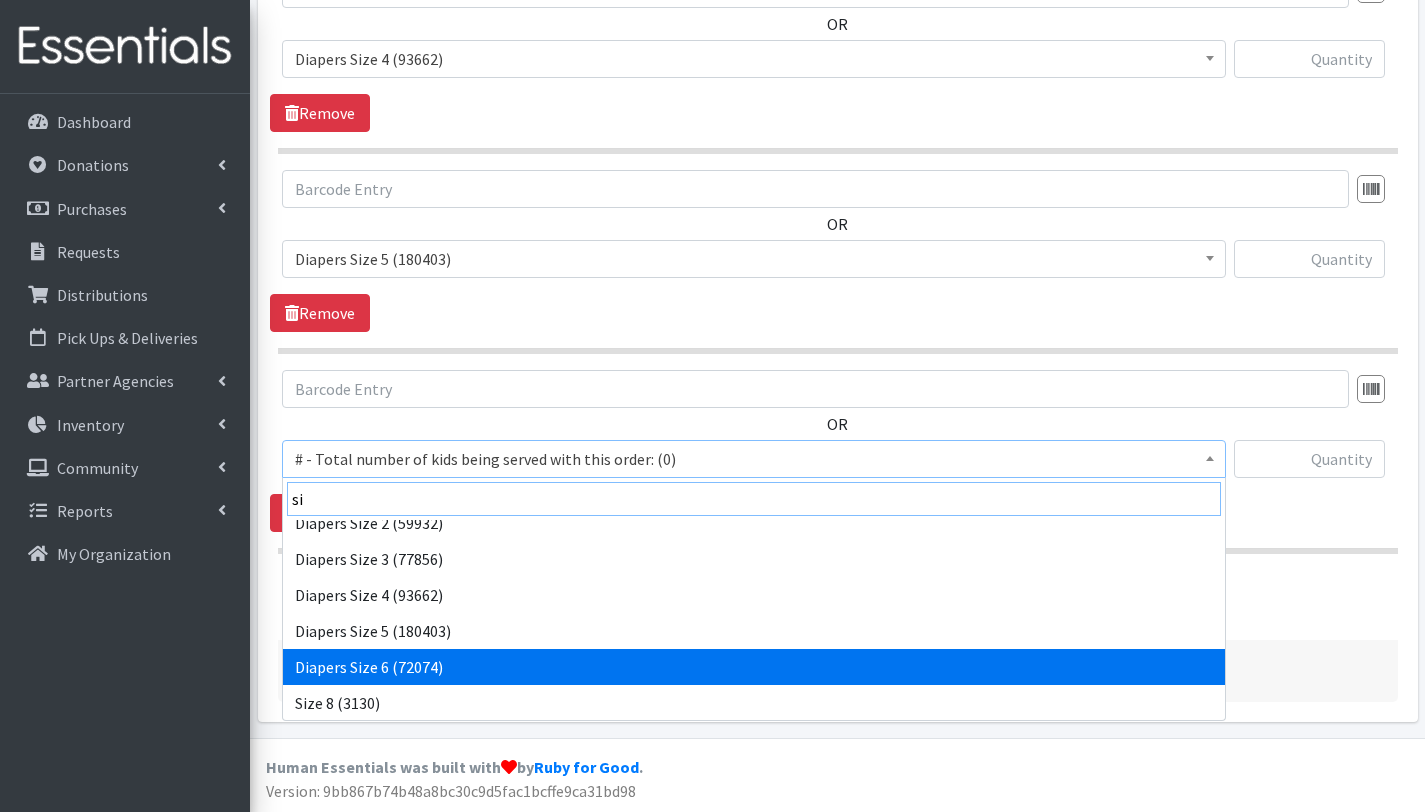 scroll, scrollTop: 88, scrollLeft: 0, axis: vertical 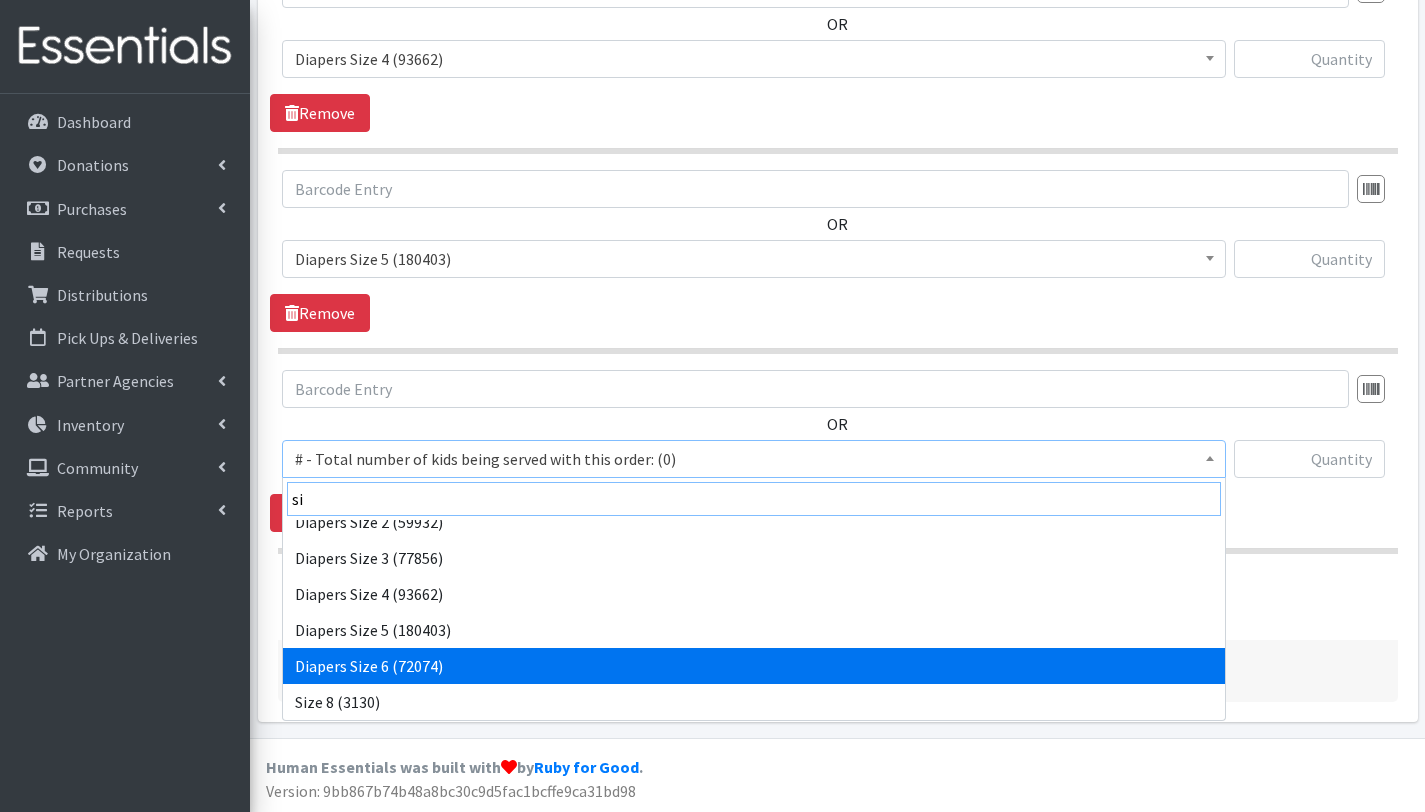 type on "si" 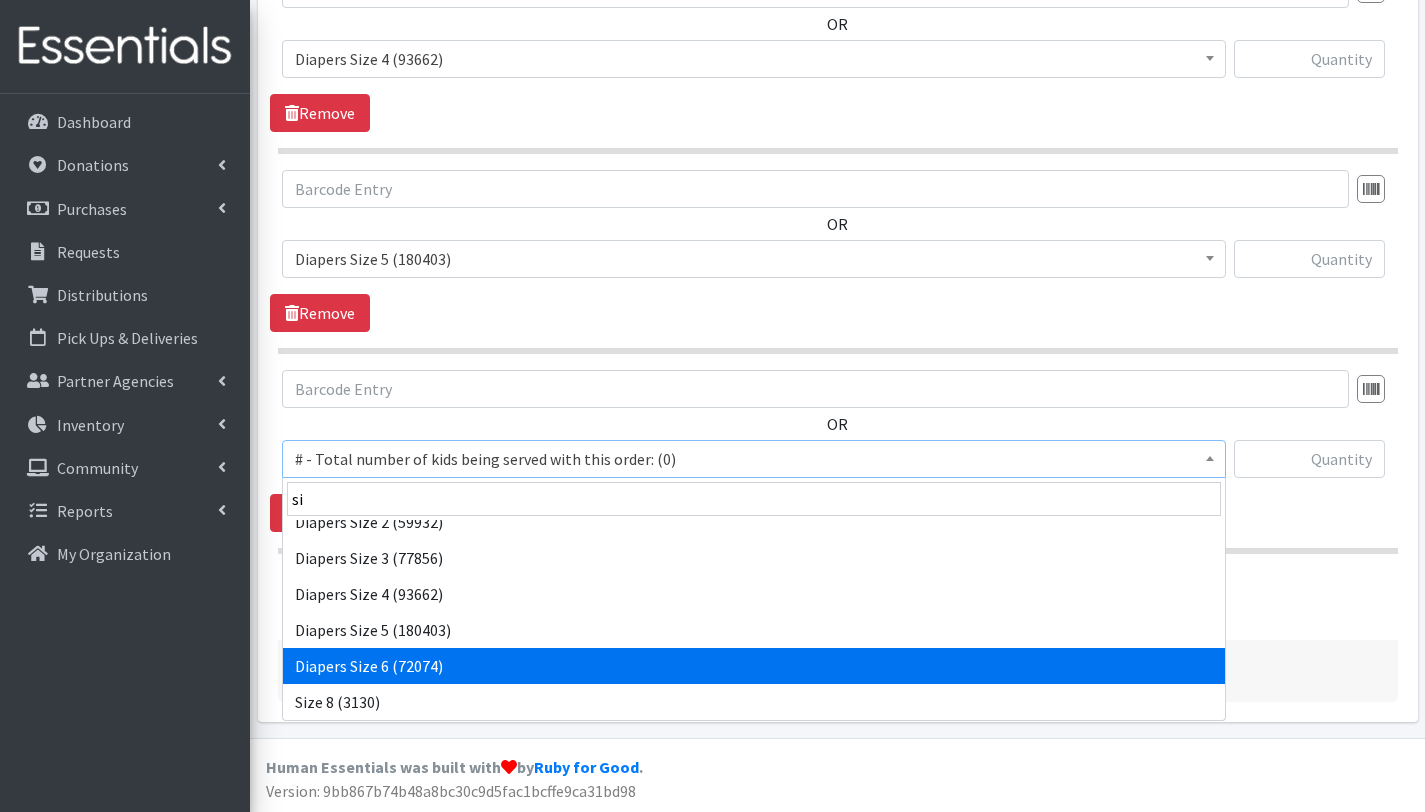 select on "2674" 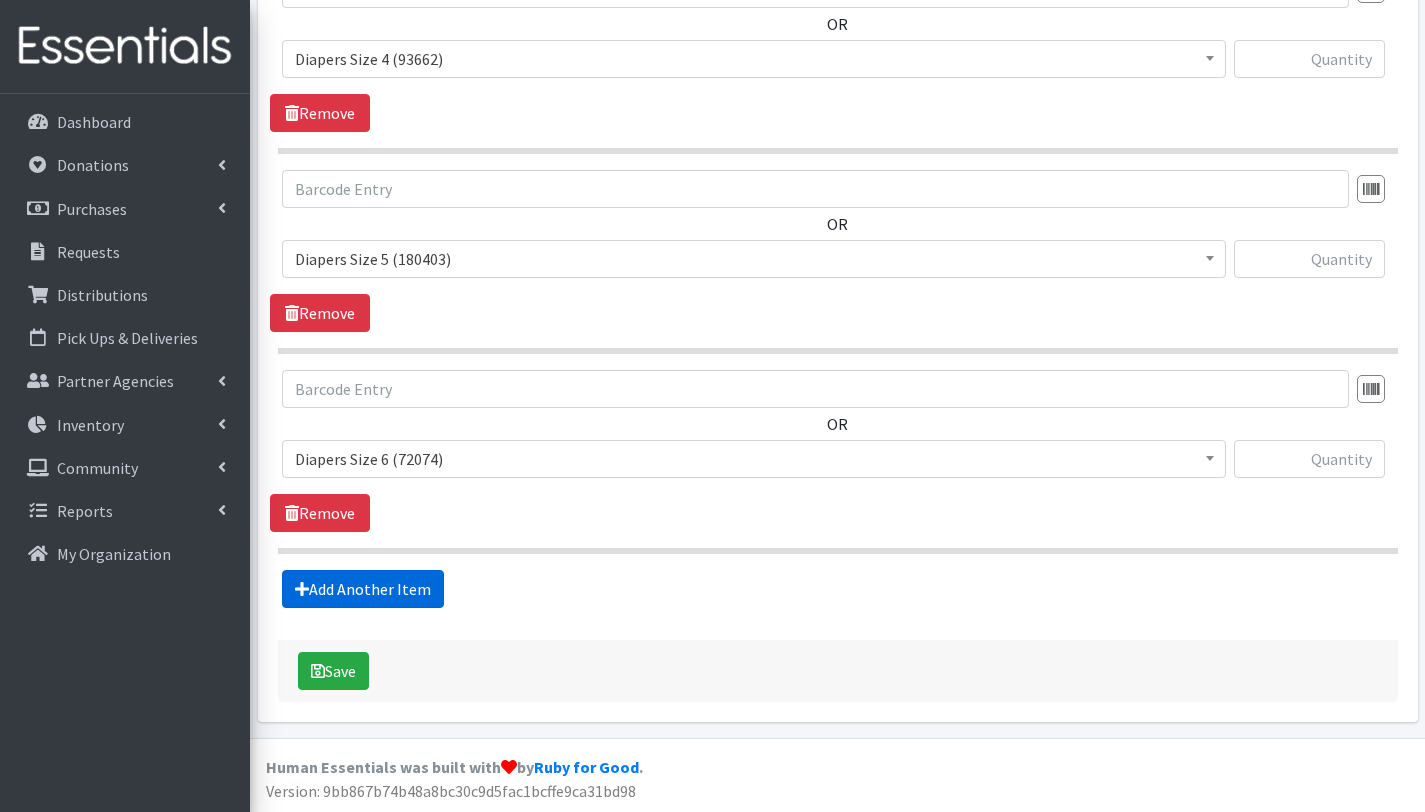 click on "Add Another Item" at bounding box center (363, 589) 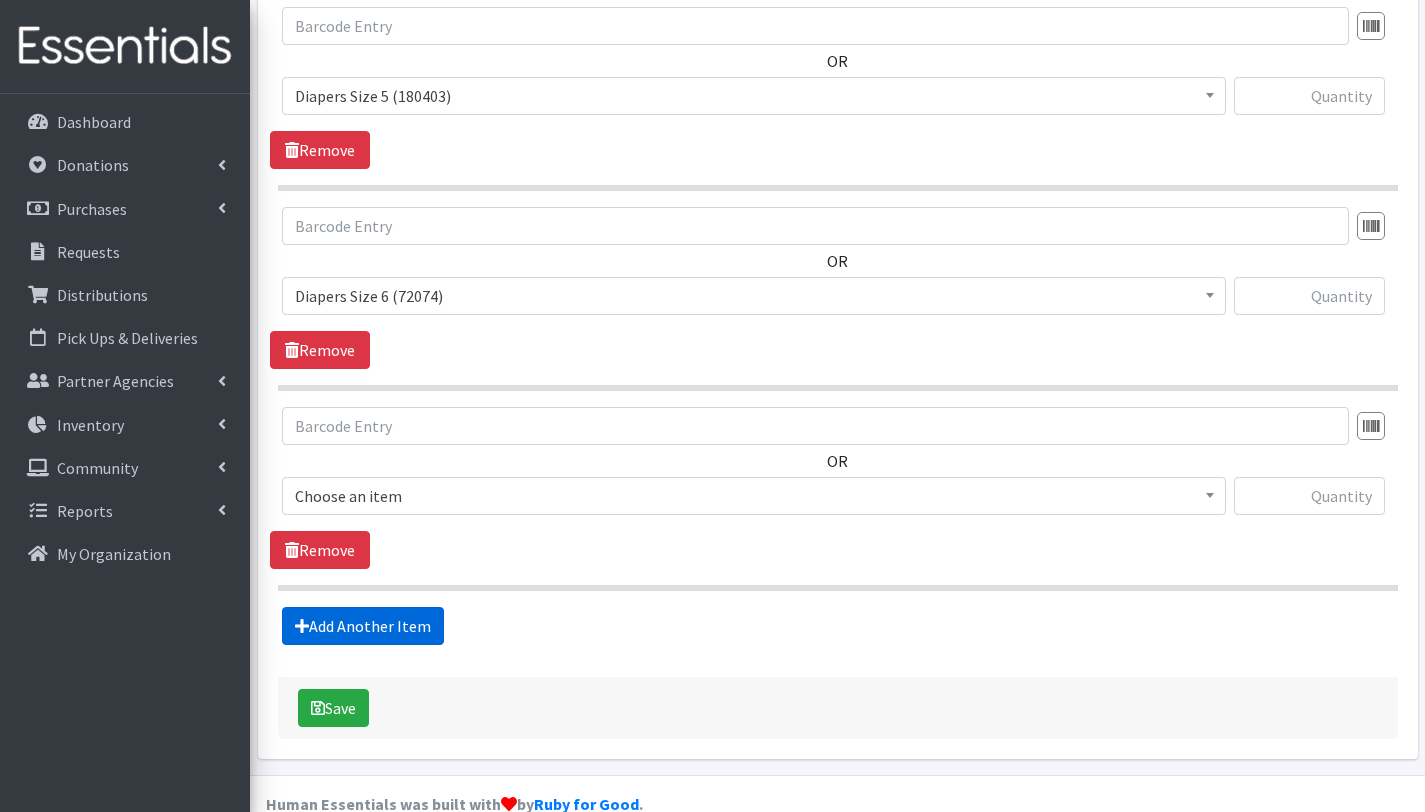 scroll, scrollTop: 1653, scrollLeft: 0, axis: vertical 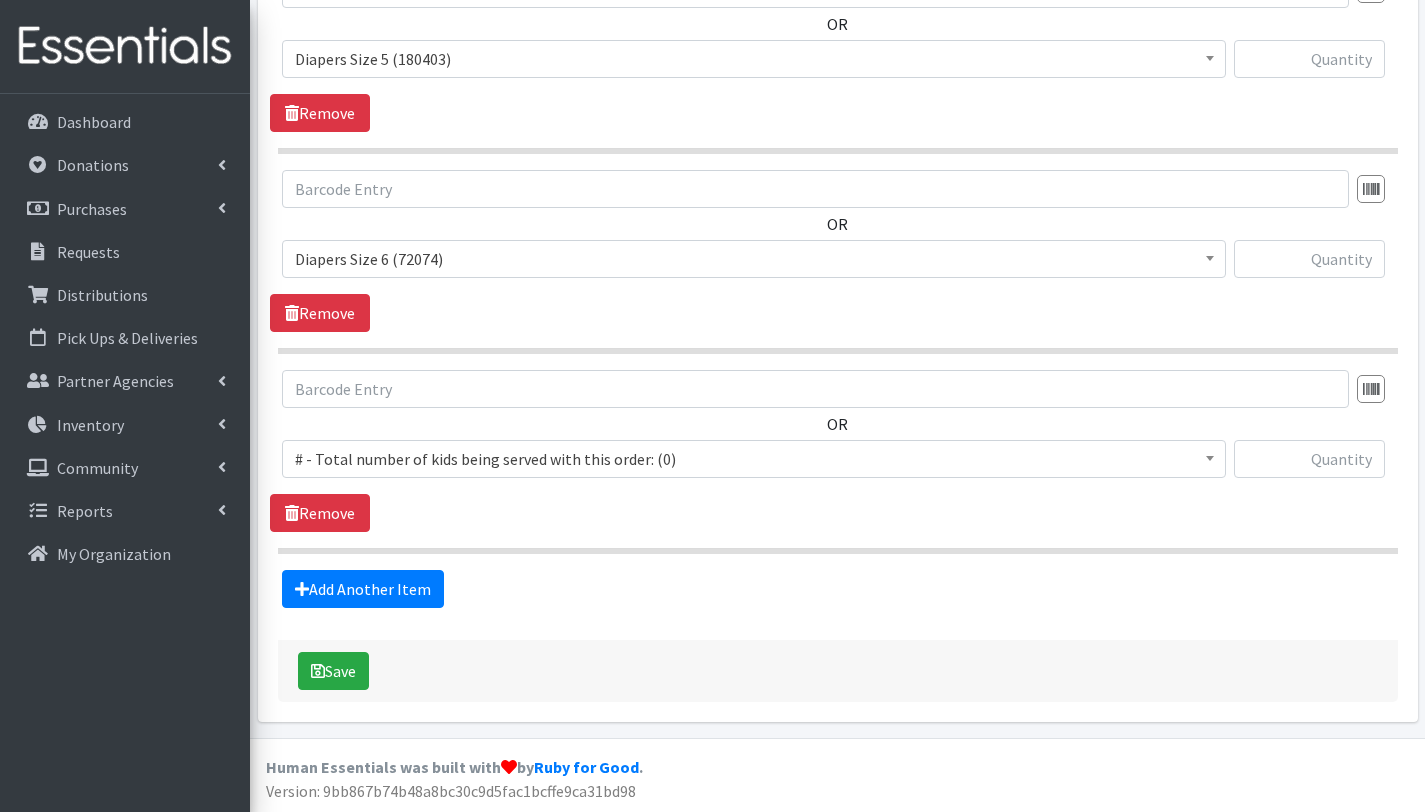 click on "# - Total number of kids being served with this order: (0)" at bounding box center (754, 459) 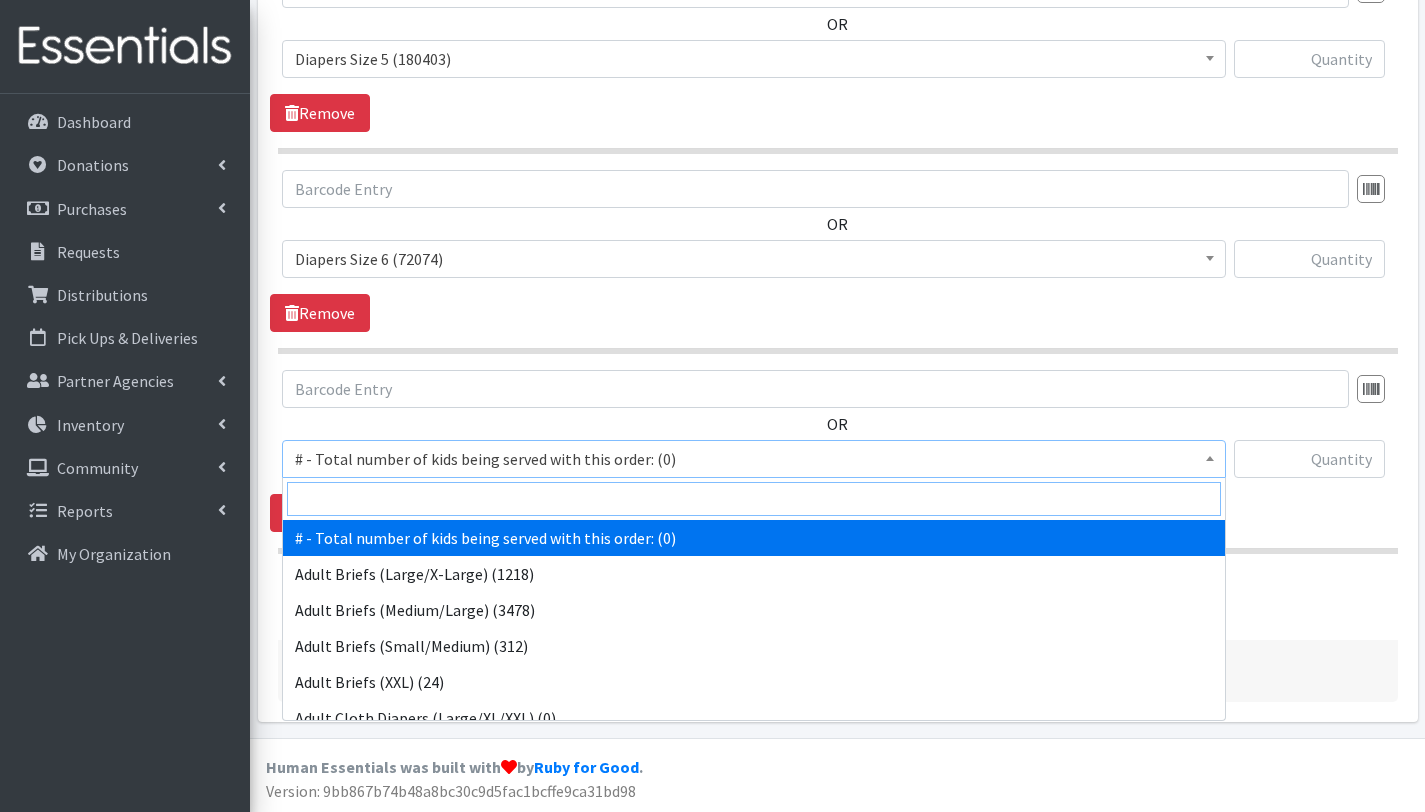click at bounding box center (754, 499) 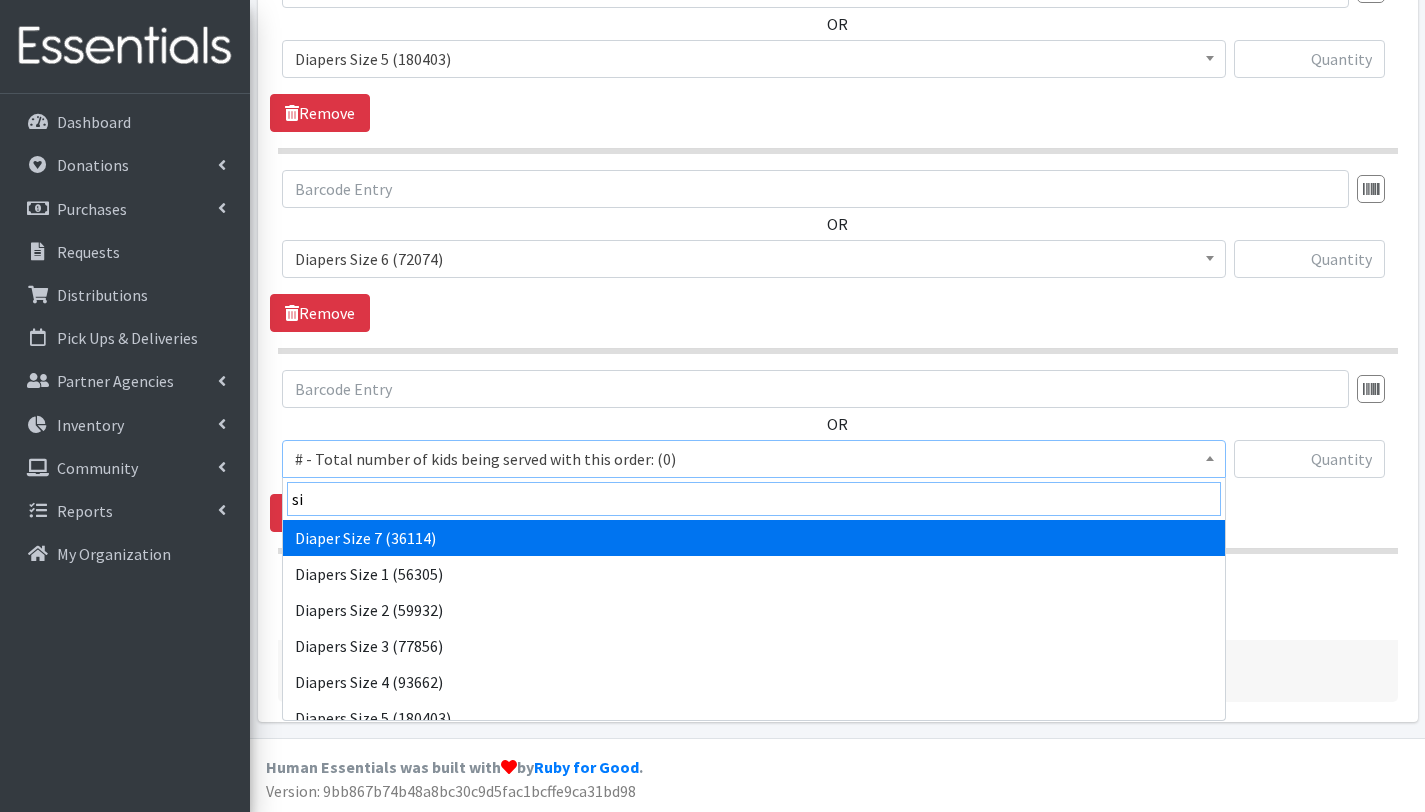 type on "si" 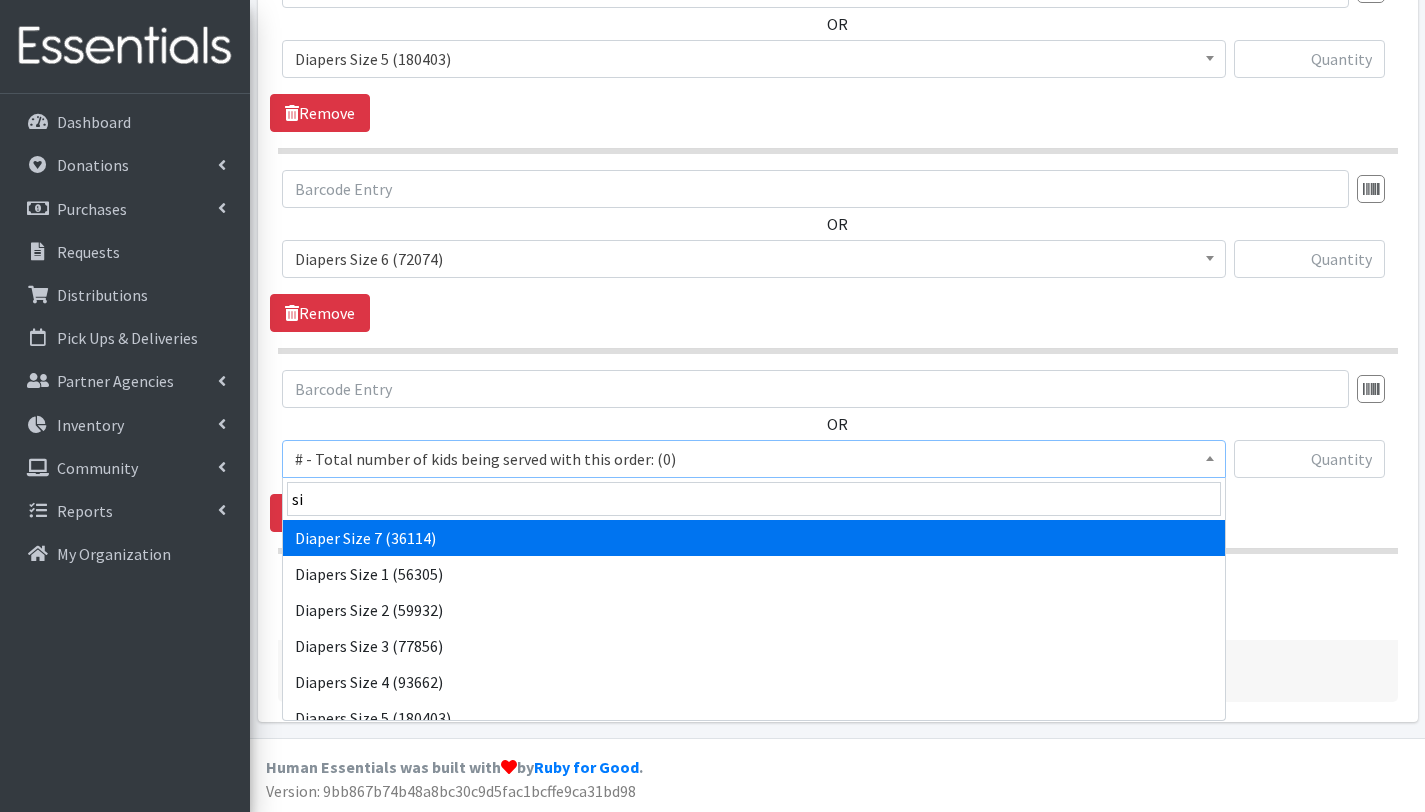 select on "12644" 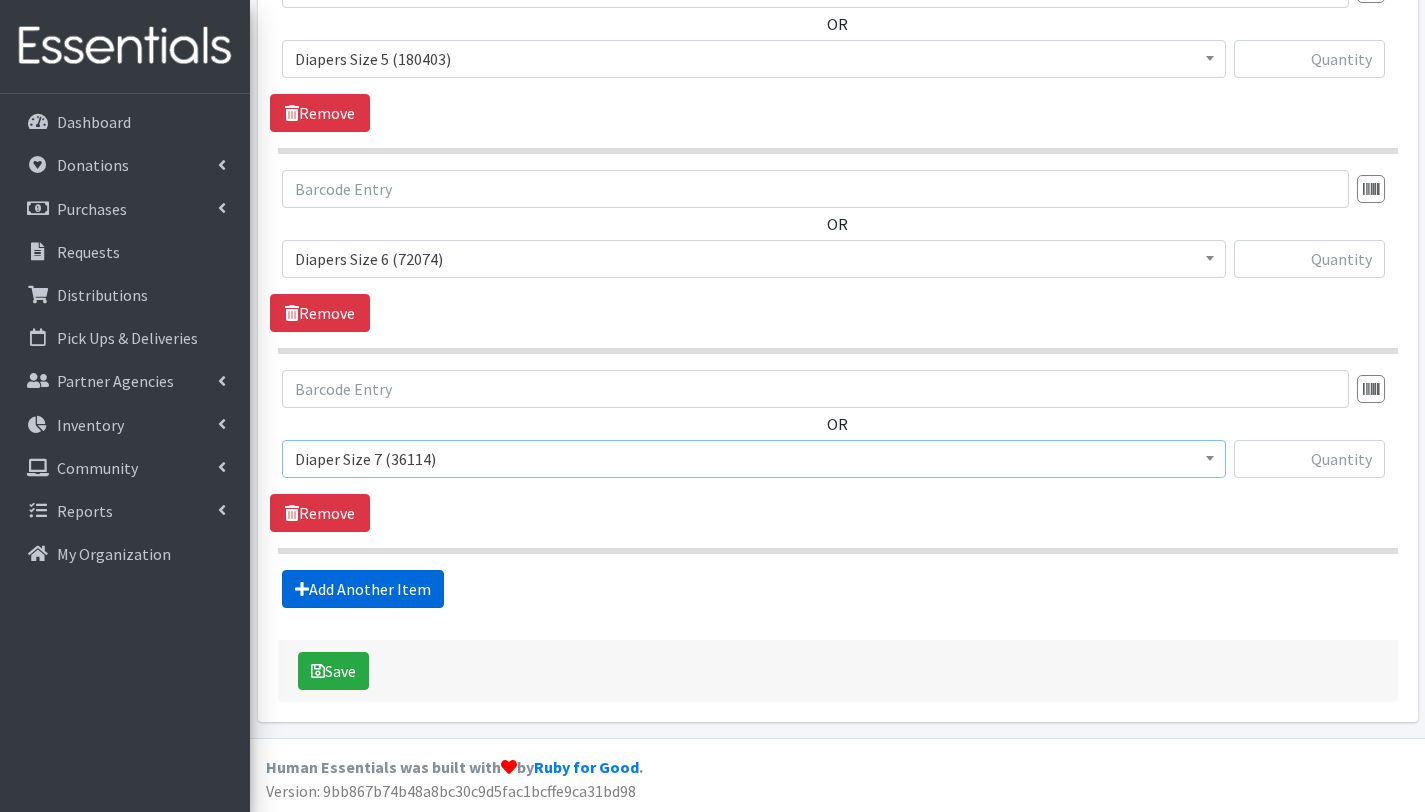 click on "Add Another Item" at bounding box center (363, 589) 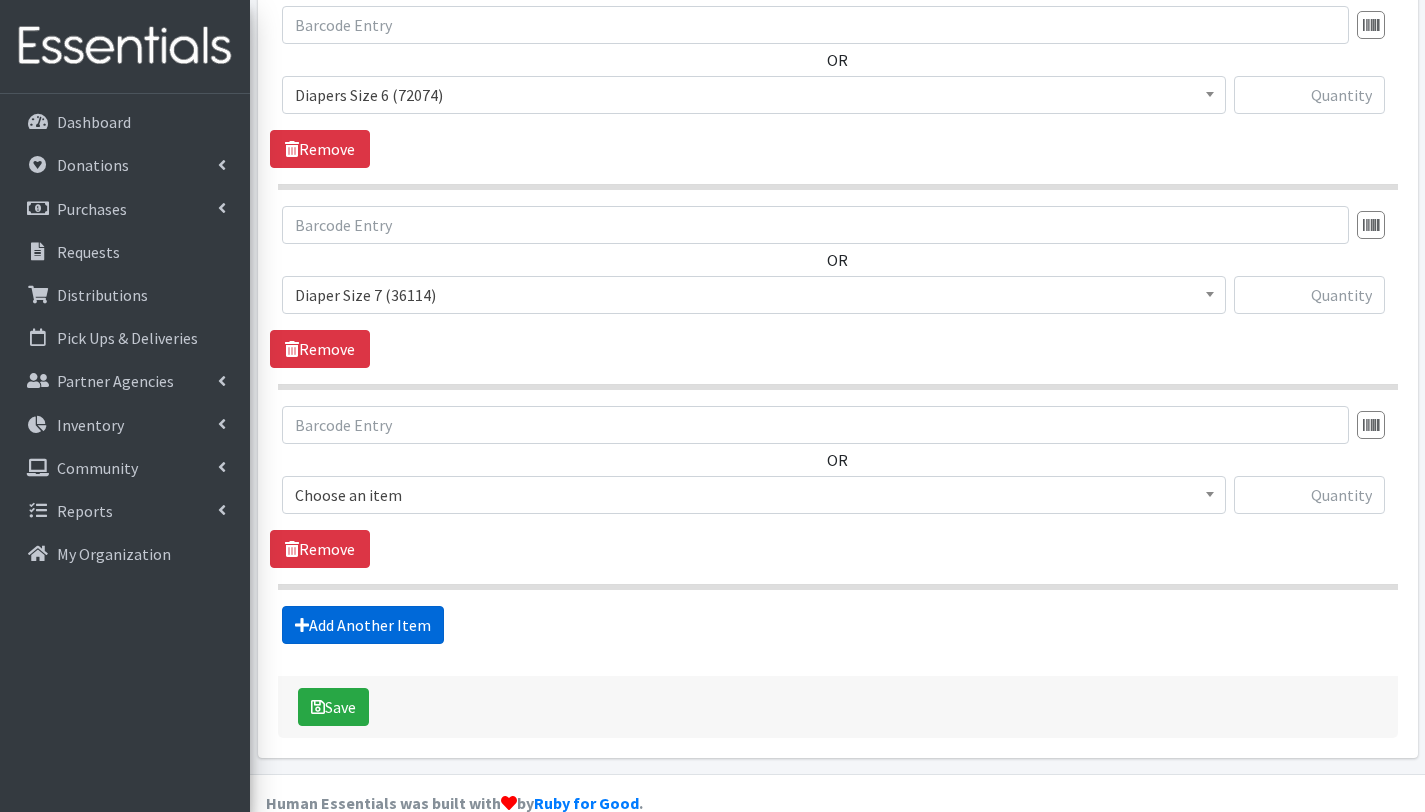 scroll, scrollTop: 1853, scrollLeft: 0, axis: vertical 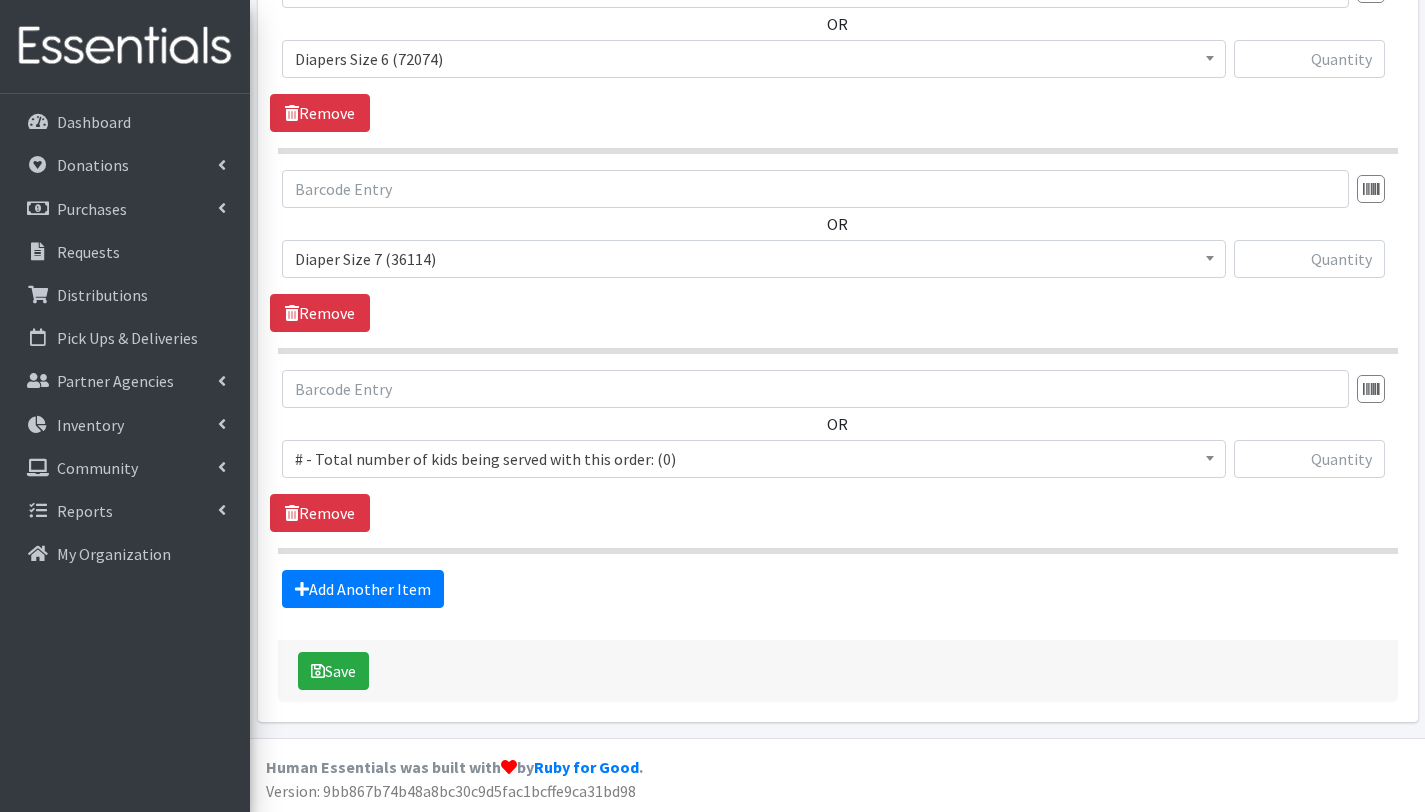 click on "# - Total number of kids being served with this order: (0)" at bounding box center [754, 459] 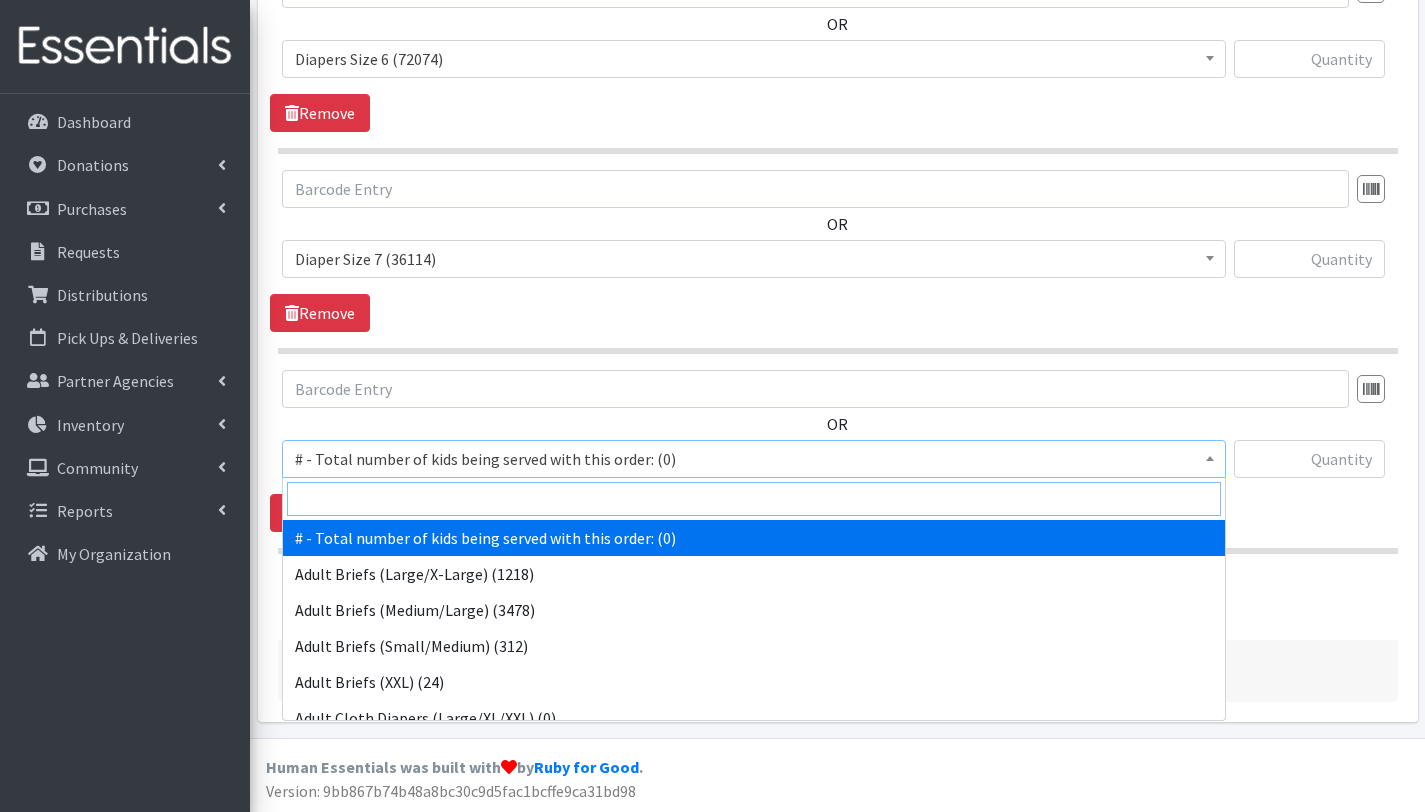 click at bounding box center (754, 499) 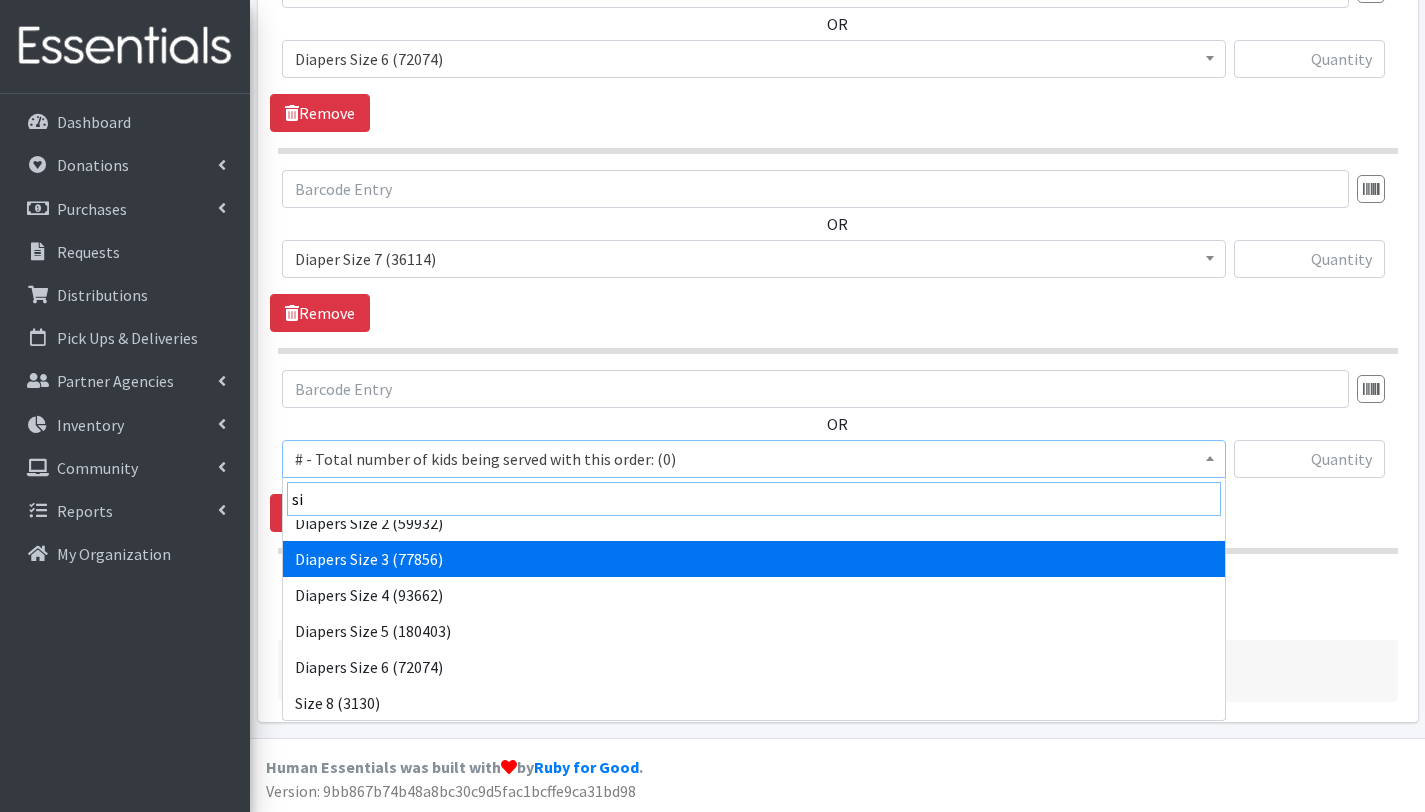 scroll, scrollTop: 88, scrollLeft: 0, axis: vertical 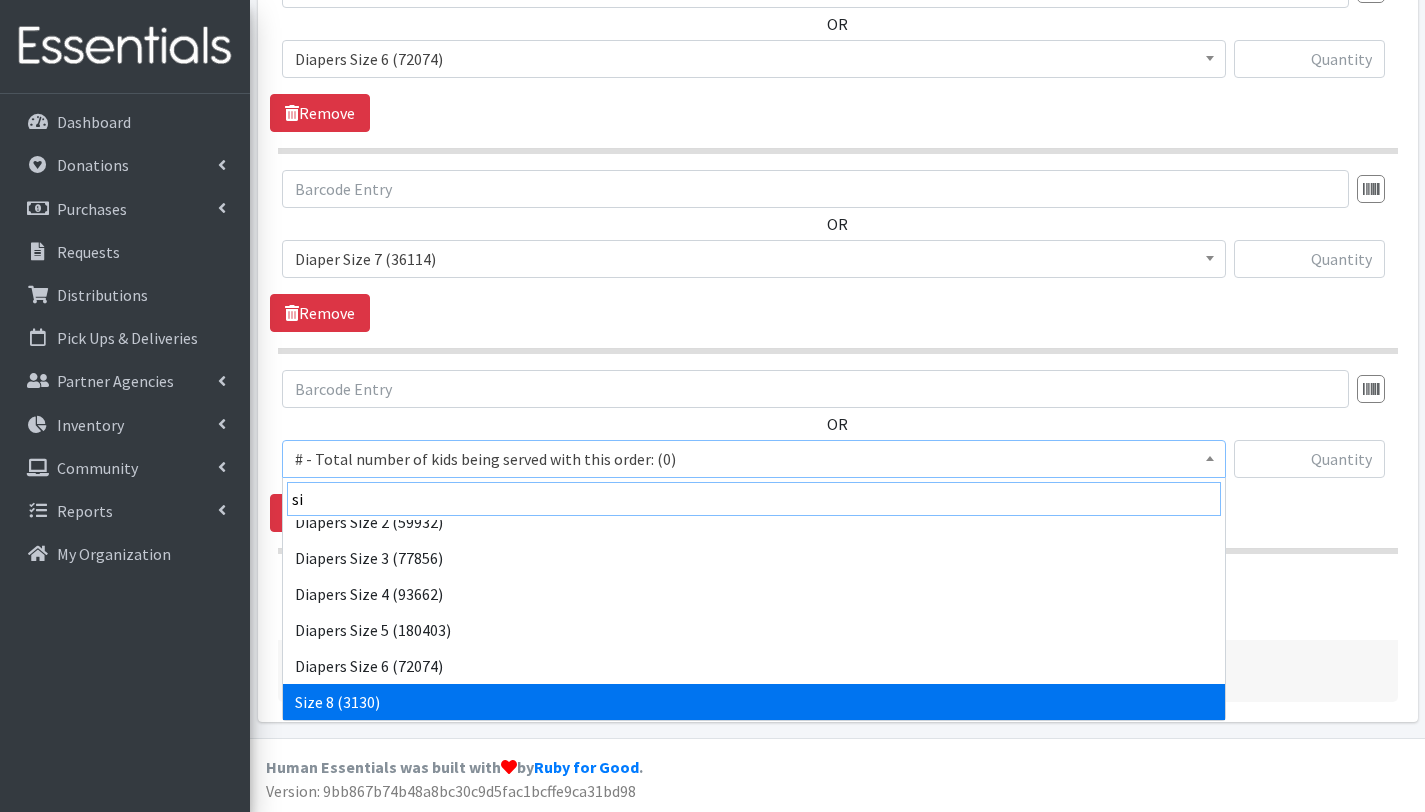 type on "si" 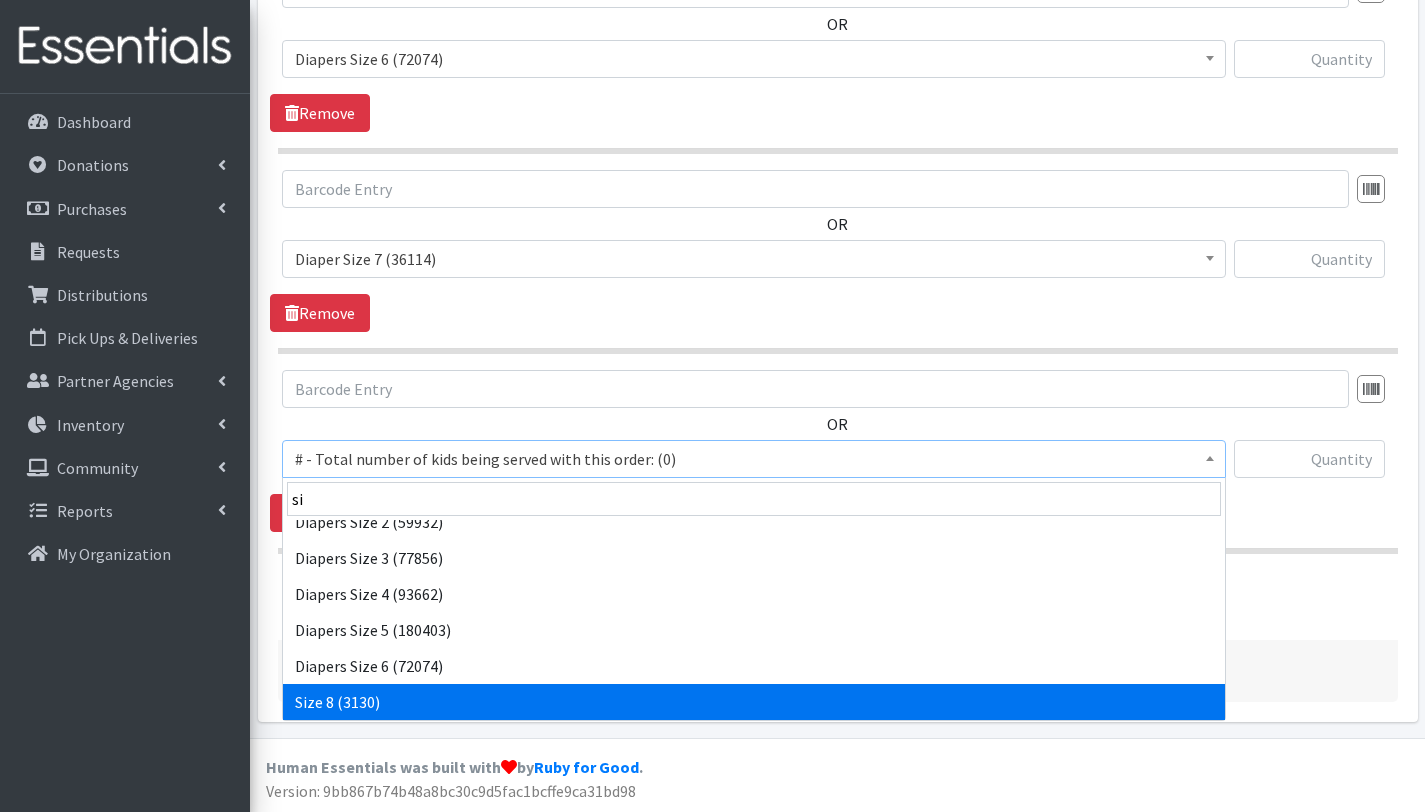 select on "15229" 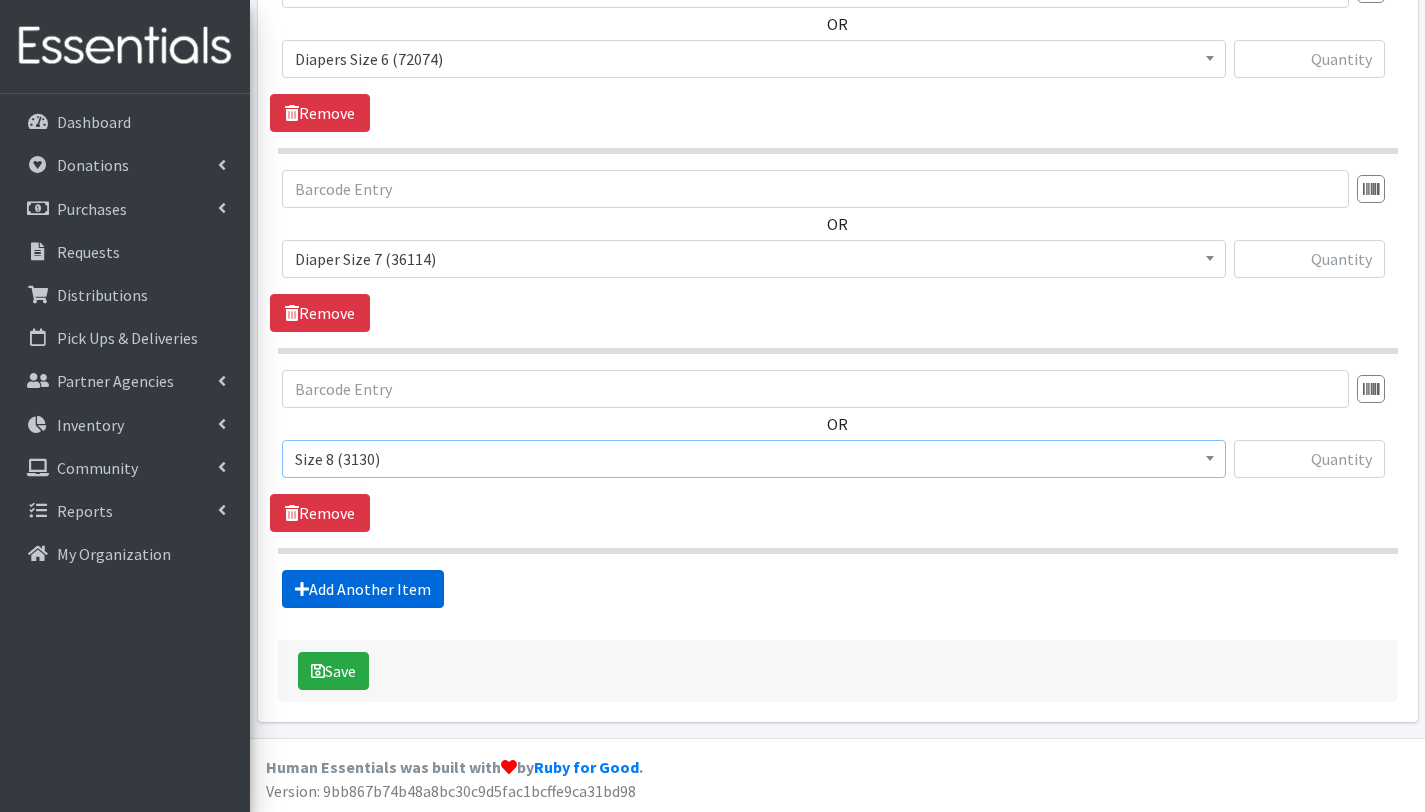 click on "Add Another Item" at bounding box center (363, 589) 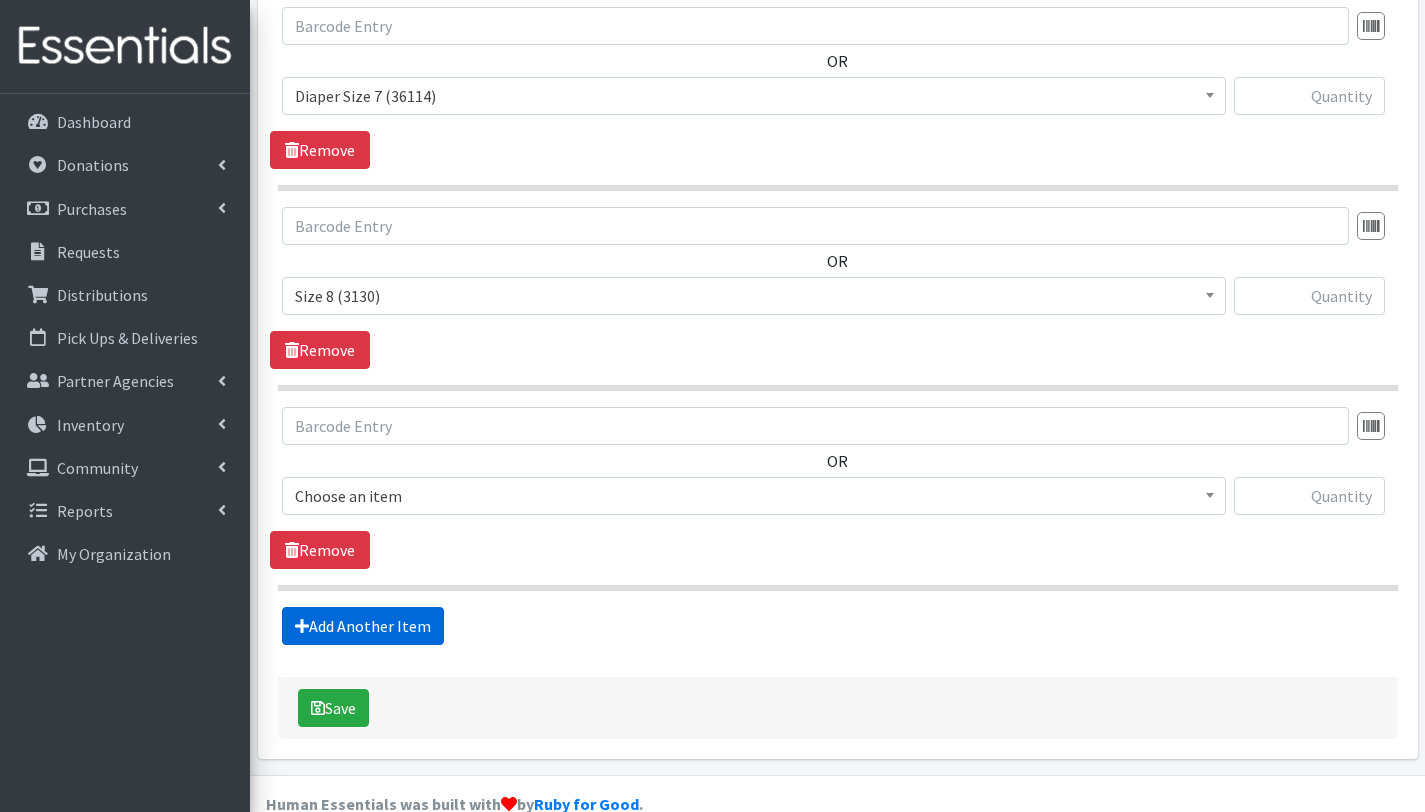 scroll, scrollTop: 2053, scrollLeft: 0, axis: vertical 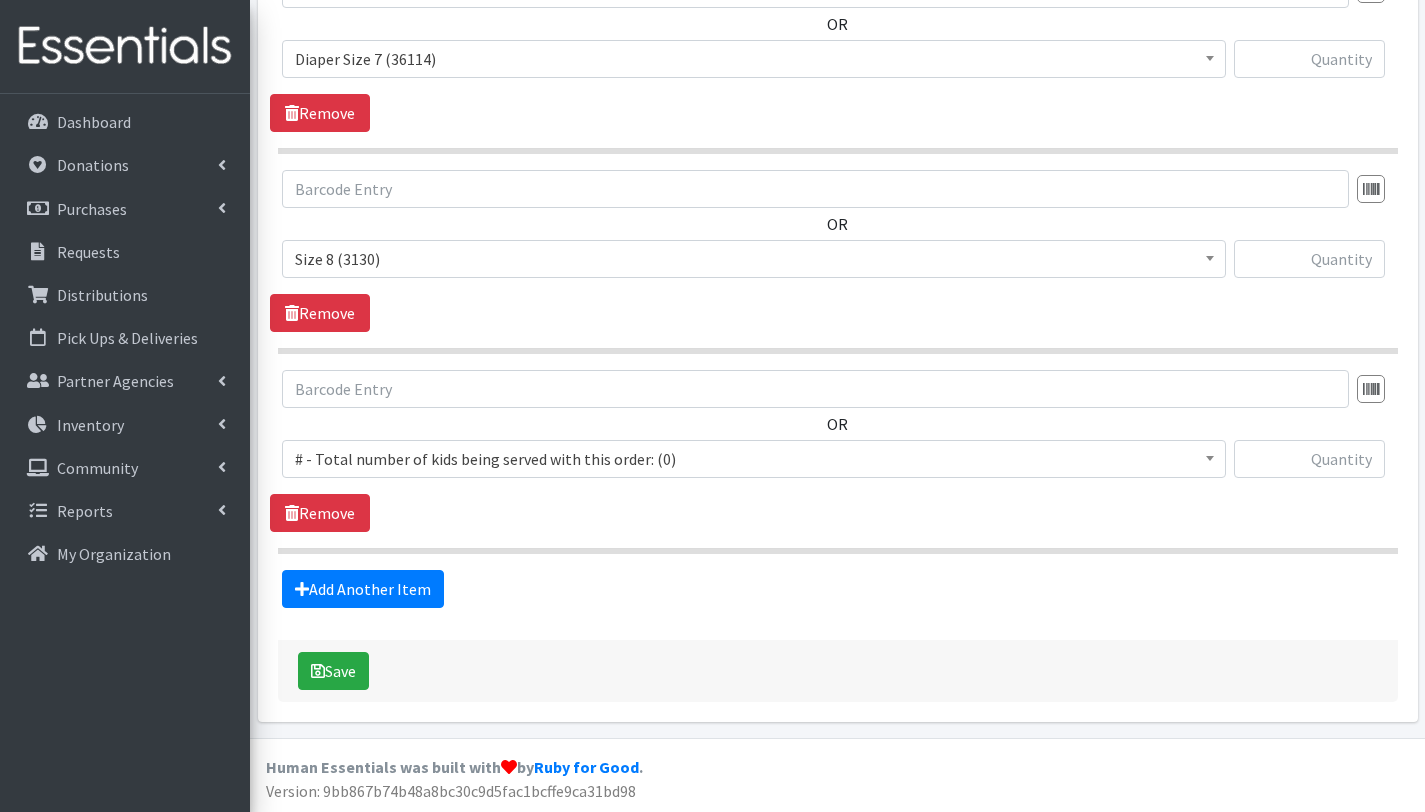 click on "# - Total number of kids being served with this order: (0)" at bounding box center (754, 459) 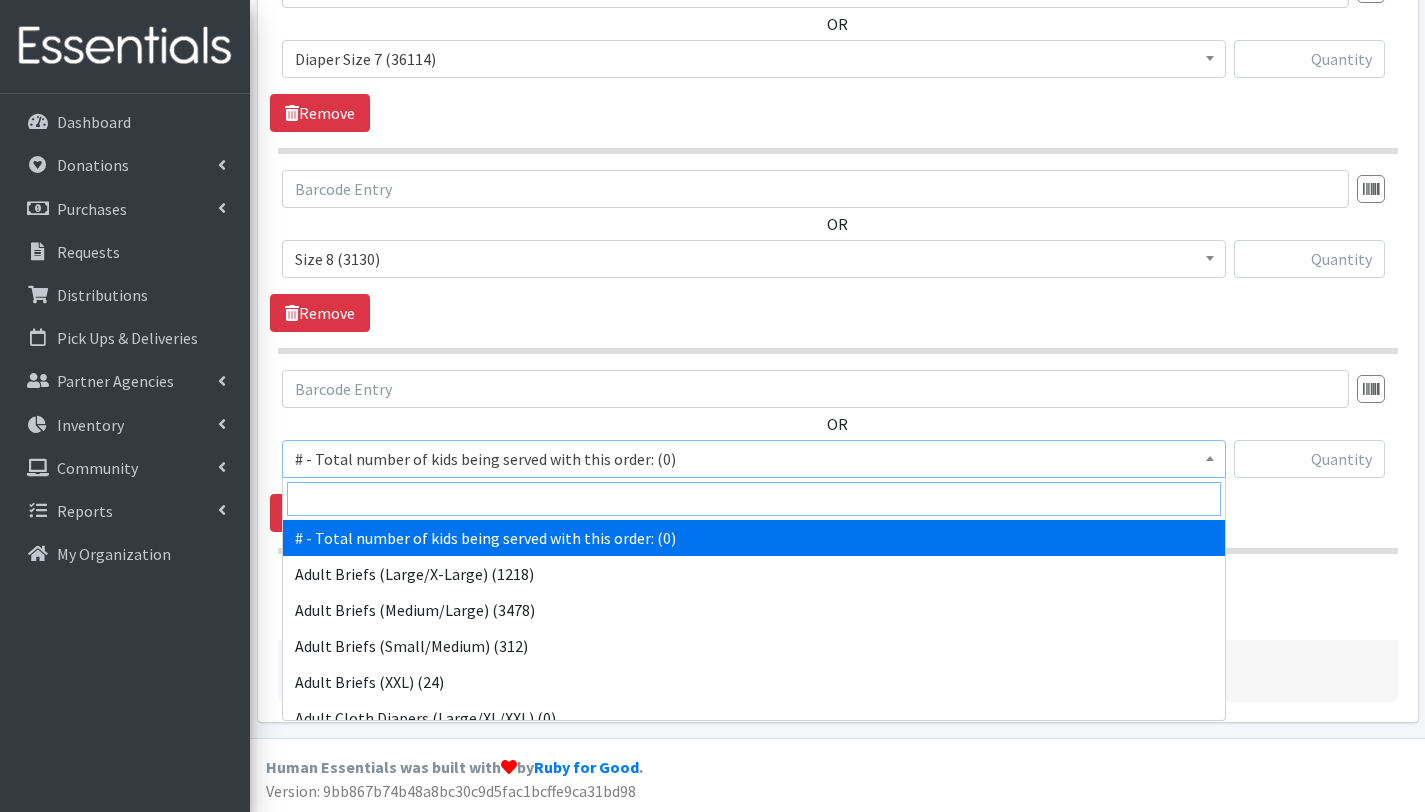 click at bounding box center [754, 499] 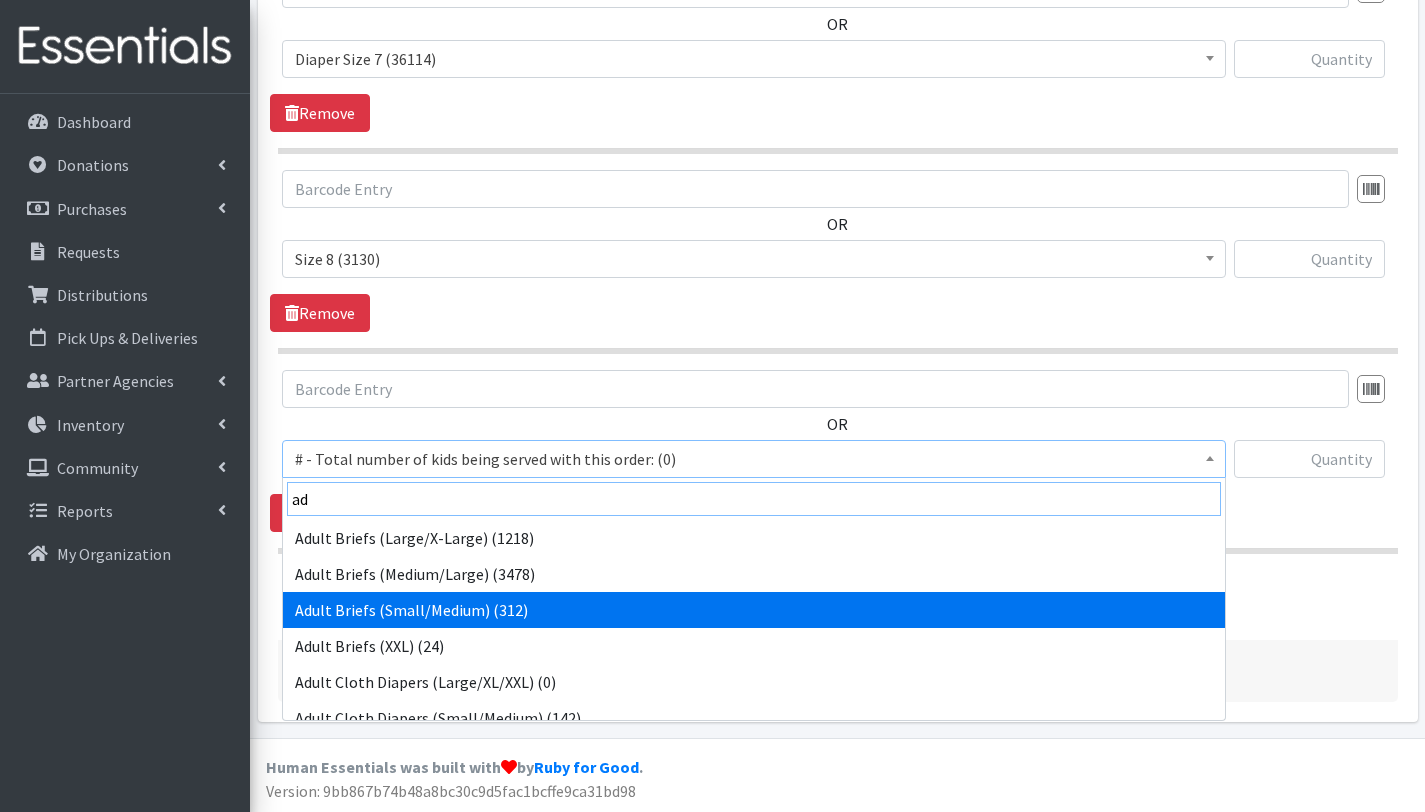 type on "ad" 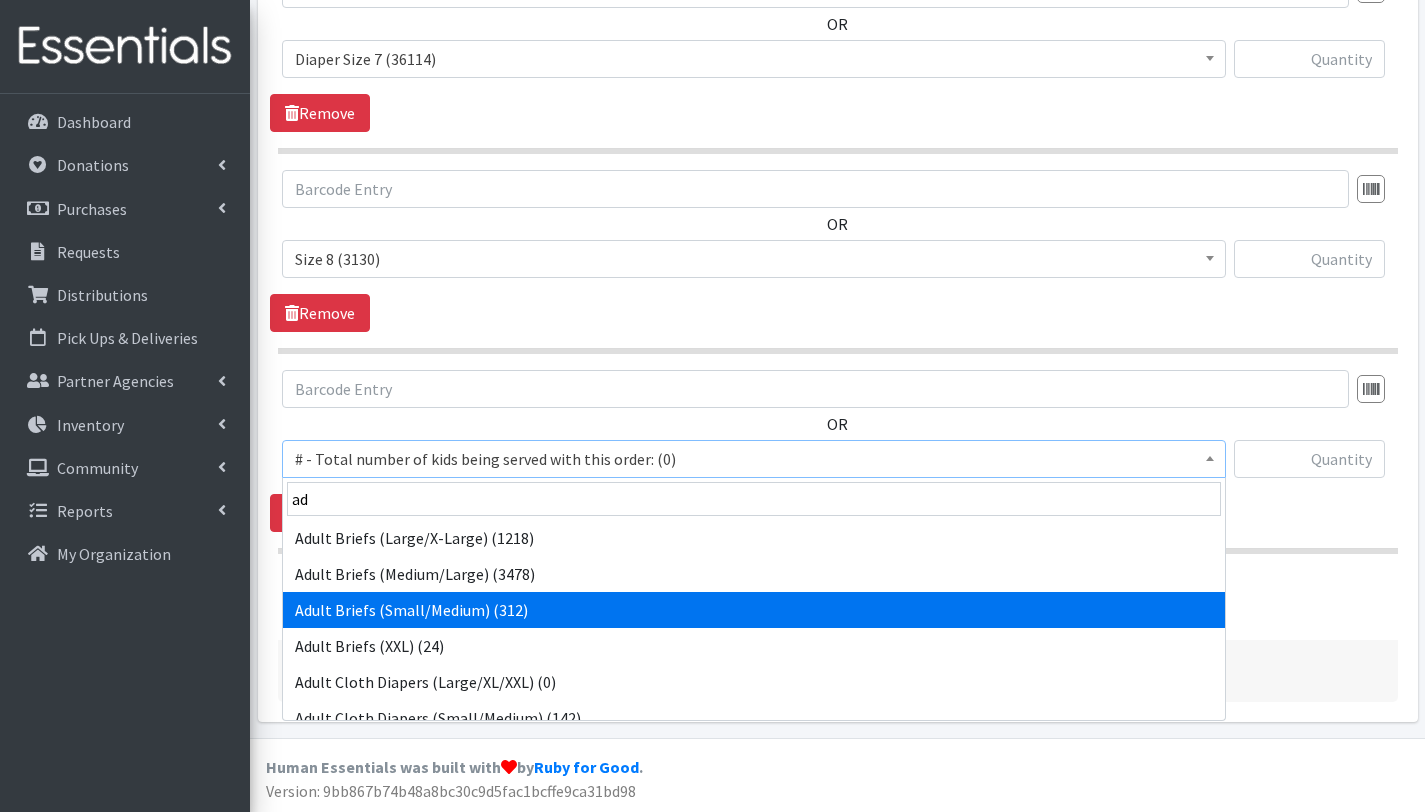 select on "2646" 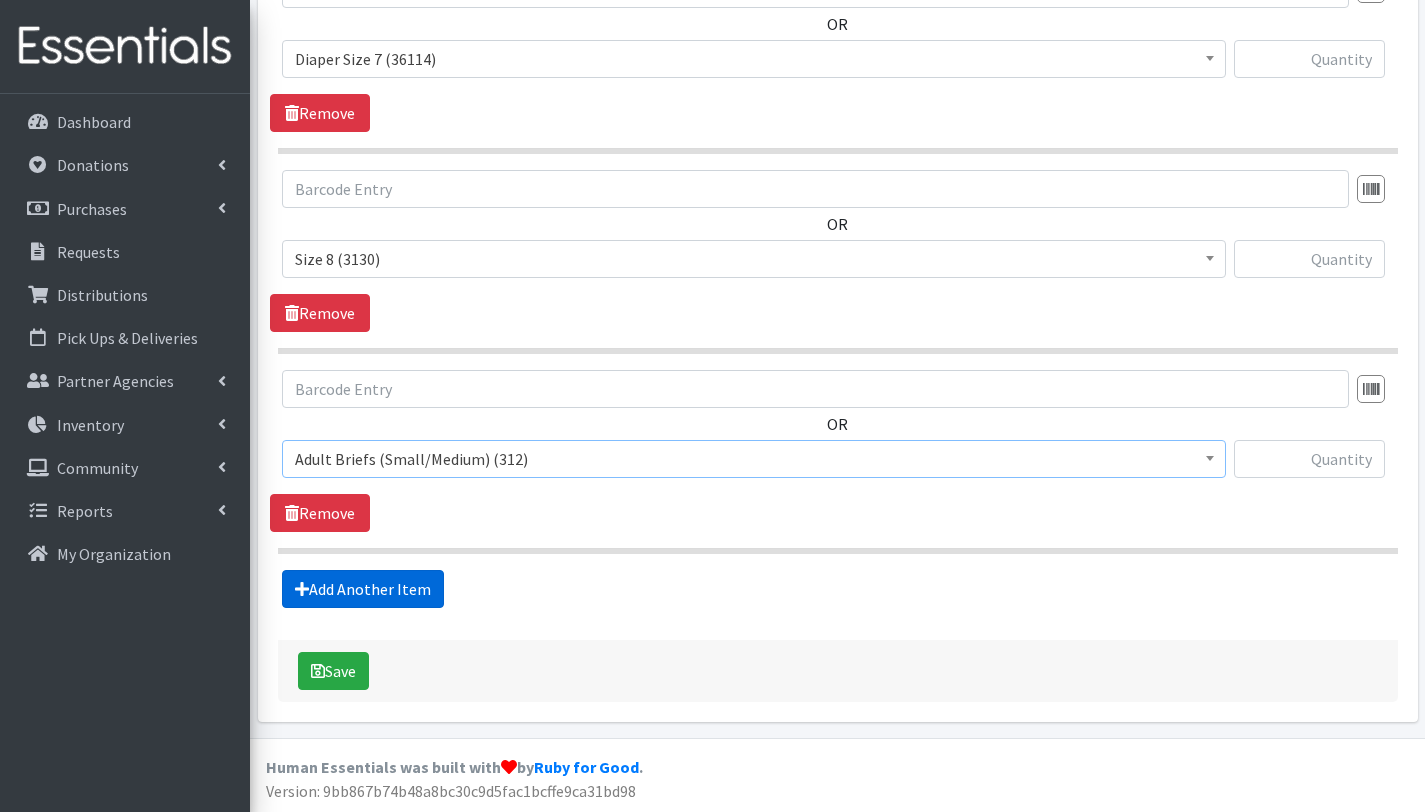 click on "Add Another Item" at bounding box center (363, 589) 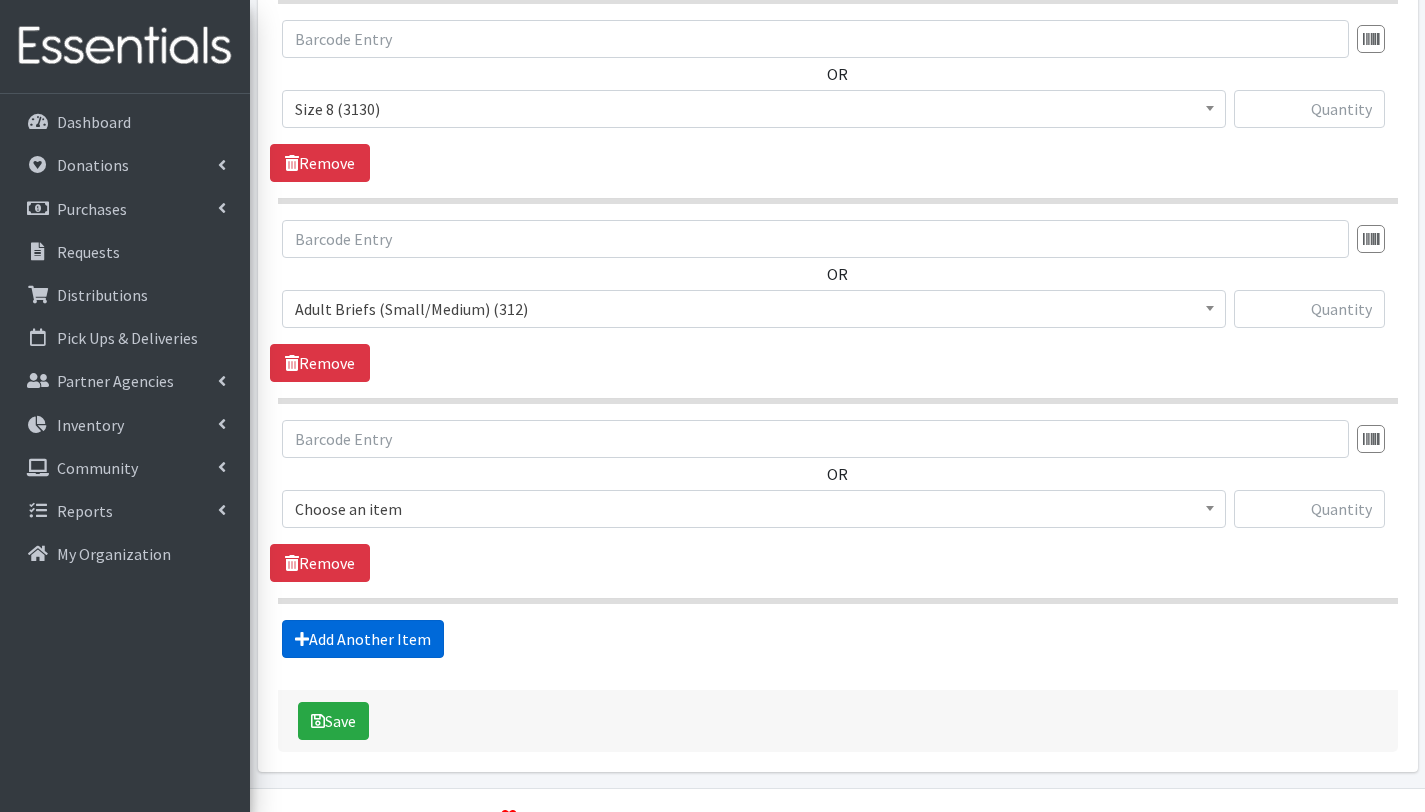 scroll, scrollTop: 2253, scrollLeft: 0, axis: vertical 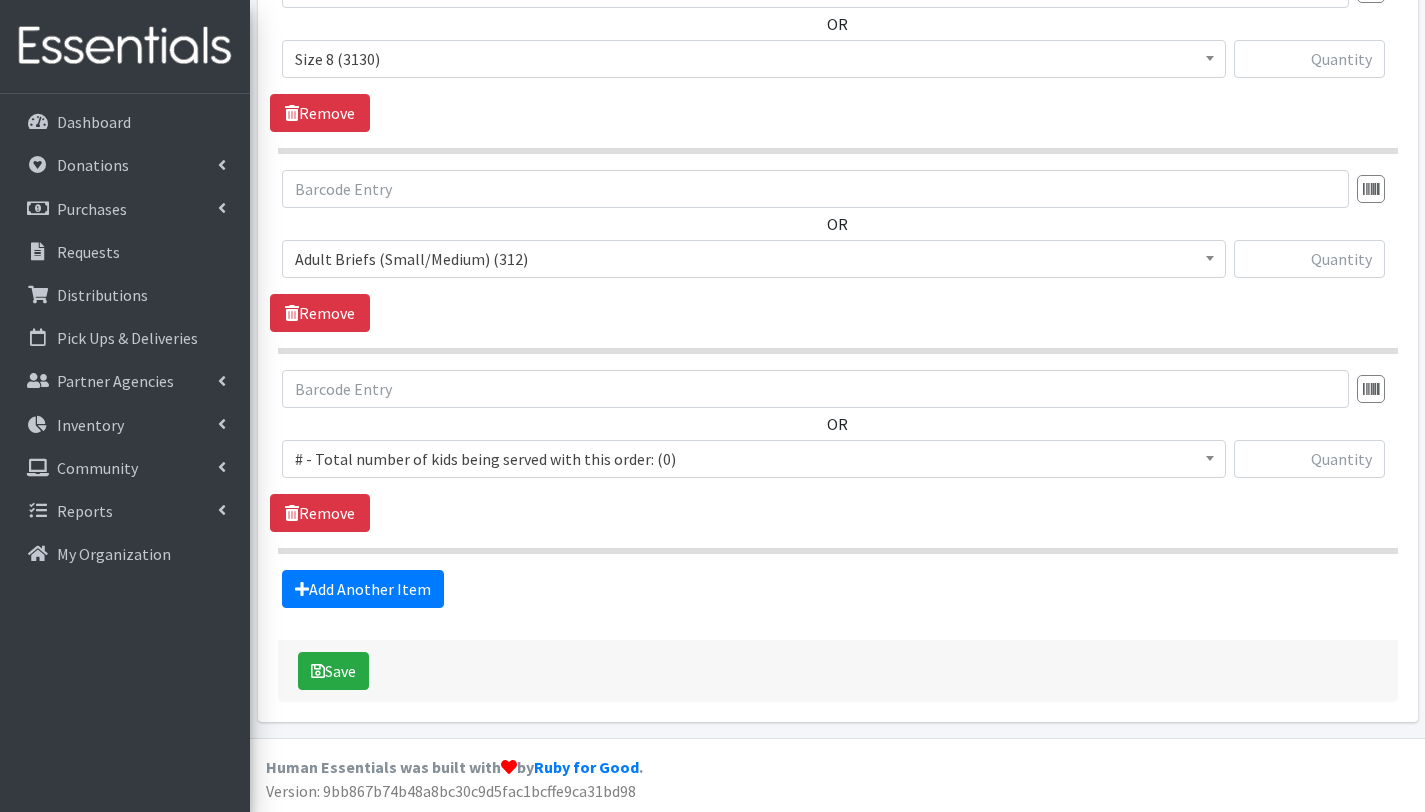 click on "# - Total number of kids being served with this order: (0)" at bounding box center [754, 459] 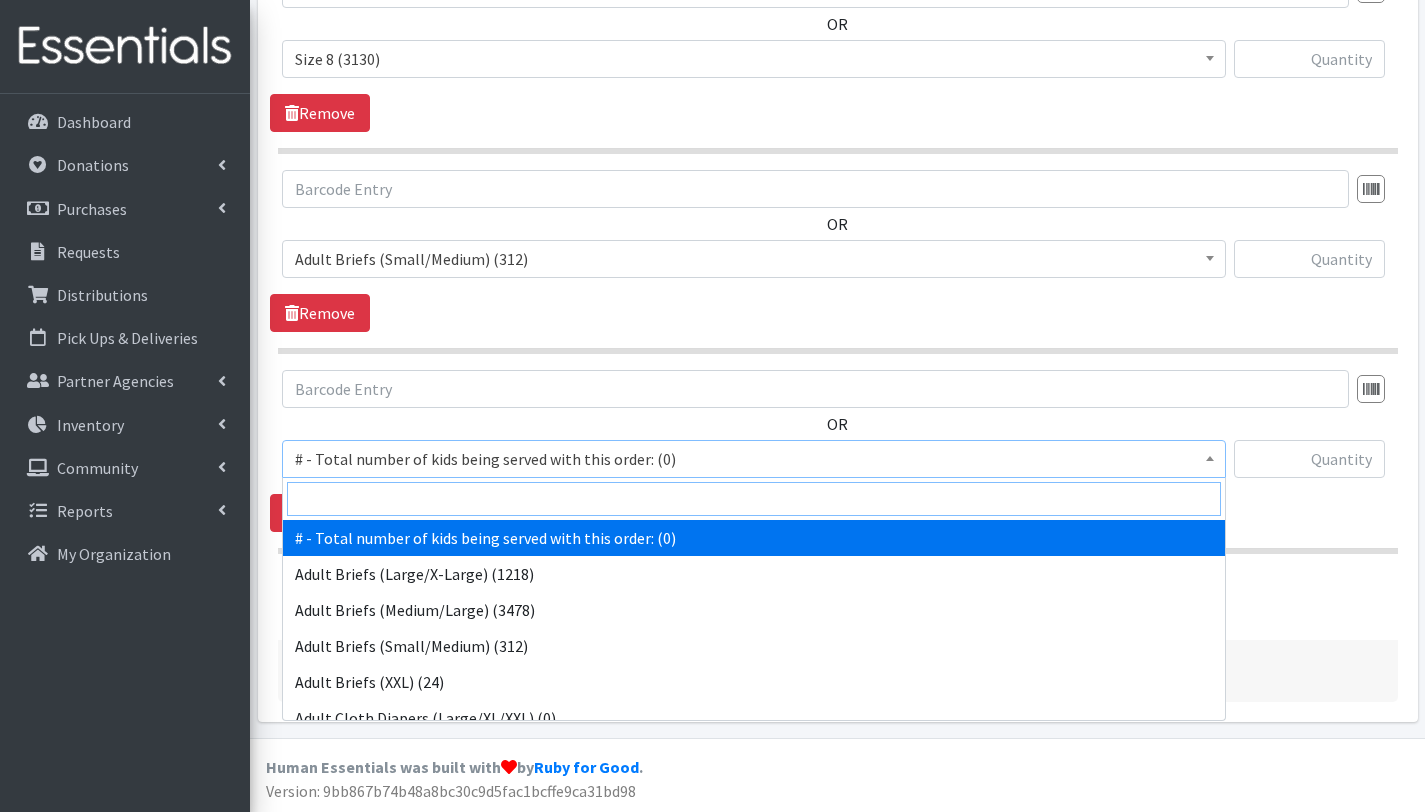 click at bounding box center (754, 499) 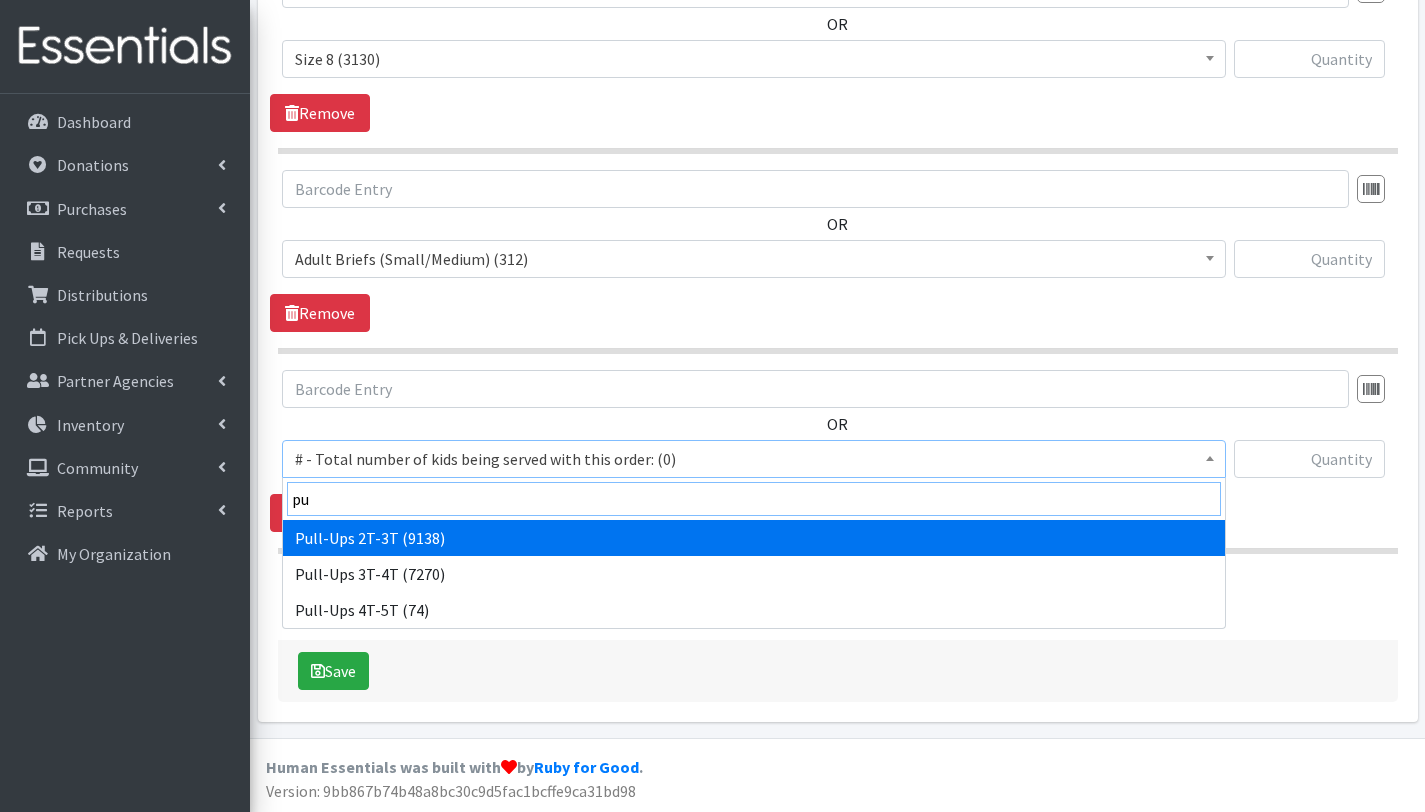 type on "pu" 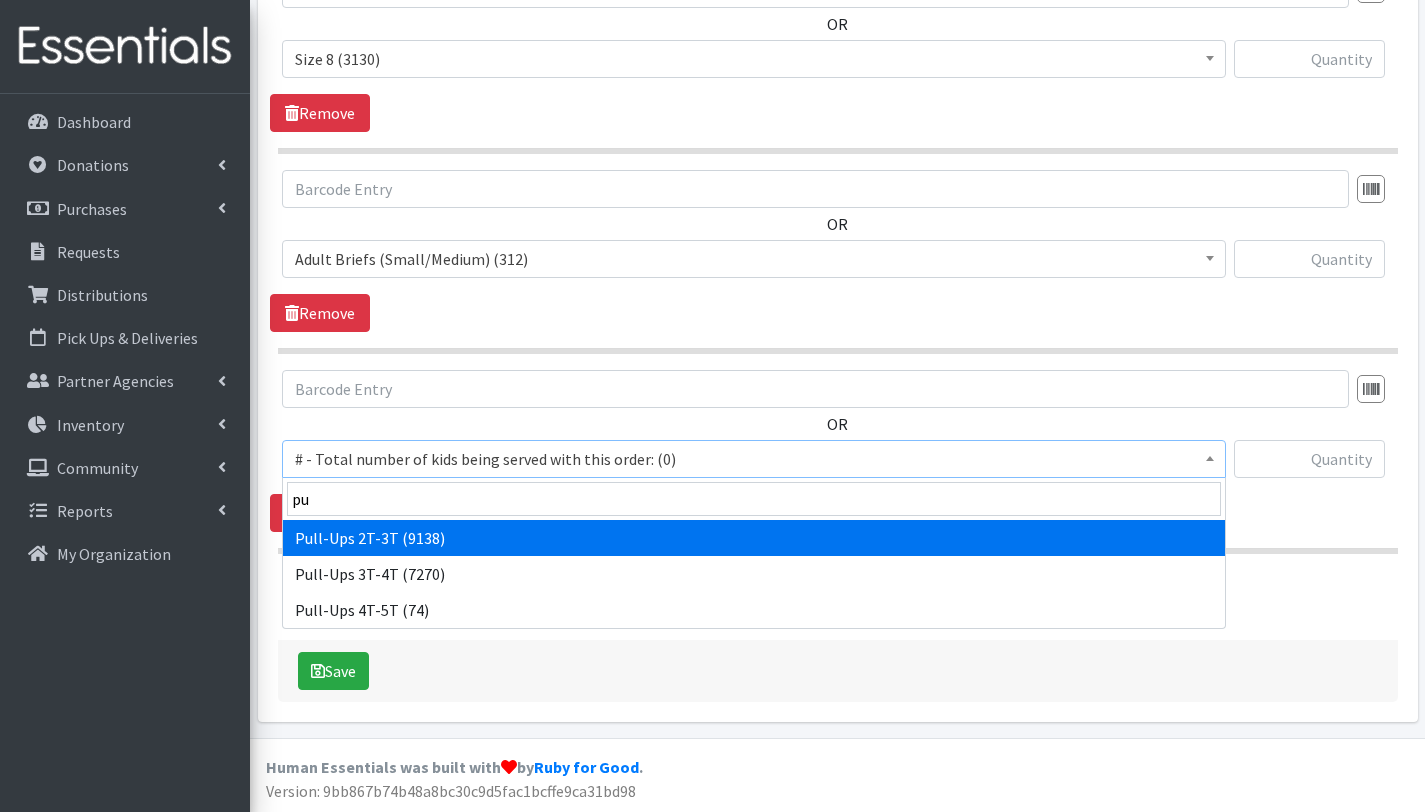 select on "2644" 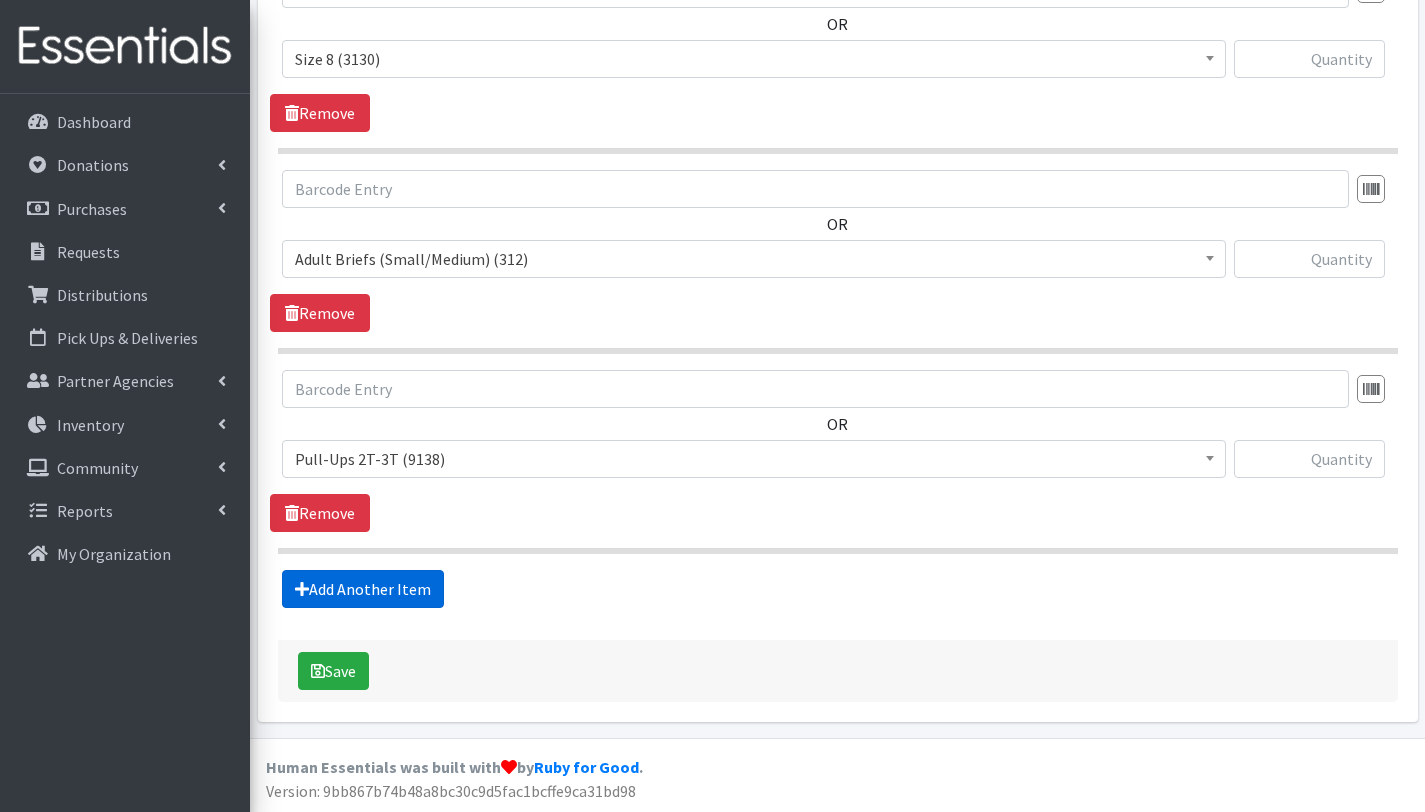 click on "Add Another Item" at bounding box center [363, 589] 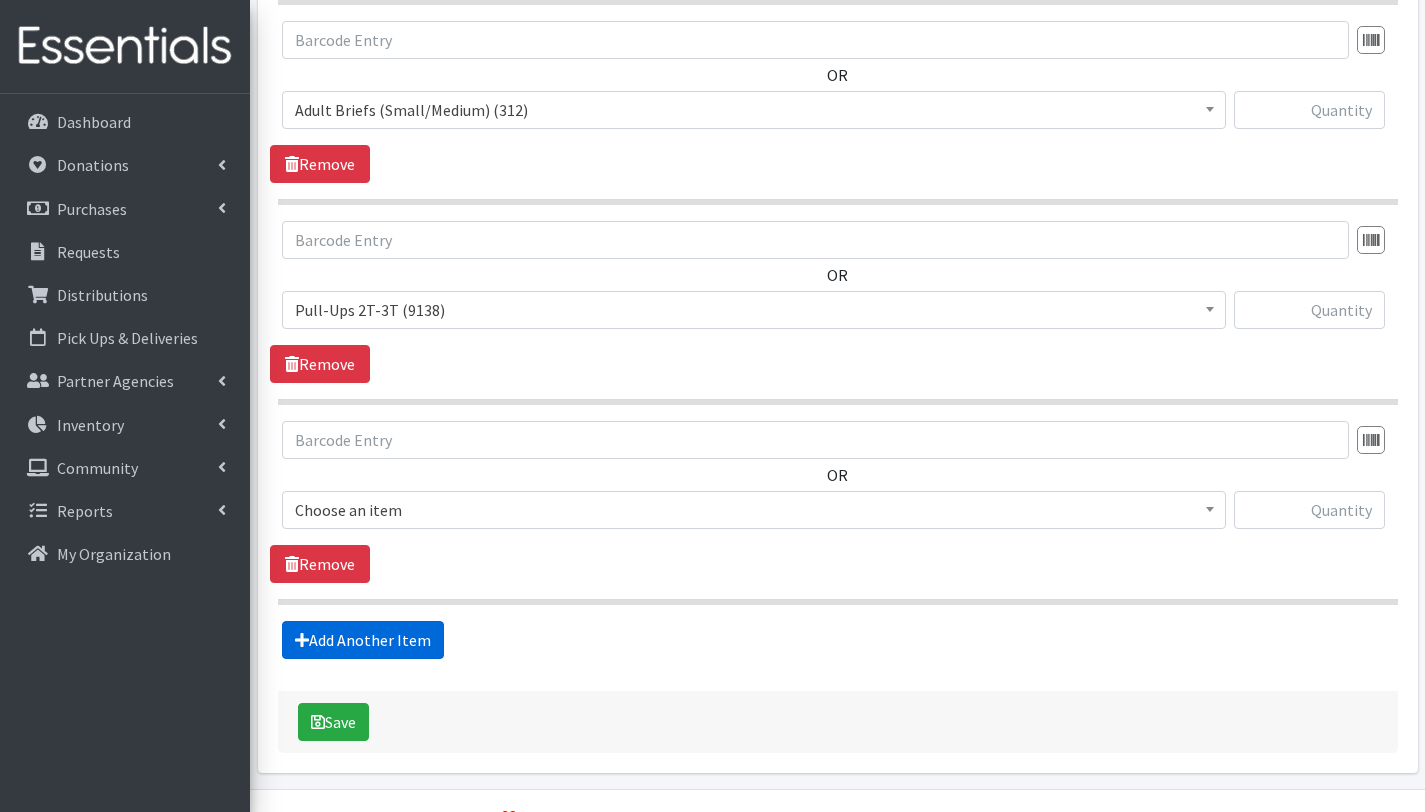 scroll, scrollTop: 2453, scrollLeft: 0, axis: vertical 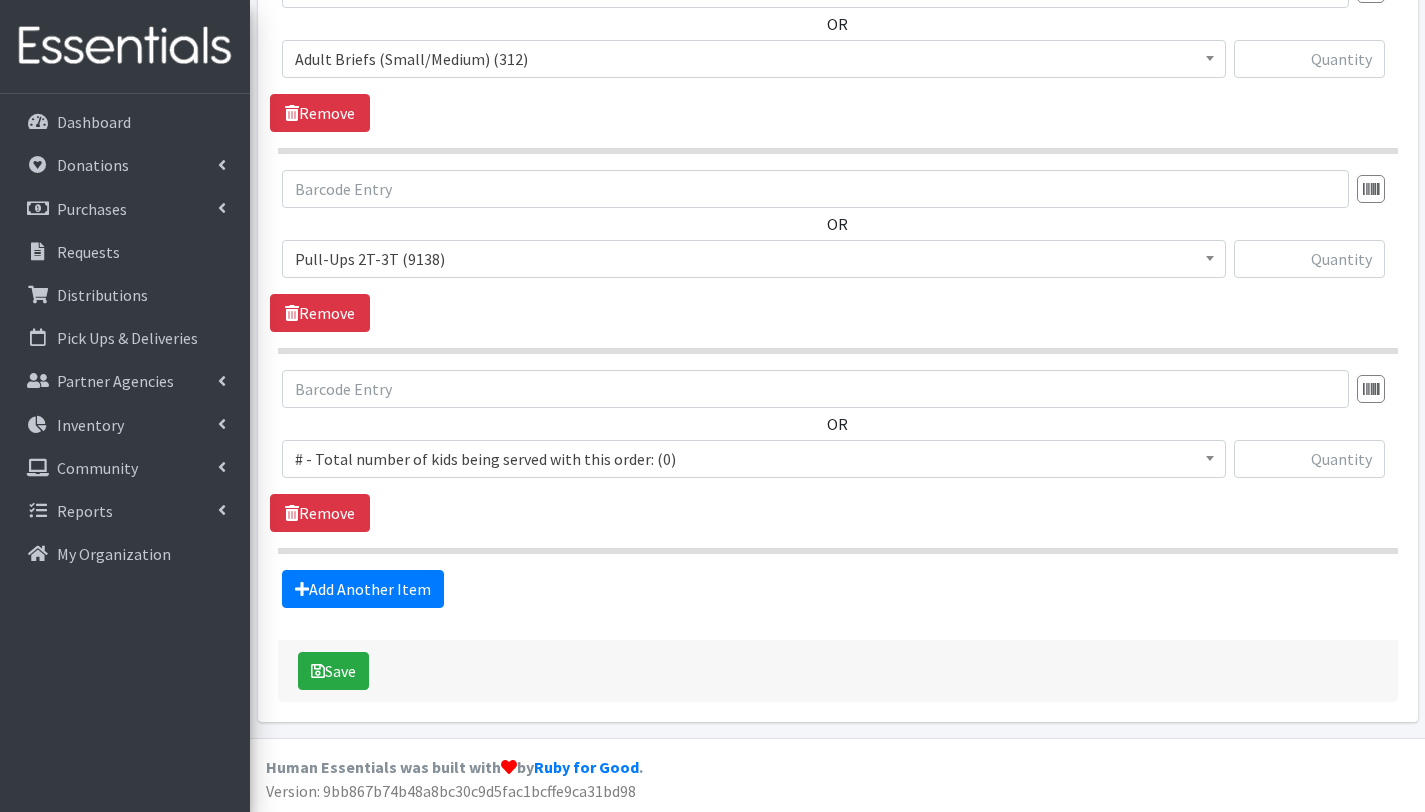 click on "# - Total number of kids being served with this order: (0)" at bounding box center (754, 459) 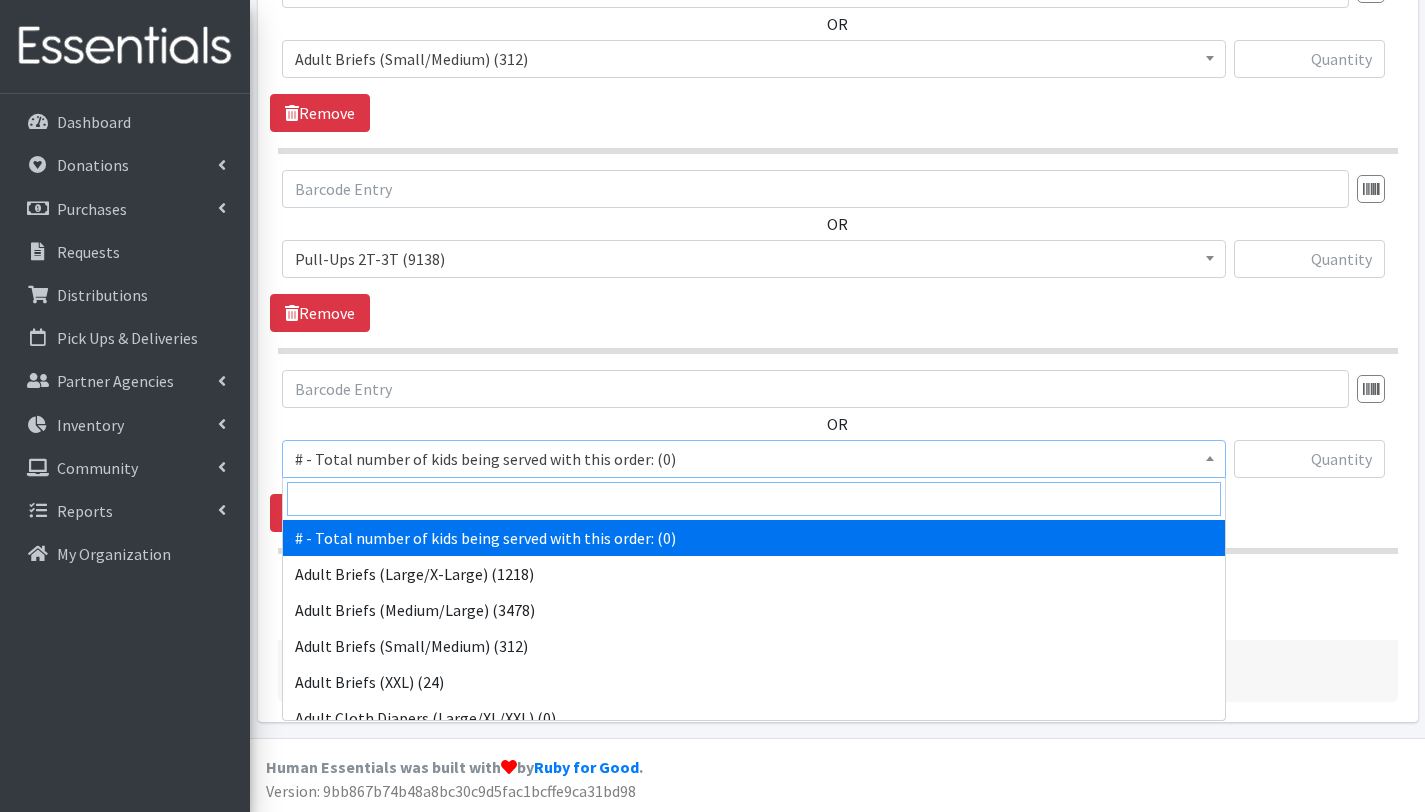 click at bounding box center [754, 499] 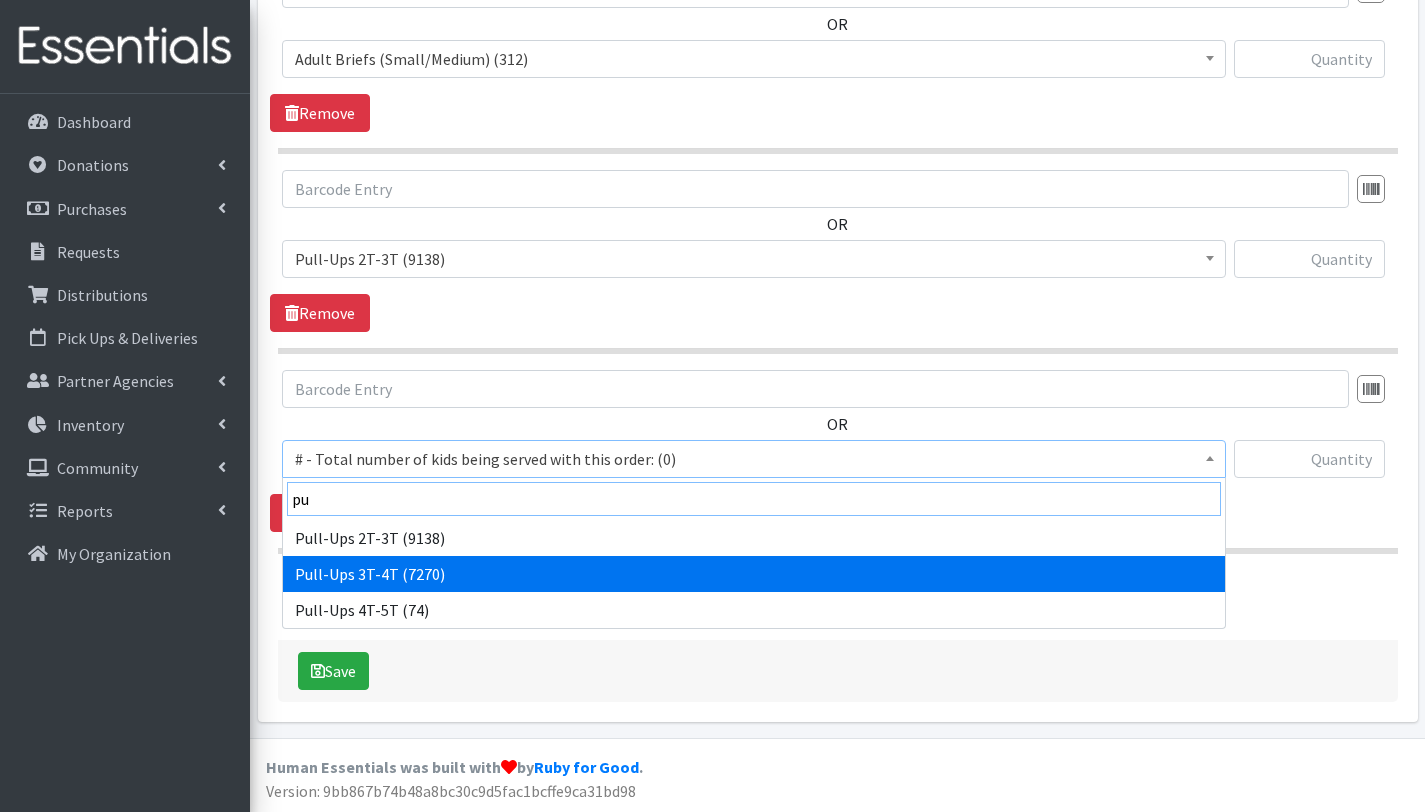 type on "pu" 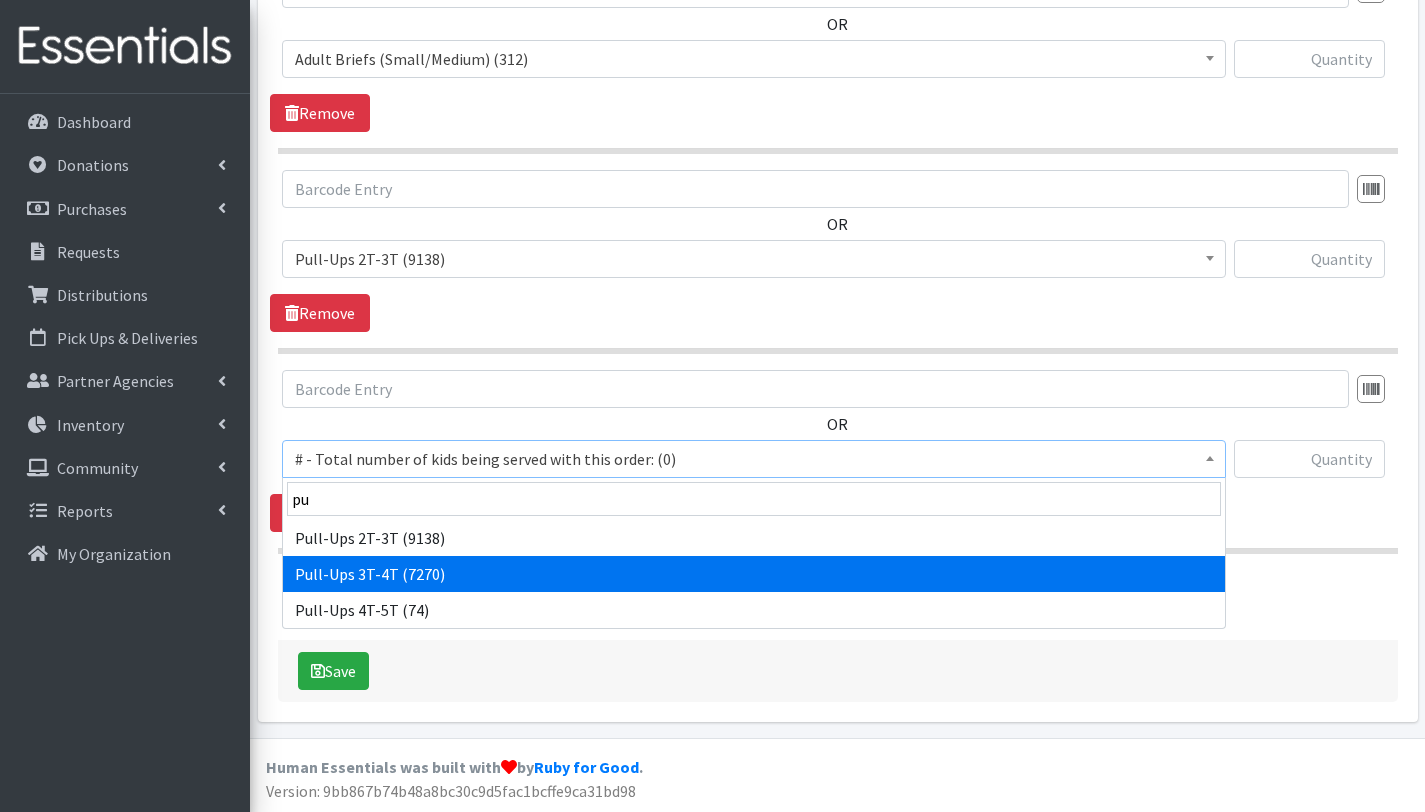 select on "2679" 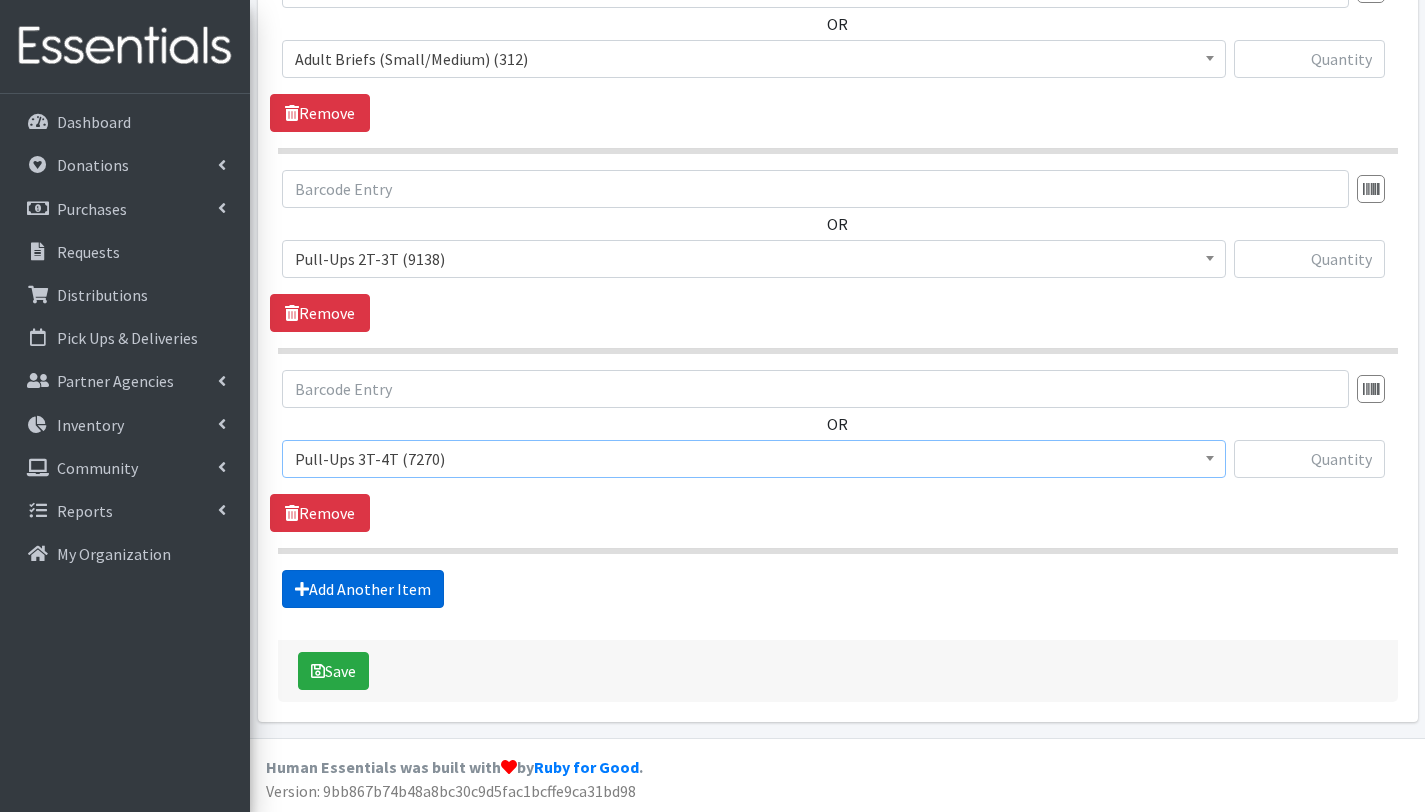 click on "Add Another Item" at bounding box center [363, 589] 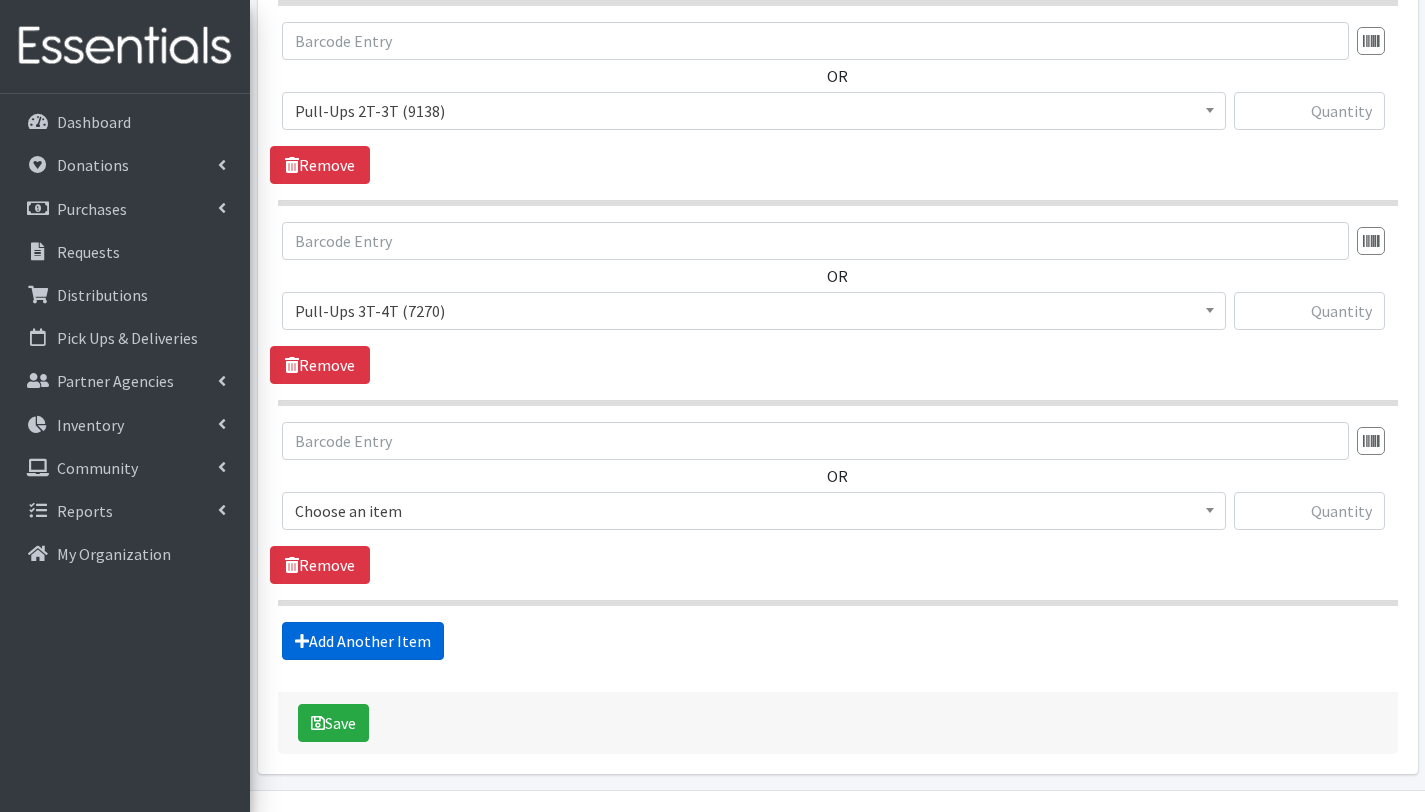 scroll, scrollTop: 2653, scrollLeft: 0, axis: vertical 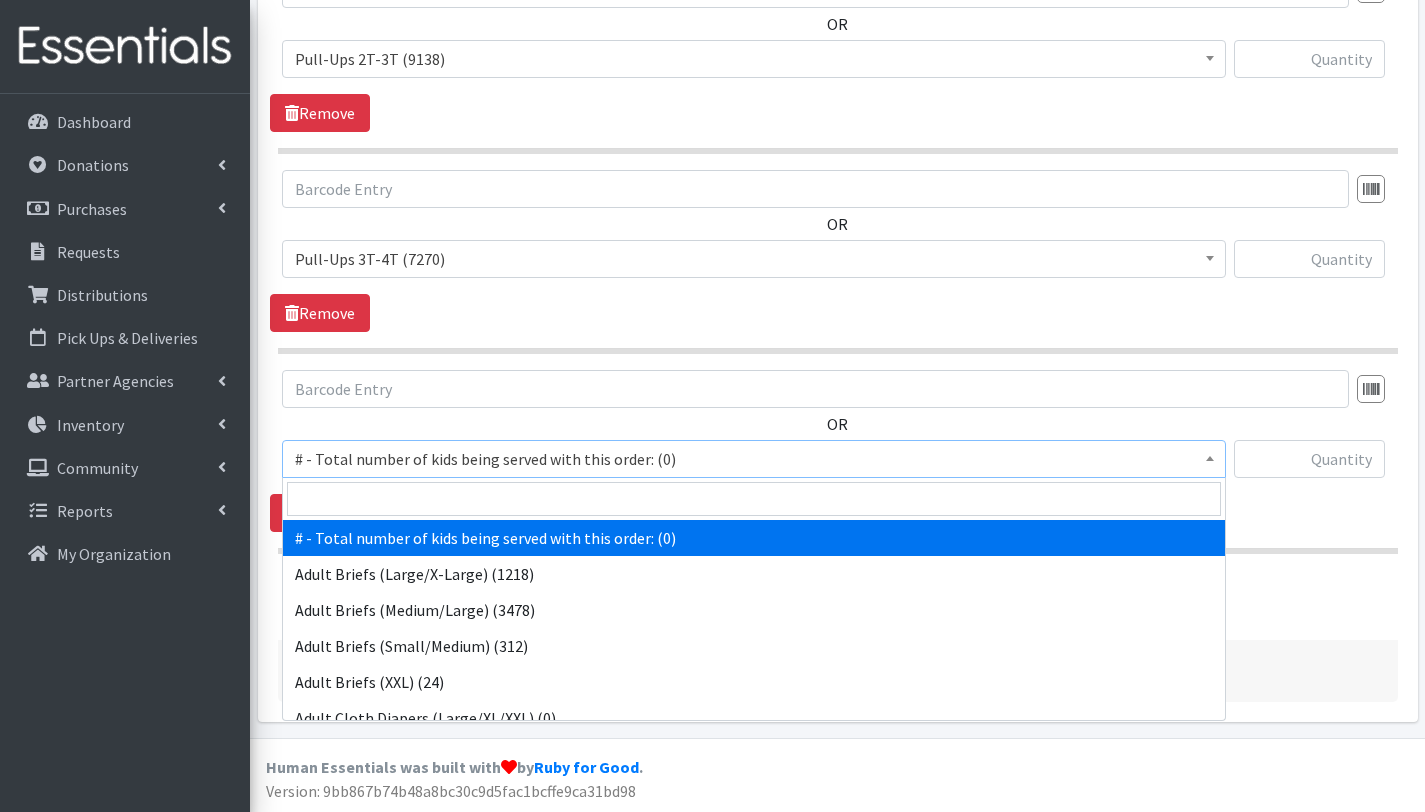 click on "# - Total number of kids being served with this order: (0)" at bounding box center [754, 459] 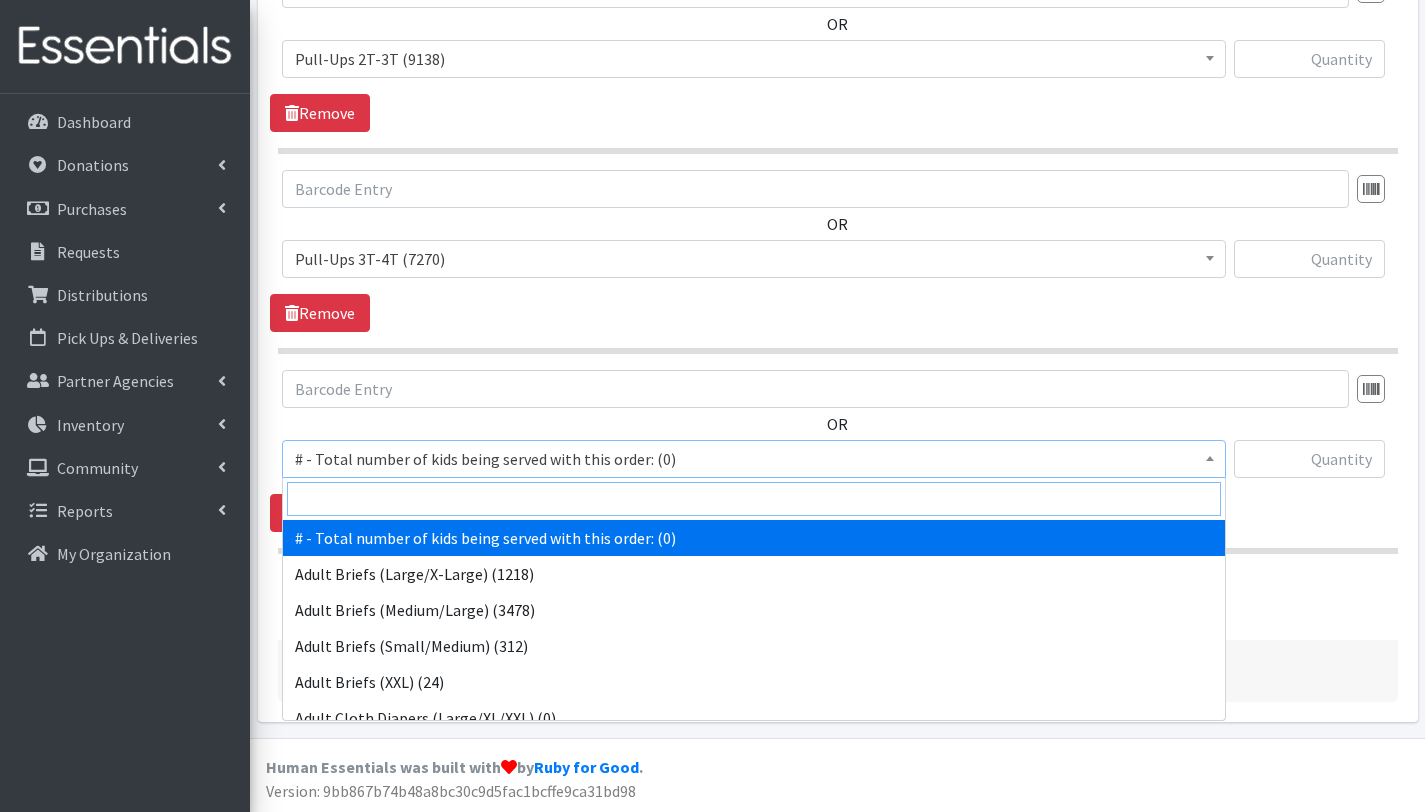 click at bounding box center [754, 499] 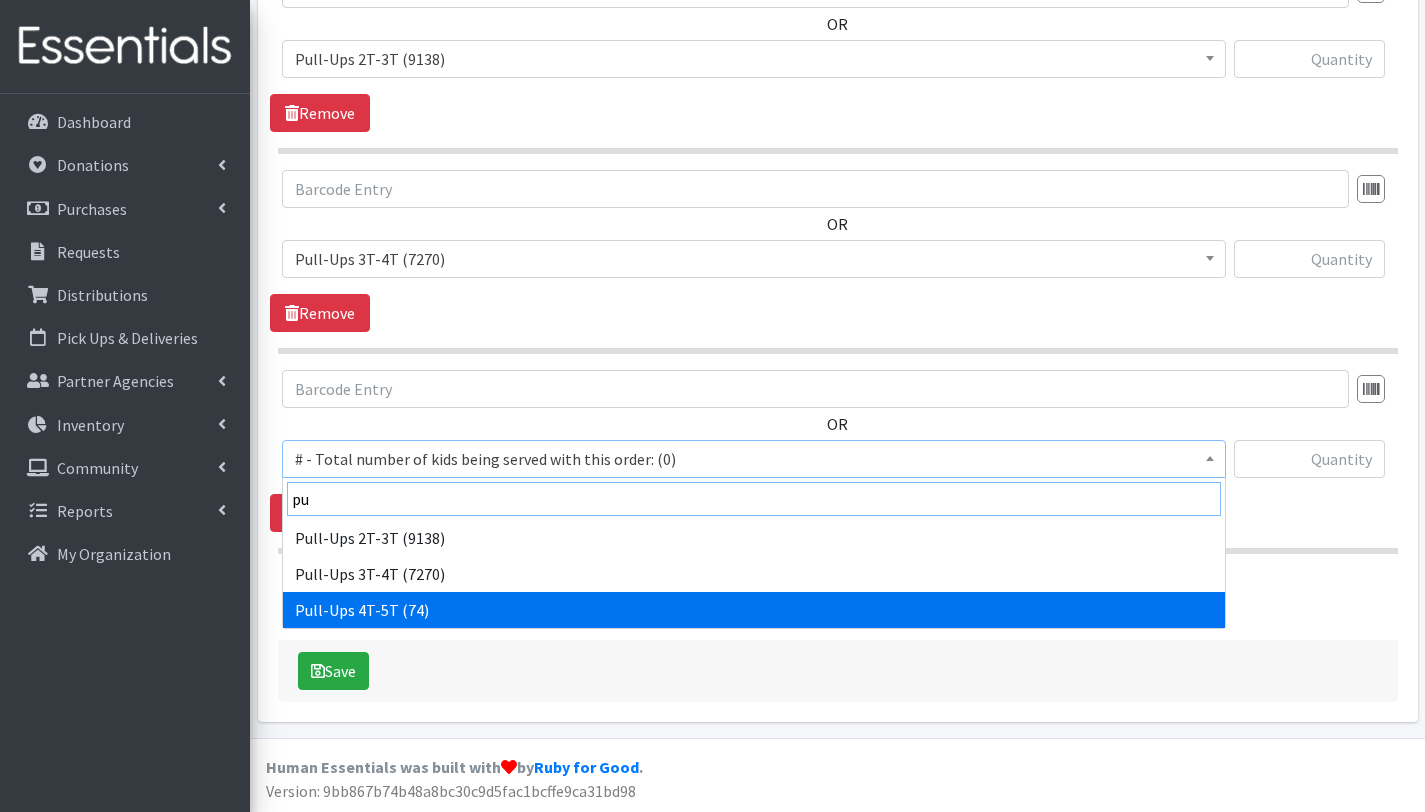 type on "pu" 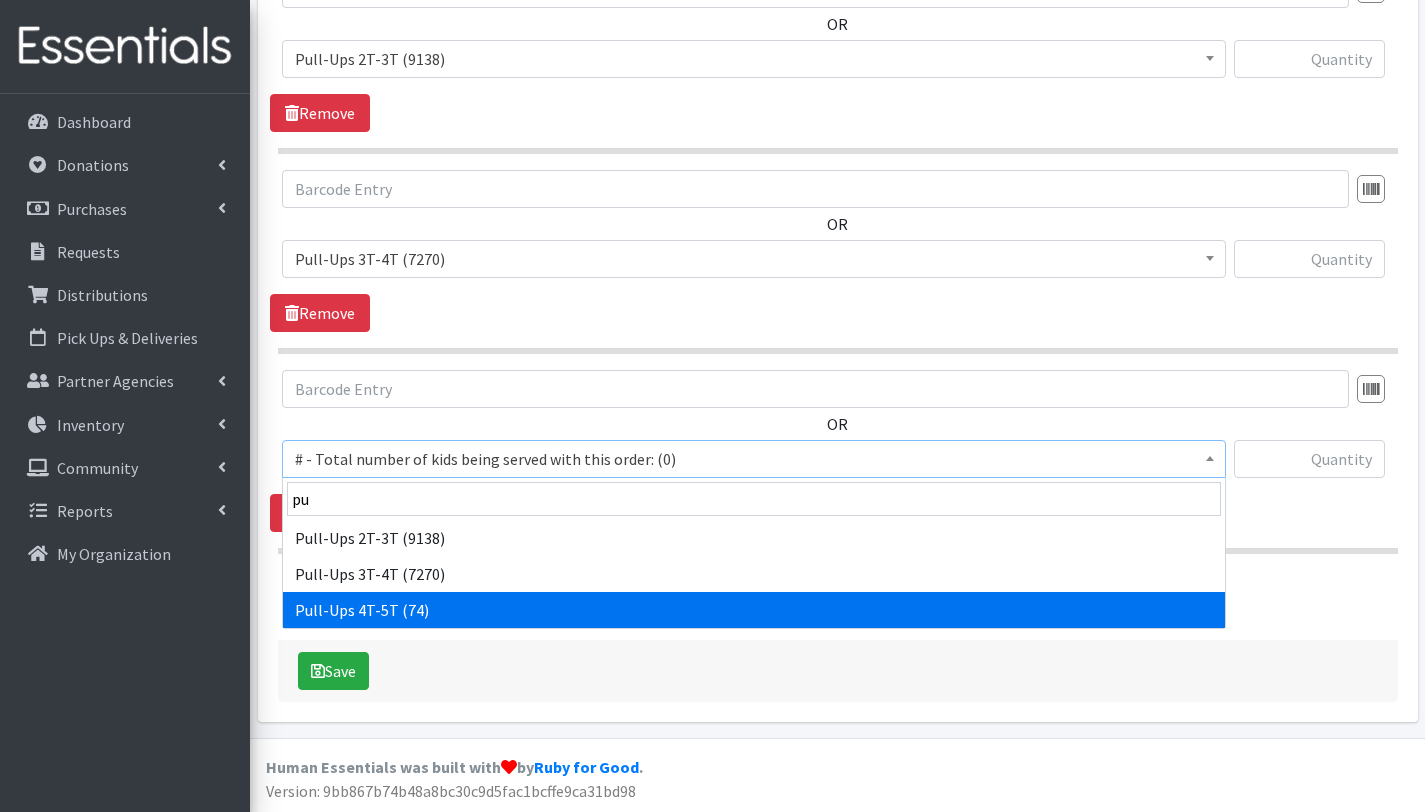 select on "2680" 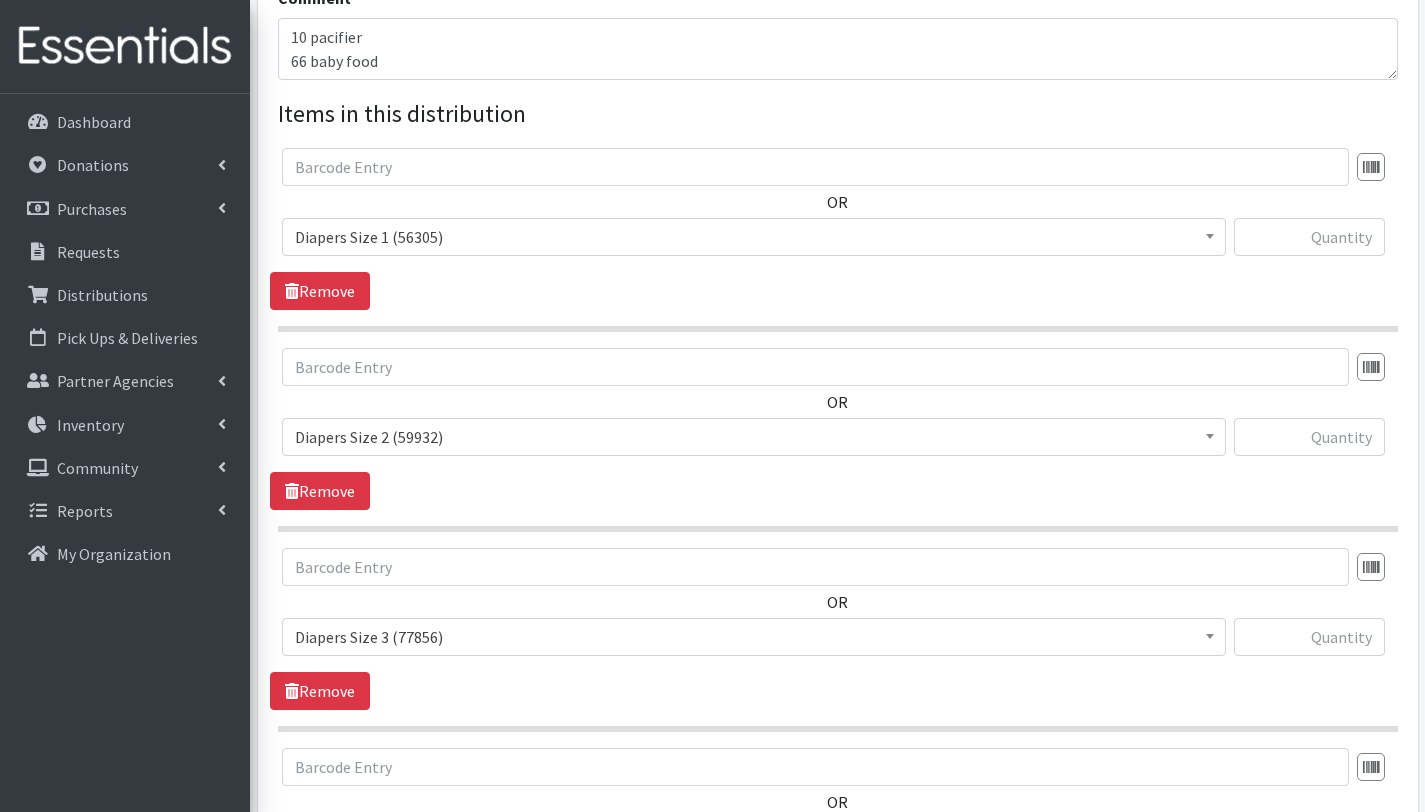scroll, scrollTop: 684, scrollLeft: 0, axis: vertical 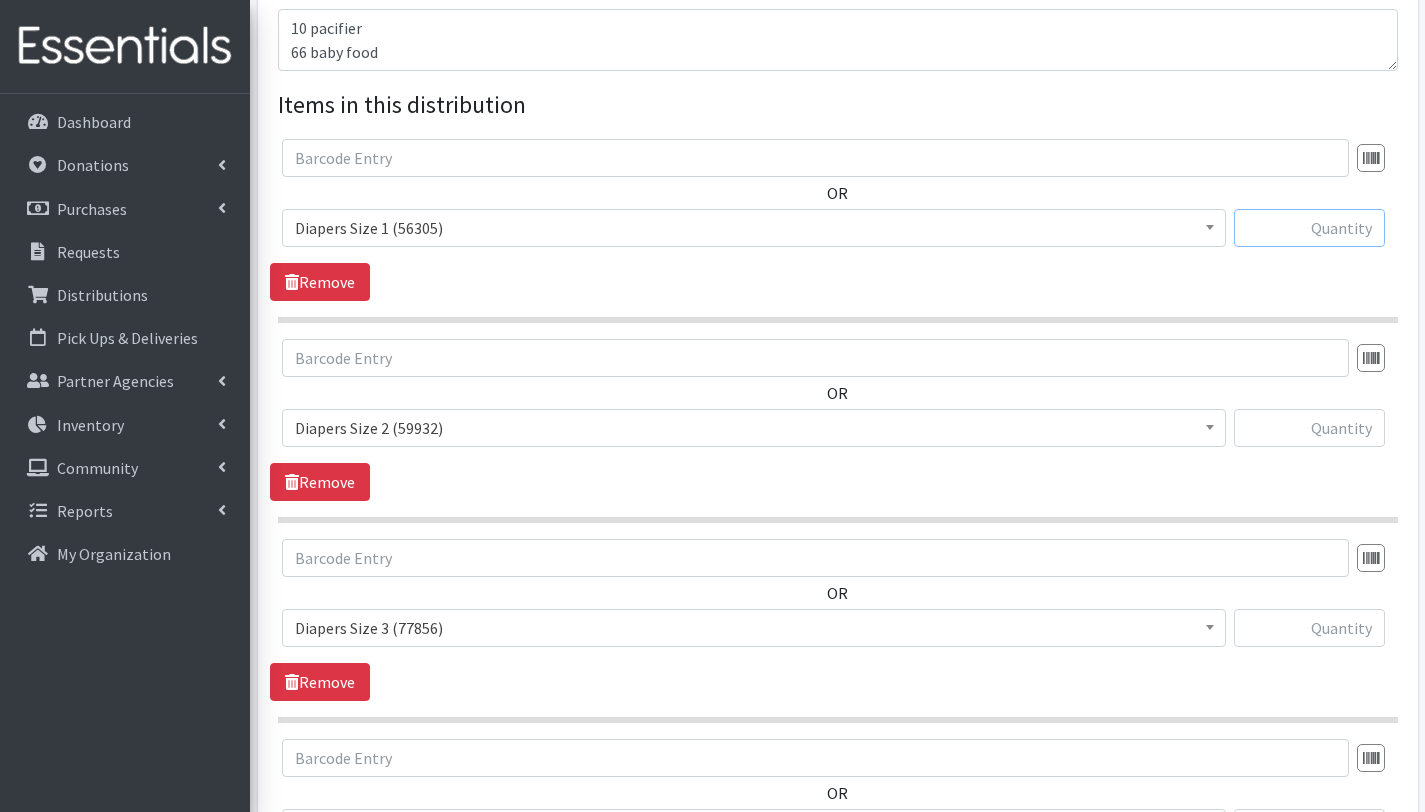 click at bounding box center (1309, 228) 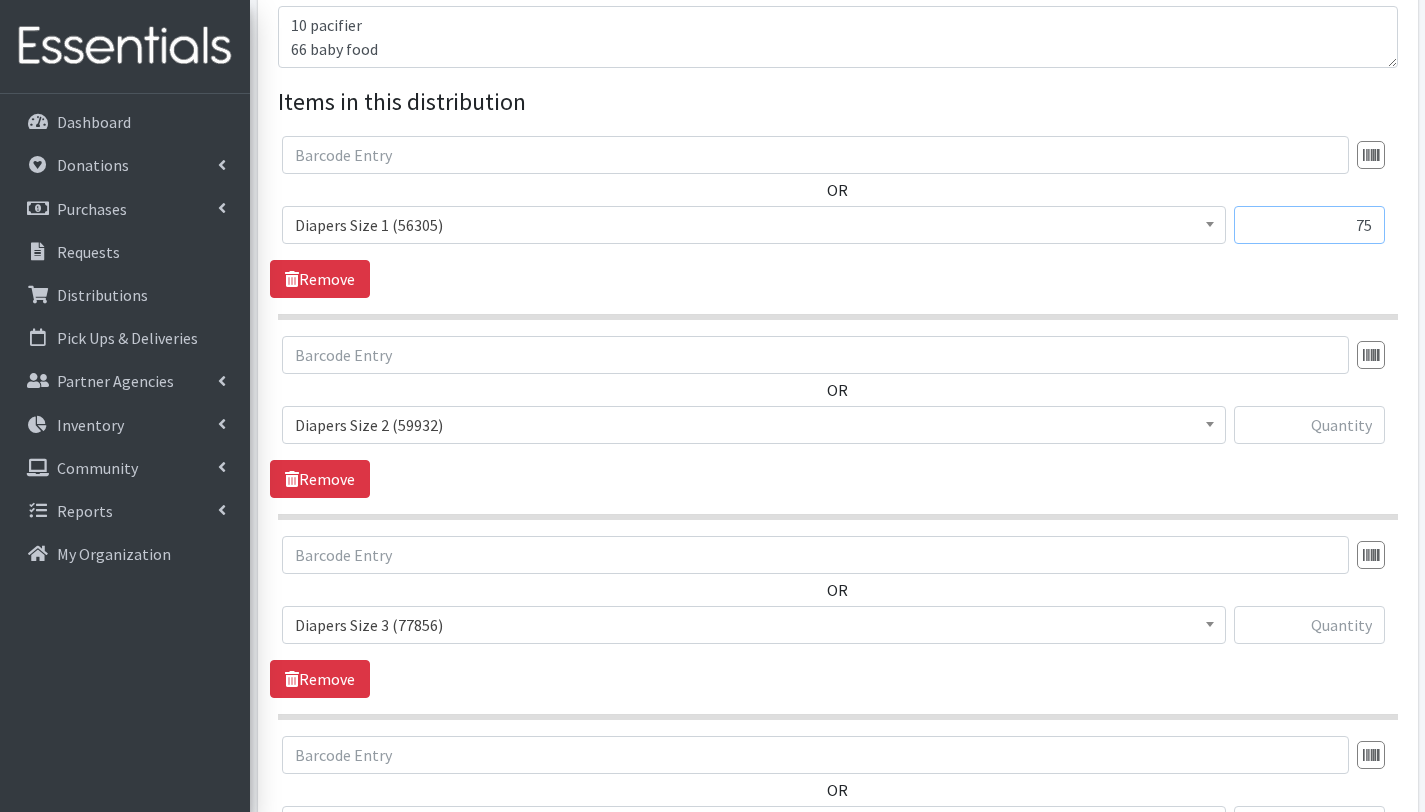 scroll, scrollTop: 688, scrollLeft: 0, axis: vertical 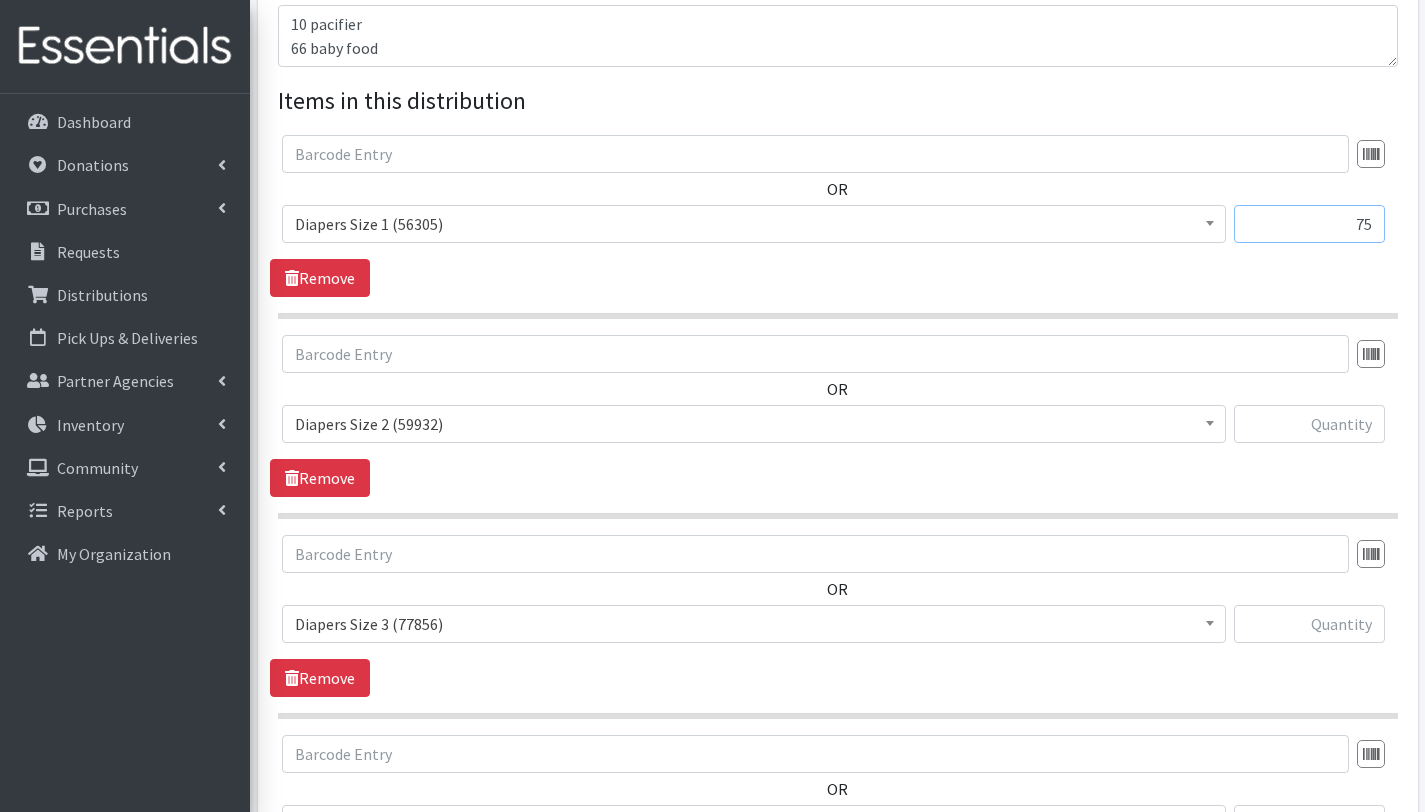 type on "75" 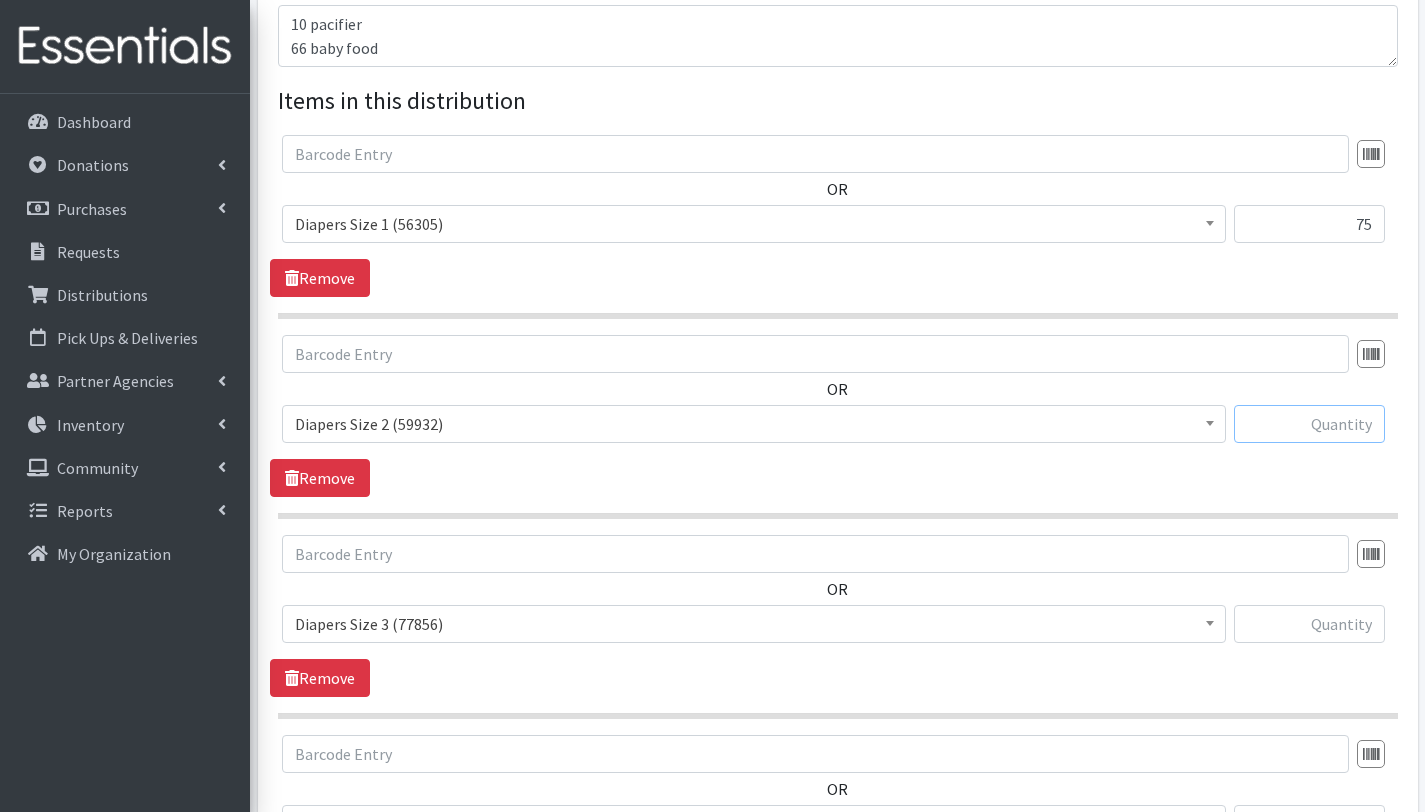 click at bounding box center (1309, 424) 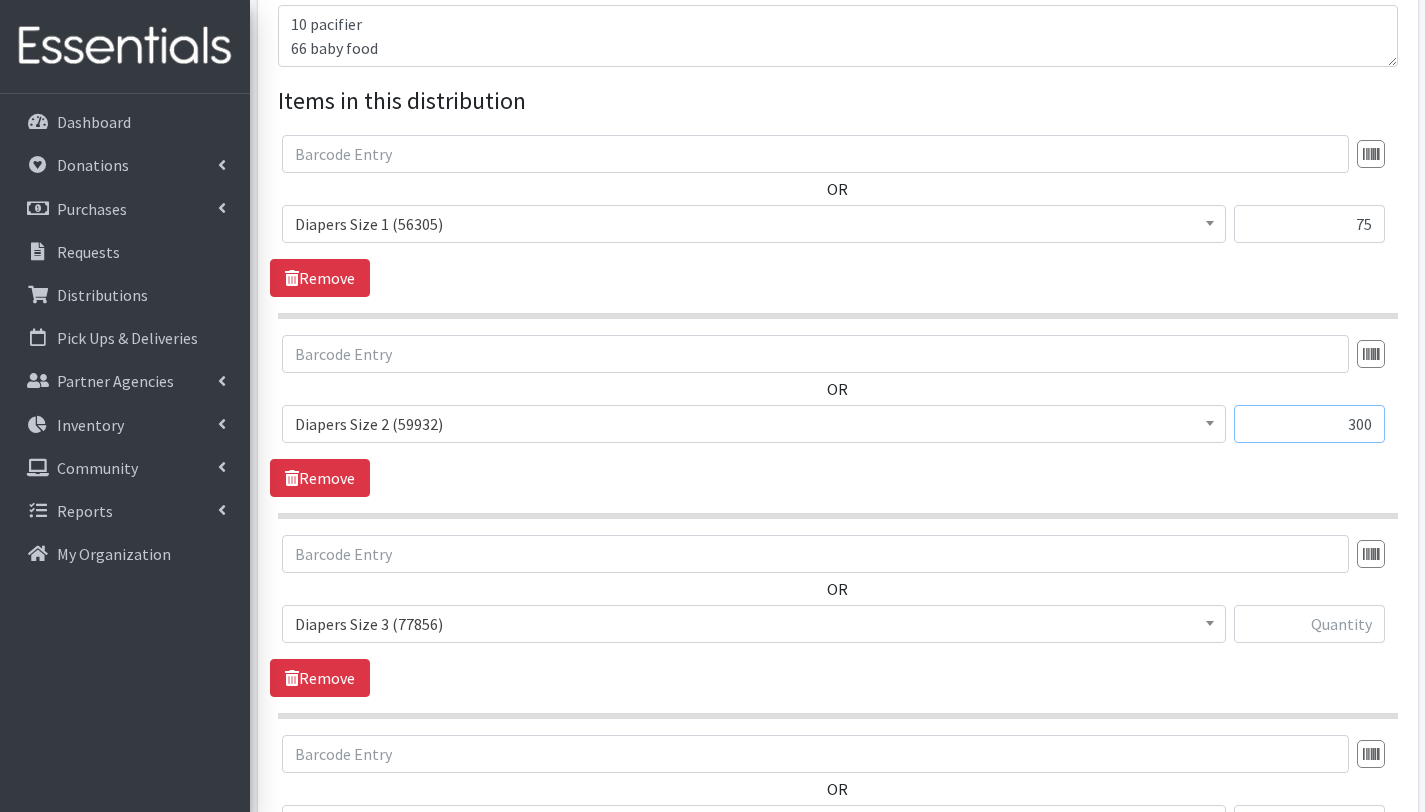 type on "300" 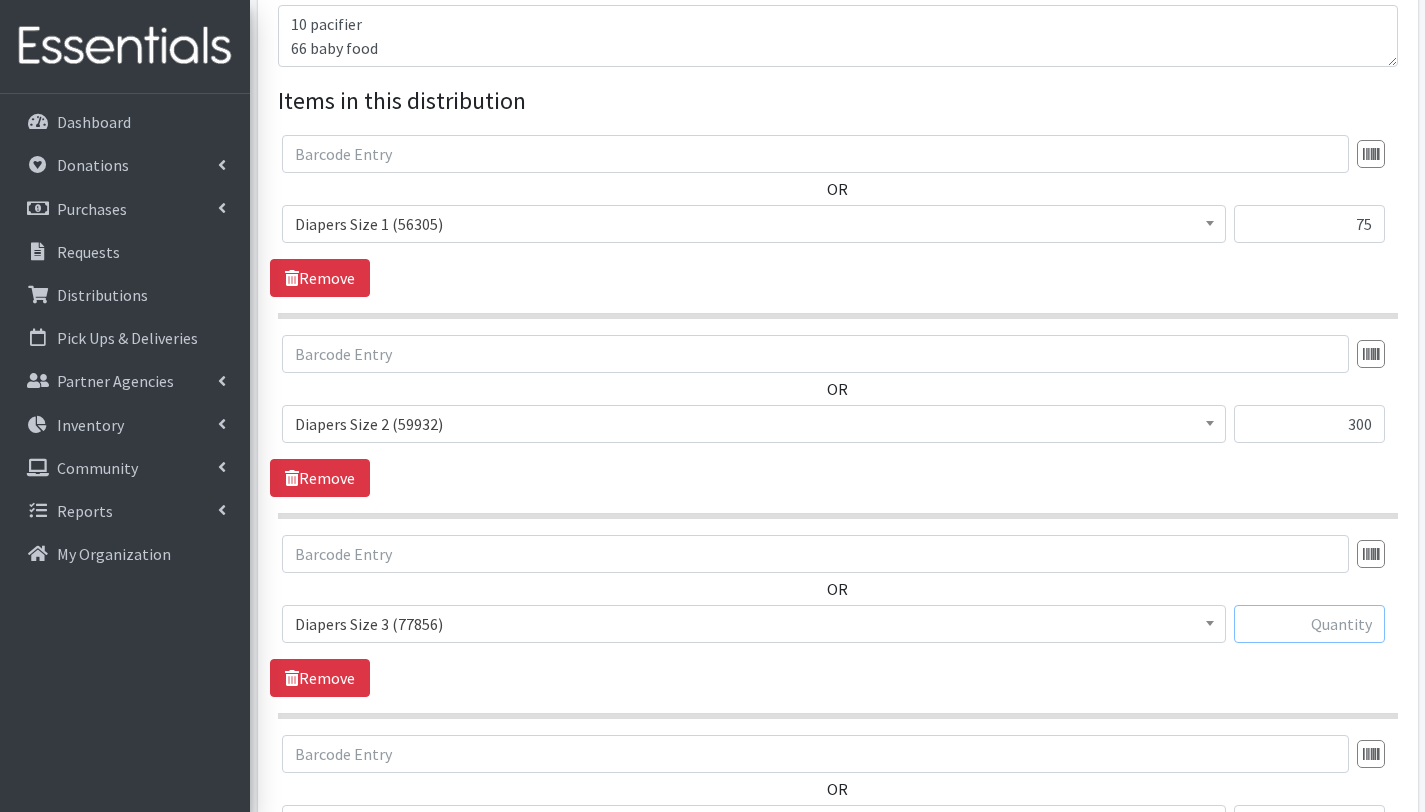 click at bounding box center (1309, 624) 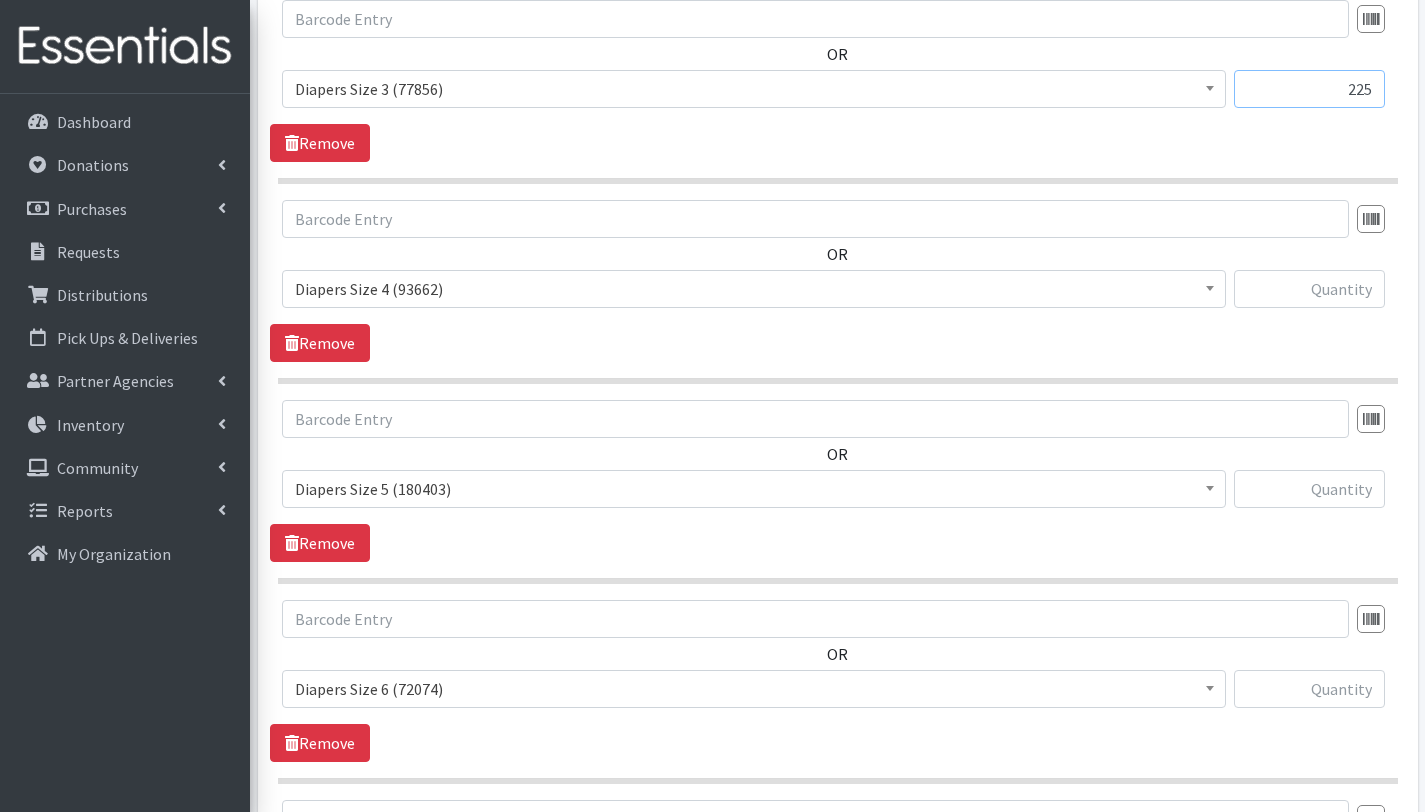 scroll, scrollTop: 1223, scrollLeft: 0, axis: vertical 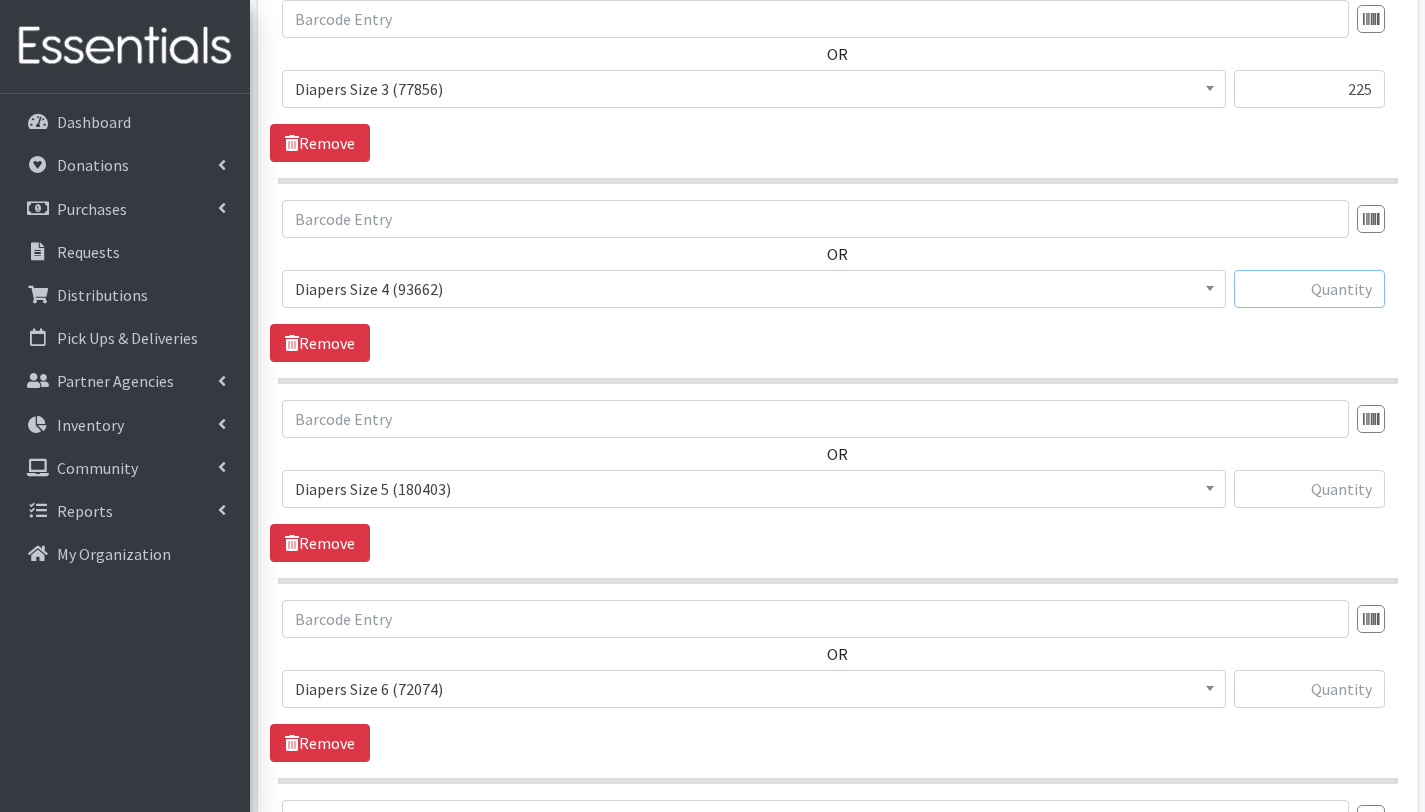 click at bounding box center [1309, 289] 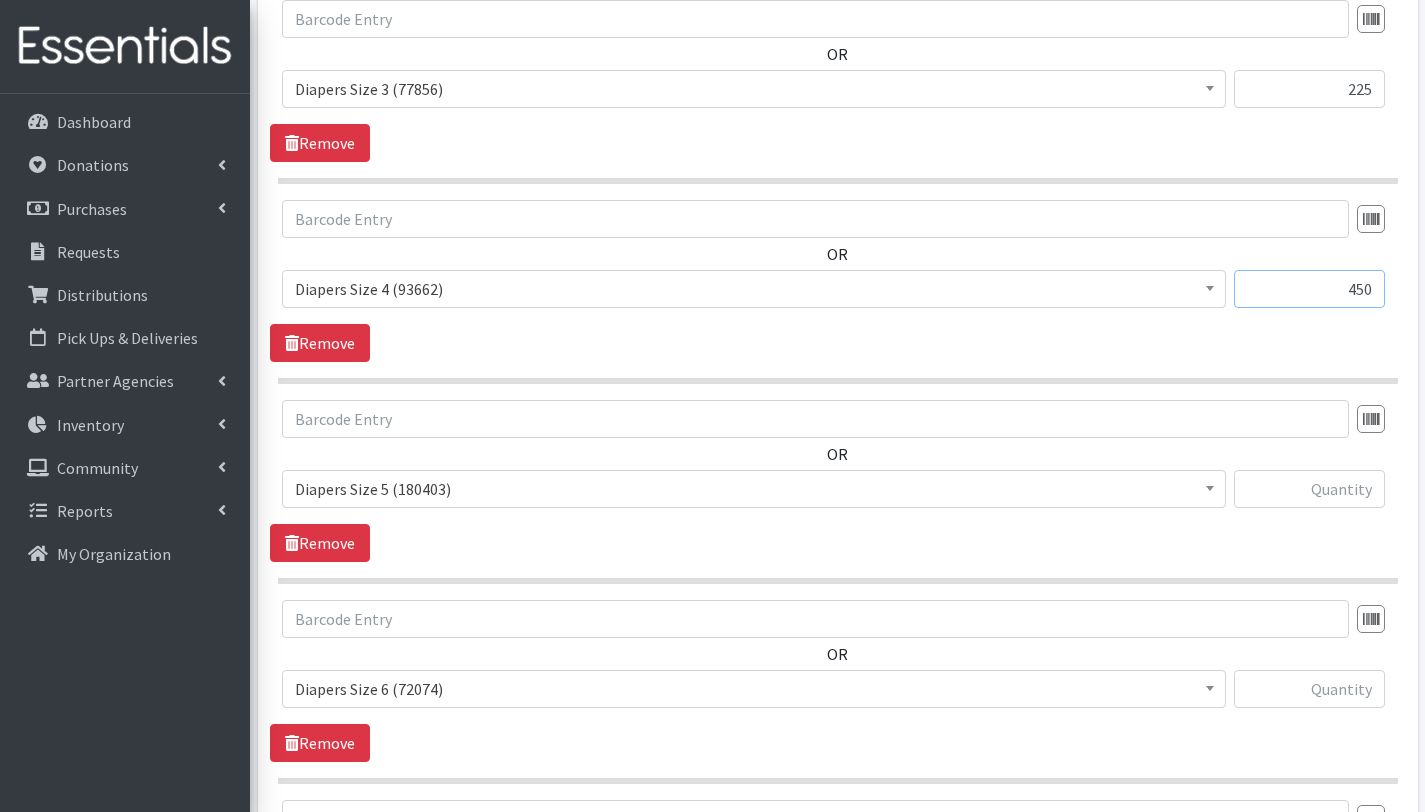 type on "450" 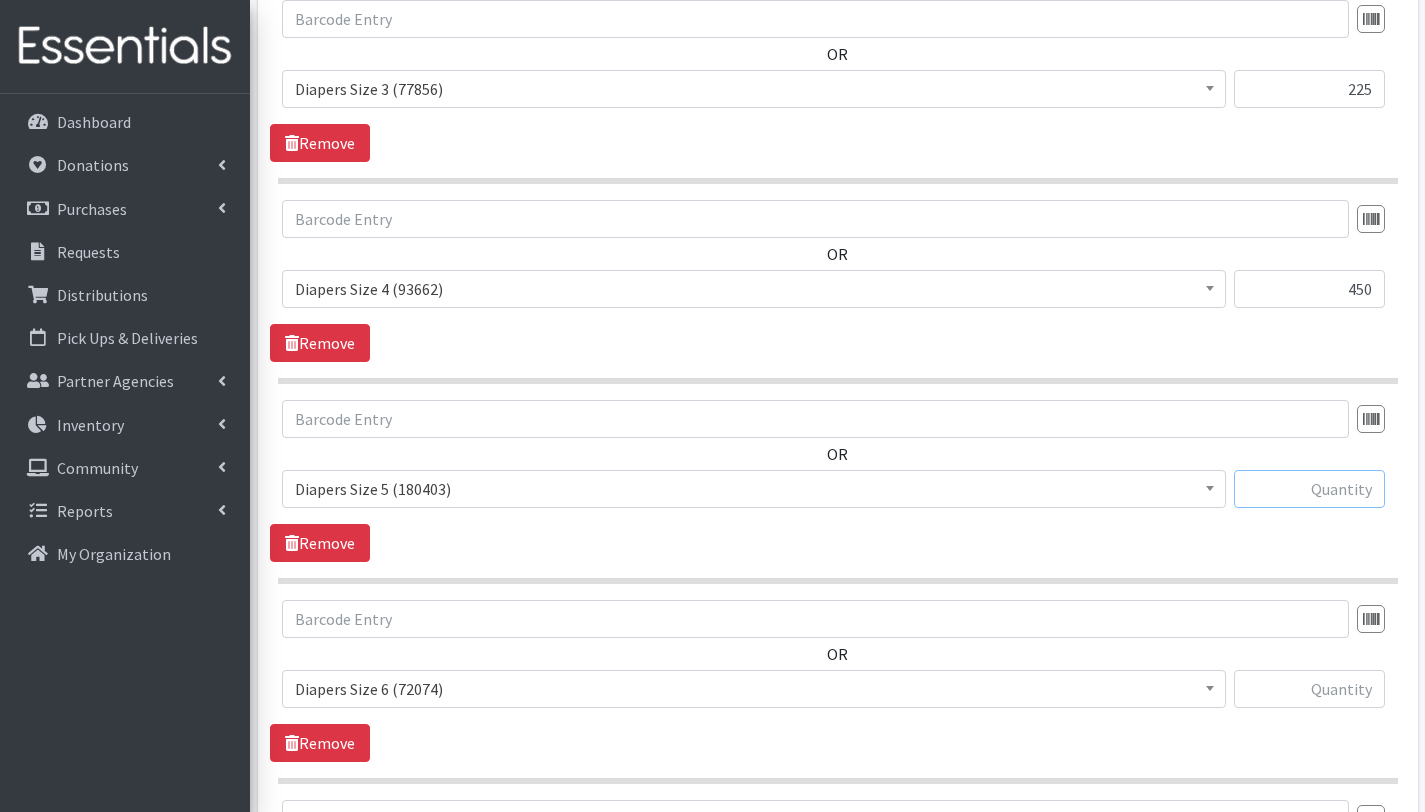 click at bounding box center (1309, 489) 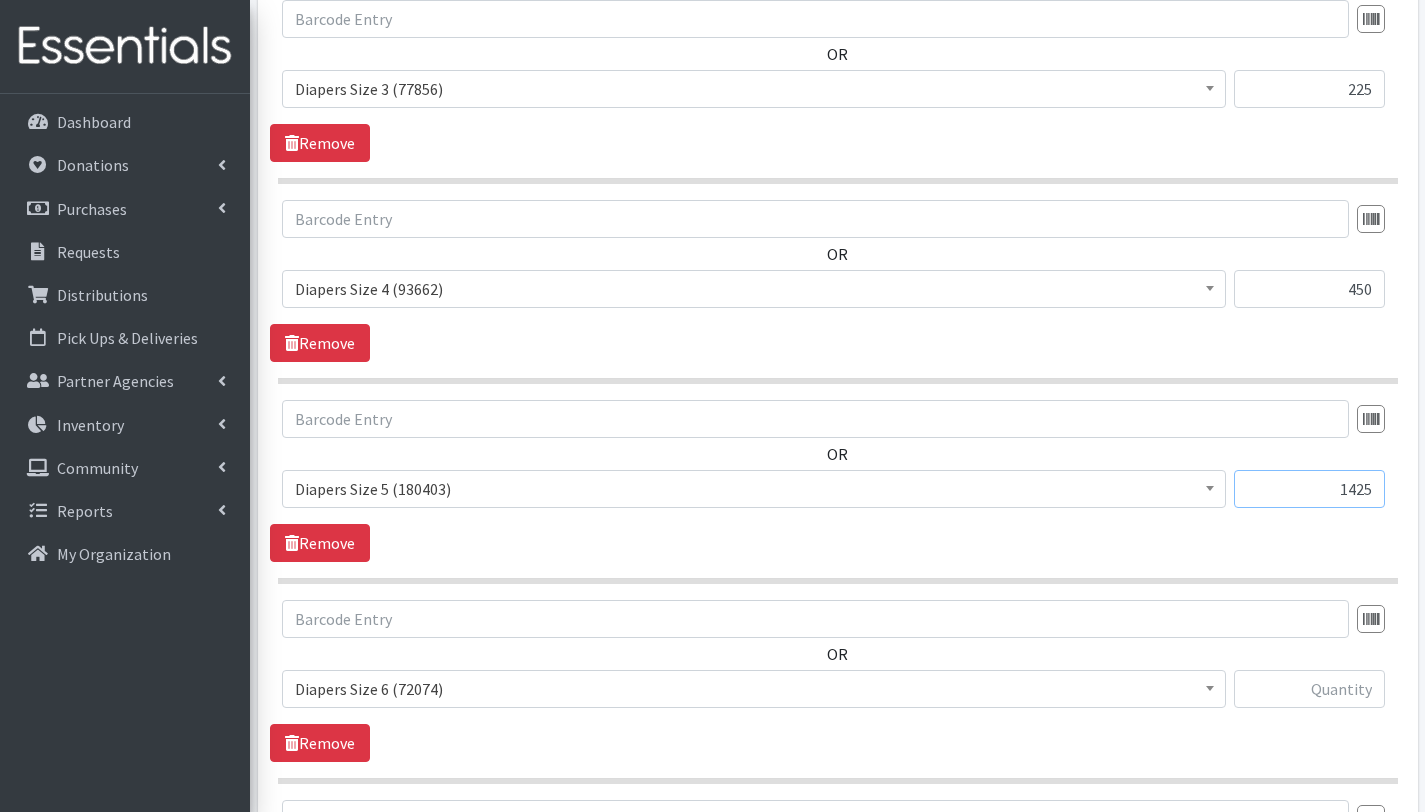 type on "1425" 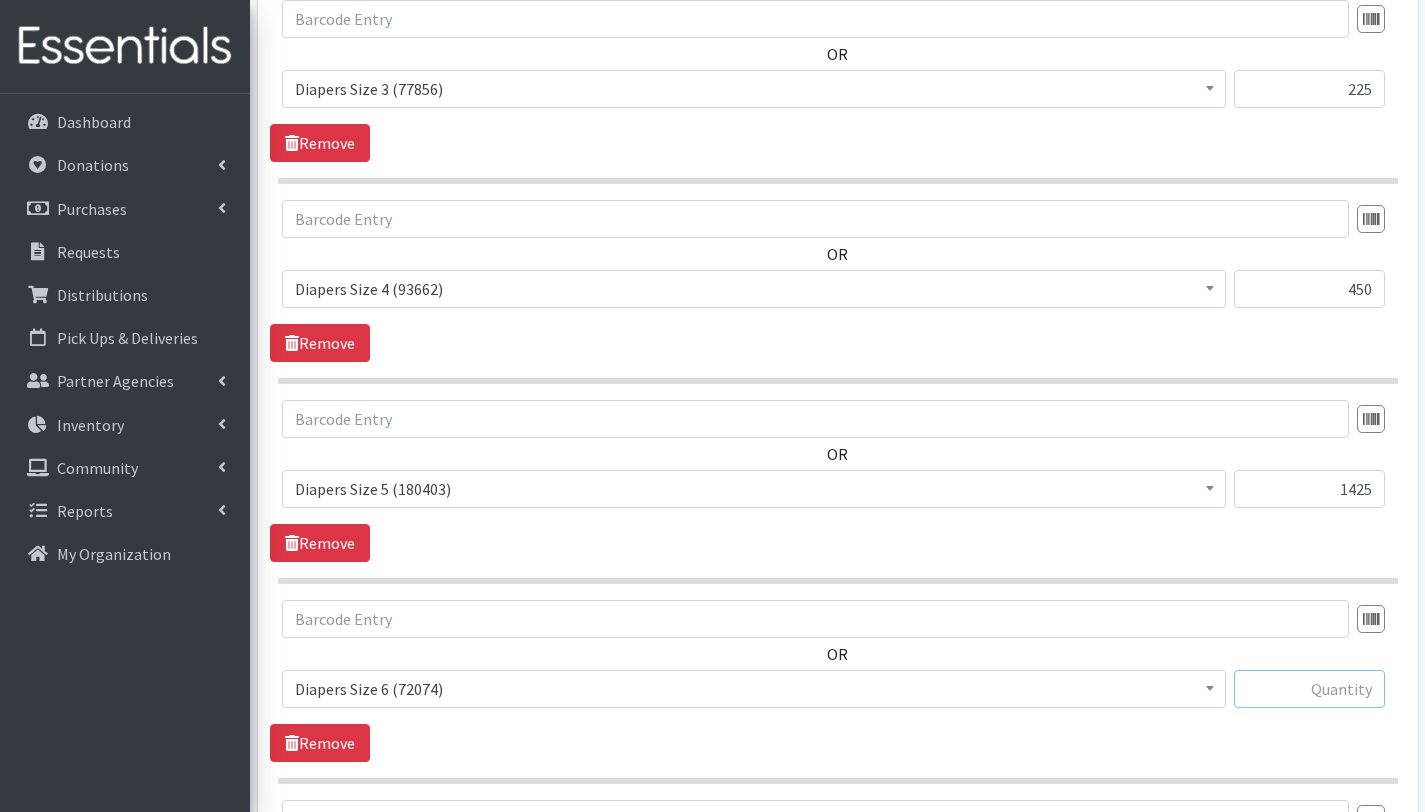 click at bounding box center [1309, 689] 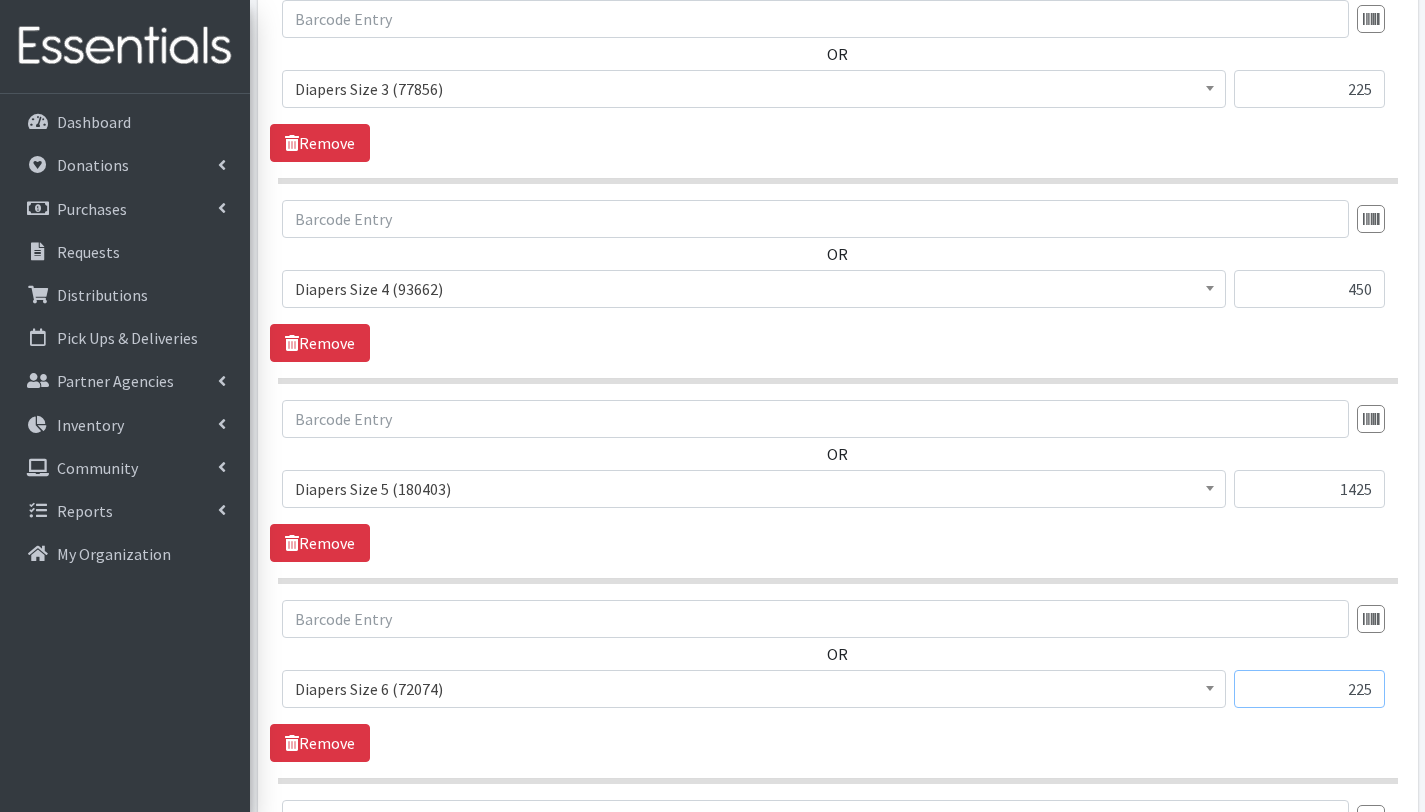 click on "225" at bounding box center [1309, 689] 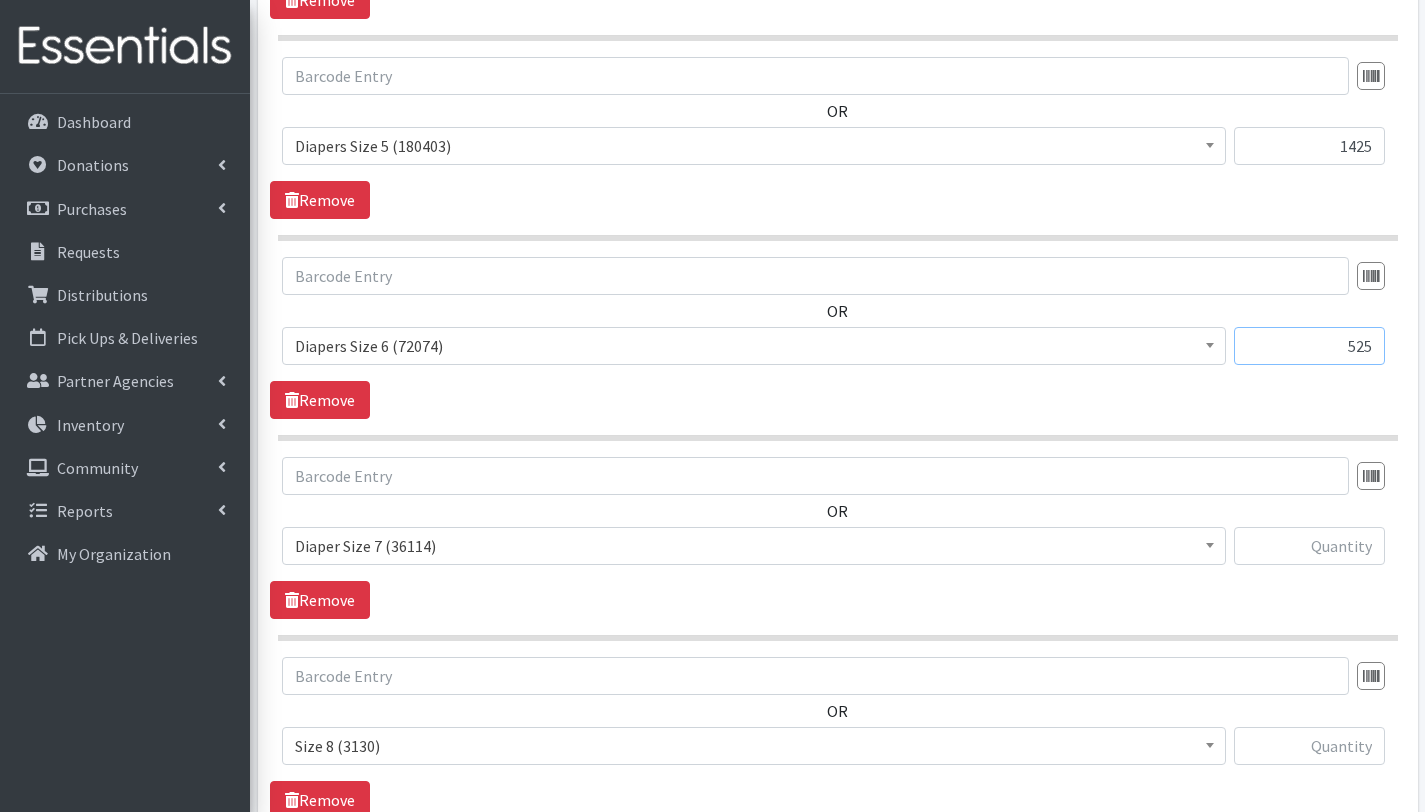 scroll, scrollTop: 1568, scrollLeft: 0, axis: vertical 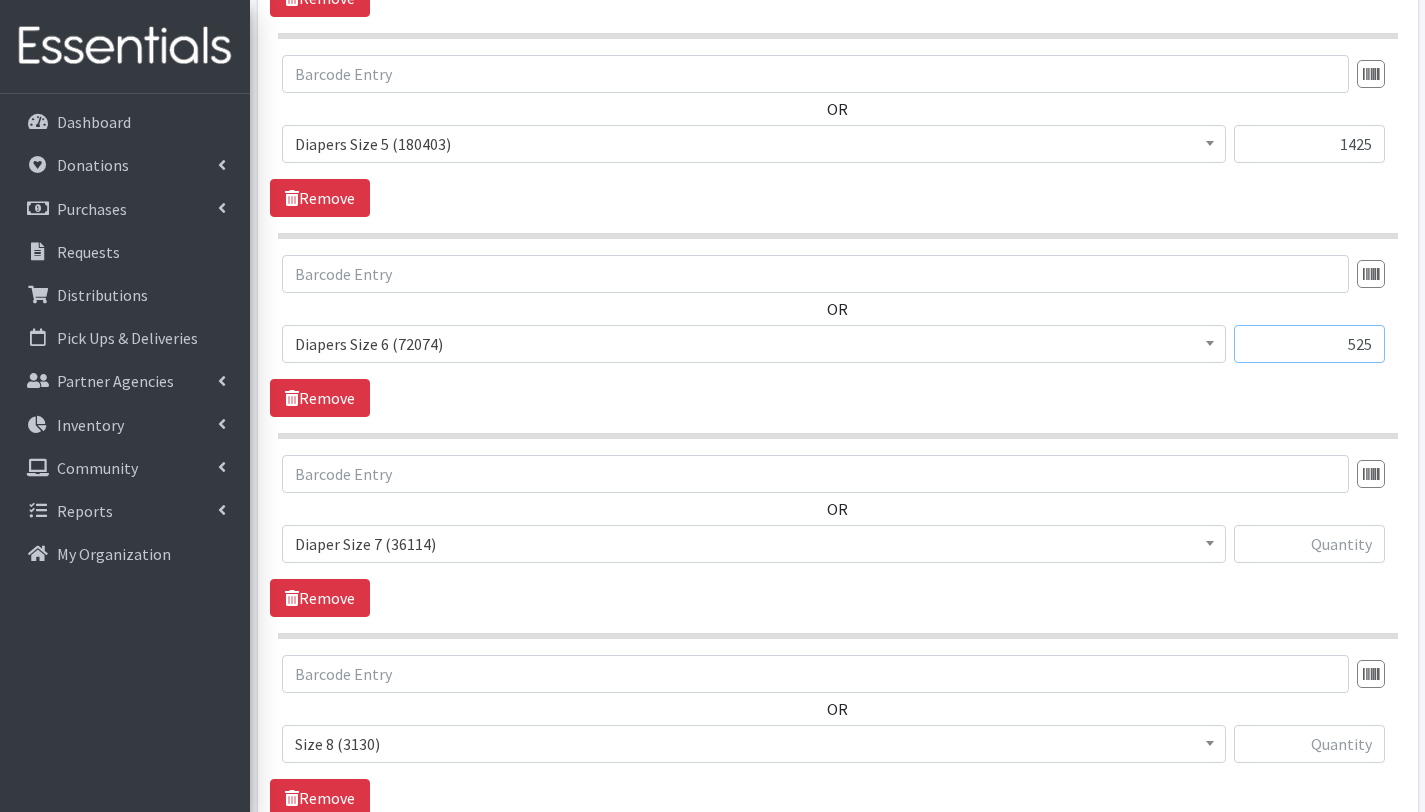 type on "525" 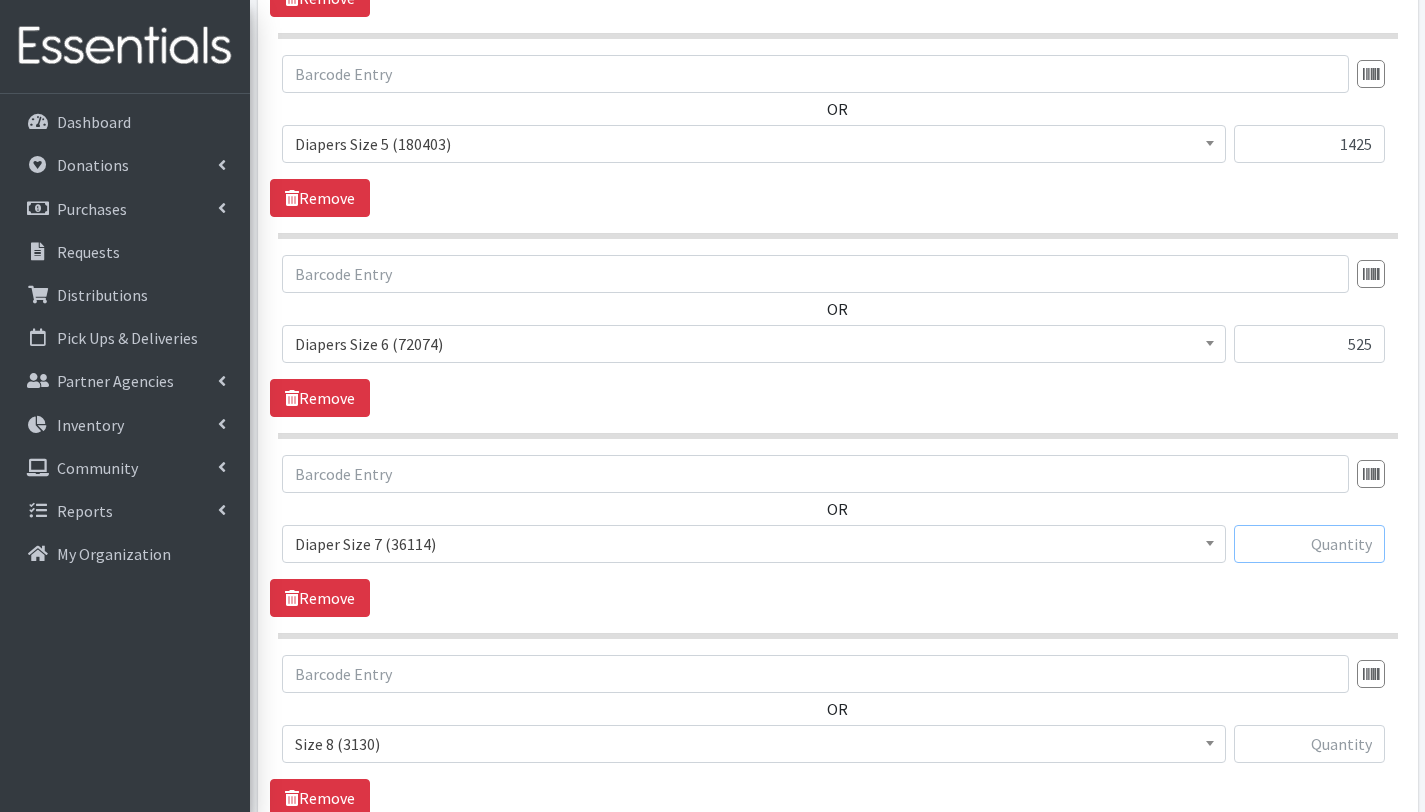 click at bounding box center (1309, 544) 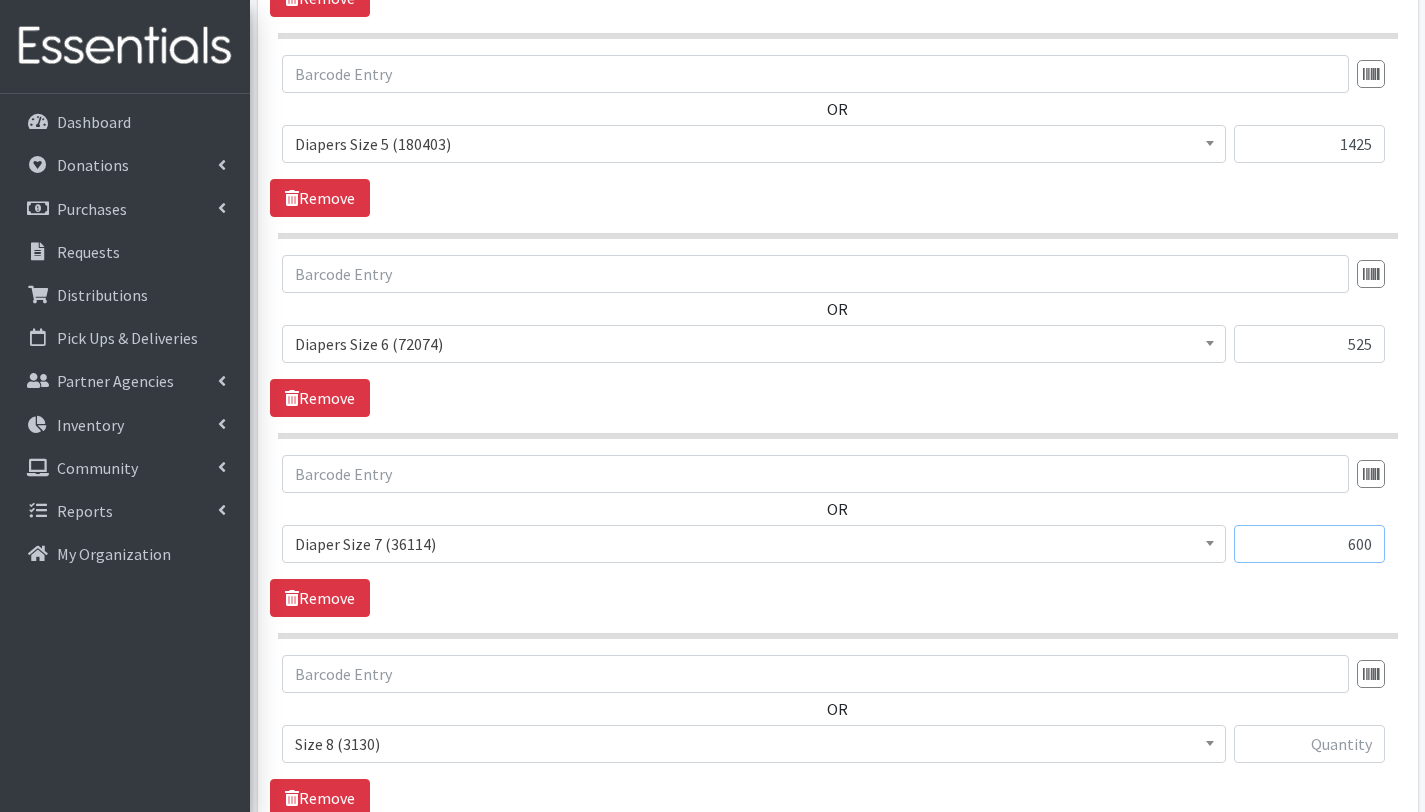 type on "600" 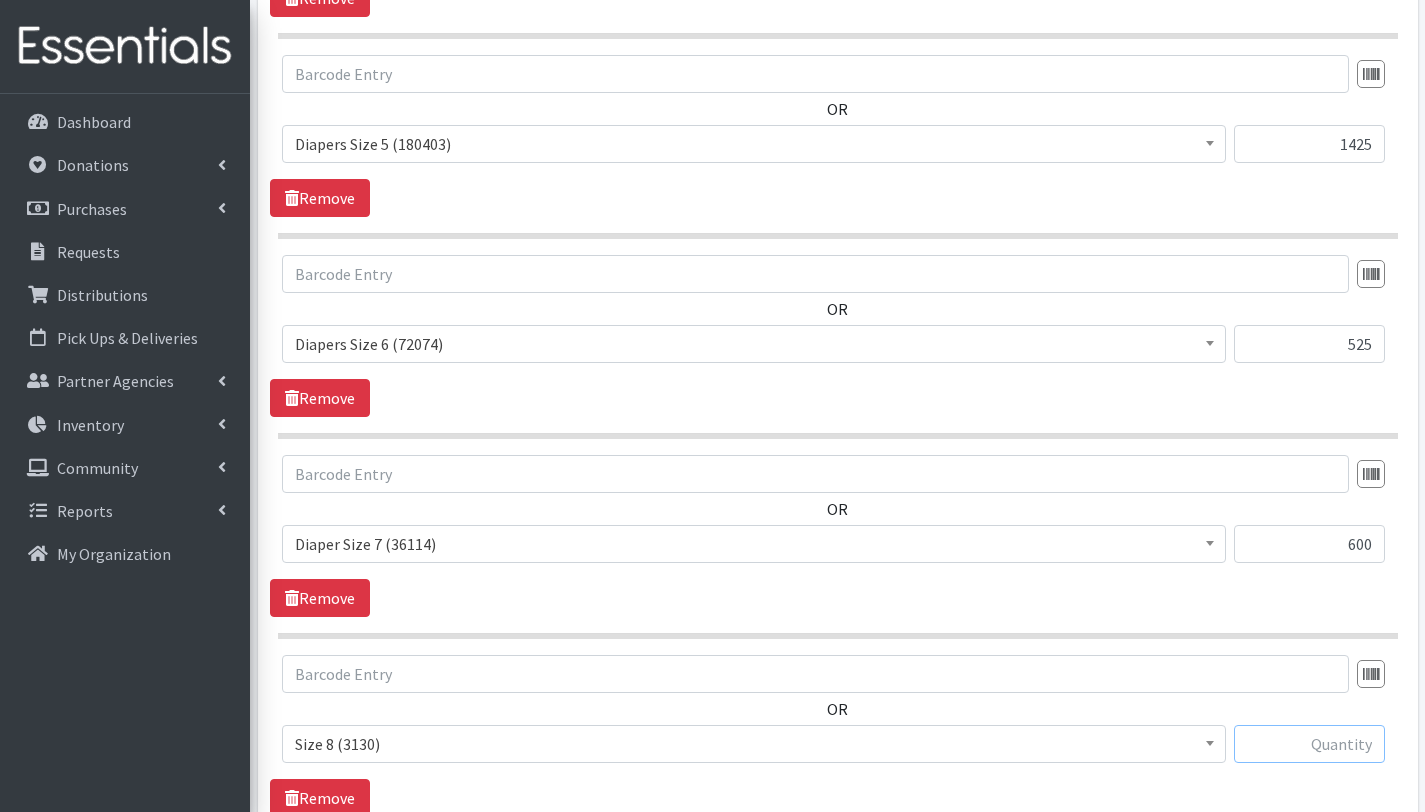 click at bounding box center [1309, 744] 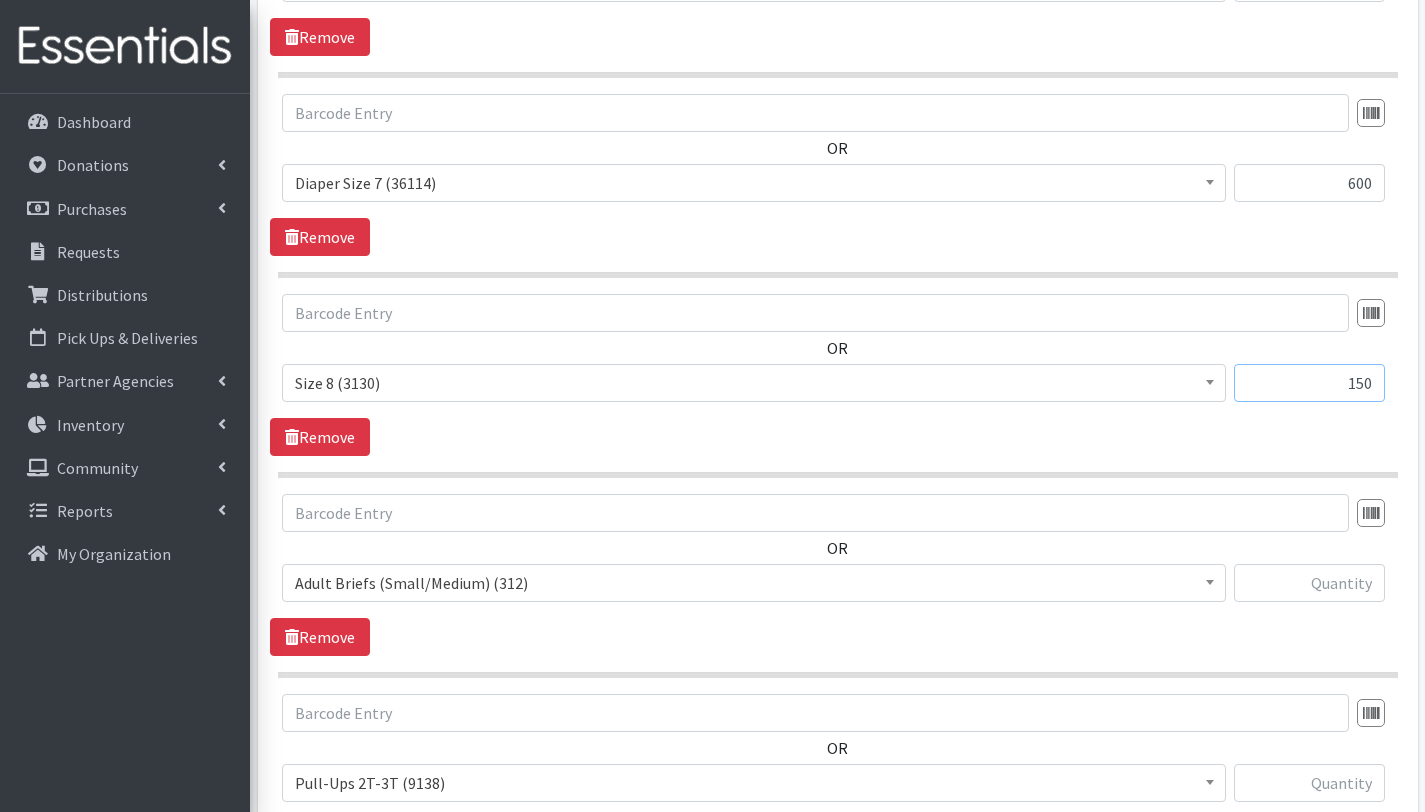 scroll, scrollTop: 1932, scrollLeft: 0, axis: vertical 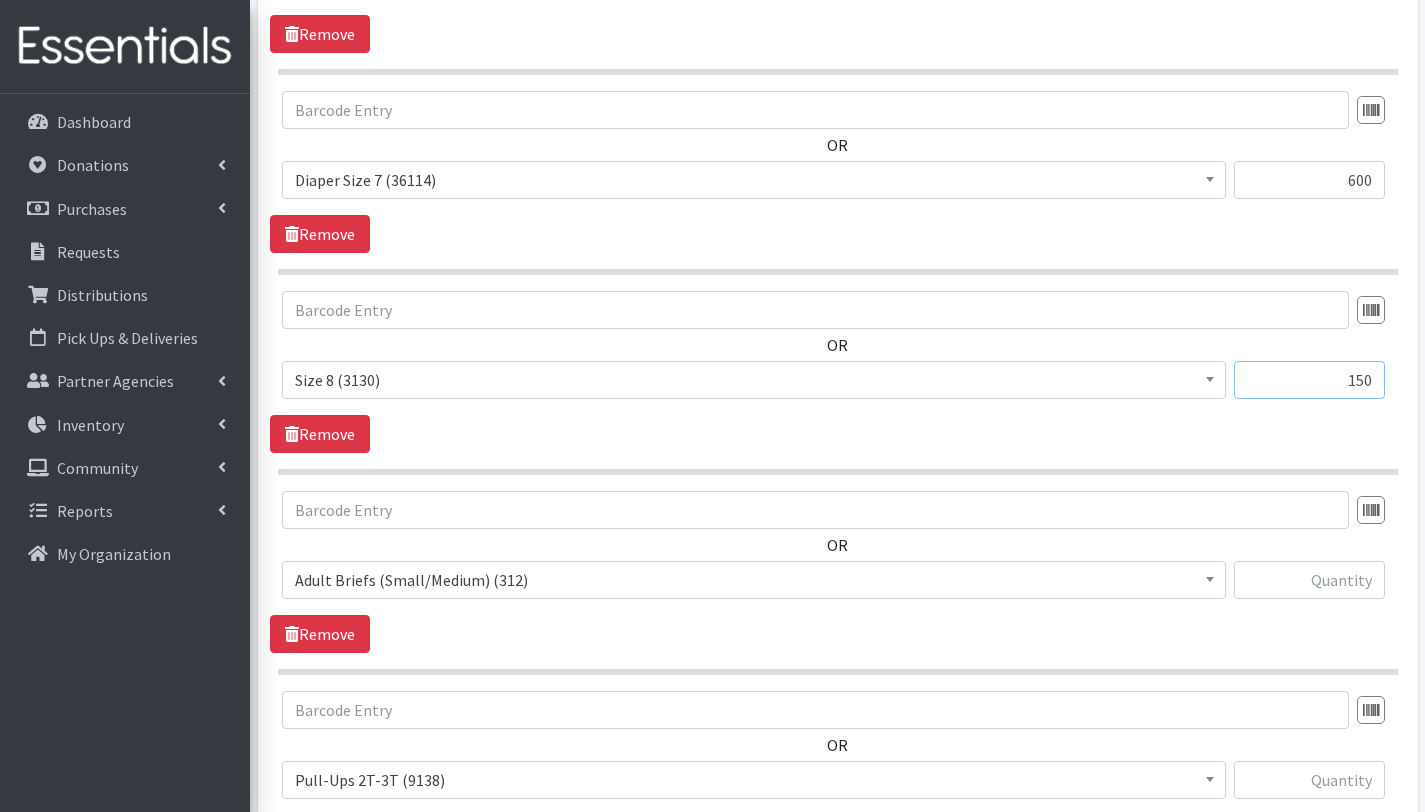 type on "150" 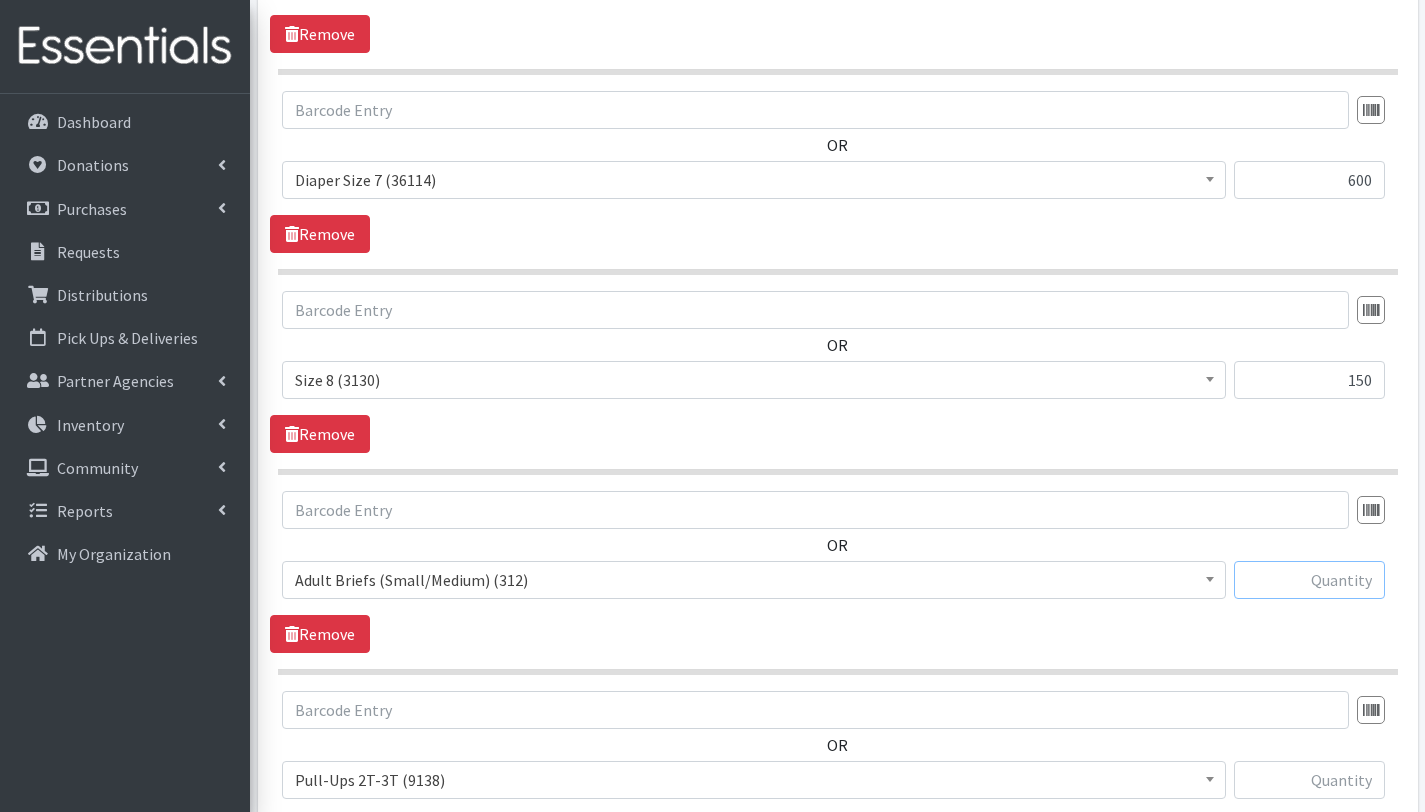 click at bounding box center [1309, 580] 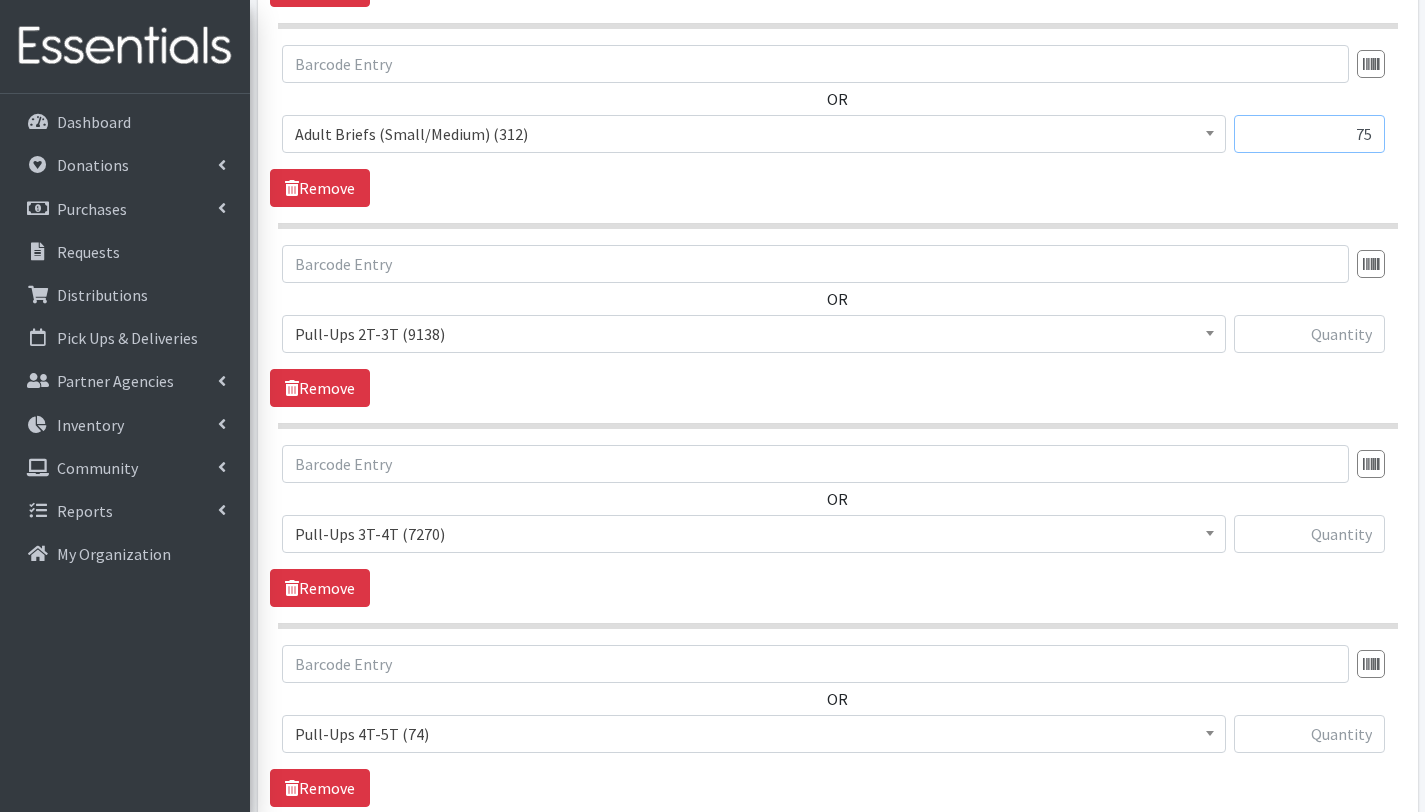 scroll, scrollTop: 2390, scrollLeft: 0, axis: vertical 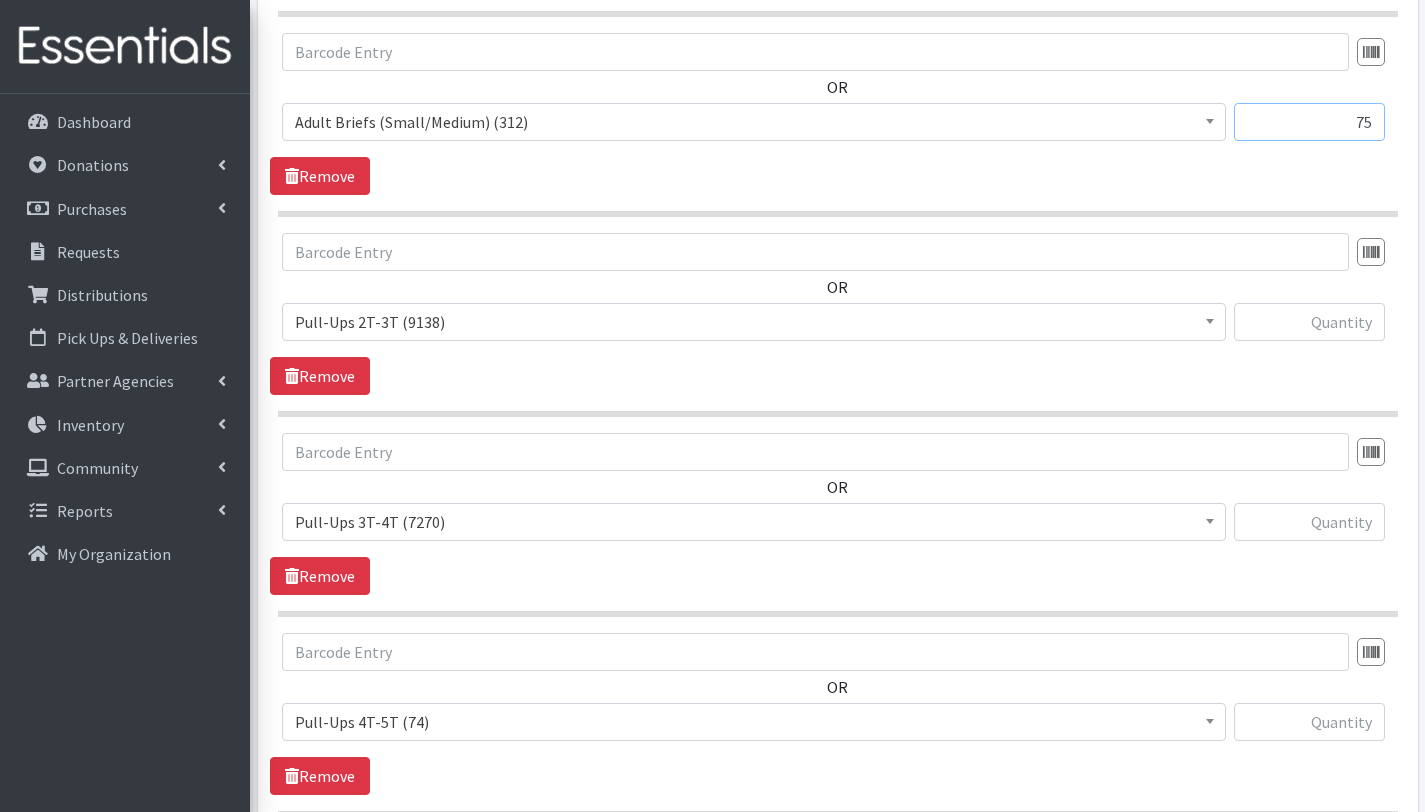 type on "75" 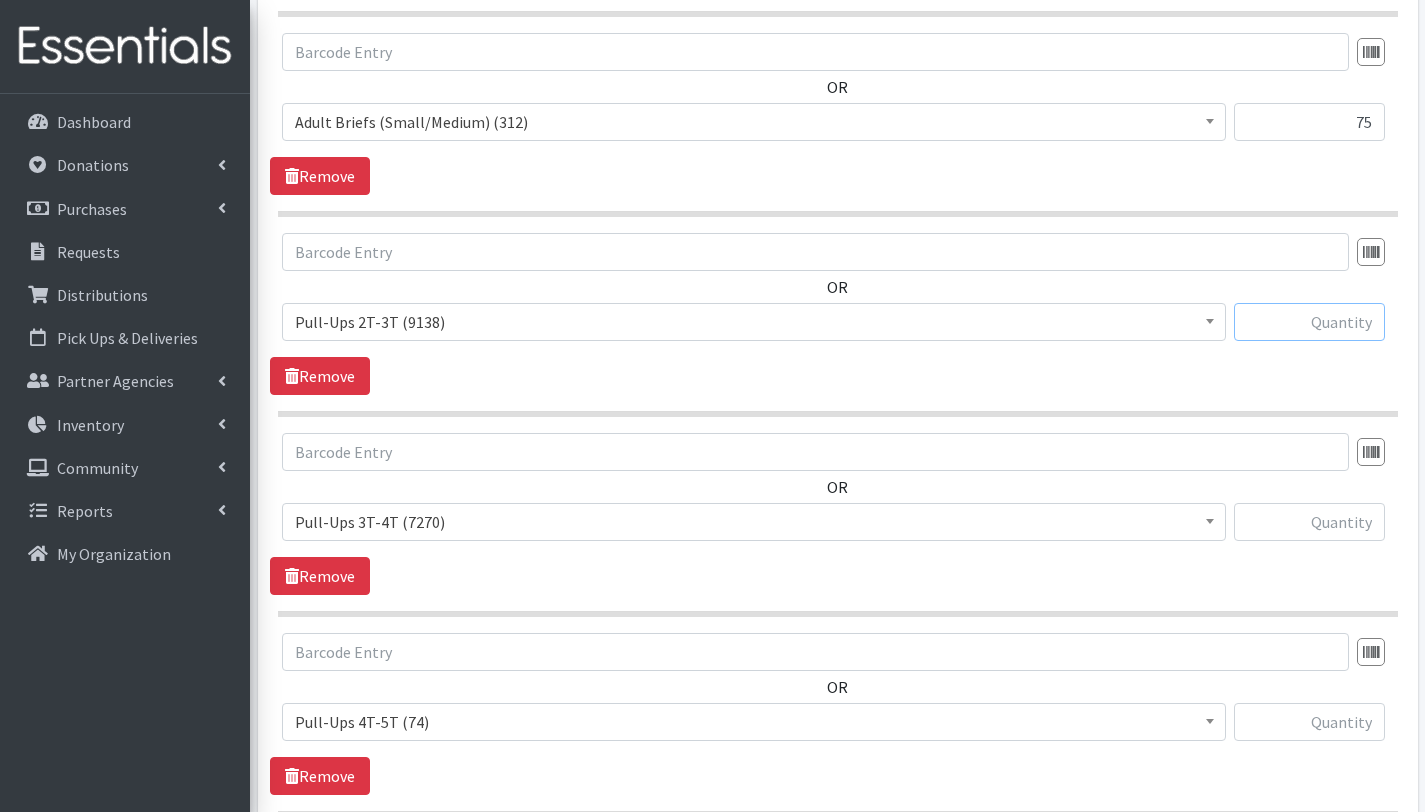click at bounding box center (1309, 322) 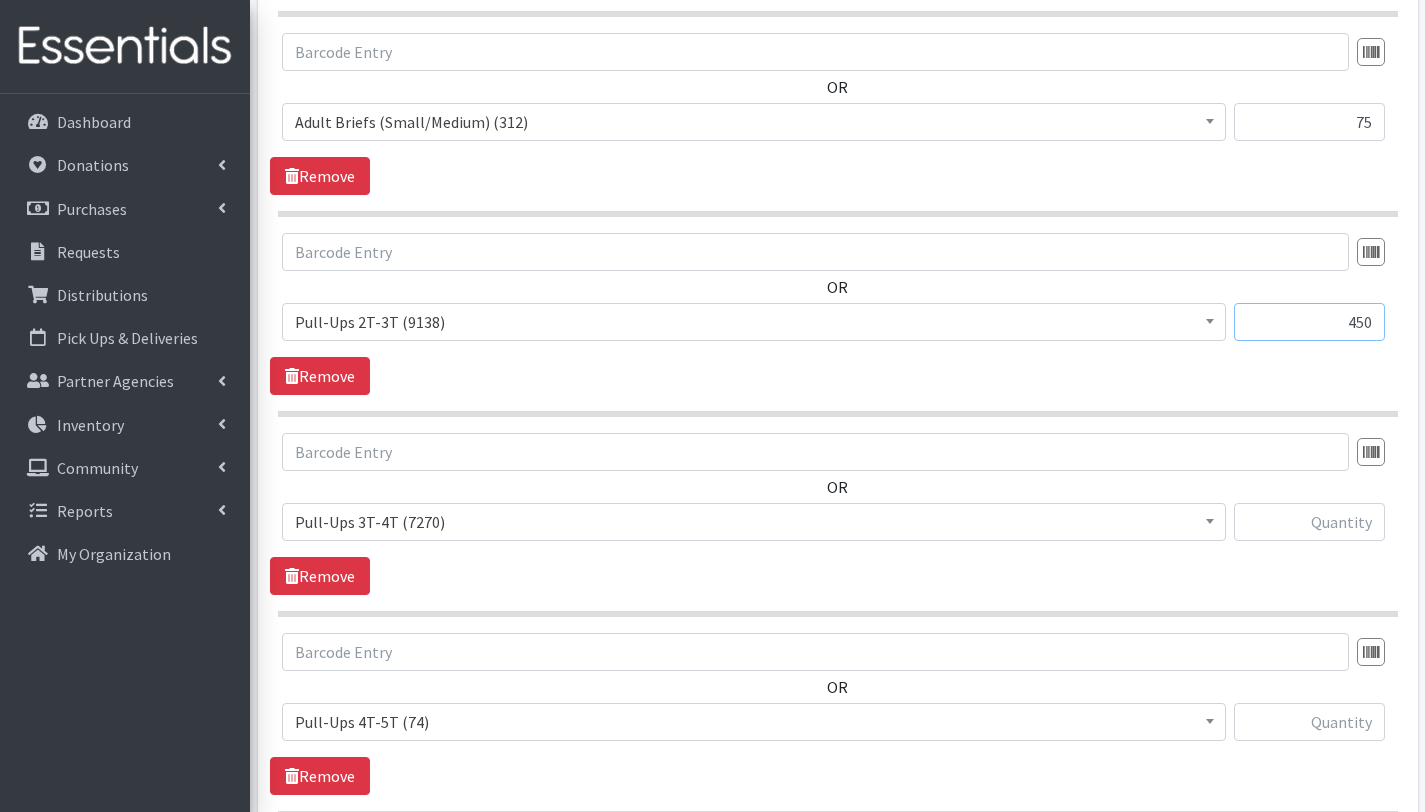 type on "450" 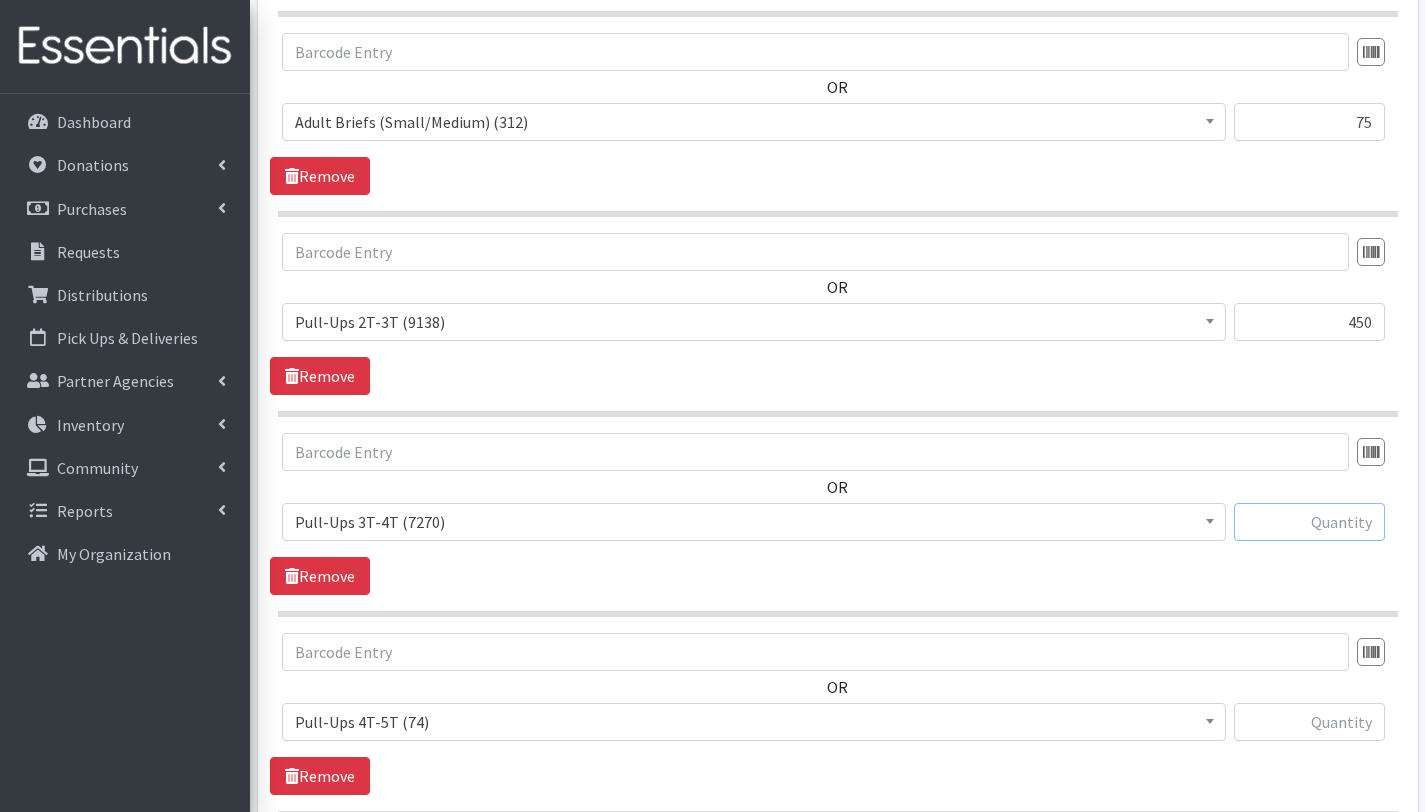 click at bounding box center (1309, 522) 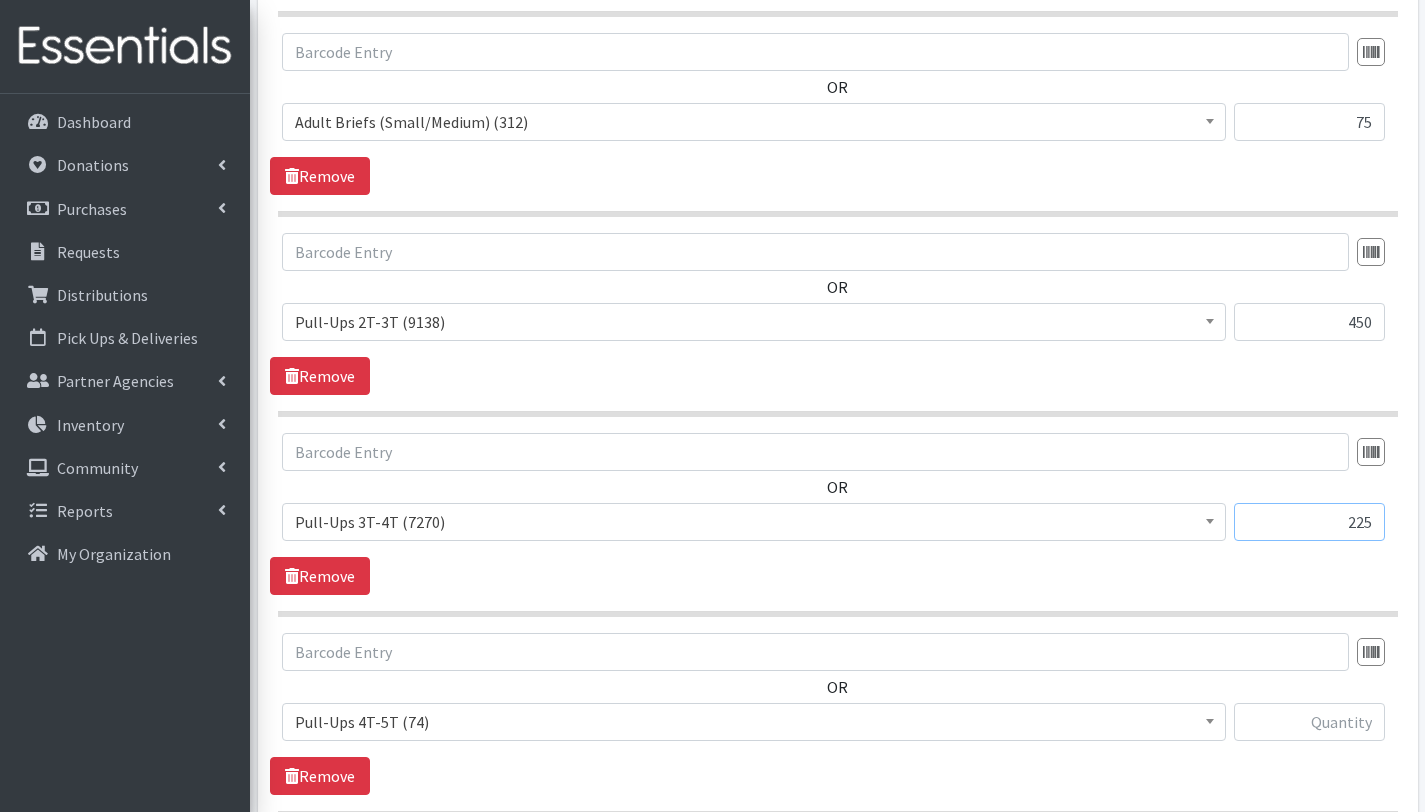type on "225" 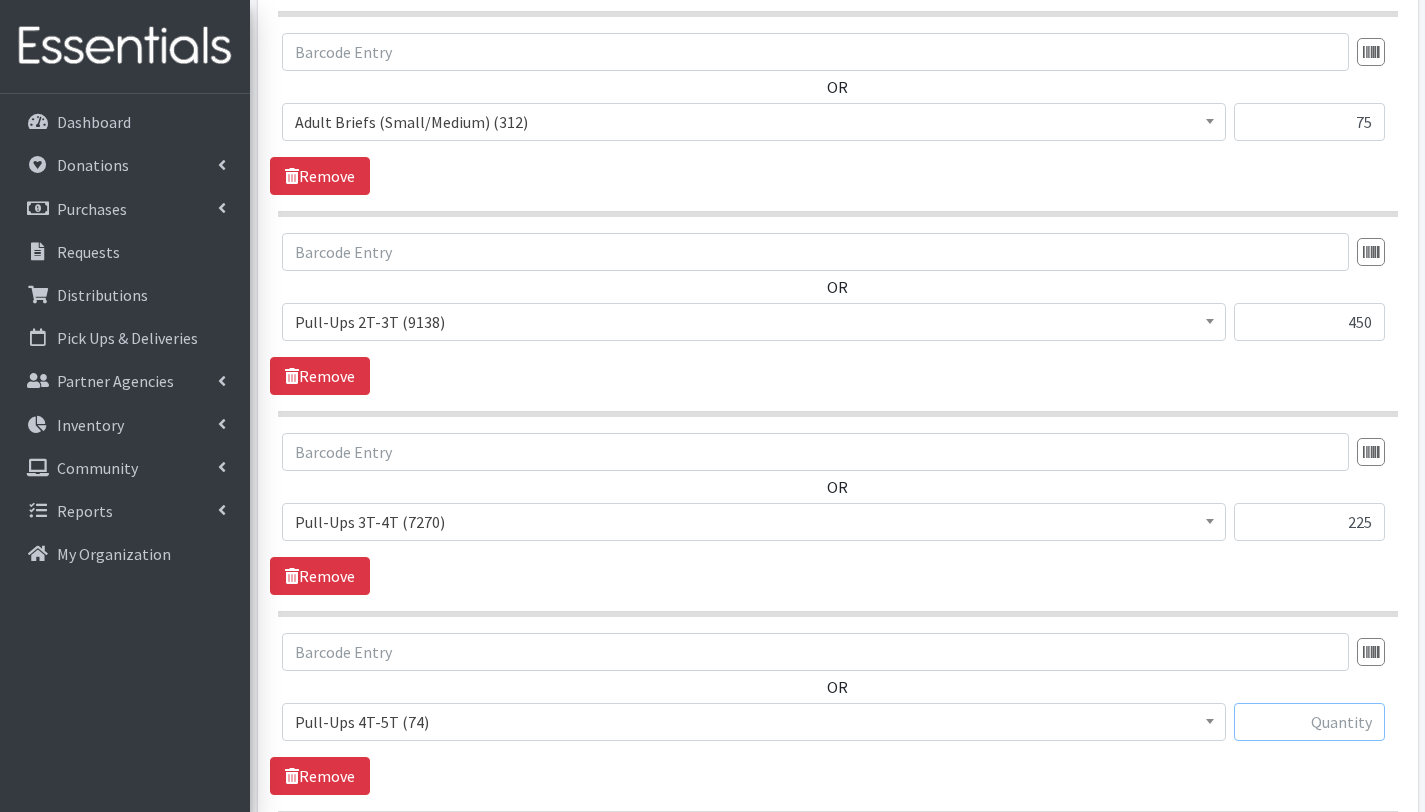 click at bounding box center (1309, 722) 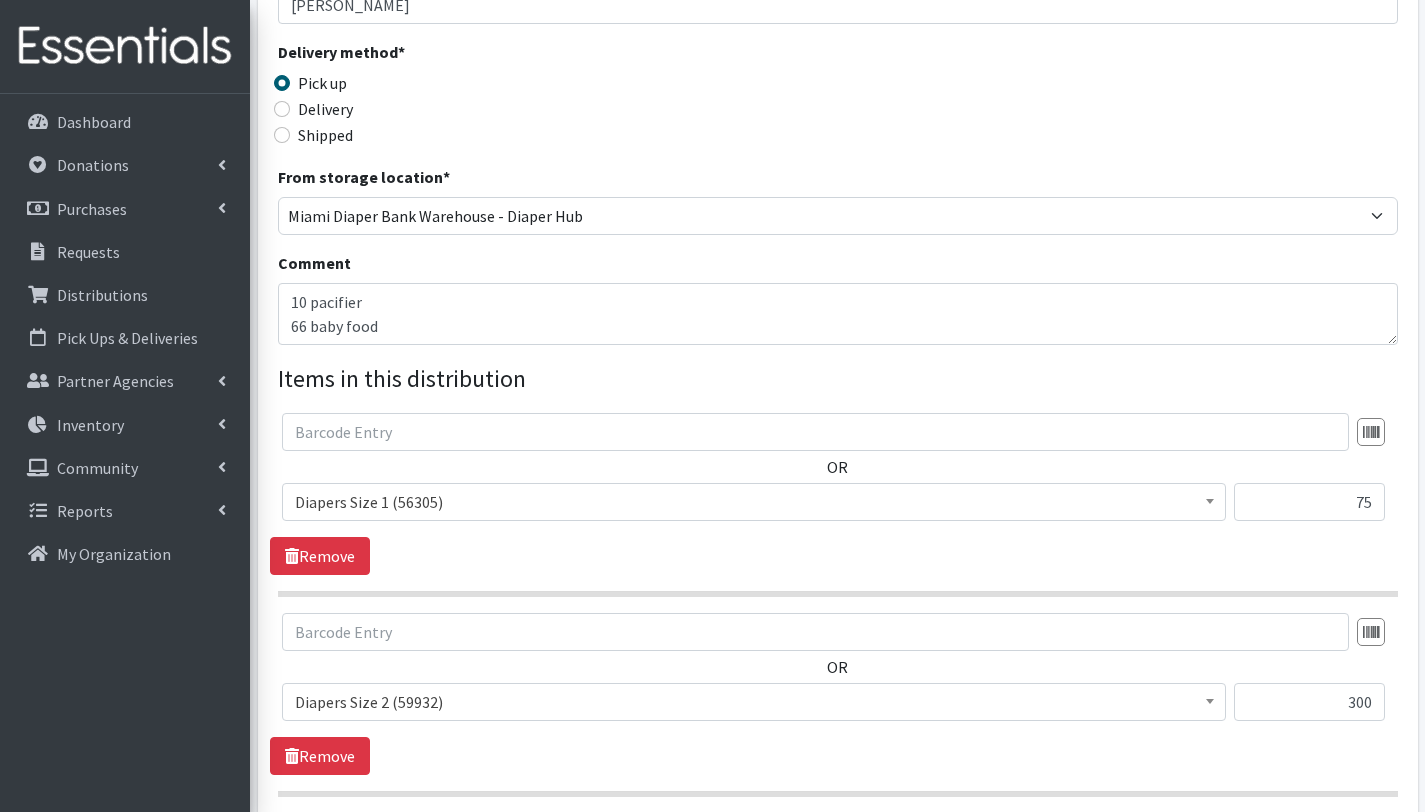scroll, scrollTop: 369, scrollLeft: 0, axis: vertical 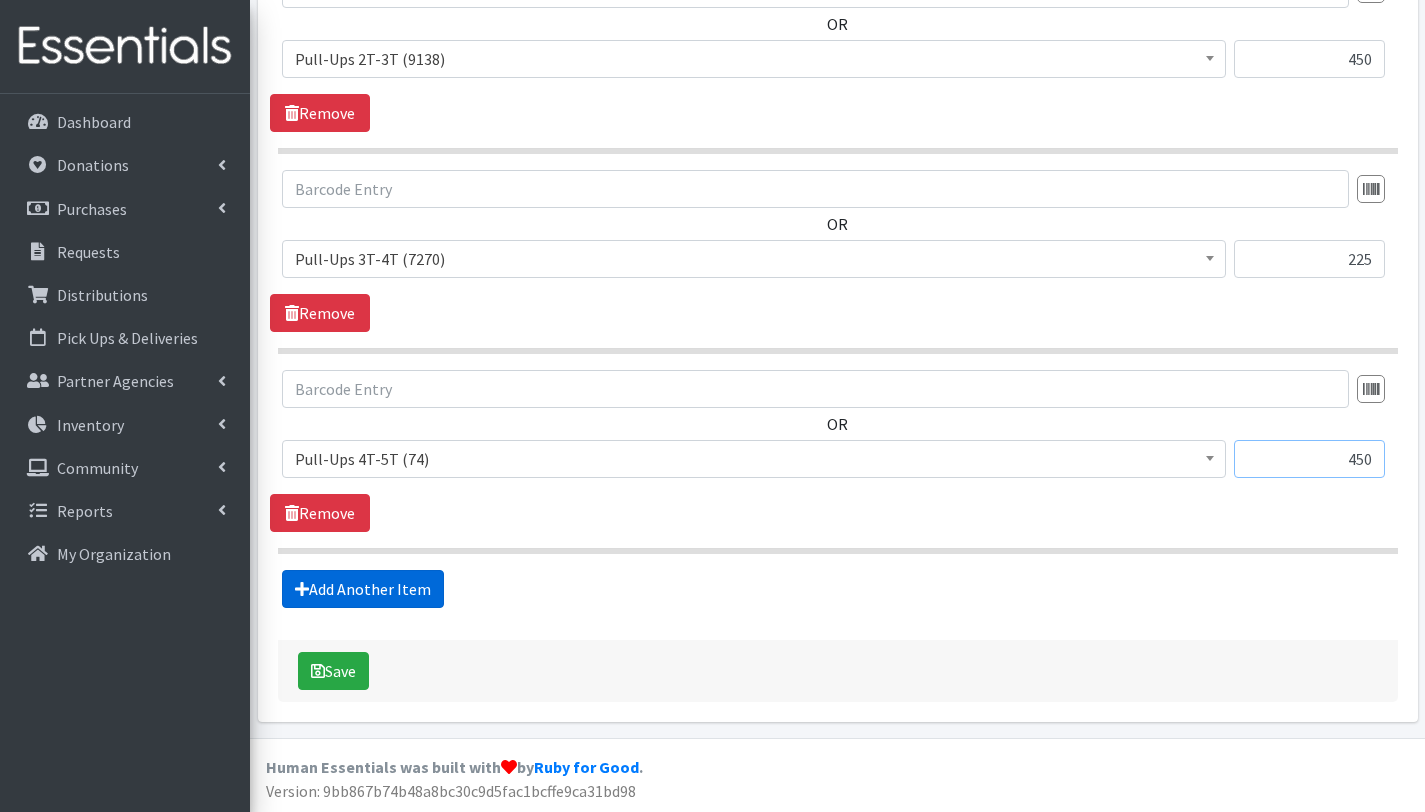 type on "450" 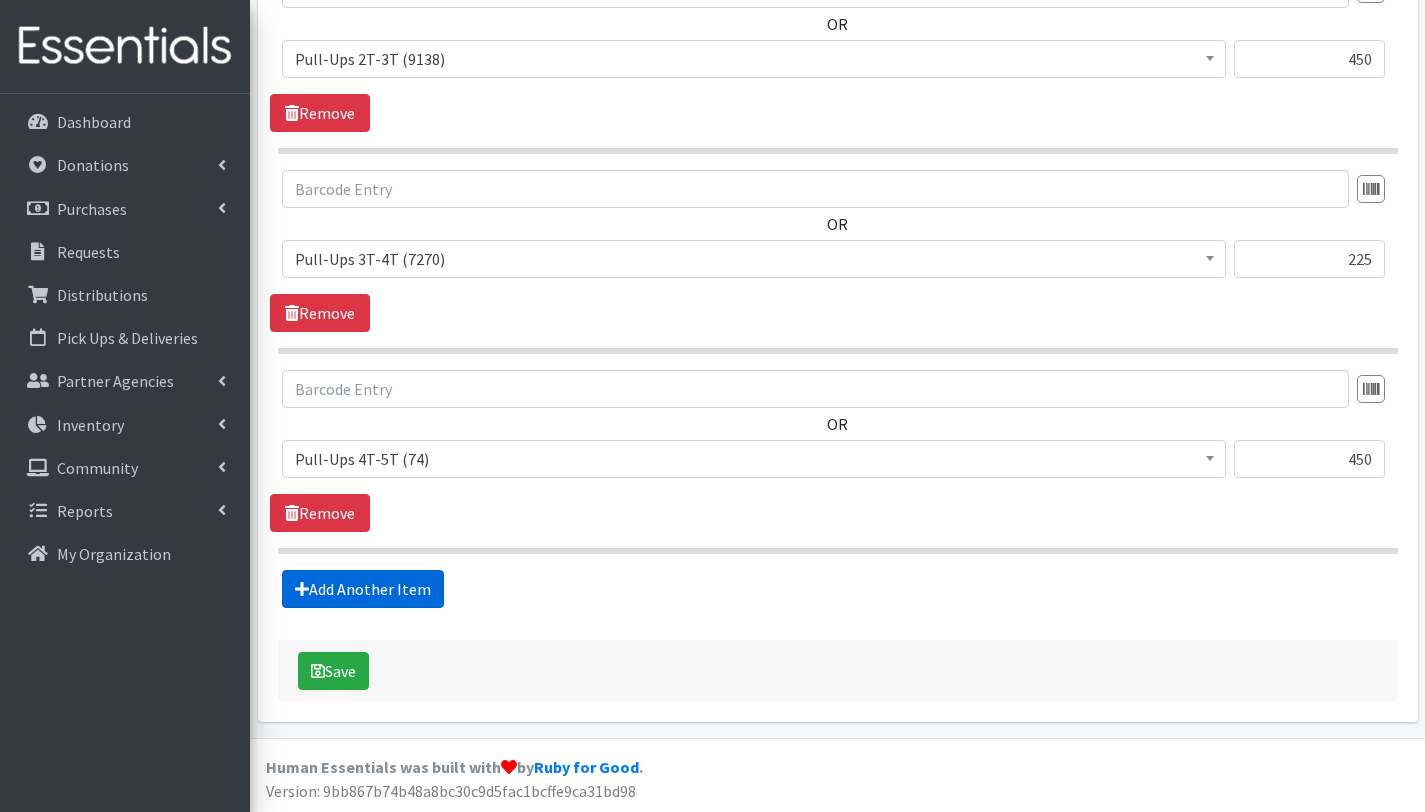 click on "Add Another Item" at bounding box center [363, 589] 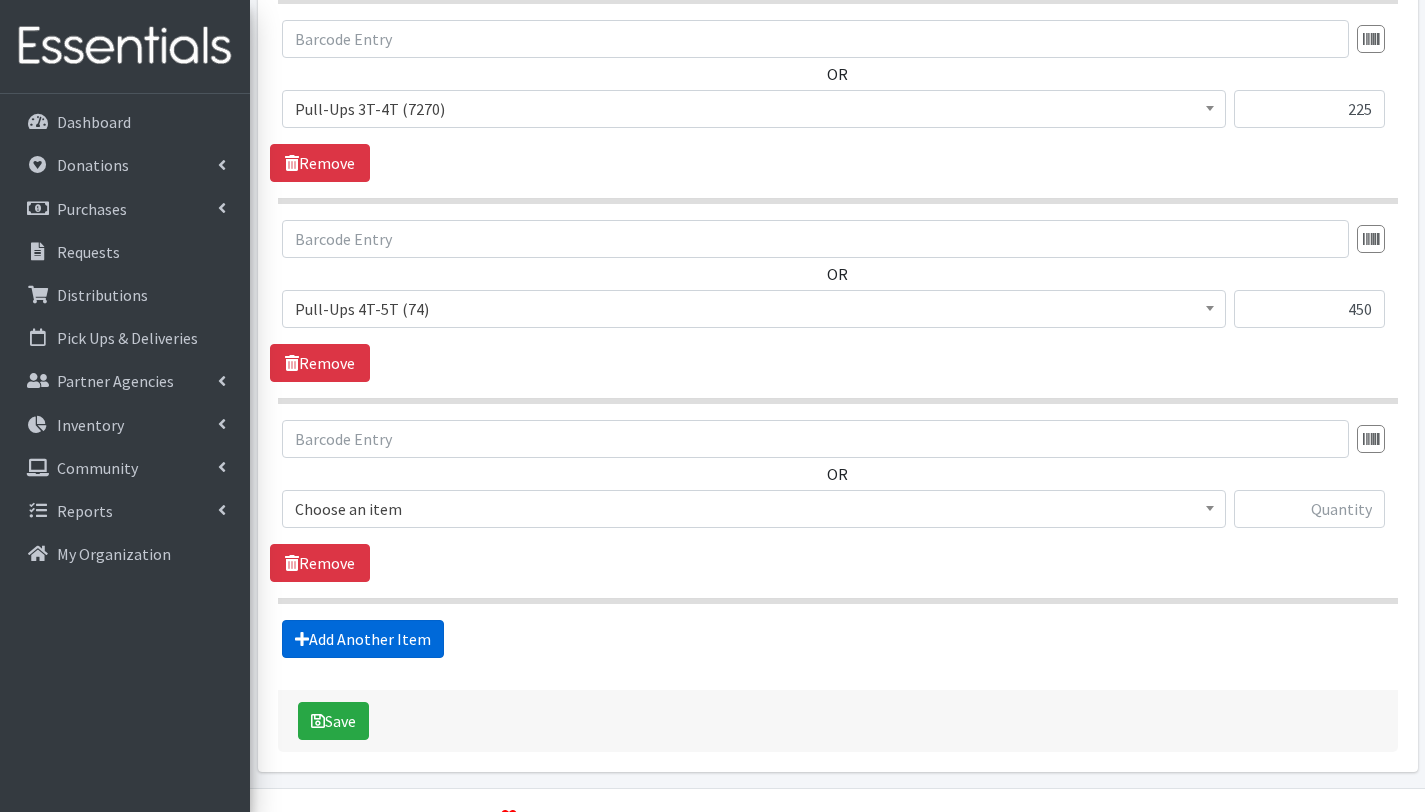 scroll, scrollTop: 2853, scrollLeft: 0, axis: vertical 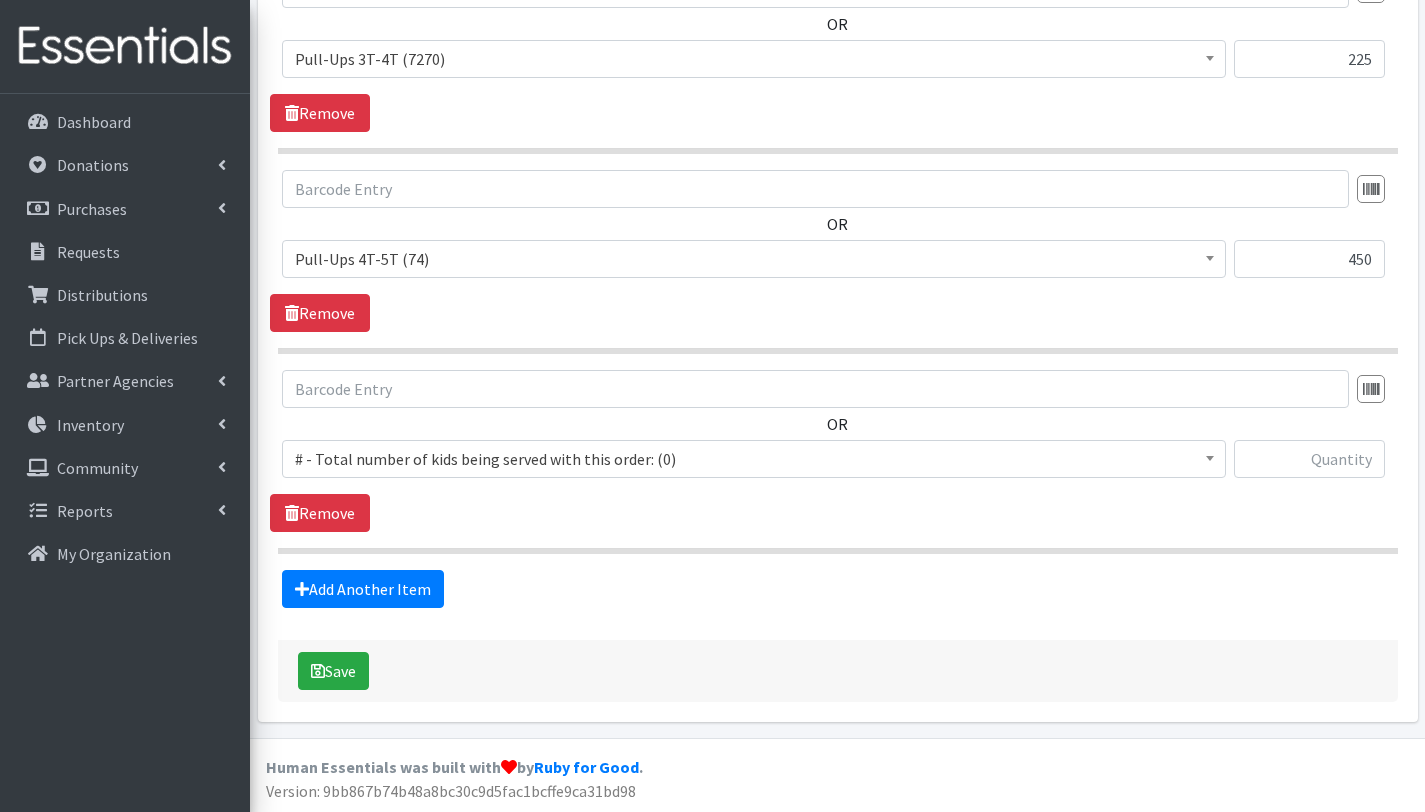 click on "# - Total number of kids being served with this order: (0)" at bounding box center [754, 459] 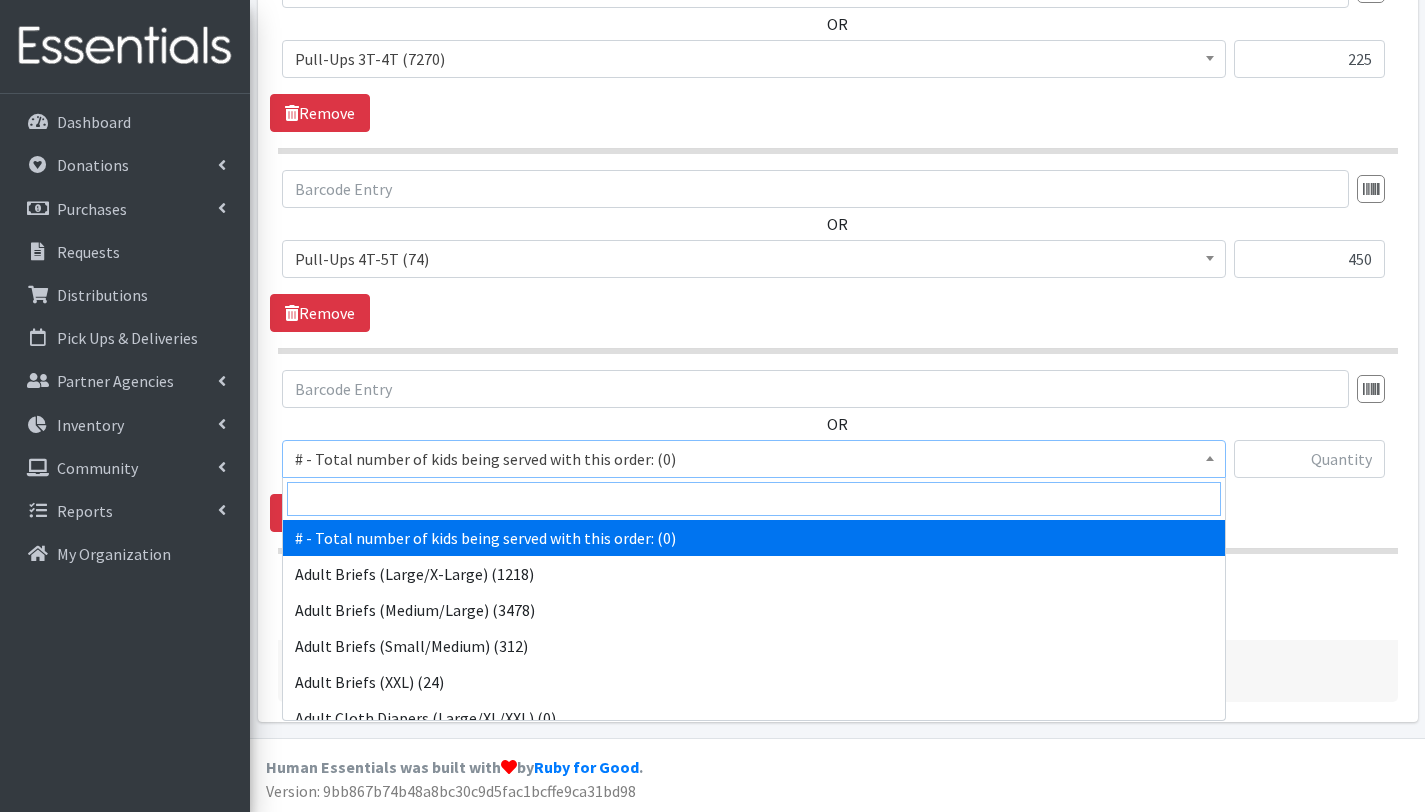 click at bounding box center [754, 499] 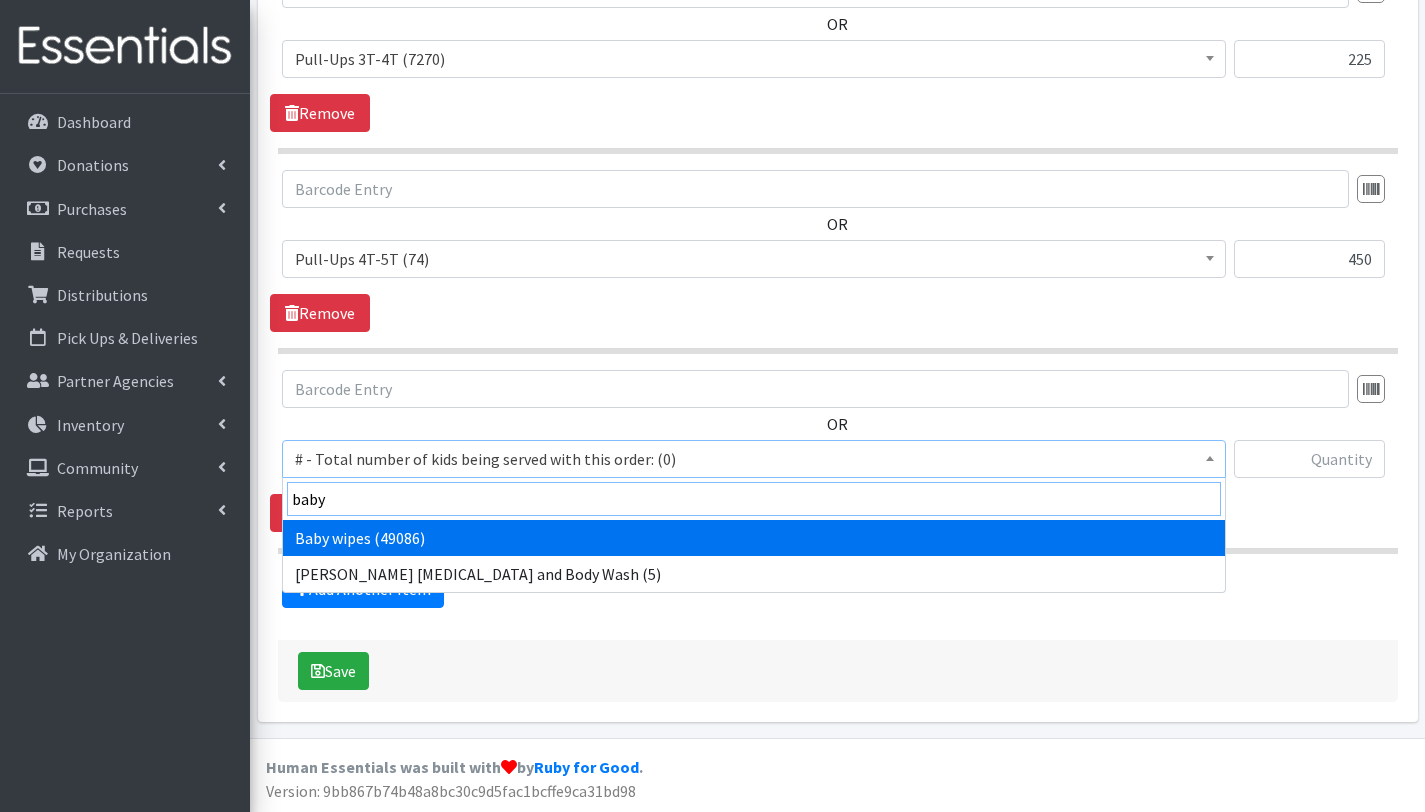 type on "baby" 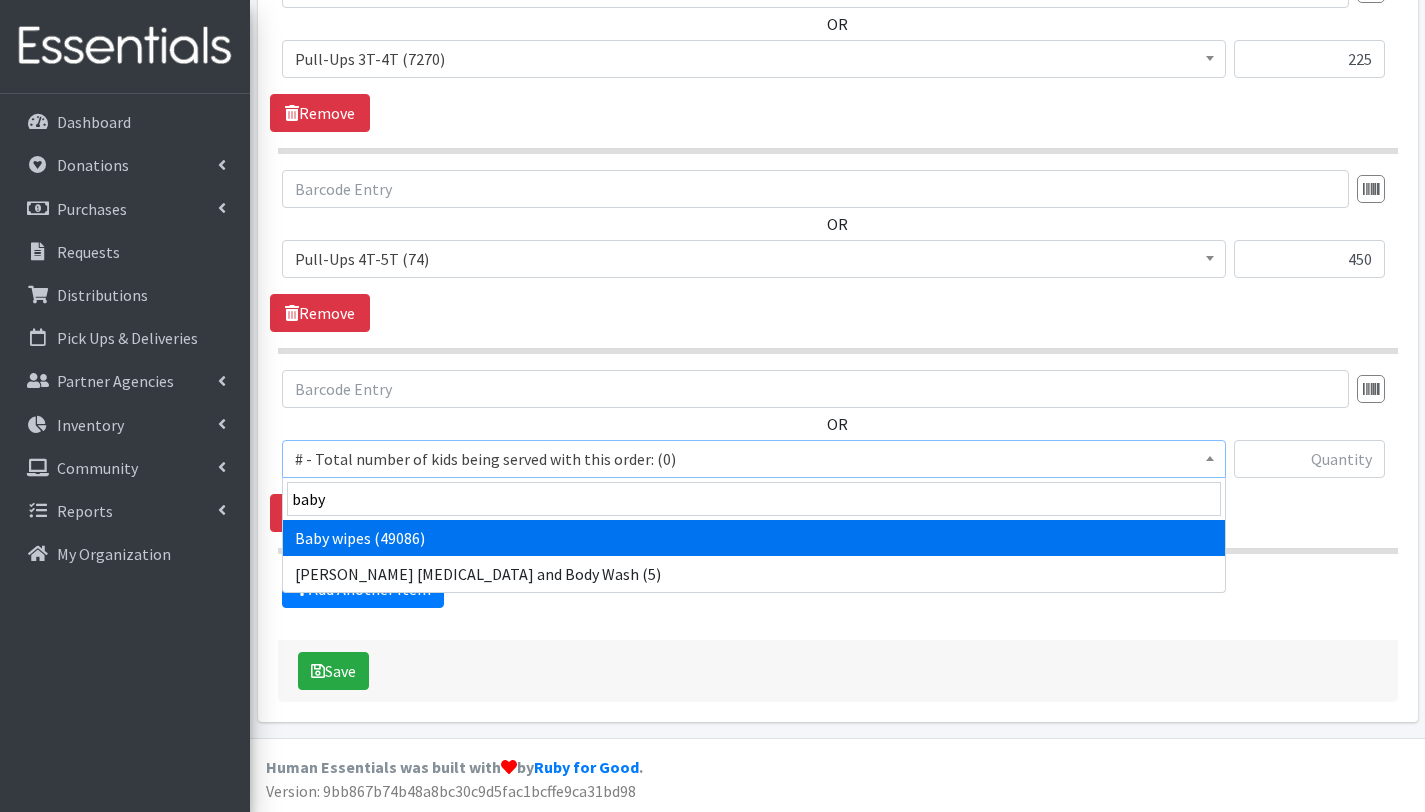 select on "2649" 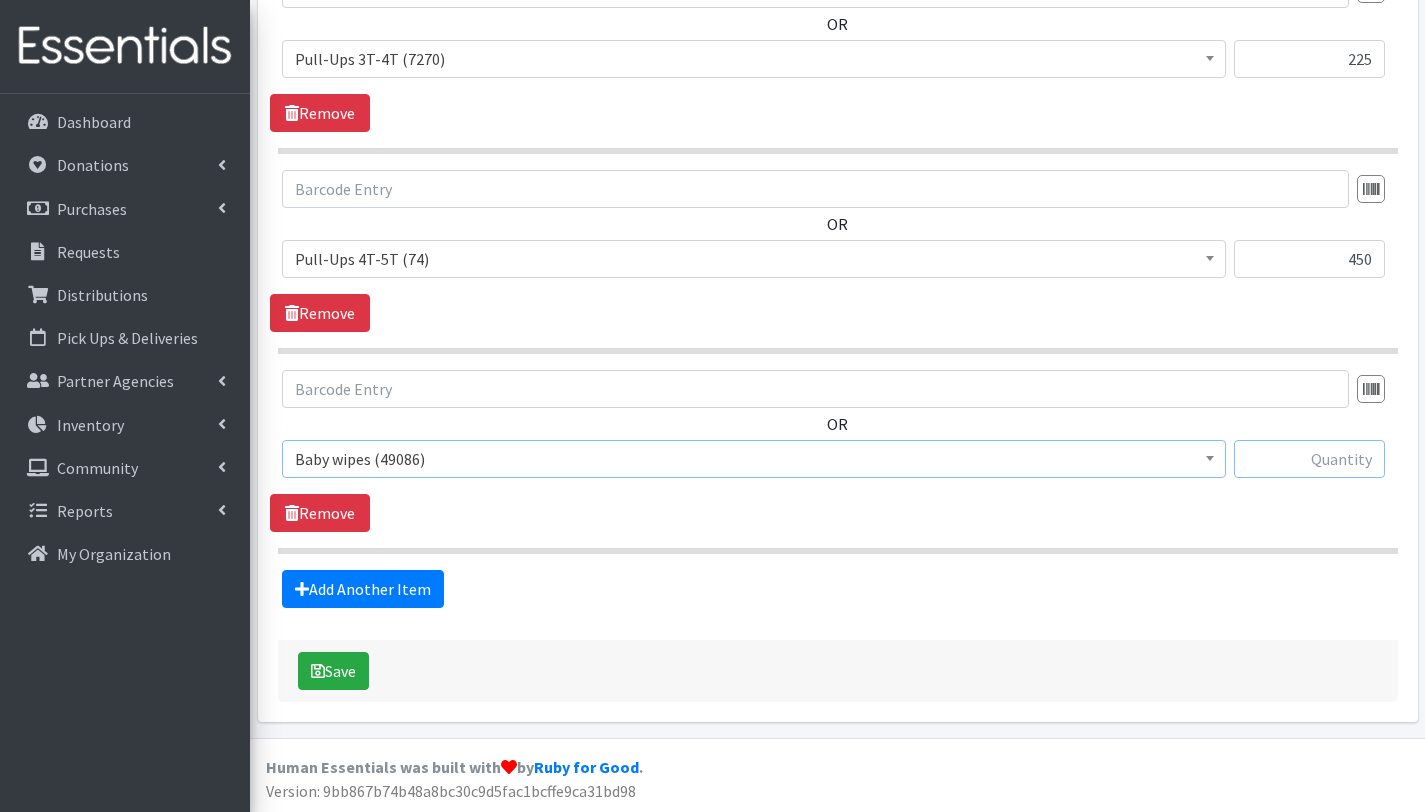 click at bounding box center (1309, 459) 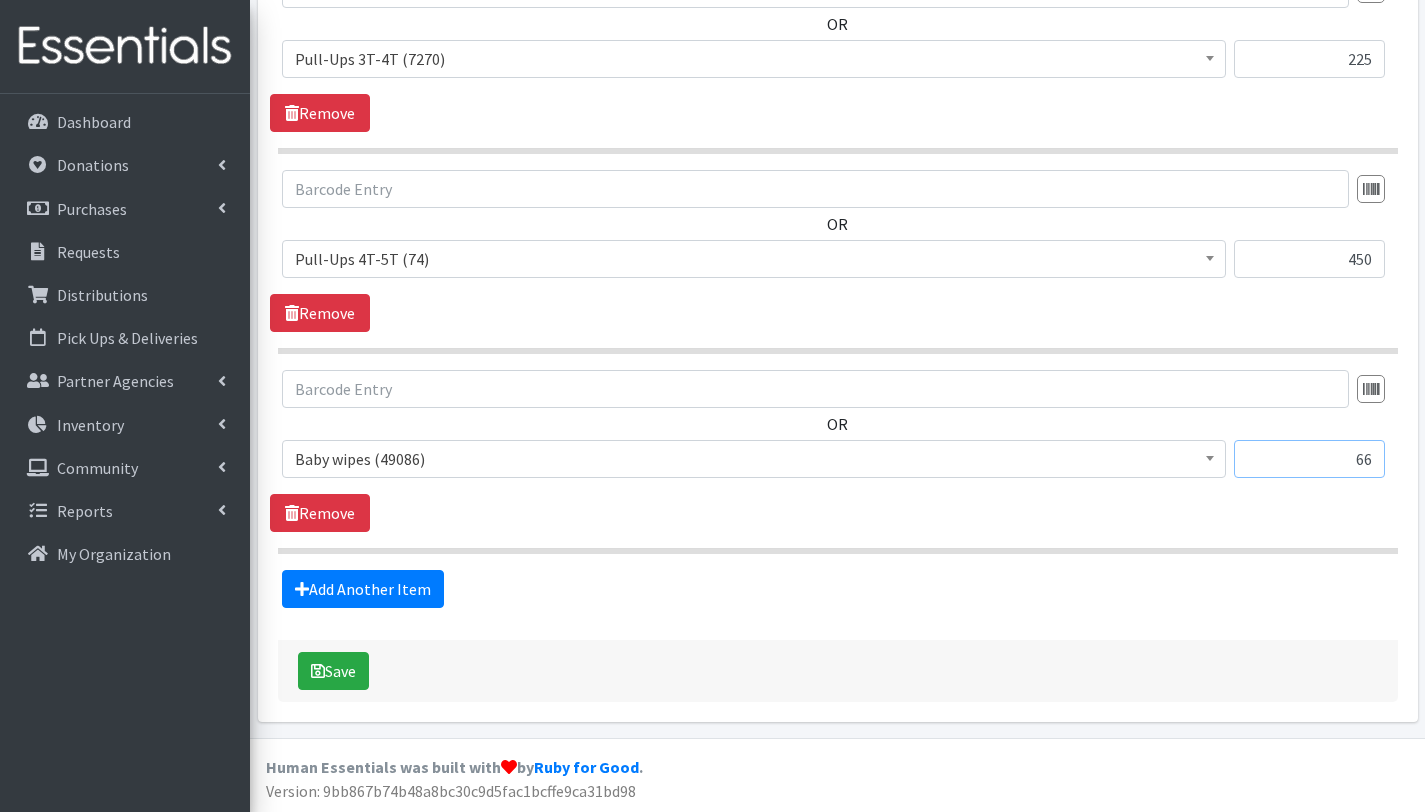 type on "66" 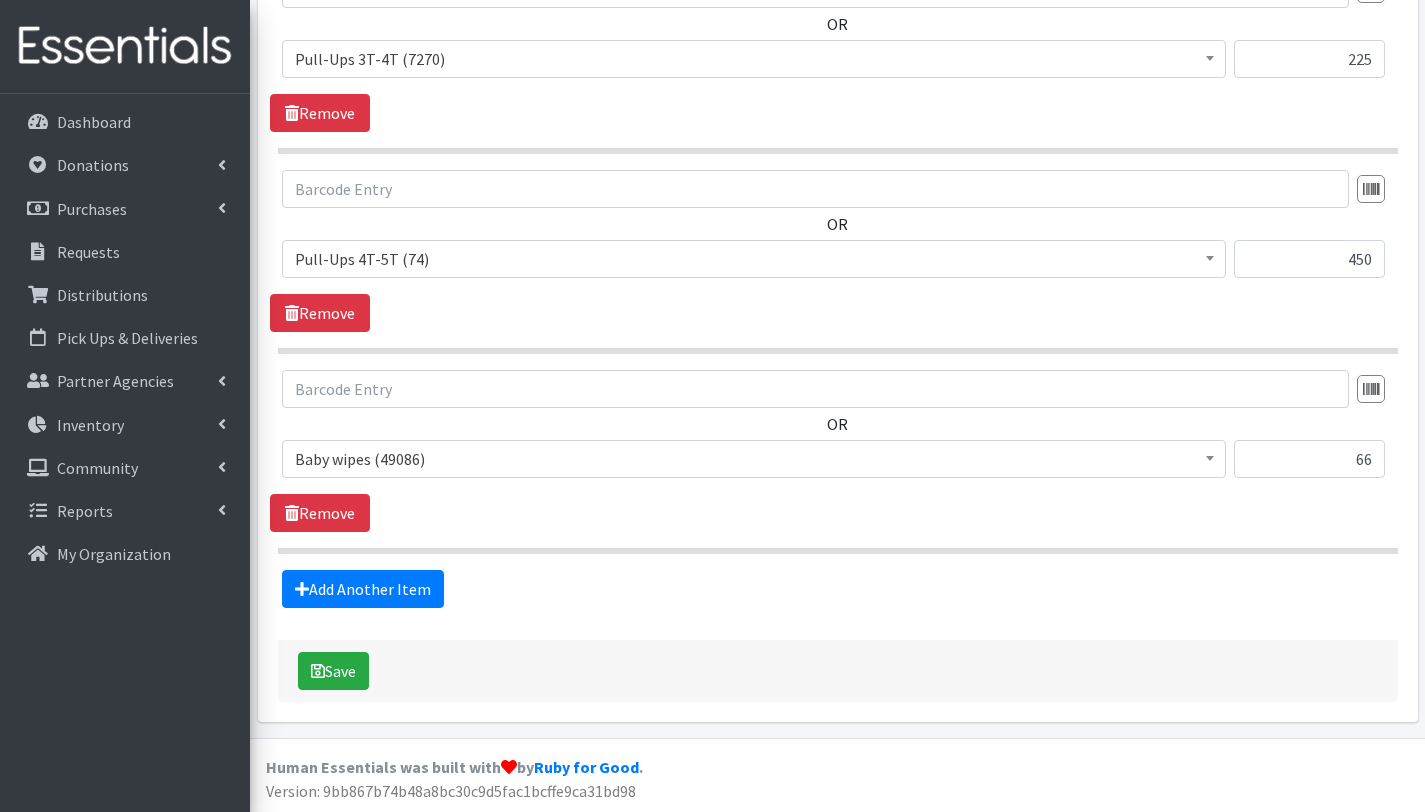 click on "Add Another Item" at bounding box center (837, 589) 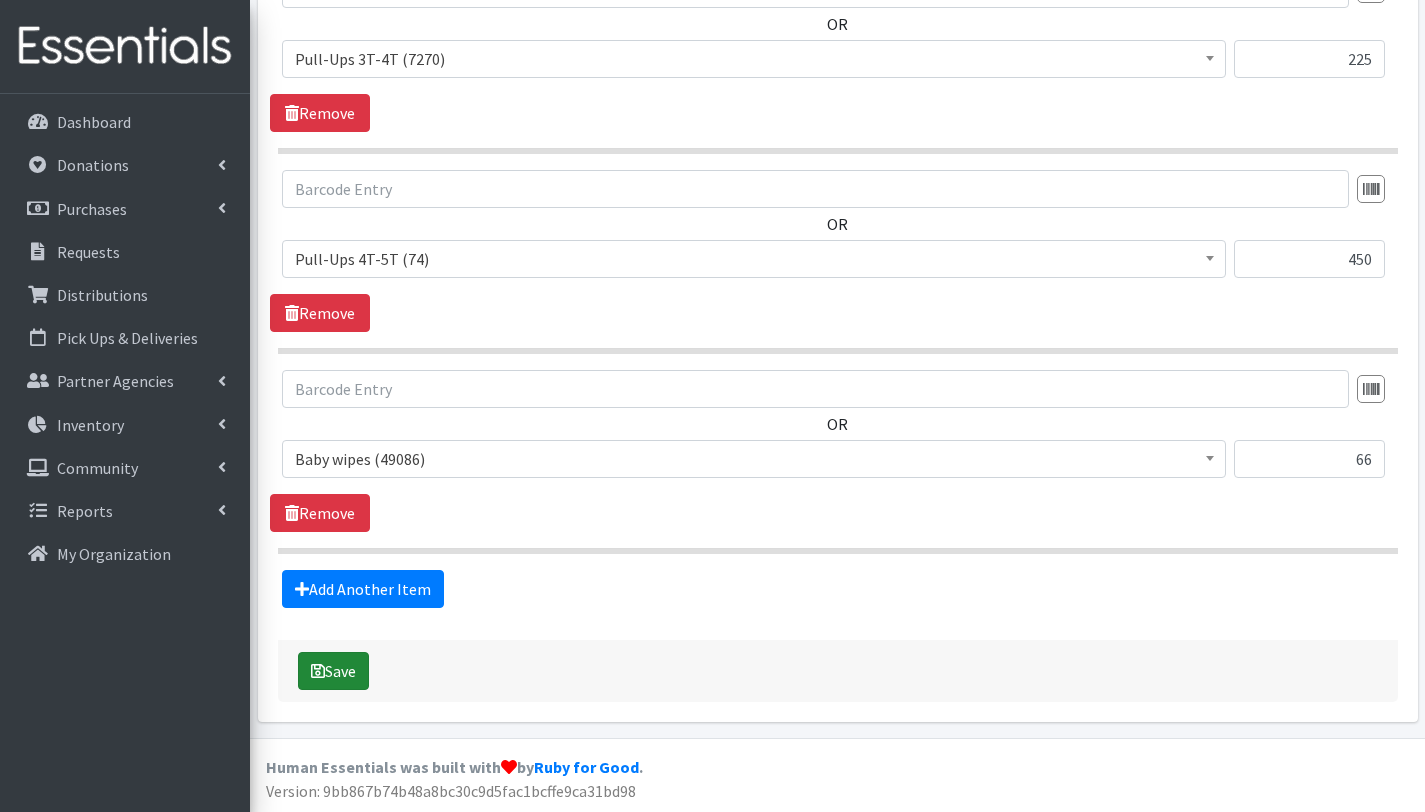 click on "Save" at bounding box center [333, 671] 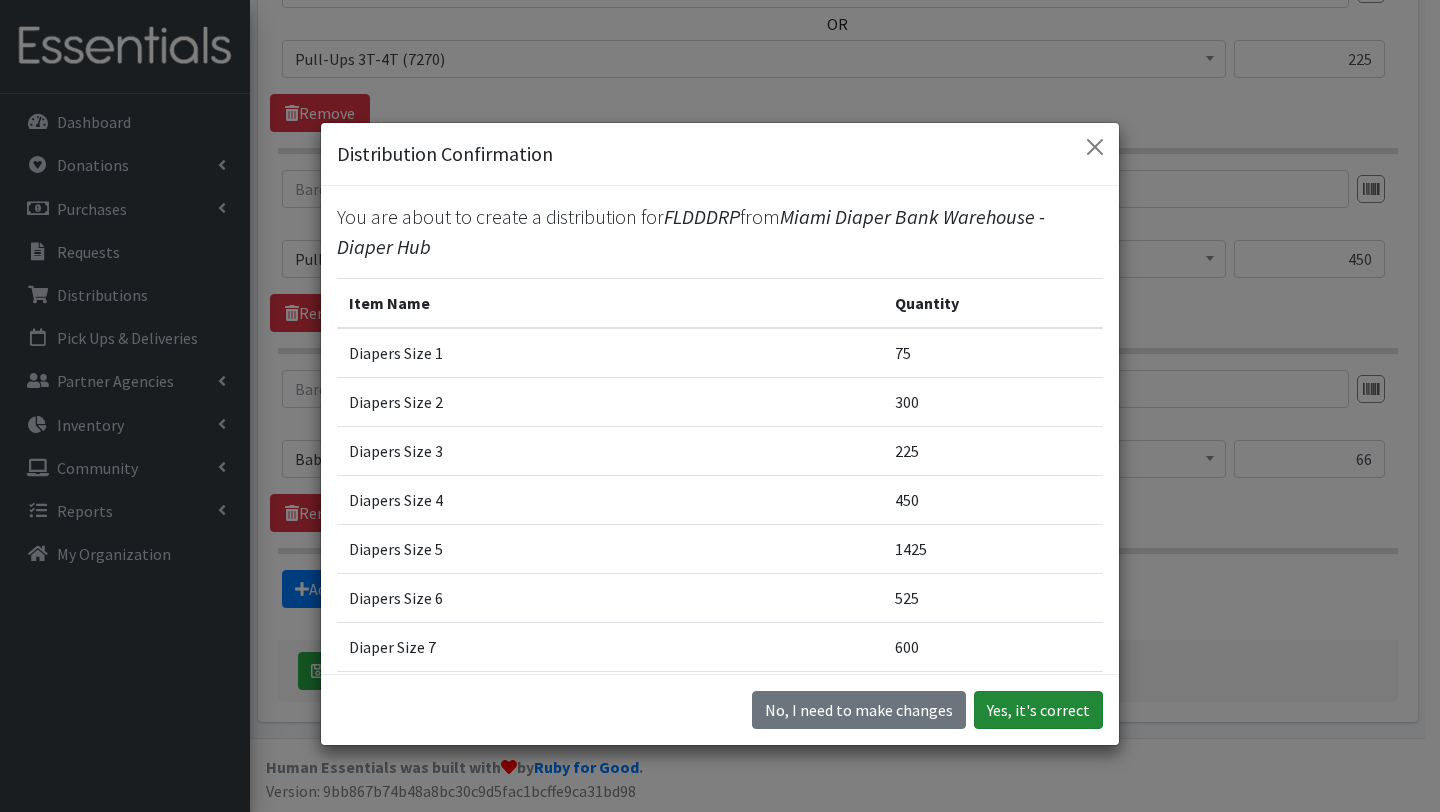 click on "Yes, it's correct" at bounding box center (1038, 710) 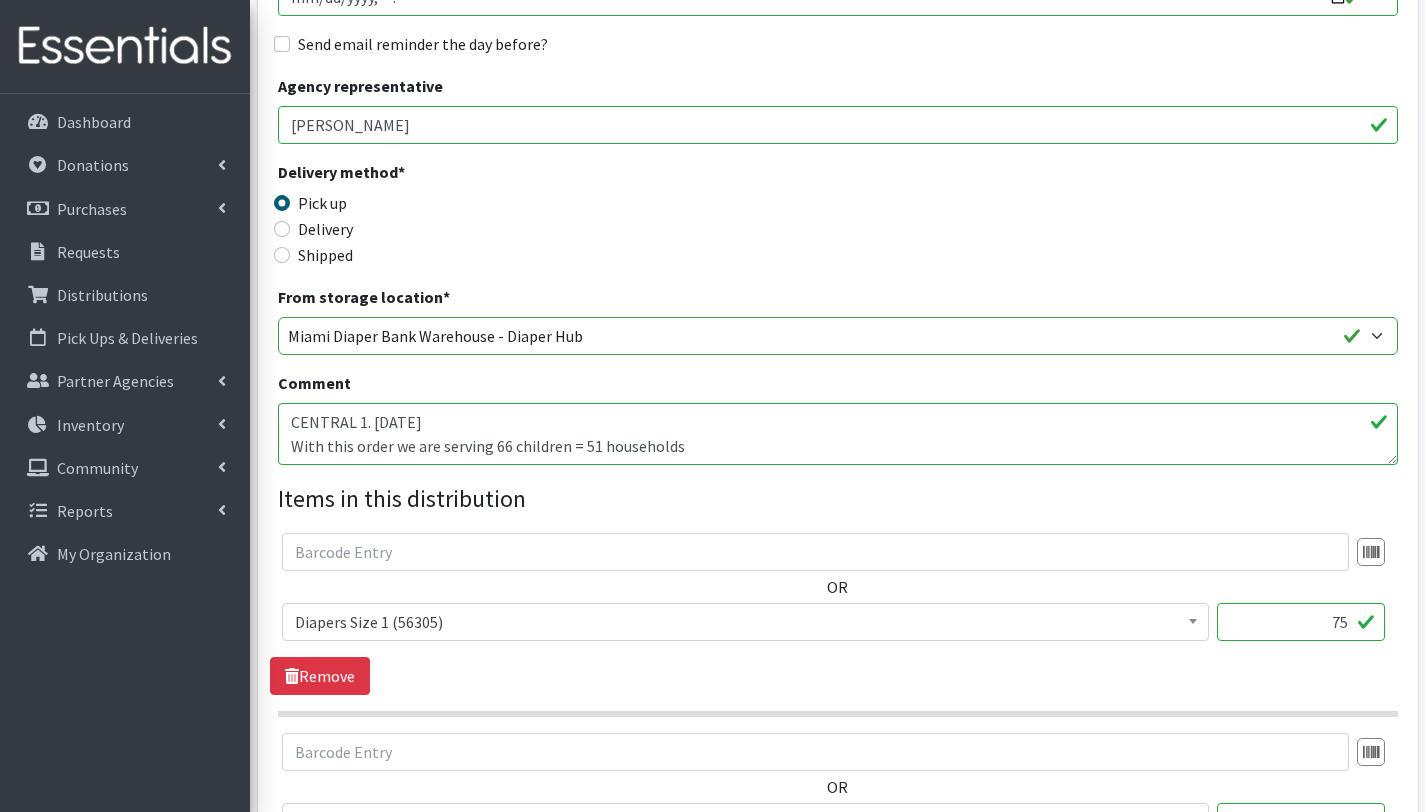 scroll, scrollTop: 691, scrollLeft: 0, axis: vertical 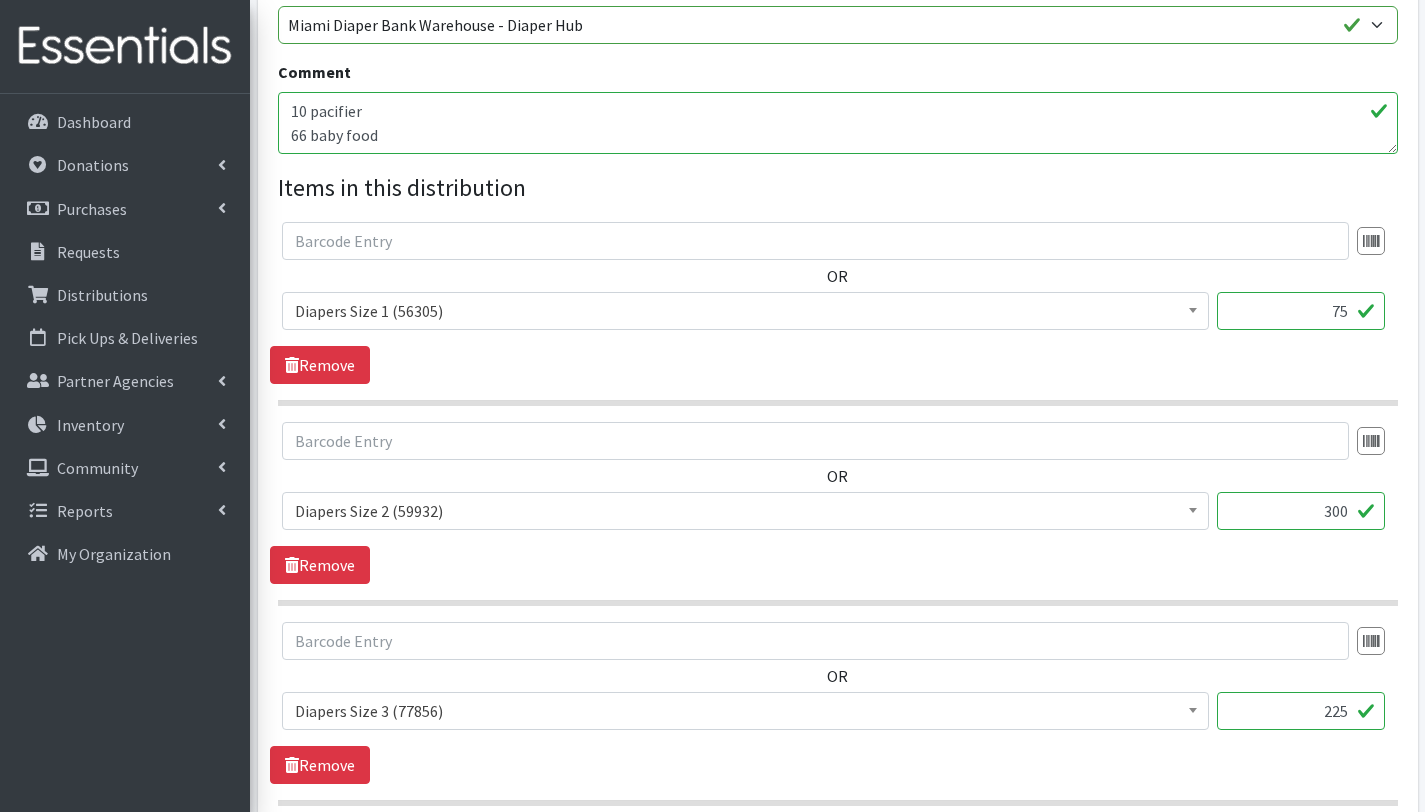 drag, startPoint x: 290, startPoint y: 110, endPoint x: 917, endPoint y: 180, distance: 630.8954 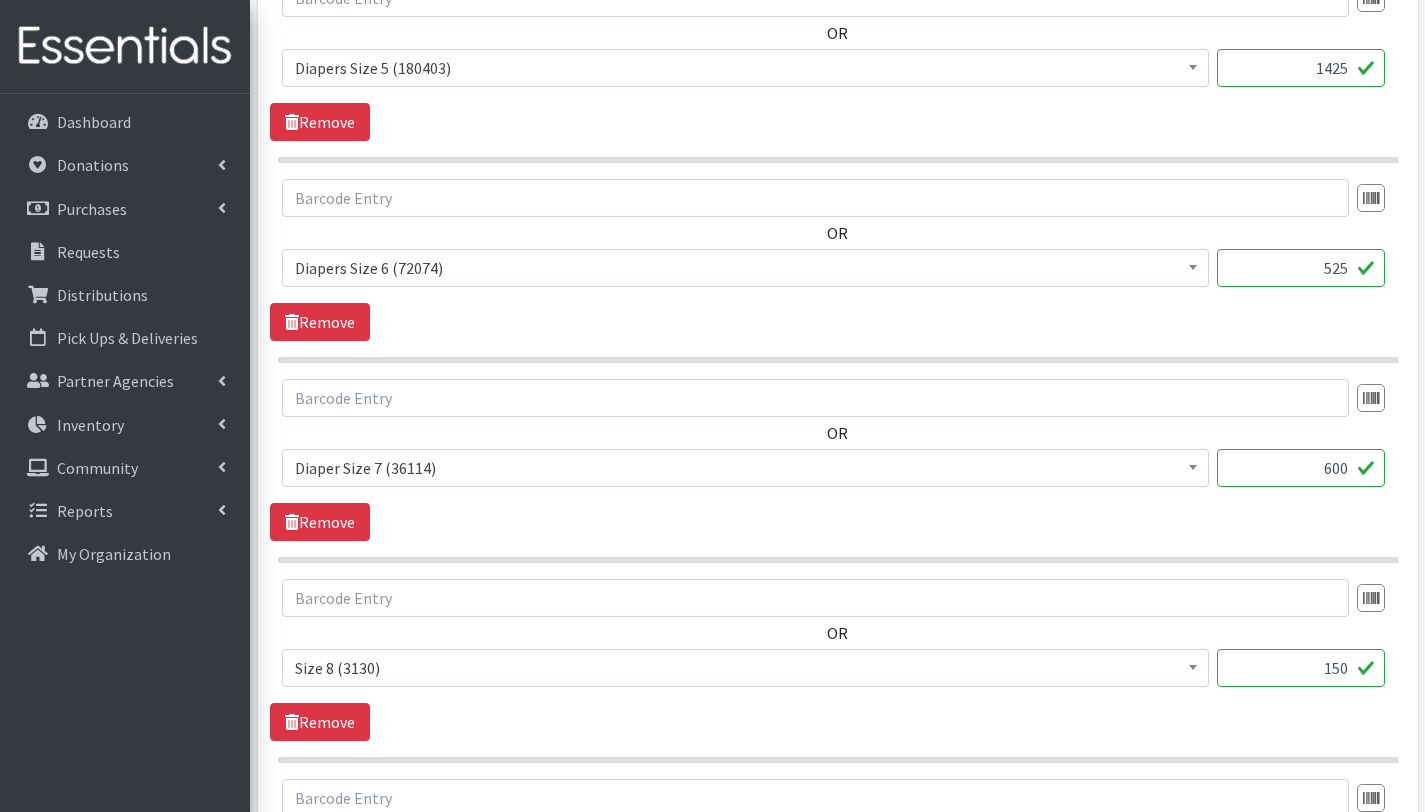 scroll, scrollTop: 1705, scrollLeft: 0, axis: vertical 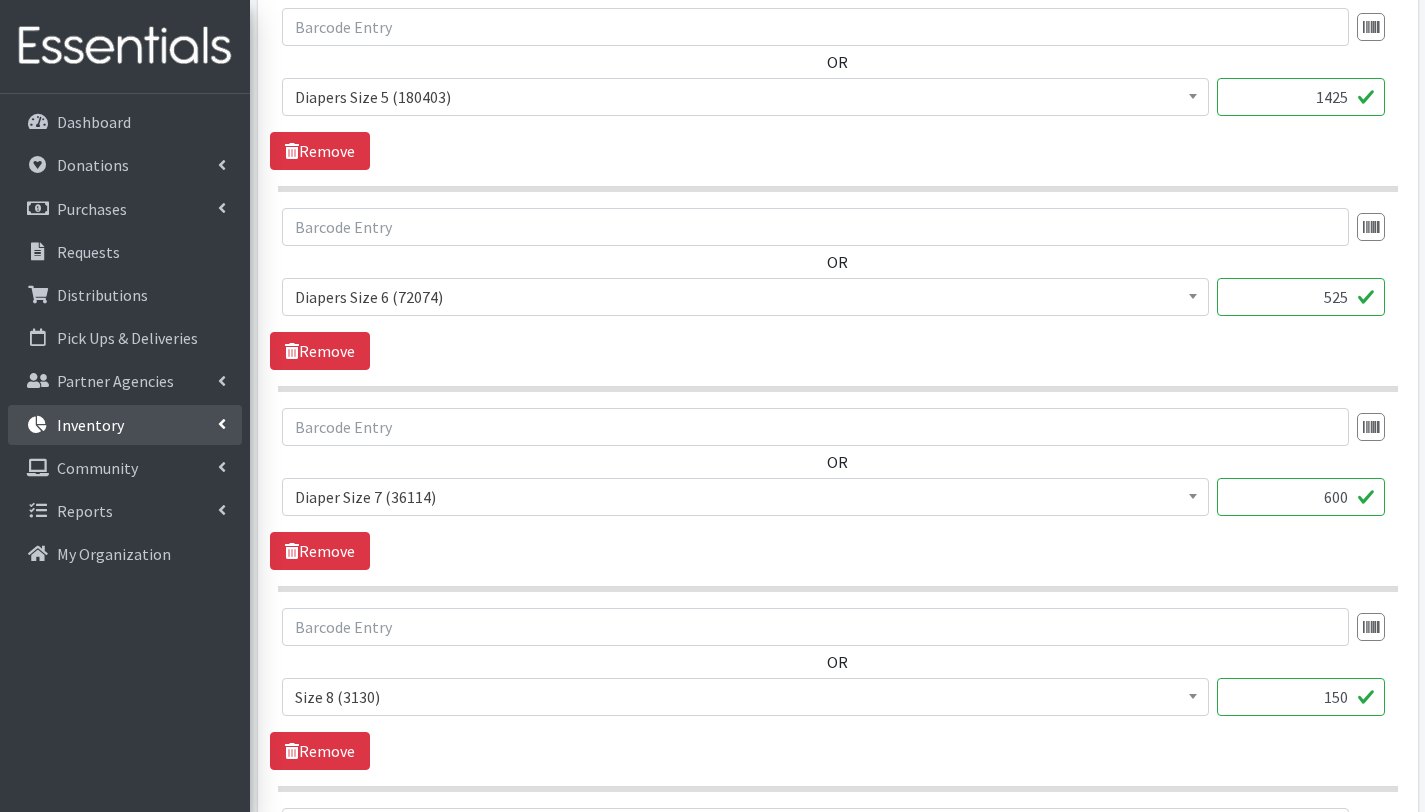 click on "Inventory" at bounding box center [90, 425] 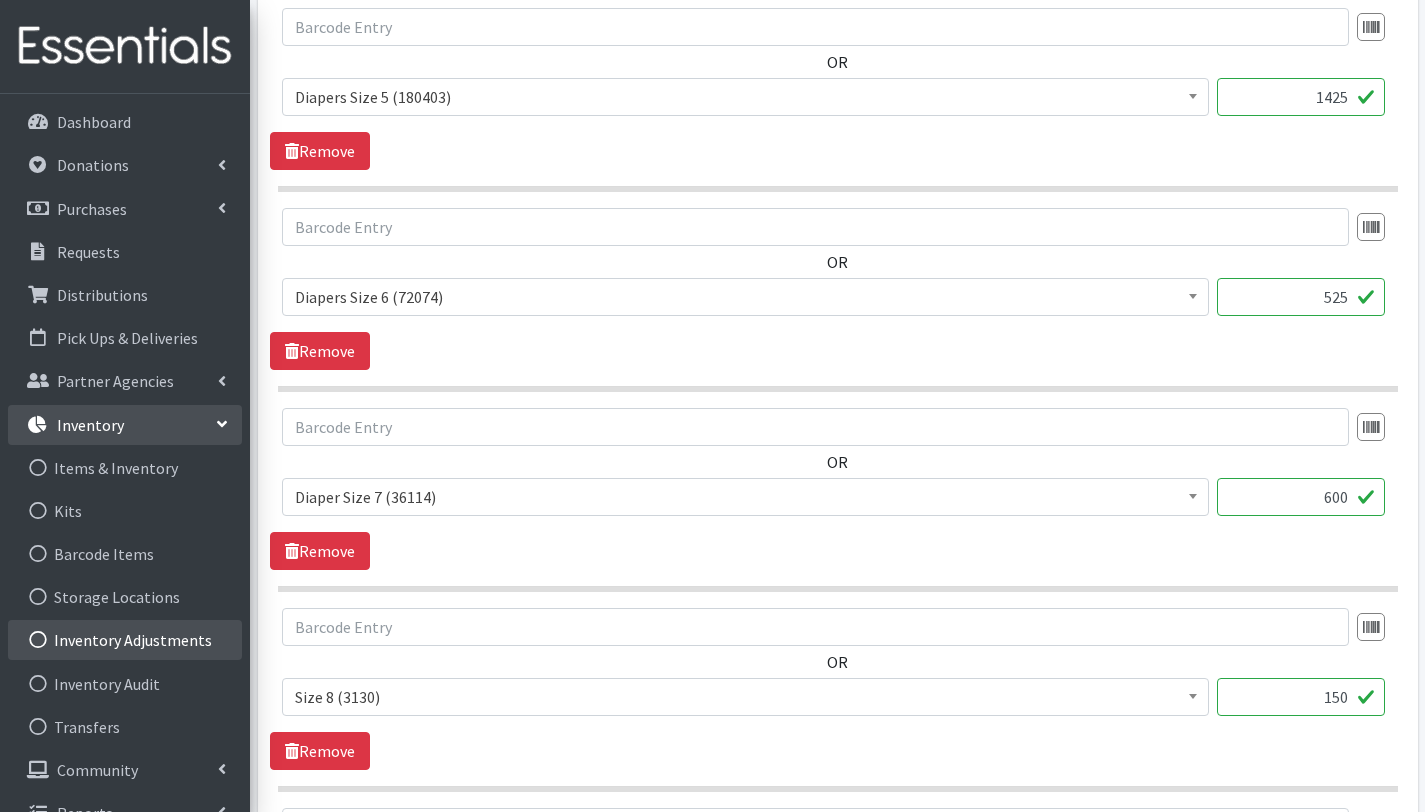 click on "Inventory Adjustments" at bounding box center (125, 640) 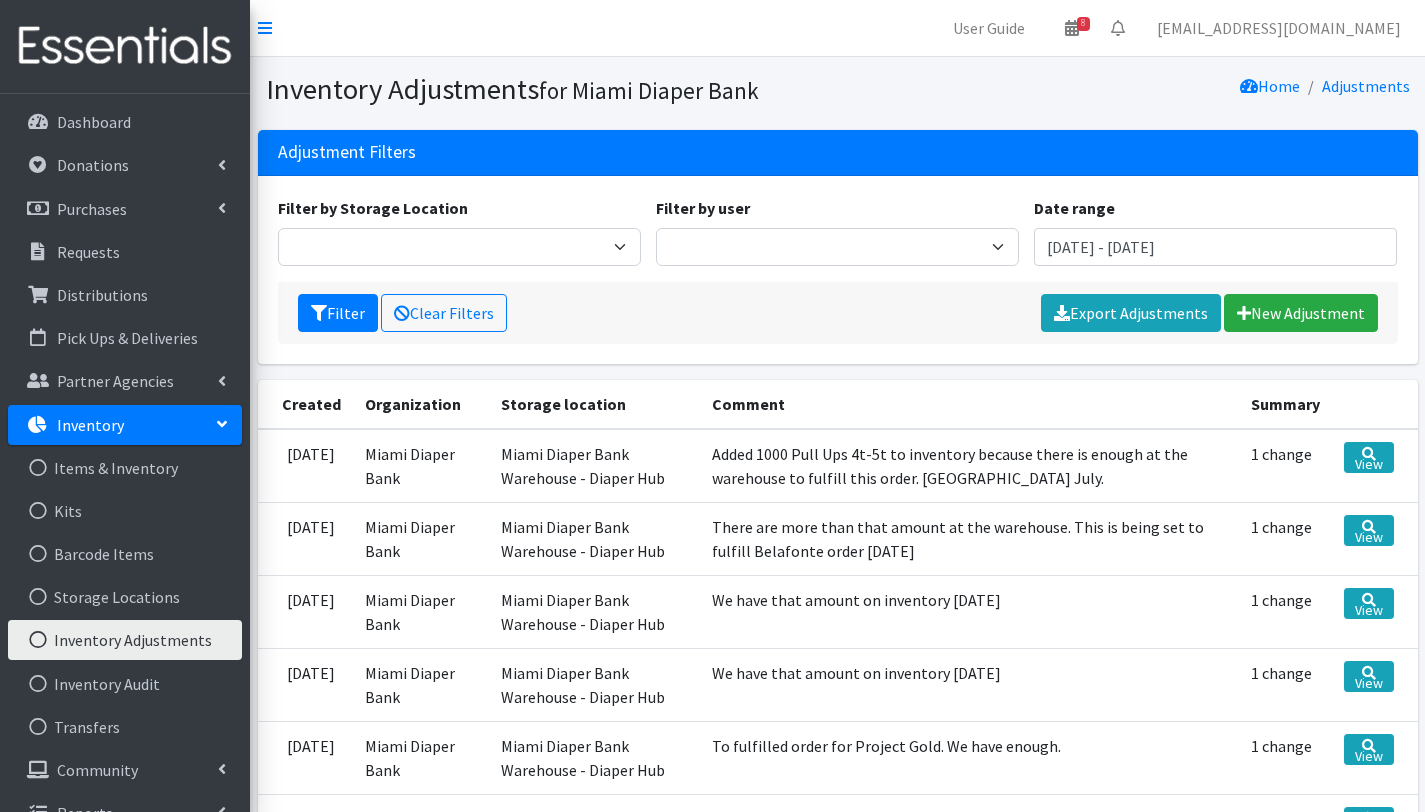 scroll, scrollTop: 0, scrollLeft: 0, axis: both 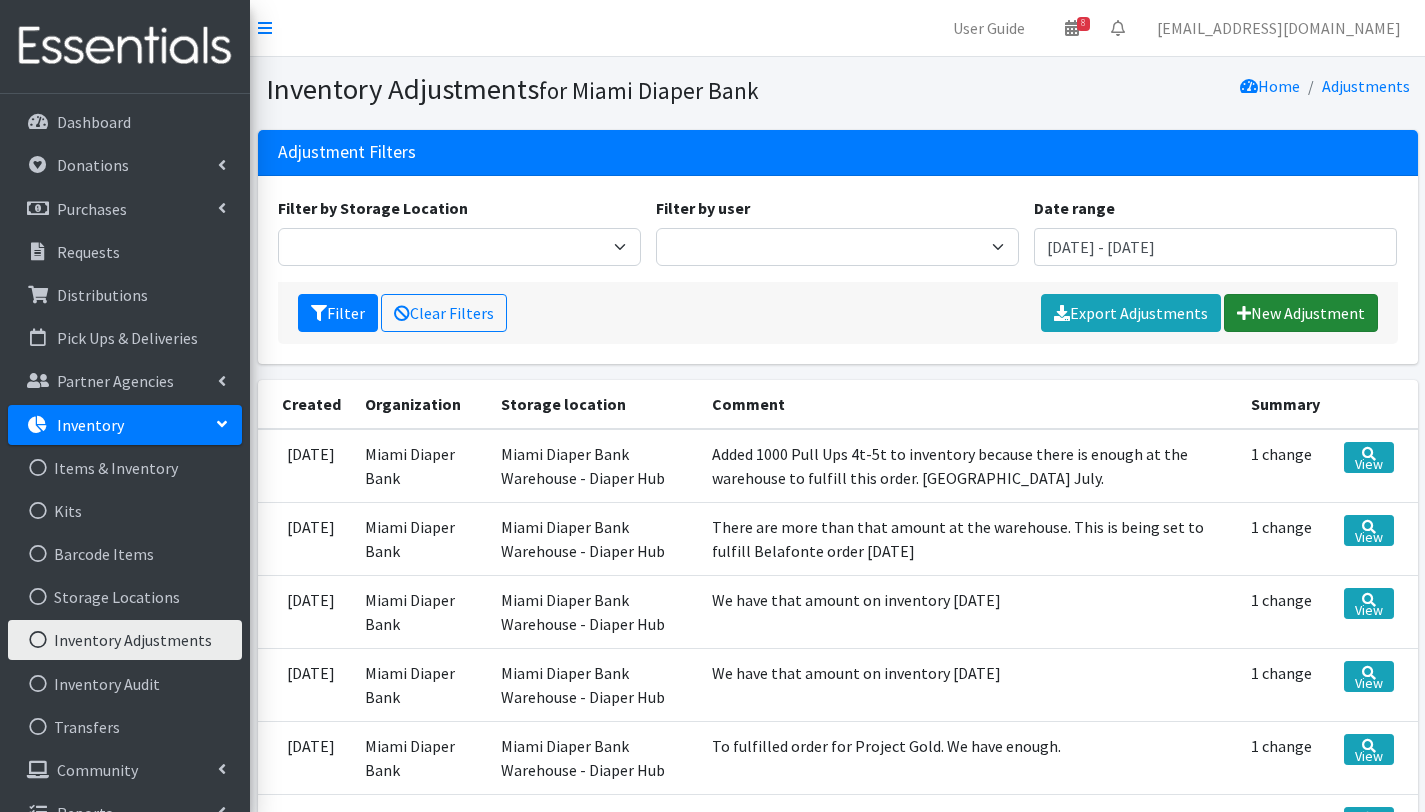 click on "New Adjustment" at bounding box center [1301, 313] 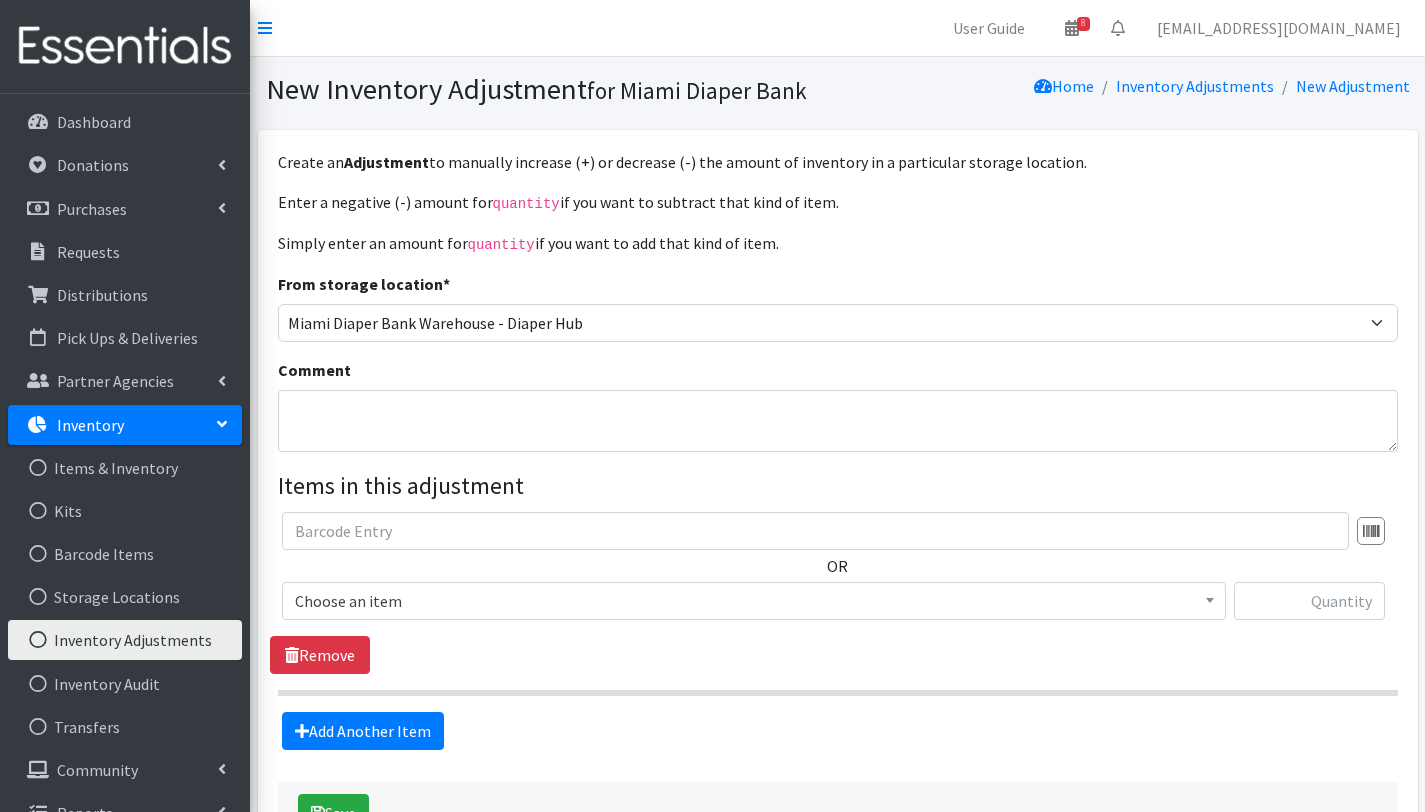 scroll, scrollTop: 0, scrollLeft: 0, axis: both 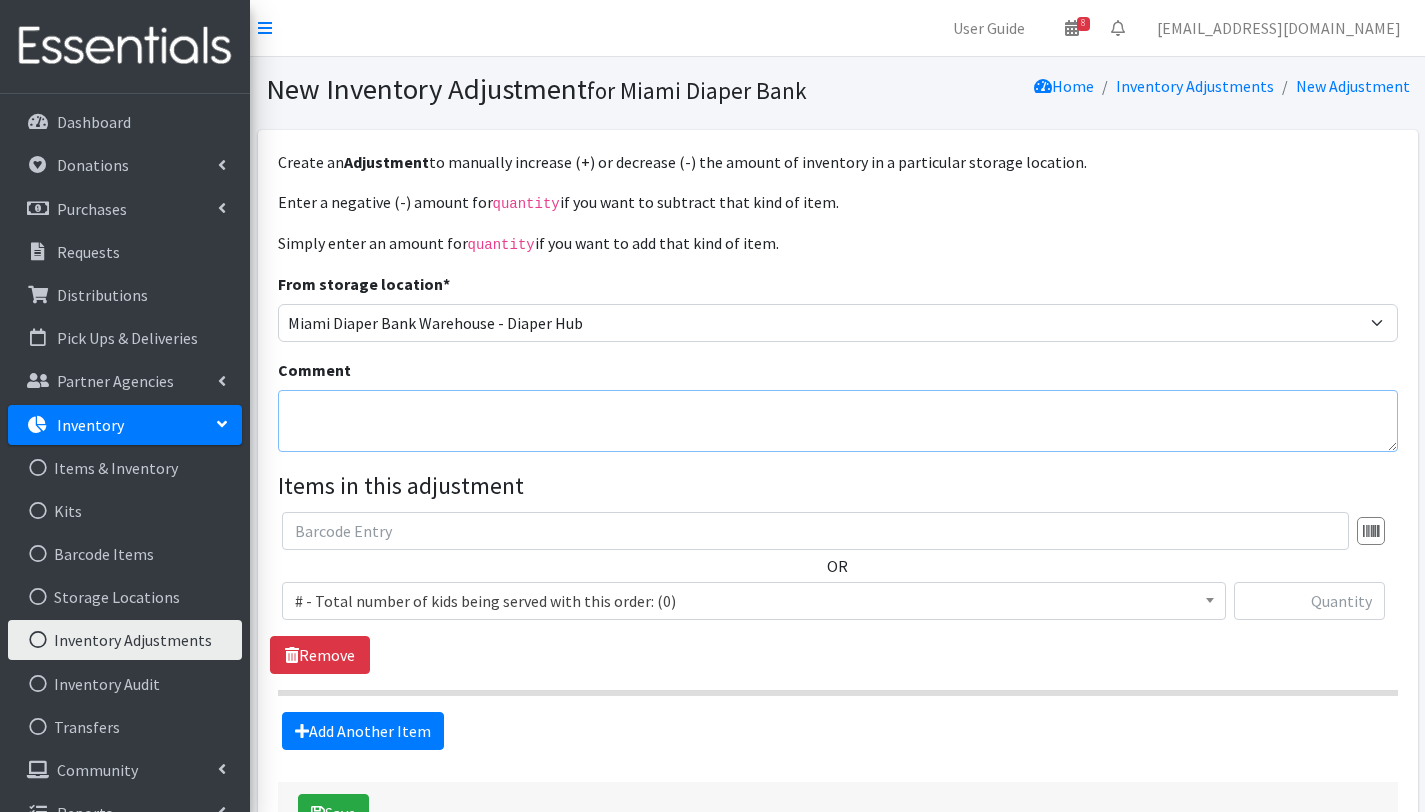 click on "Comment" at bounding box center (838, 421) 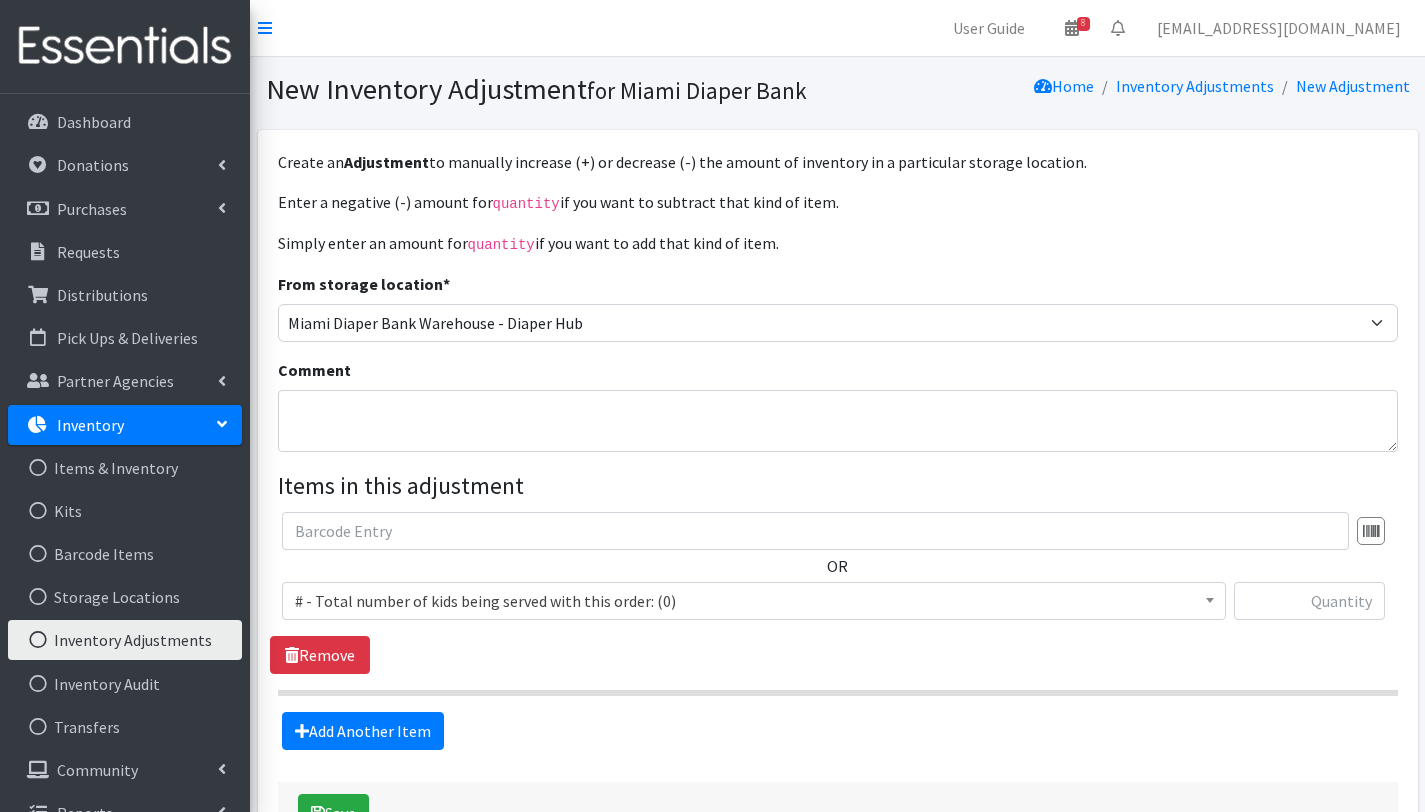 click on "# - Total number of kids being served with this order: (0)" at bounding box center [754, 601] 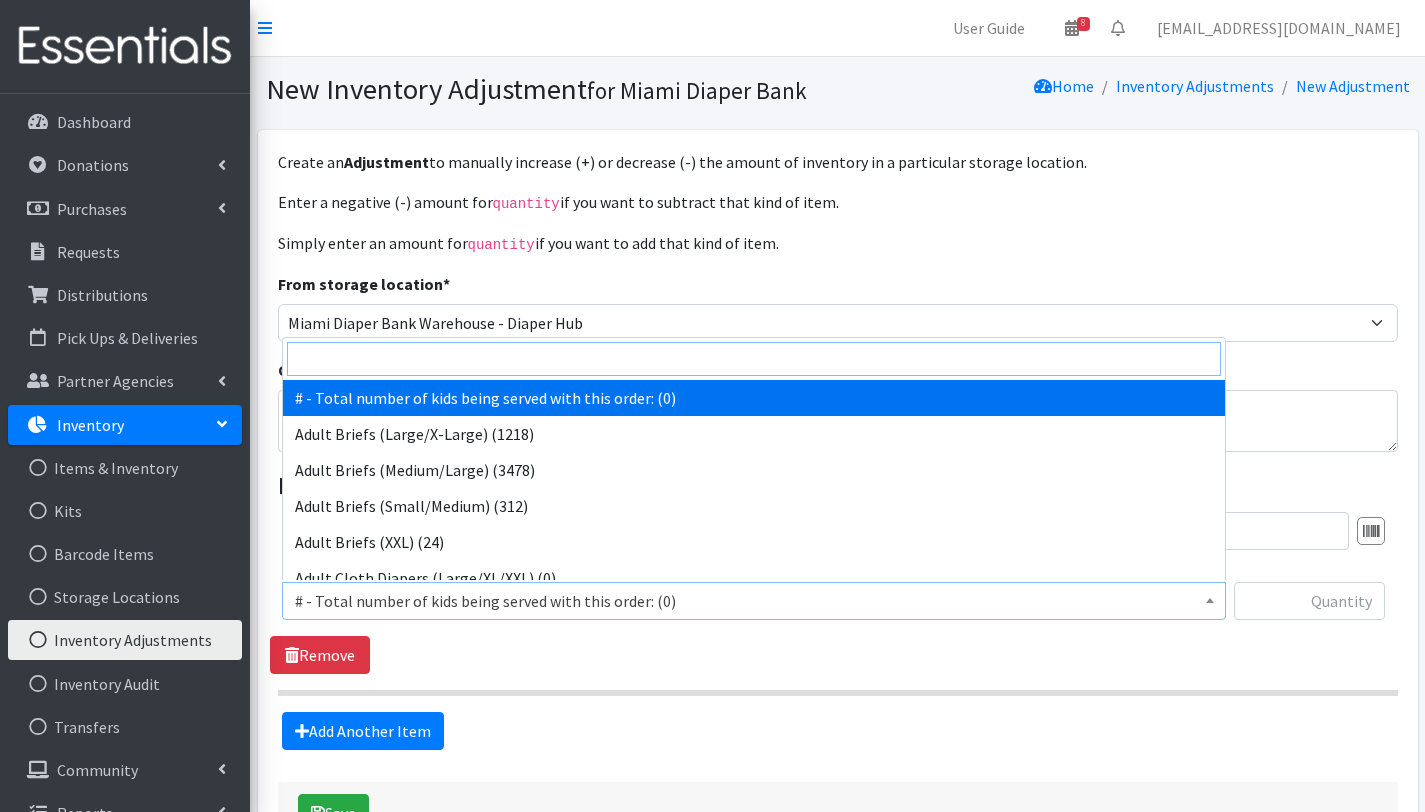 click at bounding box center [754, 359] 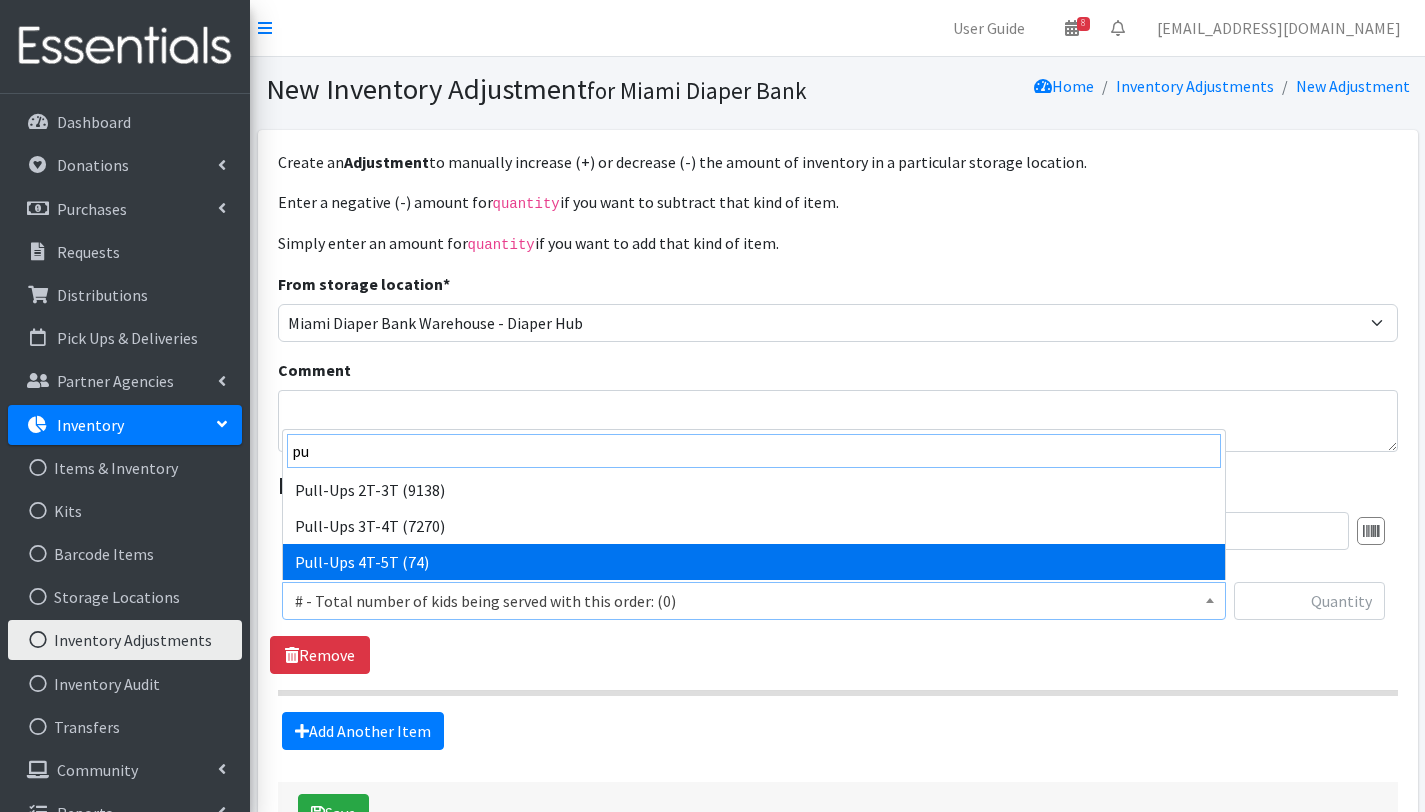 type on "pu" 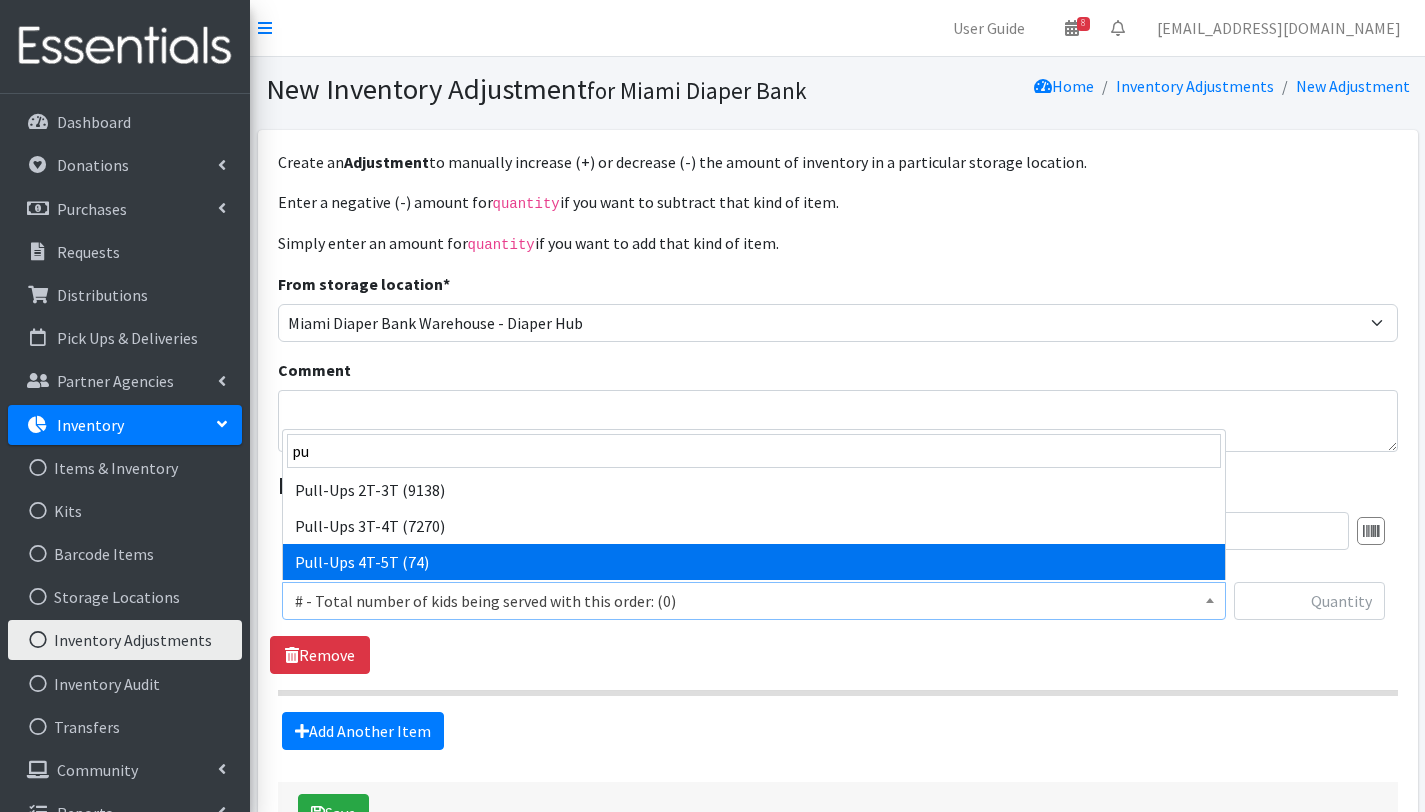 select on "2680" 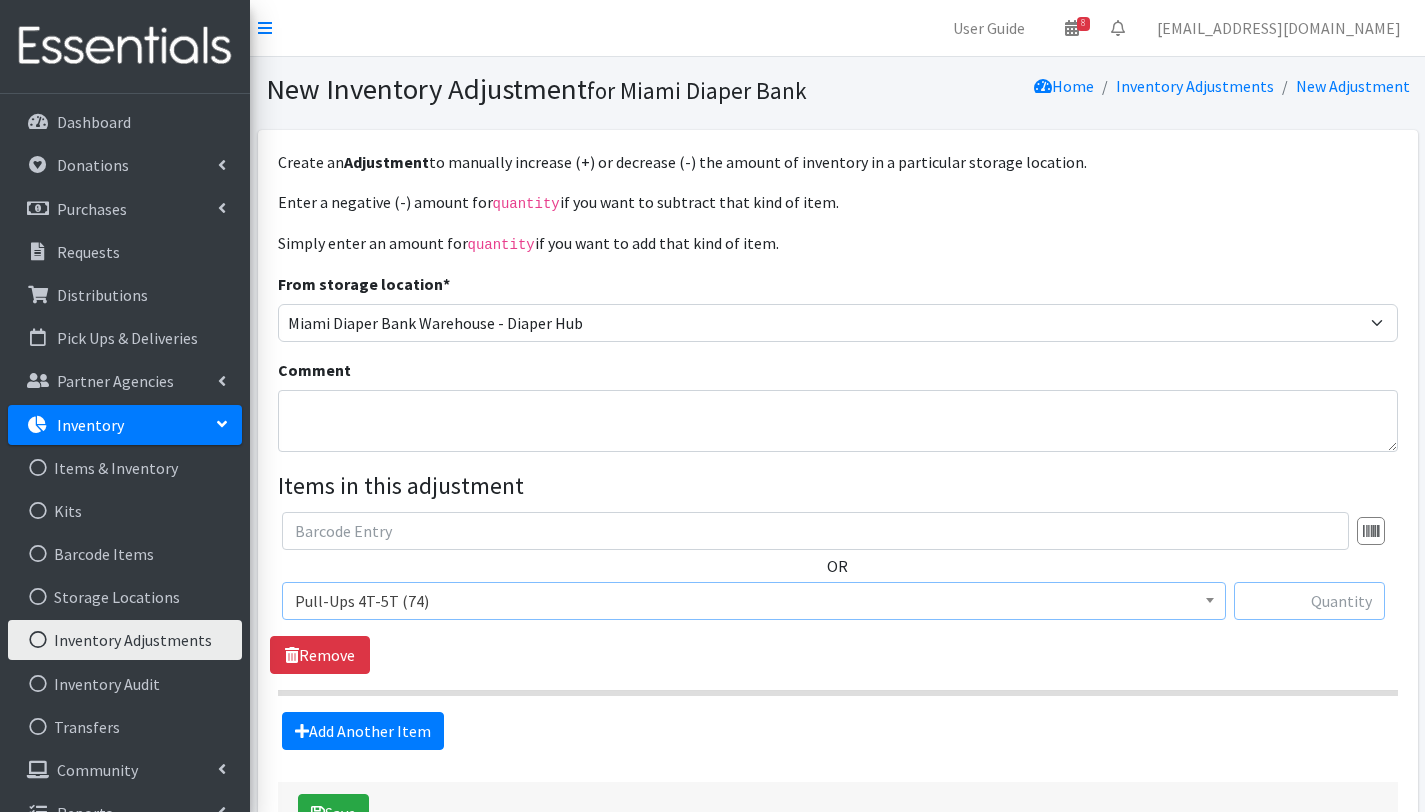 click at bounding box center (1309, 601) 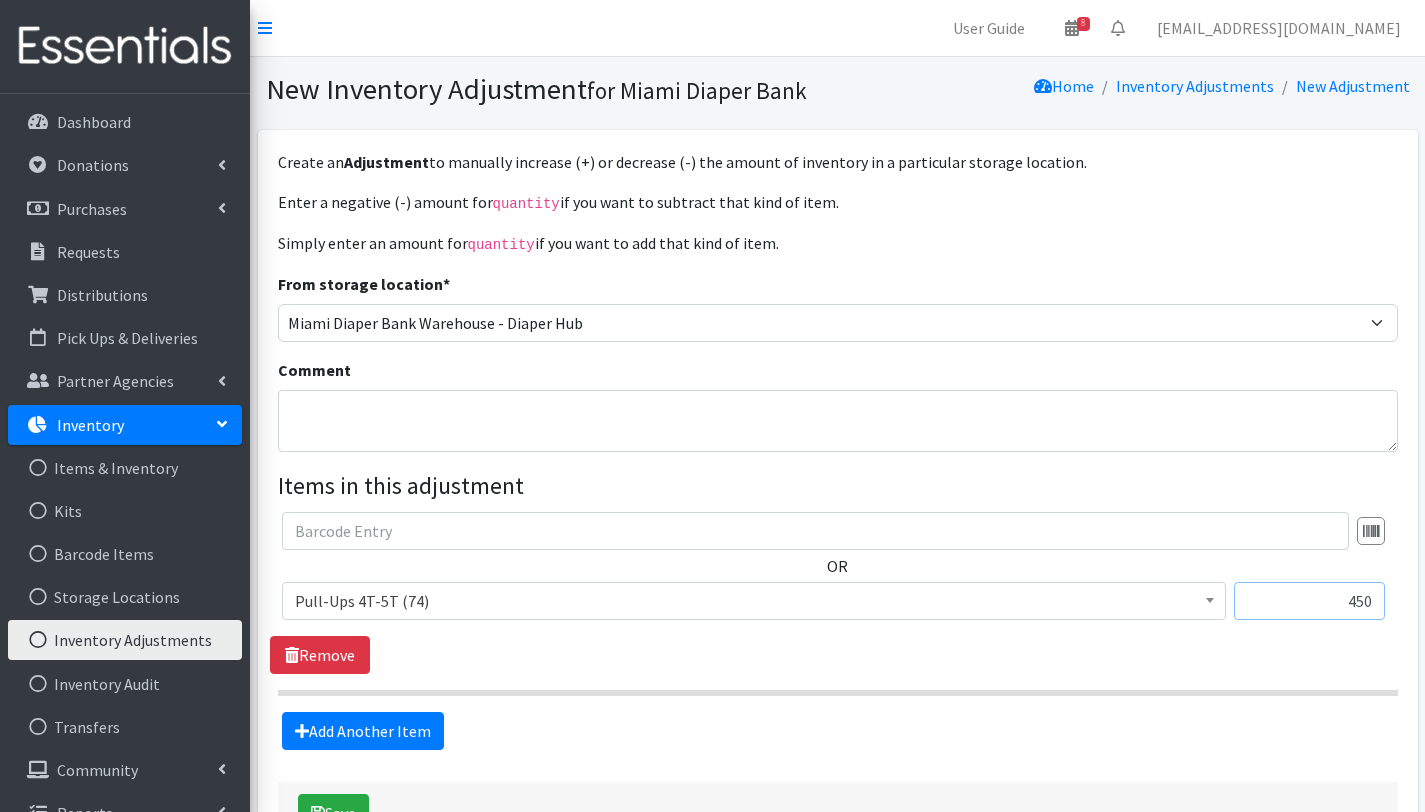 type on "450" 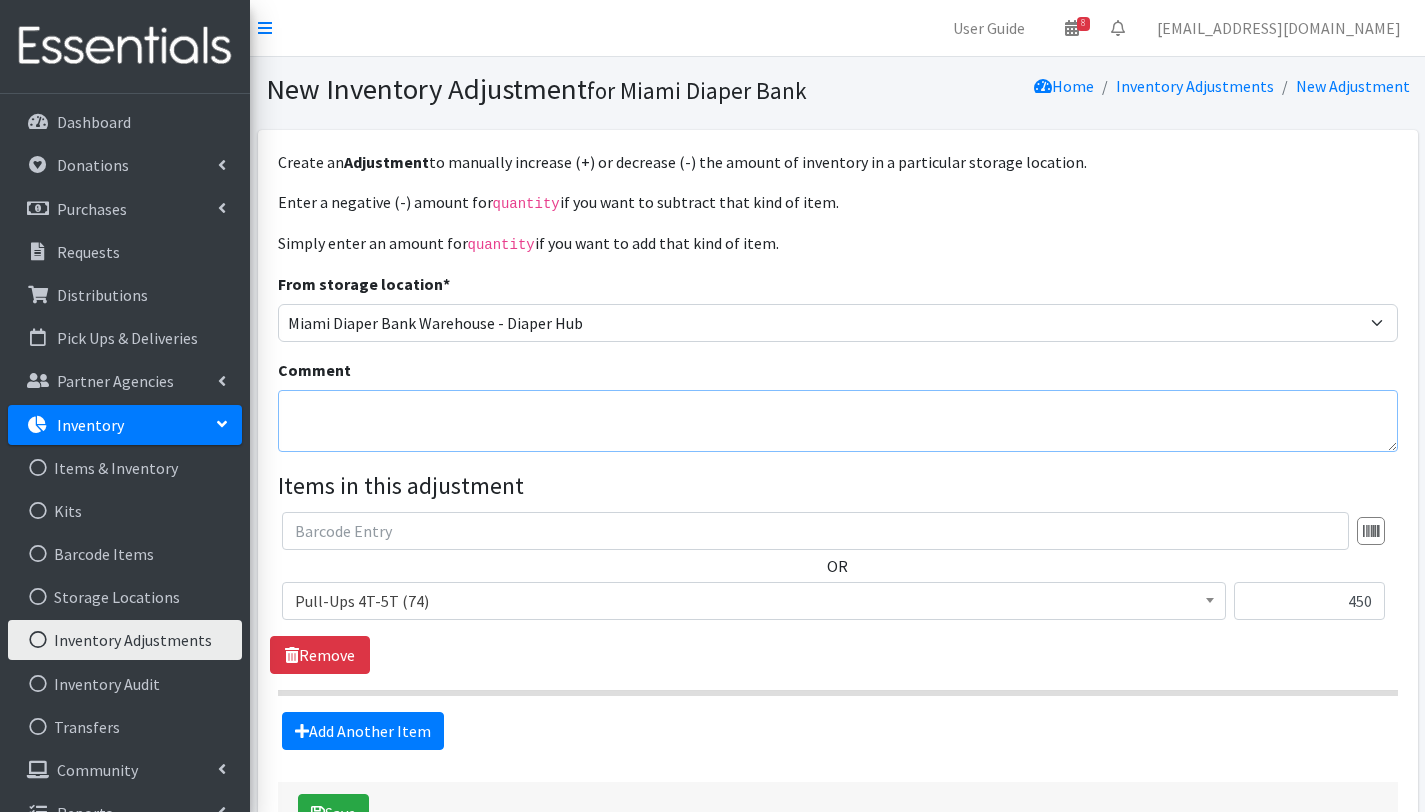 click on "Comment" at bounding box center (838, 421) 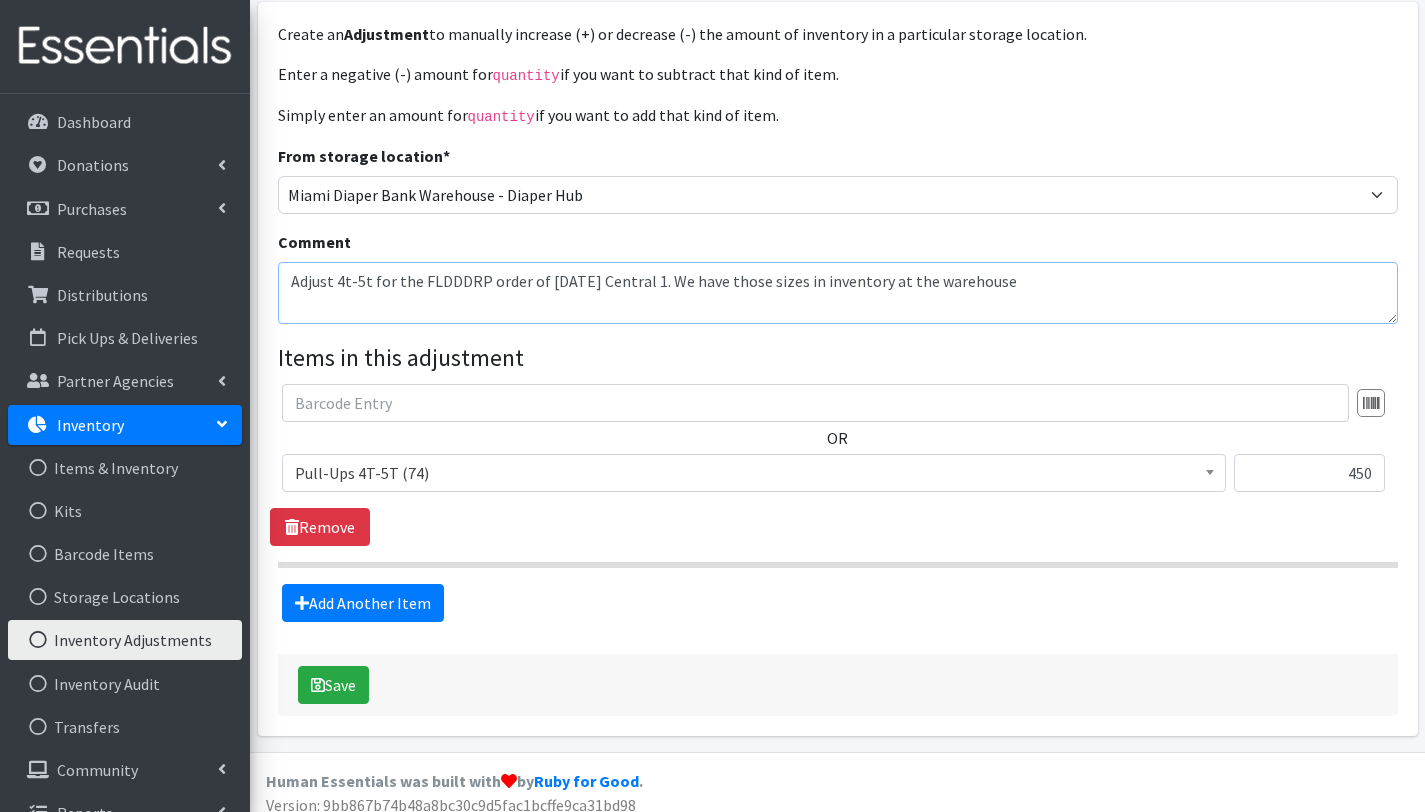 scroll, scrollTop: 131, scrollLeft: 0, axis: vertical 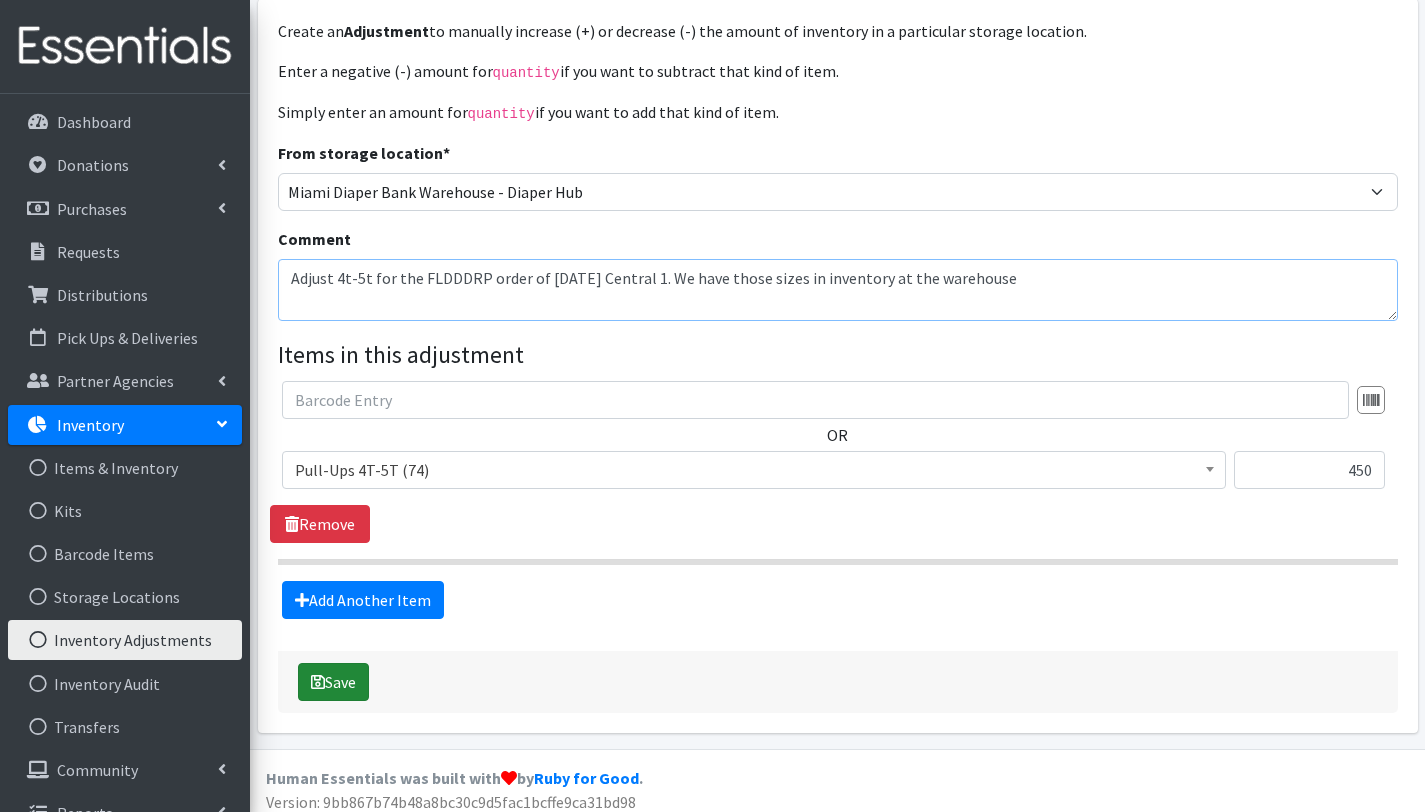 type on "Adjust 4t-5t for the FLDDDRP order of 07/14/2025 Central 1. We have those sizes in inventory at the warehouse" 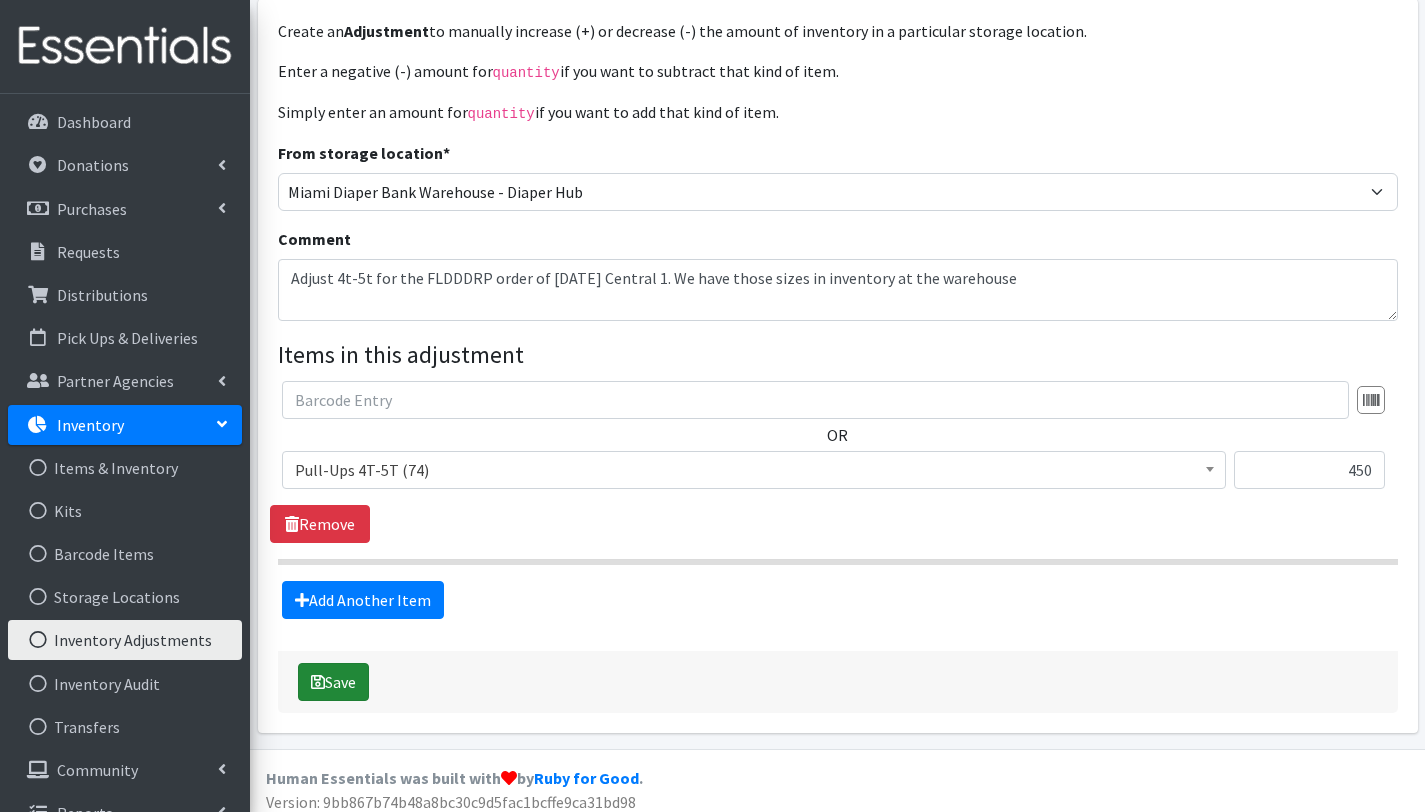 click on "Save" at bounding box center [333, 682] 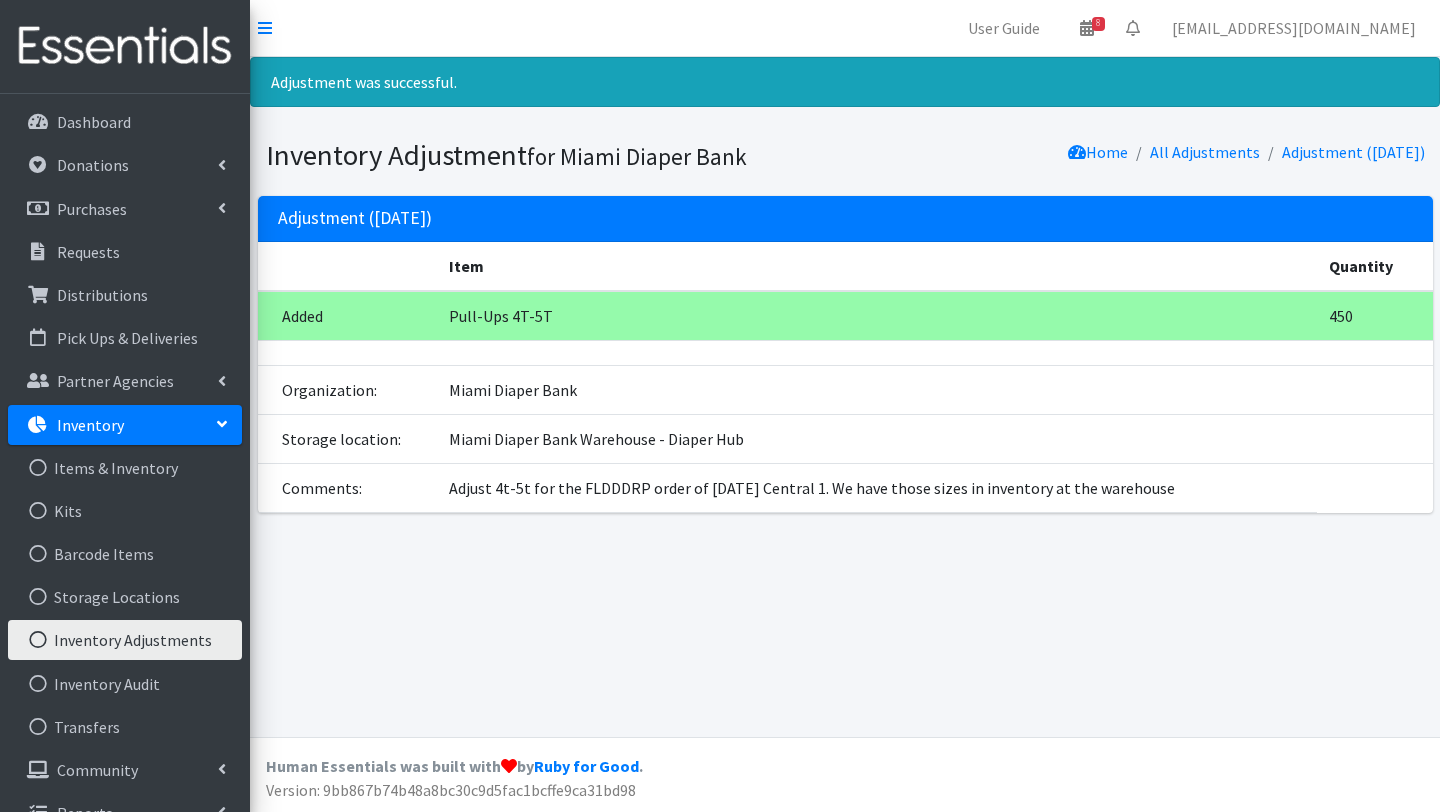 scroll, scrollTop: 0, scrollLeft: 0, axis: both 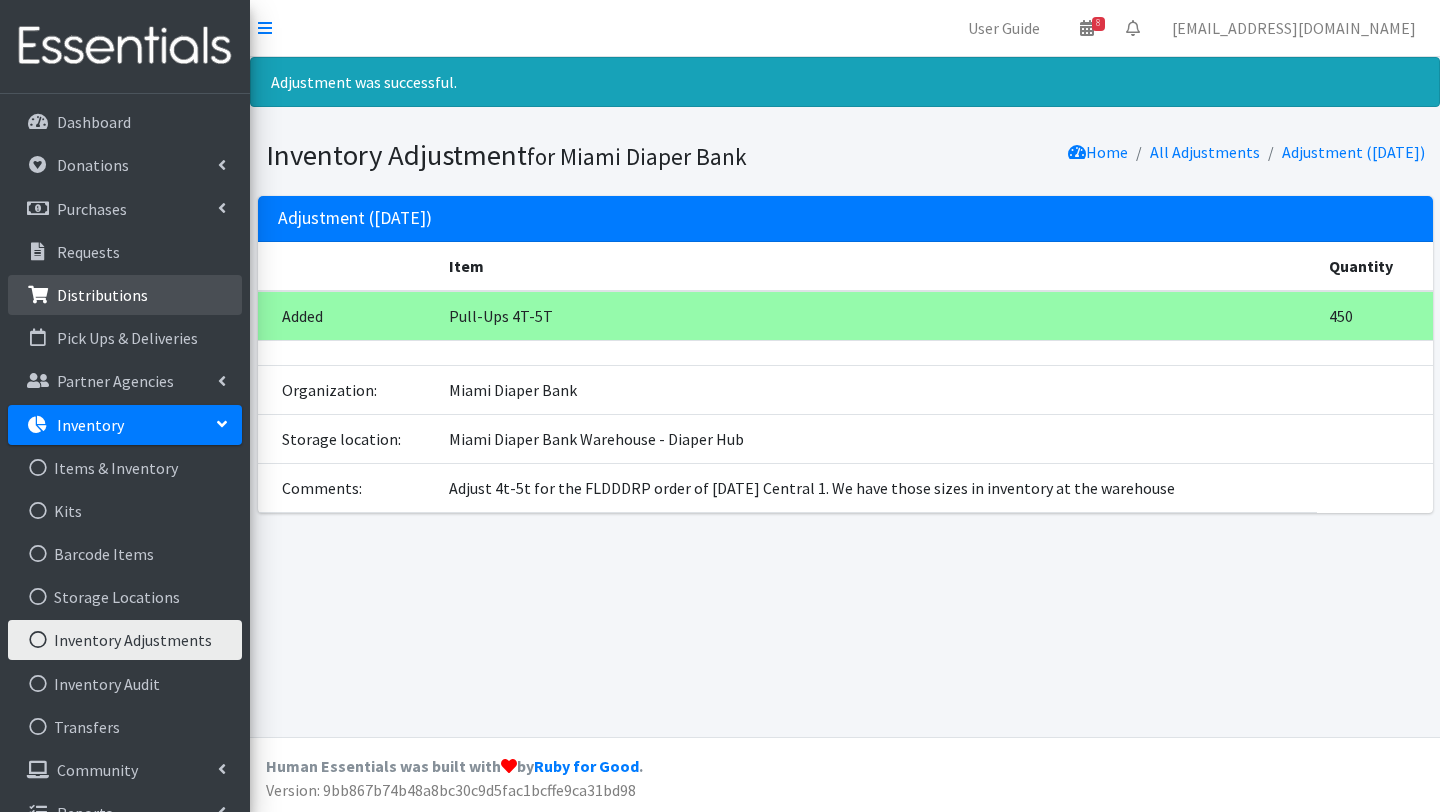 click on "Distributions" at bounding box center (102, 295) 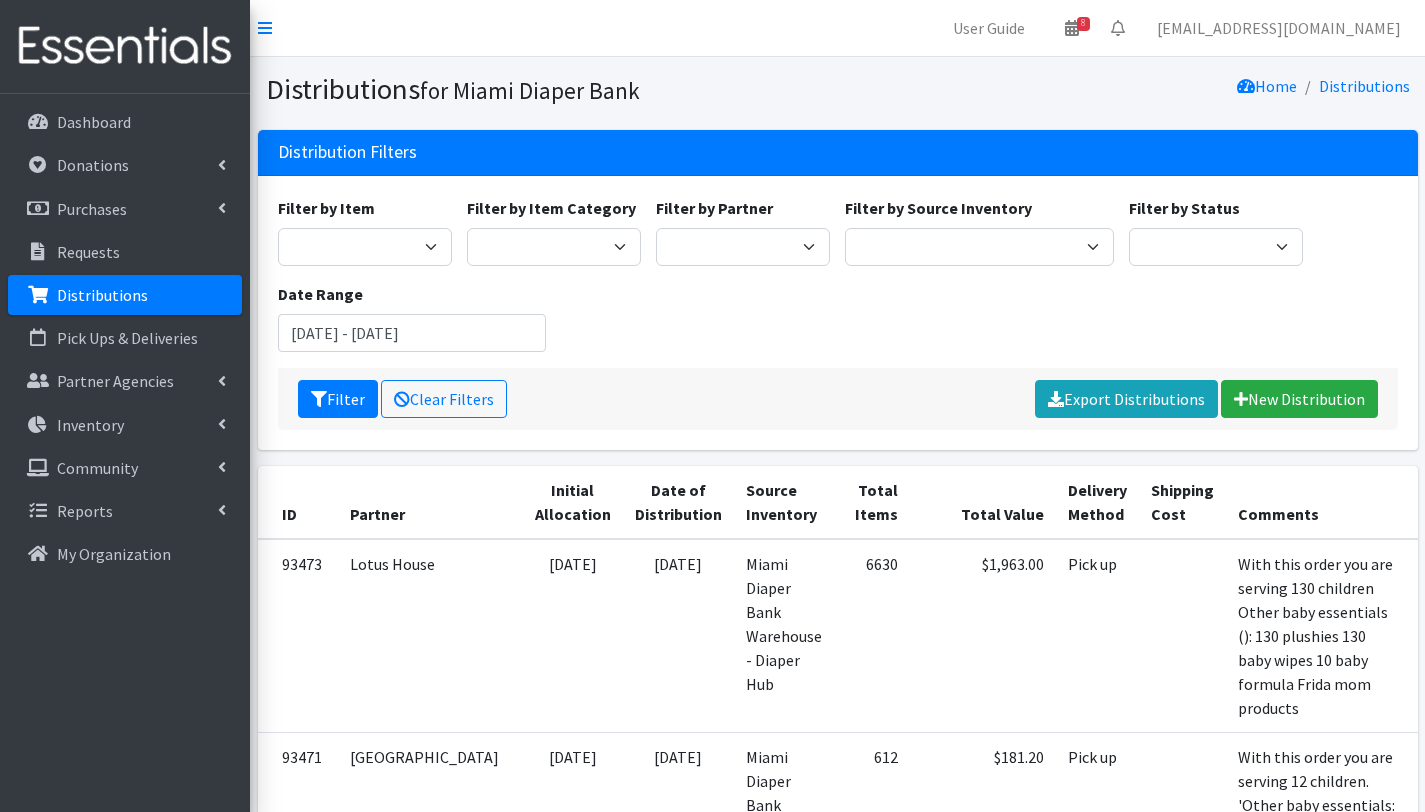 scroll, scrollTop: 0, scrollLeft: 0, axis: both 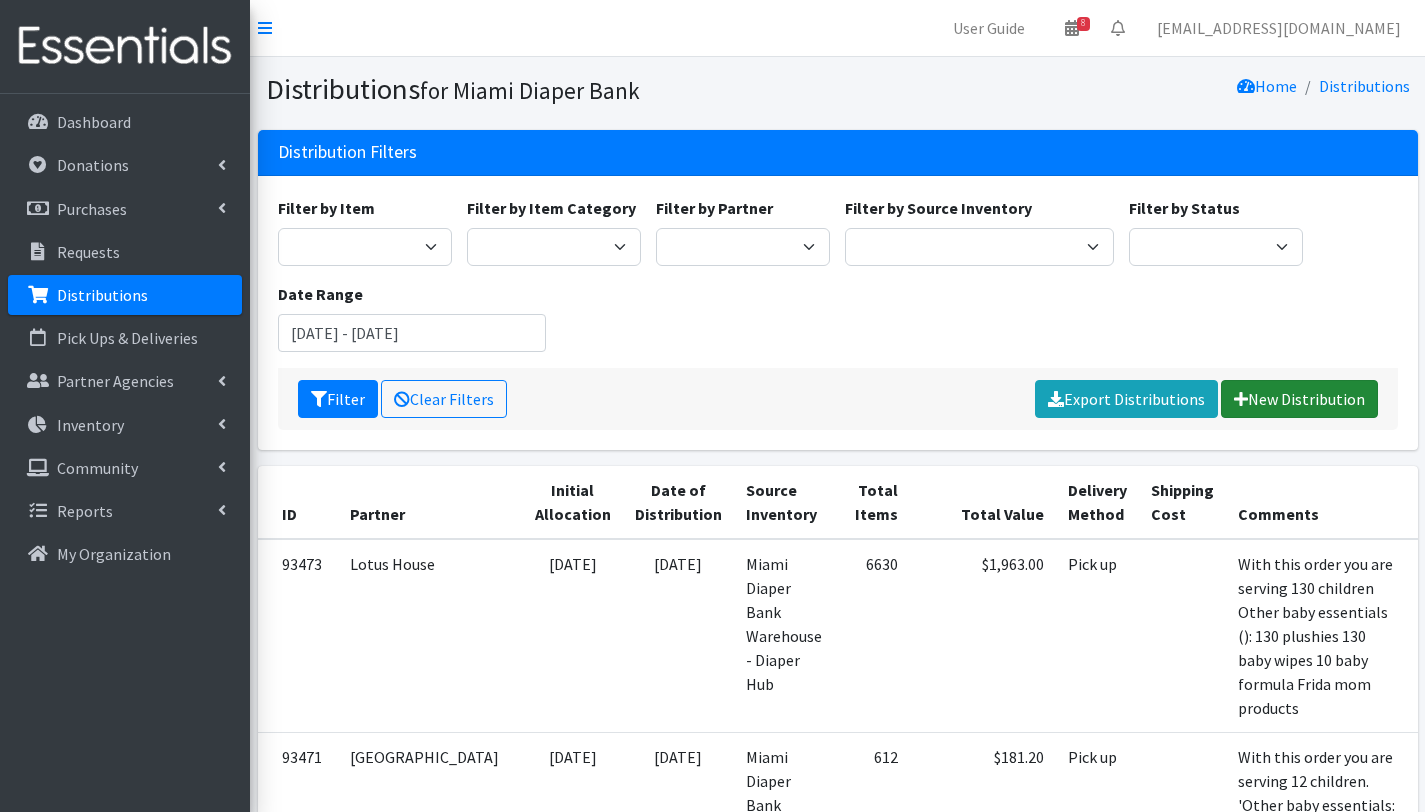 click on "New Distribution" at bounding box center [1299, 399] 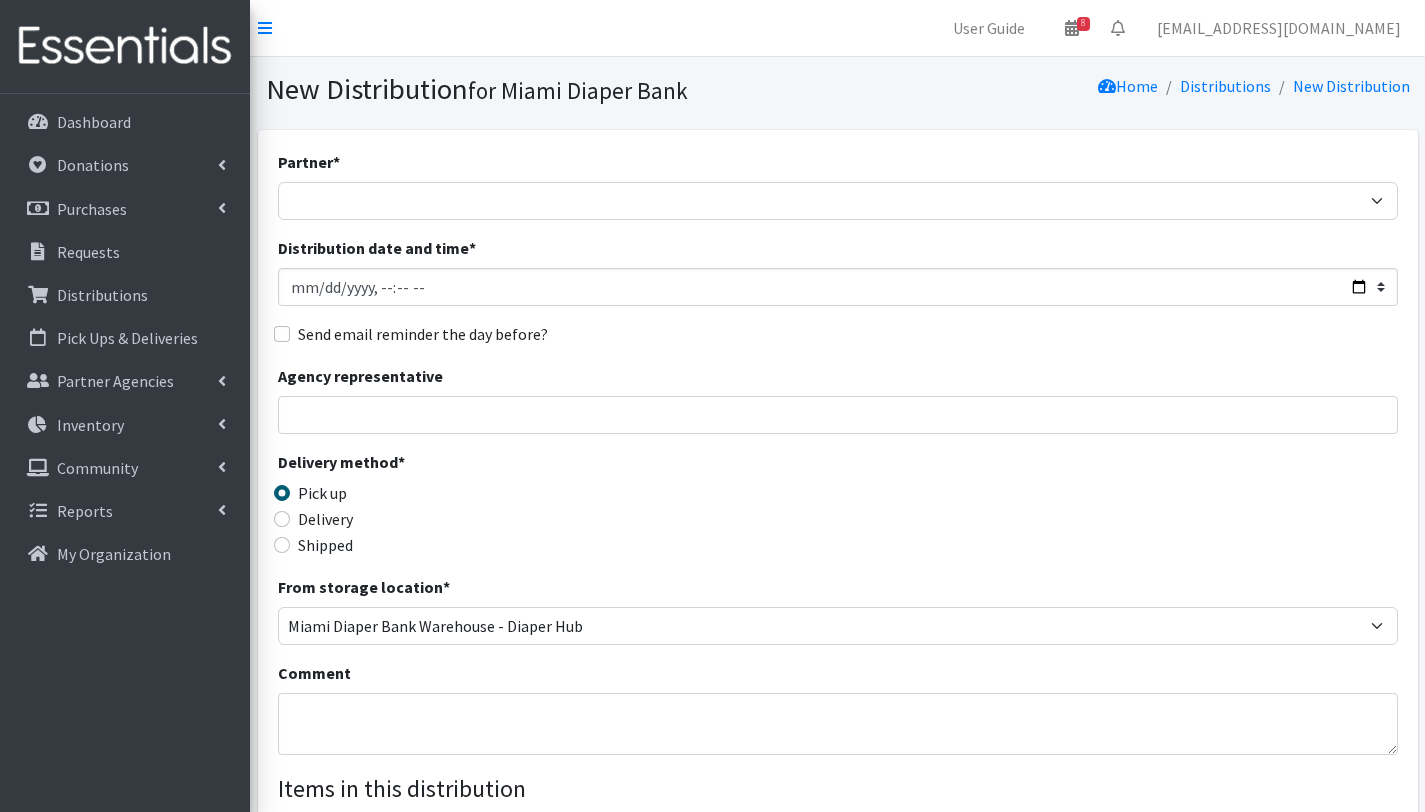 scroll, scrollTop: 0, scrollLeft: 0, axis: both 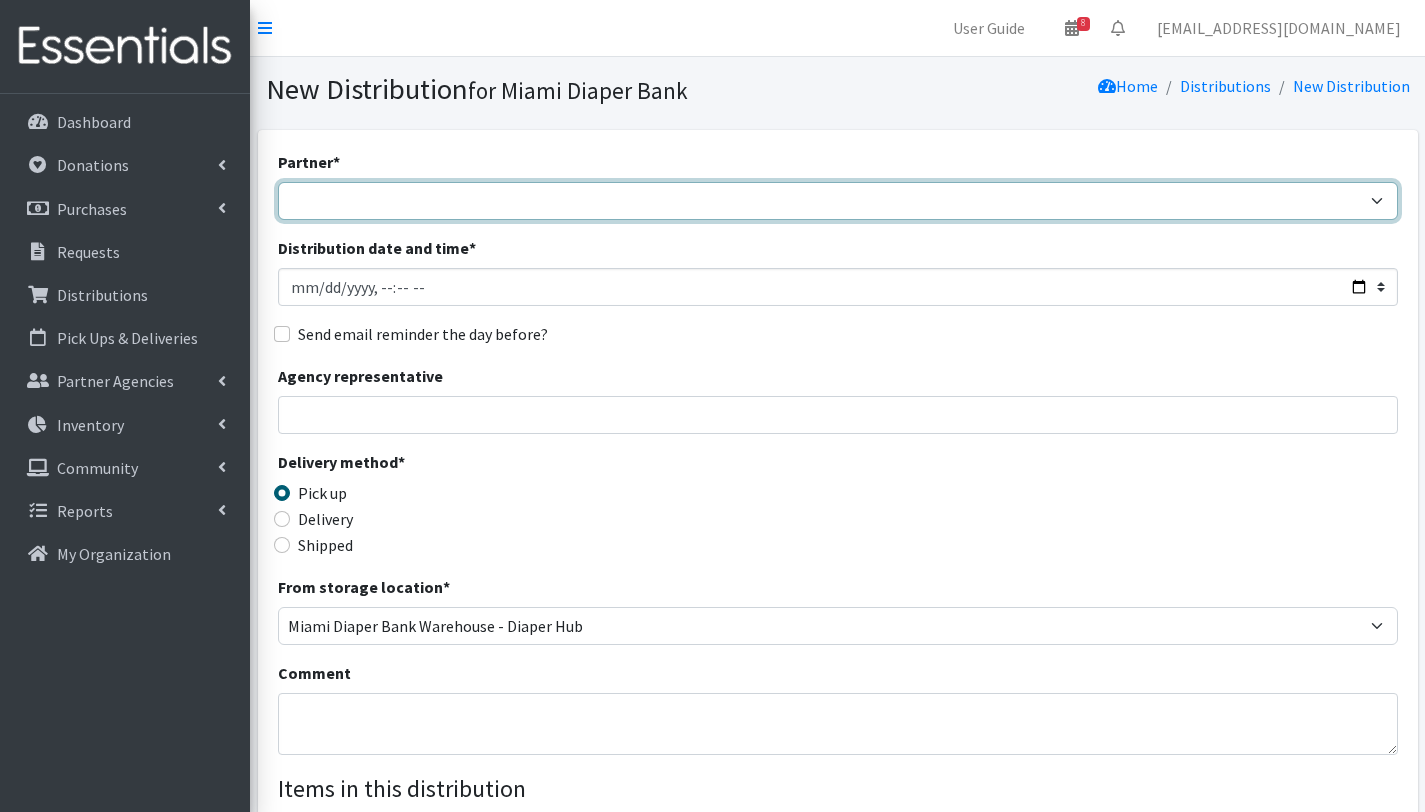 click on "A Safe Haven for [GEOGRAPHIC_DATA]
Belafonte TACOLCY Center
[GEOGRAPHIC_DATA] [GEOGRAPHIC_DATA][US_STATE] to Hope
Care Resource Community Health Centers Inc
Carrfour Supportive Housing - [GEOGRAPHIC_DATA][PERSON_NAME]
Children of Inmates
Children's Home Society of [US_STATE]
COPE North
CVAC Safe Space Shelters - [GEOGRAPHIC_DATA] [GEOGRAPHIC_DATA]/VPID
[PERSON_NAME][GEOGRAPHIC_DATA][PERSON_NAME] (Cope South)
Empower U
[PERSON_NAME]'s Hope
Extended Hands Services
Families First of [GEOGRAPHIC_DATA]
Family Resource Center of [GEOGRAPHIC_DATA][US_STATE]
FLDDDRP
[US_STATE] Keys Healthy Start Coalition
Golden [PERSON_NAME] Connections
Health Department of [GEOGRAPHIC_DATA] division - [GEOGRAPHIC_DATA] & [GEOGRAPHIC_DATA] & [GEOGRAPHIC_DATA]
Healthy Start Coalition of Miami-Dade
His House Children Home
Hospitality Helping Hands
Hurricane Ian Relief
Jack & [PERSON_NAME] Children's Center
Jewish Community Service - Kosher Food Bank
Kiwanis - Christmas in July
[PERSON_NAME] House-General Program
Lotus House
Madame Lily Inc
Menstrual Market, Inc" at bounding box center [838, 201] 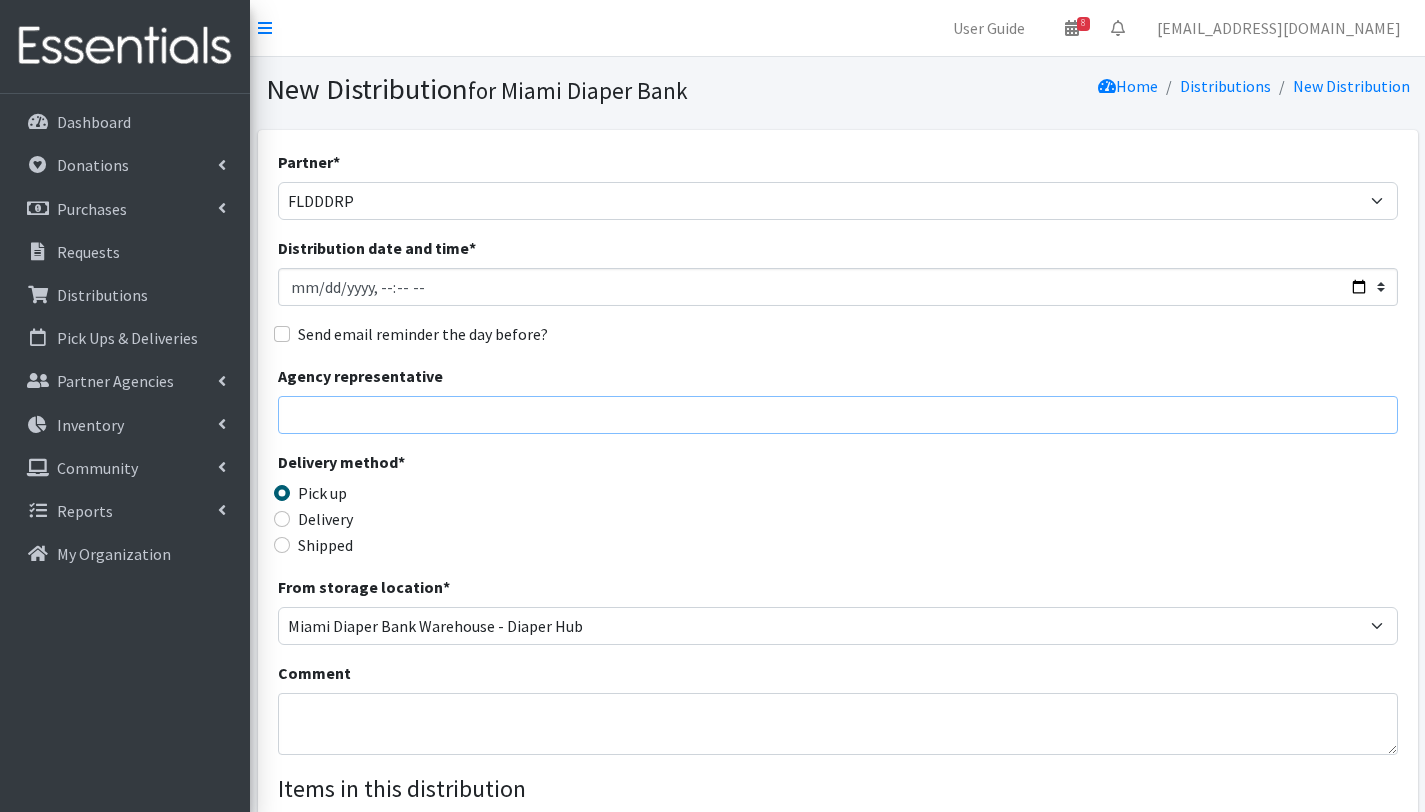 click on "Agency representative" at bounding box center (838, 415) 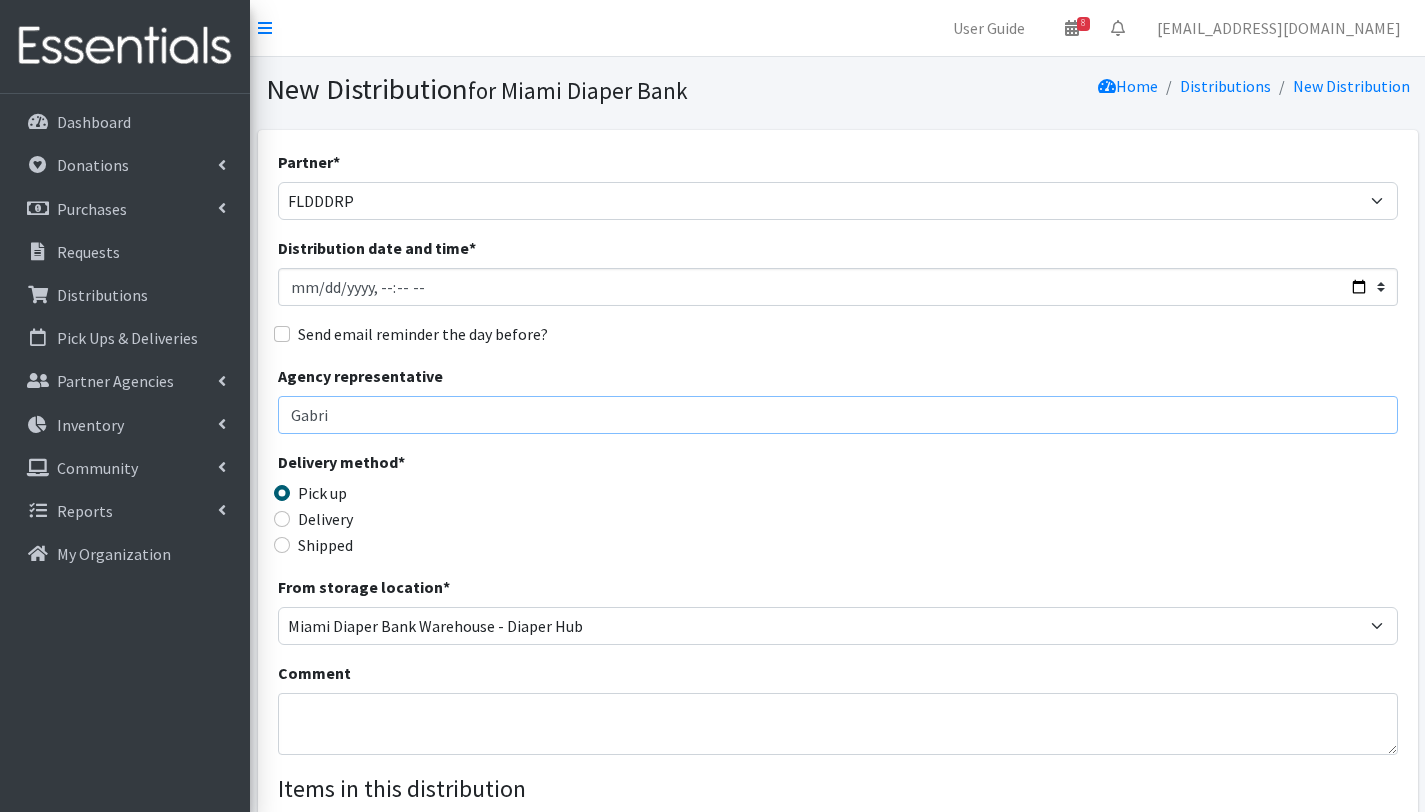 type on "[PERSON_NAME]" 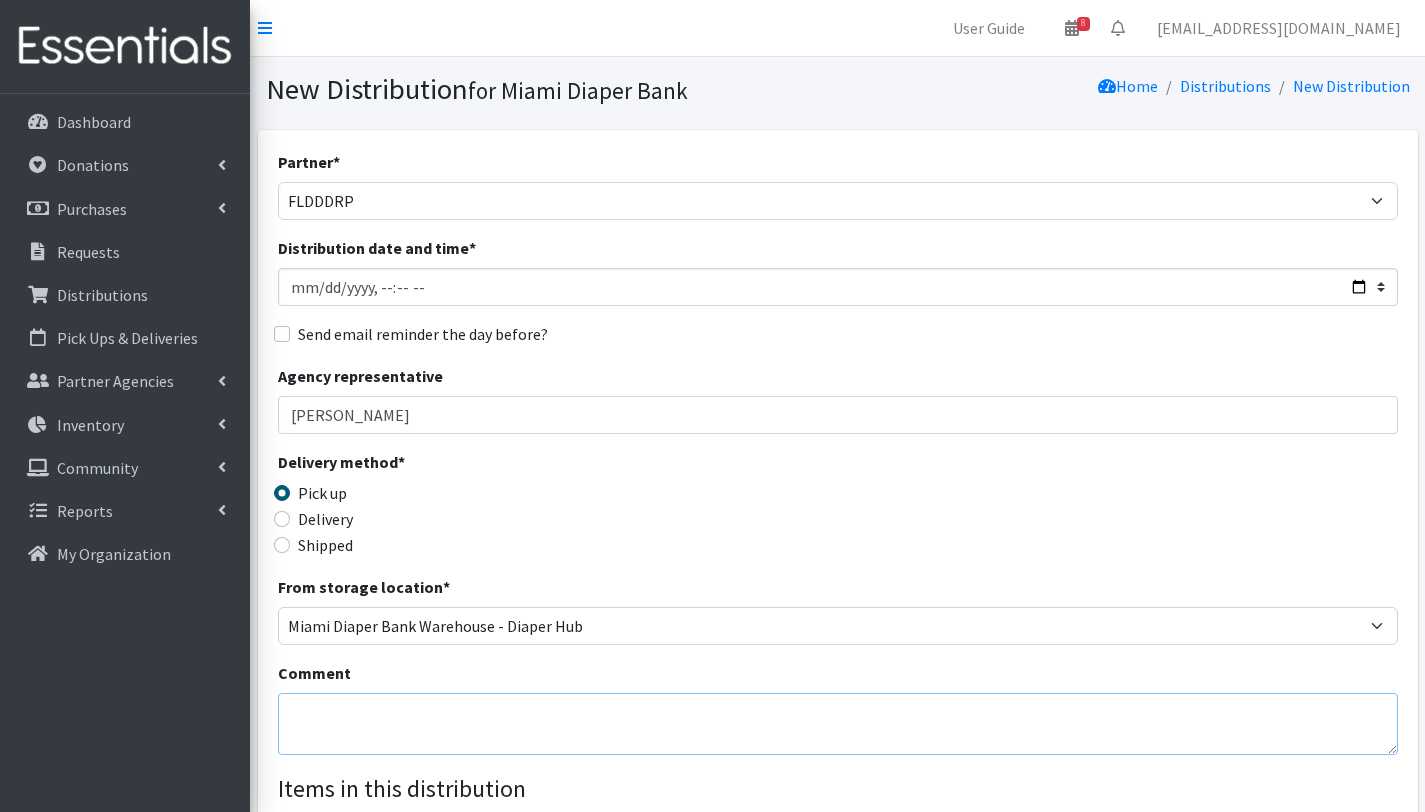 click on "Comment" at bounding box center [838, 724] 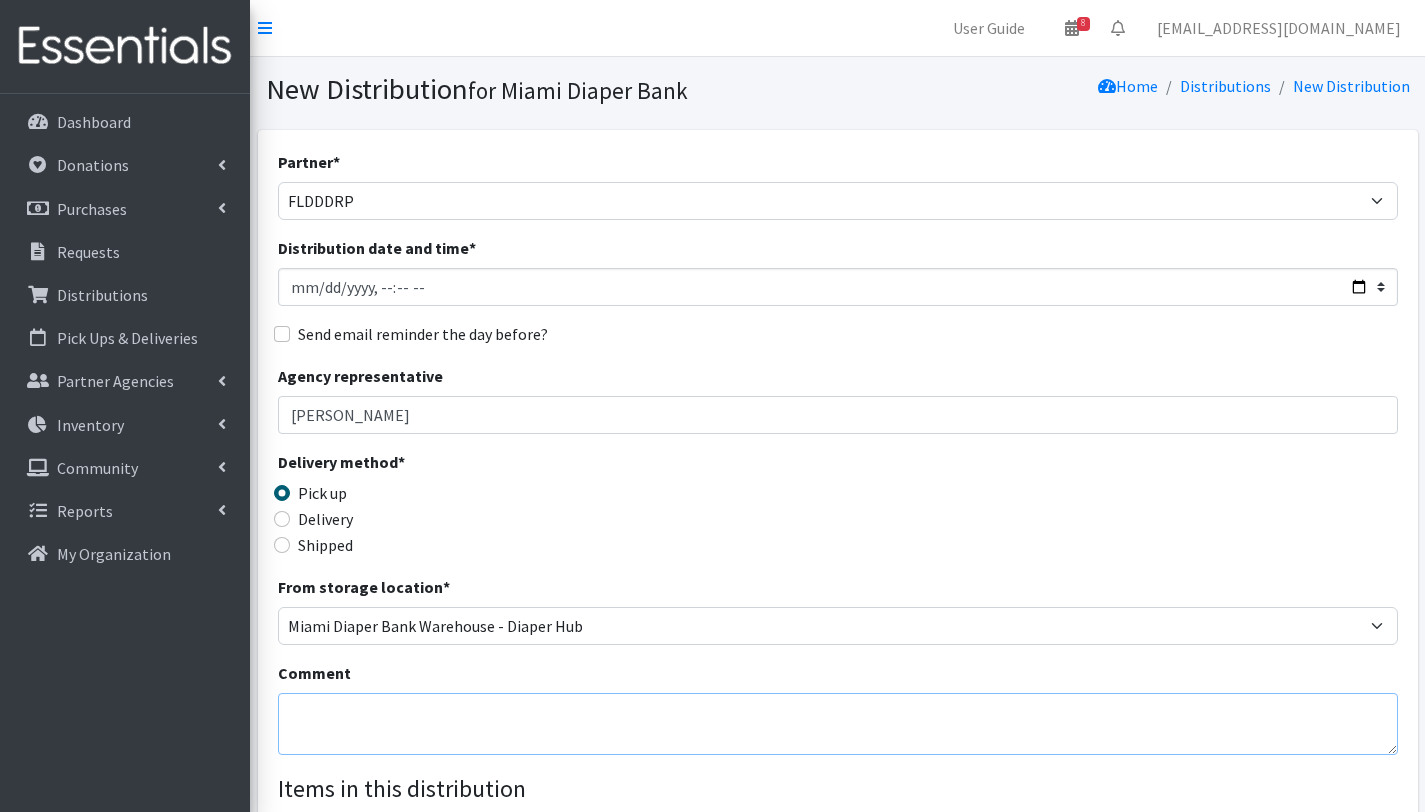 paste on "CENTRAL 1. [DATE]
With this order we are serving 66 children = 51 households
Other baby essentials ():
66 Plushies
51 women period supplies
10 baby formulas
66 hand sanitizer
10 pacifier
66 baby food" 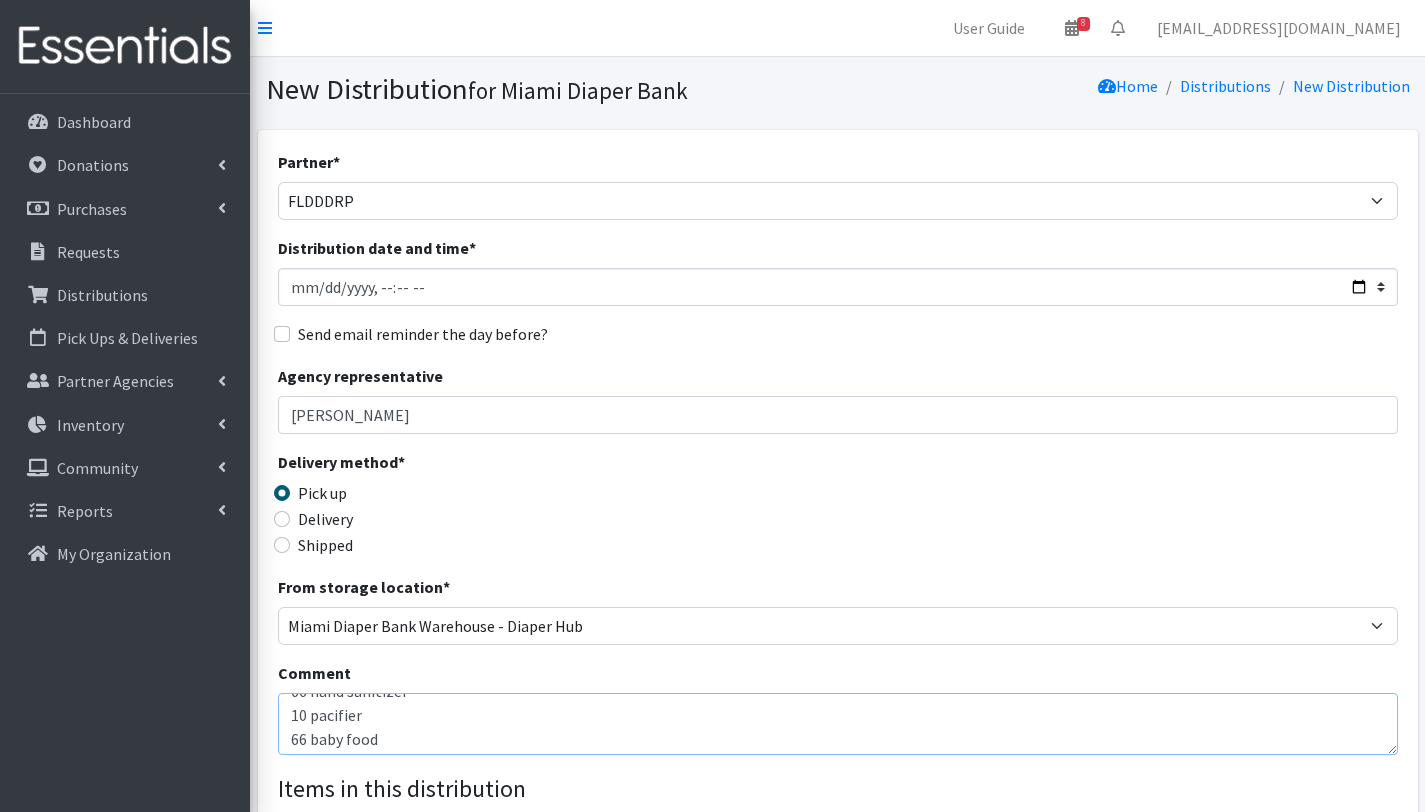 scroll, scrollTop: 168, scrollLeft: 0, axis: vertical 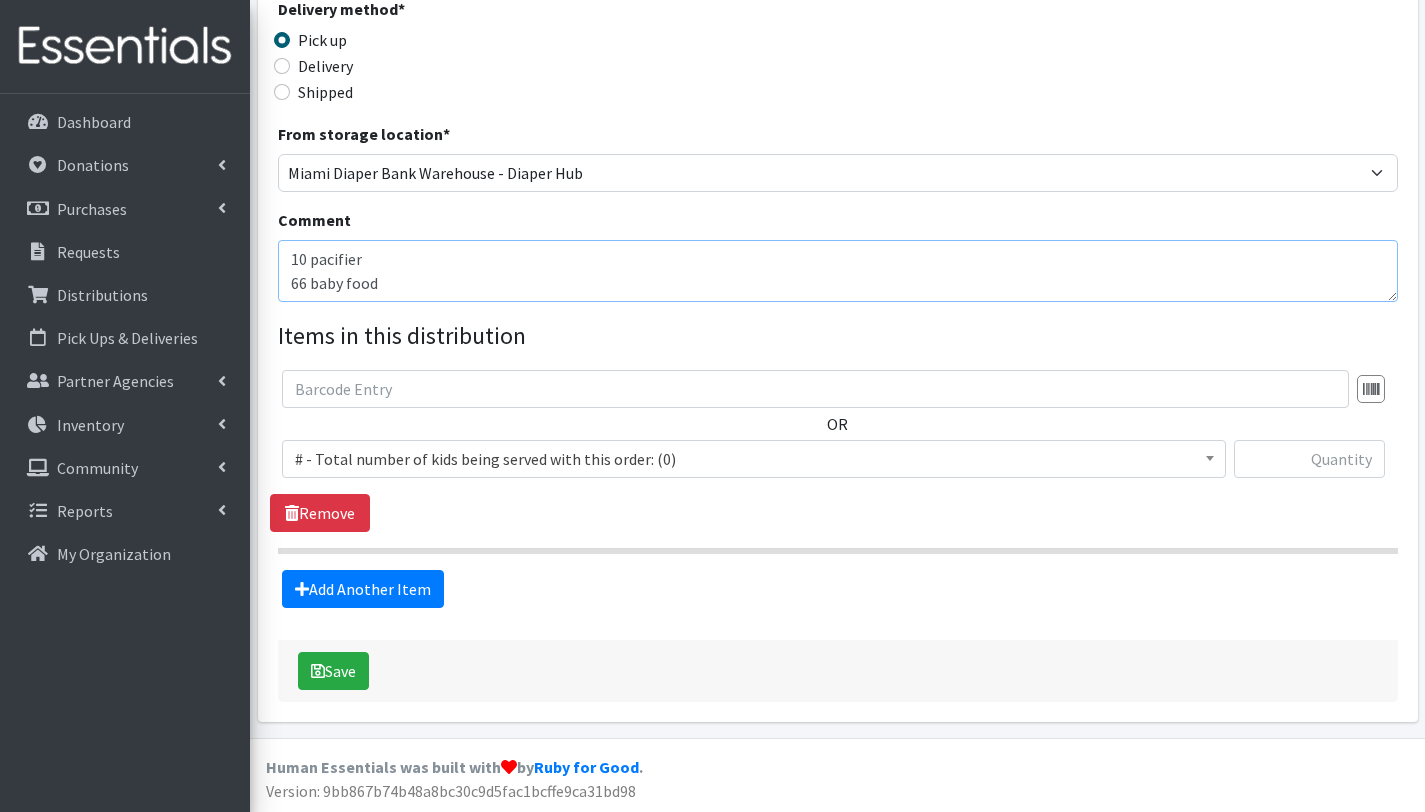type on "CENTRAL 1. [DATE]
With this order we are serving 66 children = 51 households
Other baby essentials ():
66 Plushies
51 women period supplies
10 baby formulas
66 hand sanitizer
10 pacifier
66 baby food" 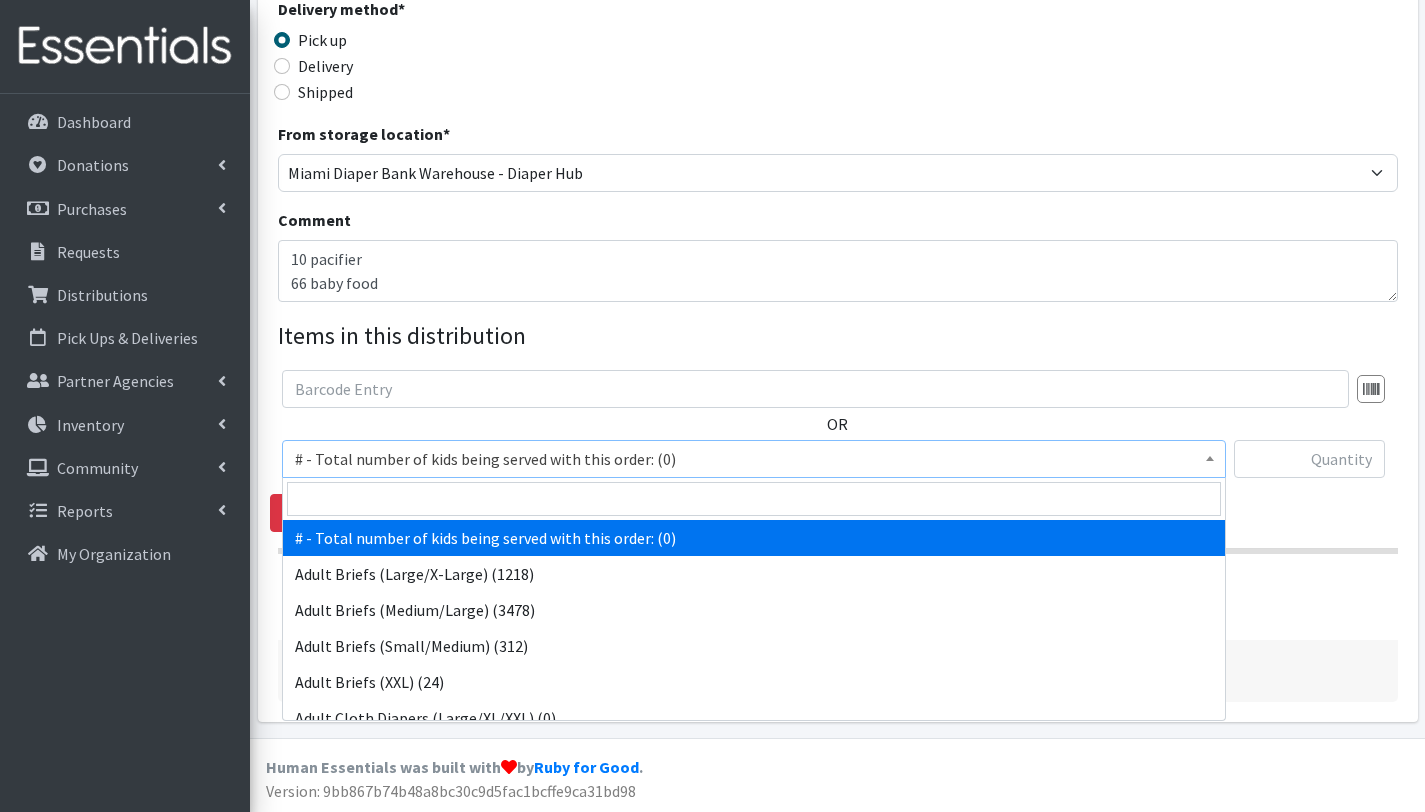 click on "# - Total number of kids being served with this order: (0)" at bounding box center [754, 459] 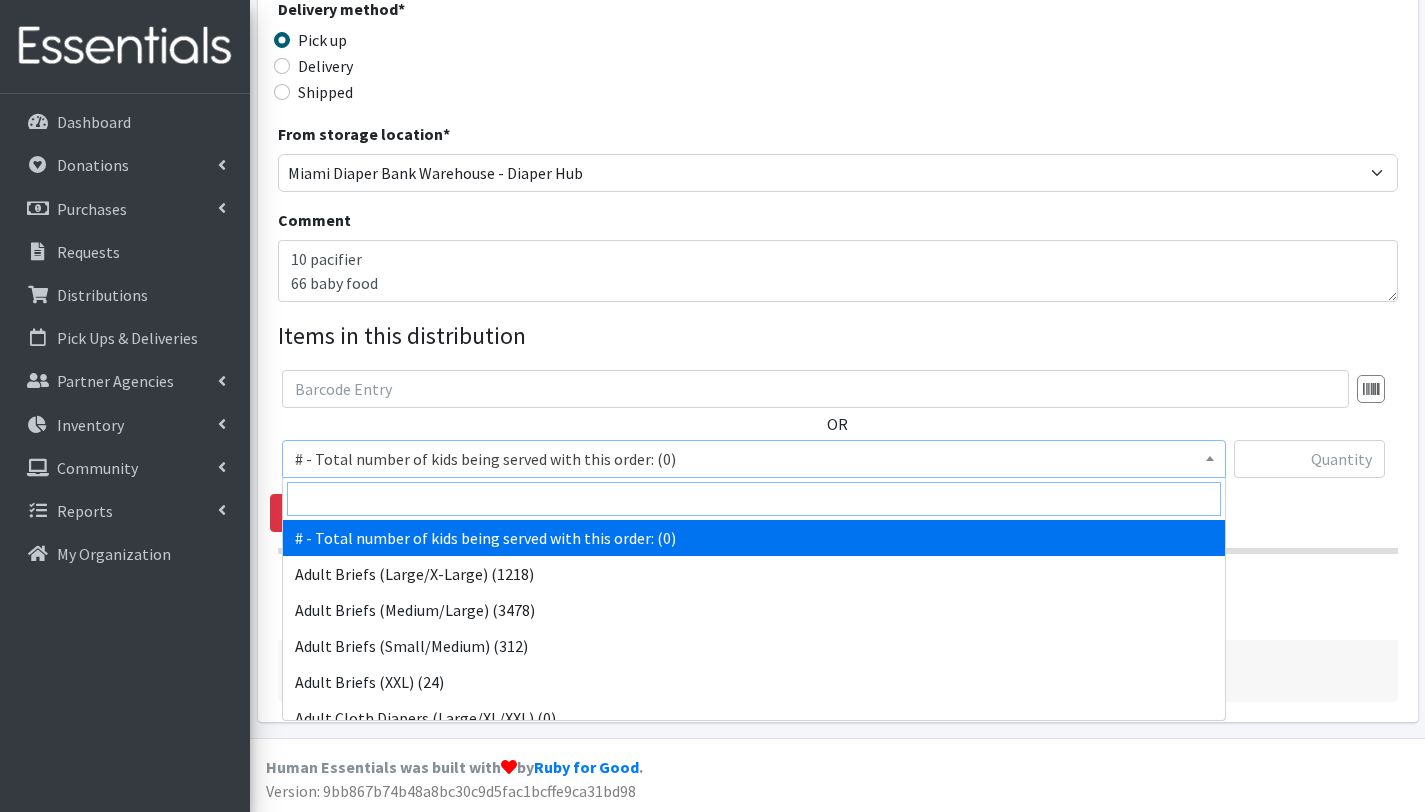 click at bounding box center [754, 499] 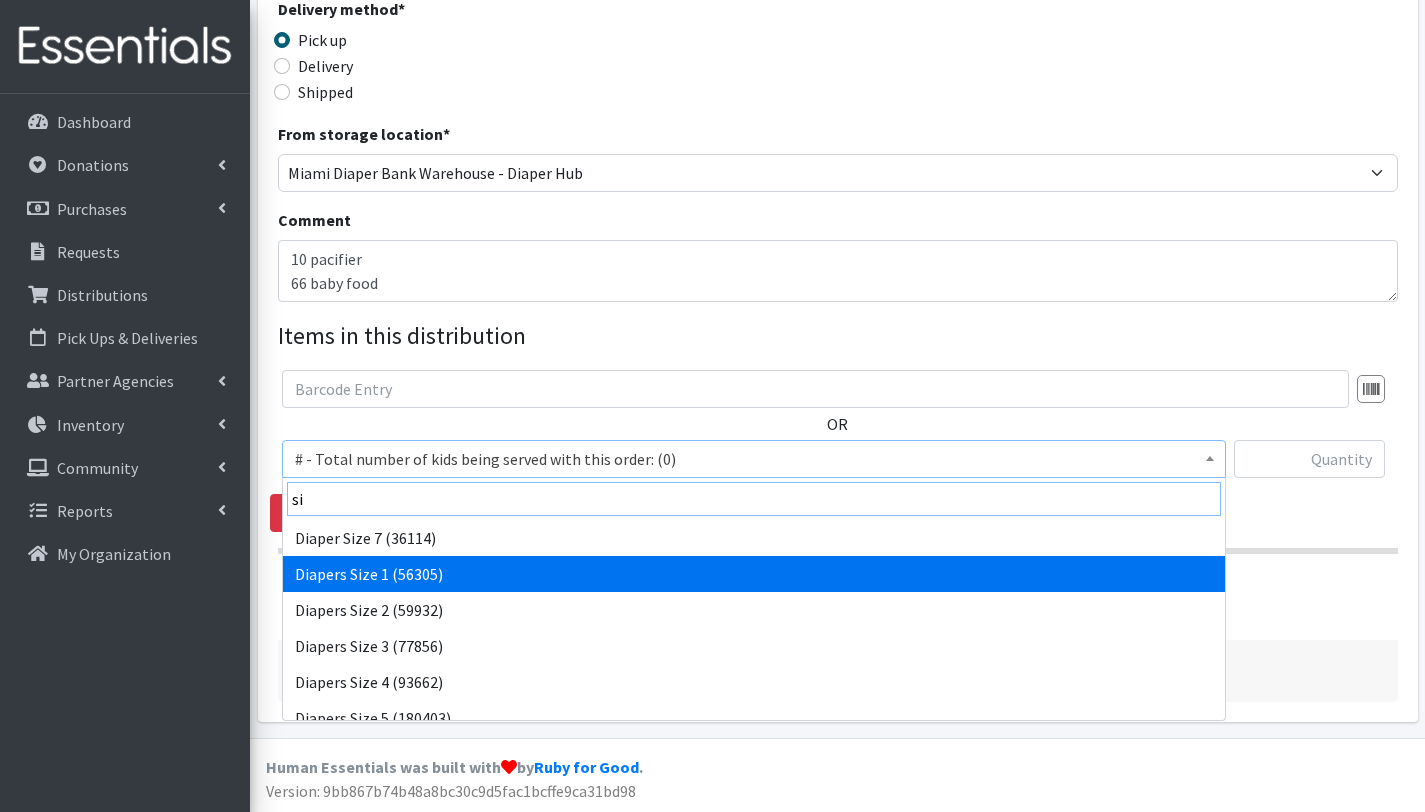 type on "si" 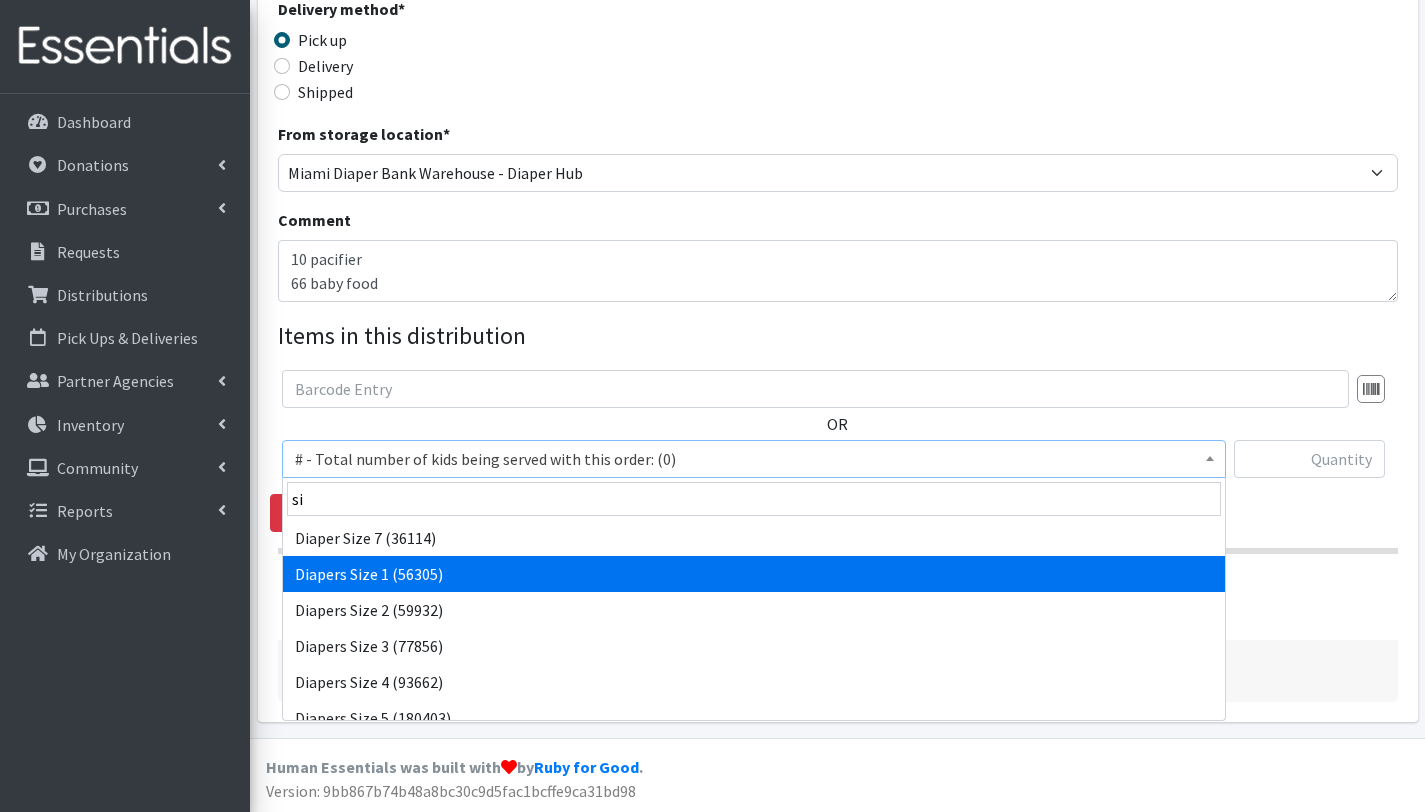 select on "2665" 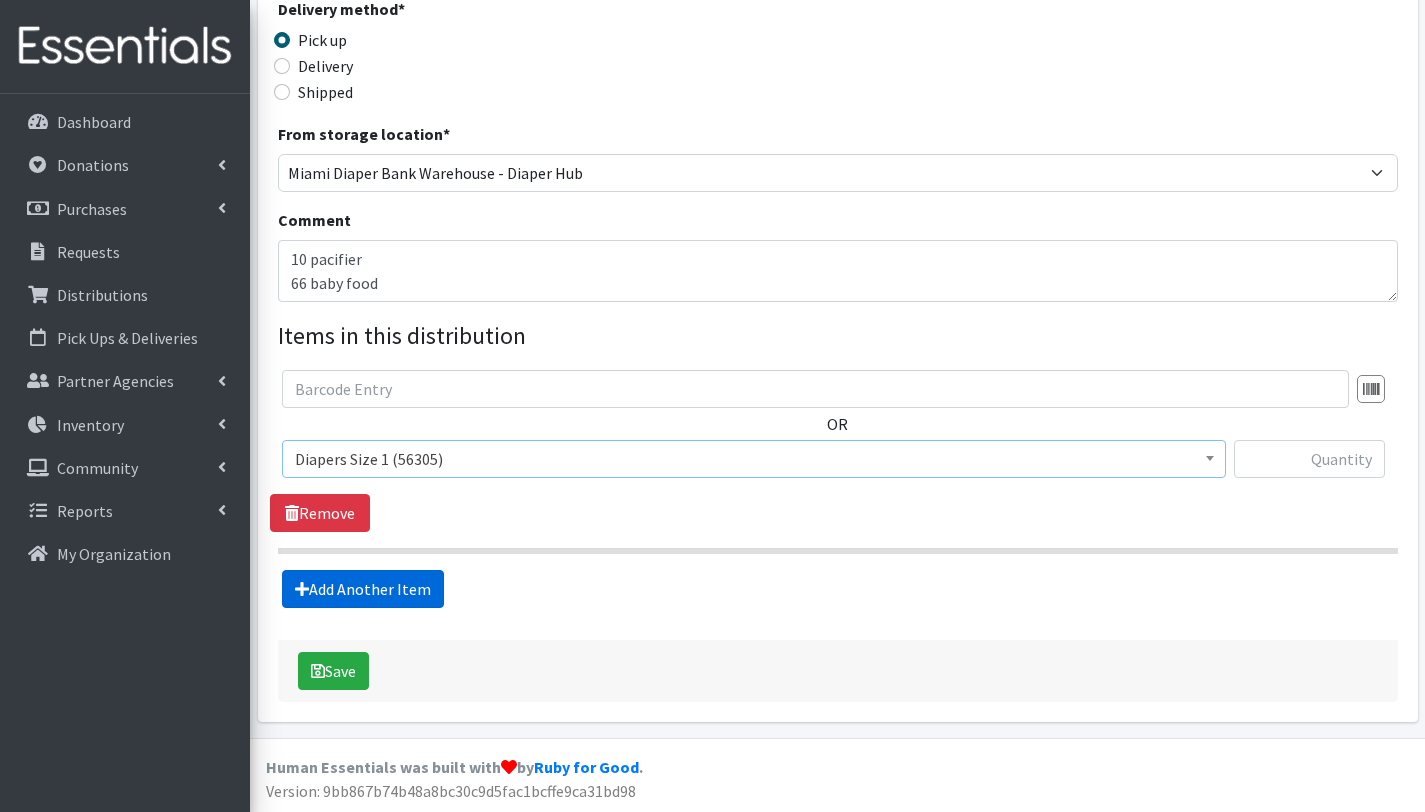 click on "Add Another Item" at bounding box center (363, 589) 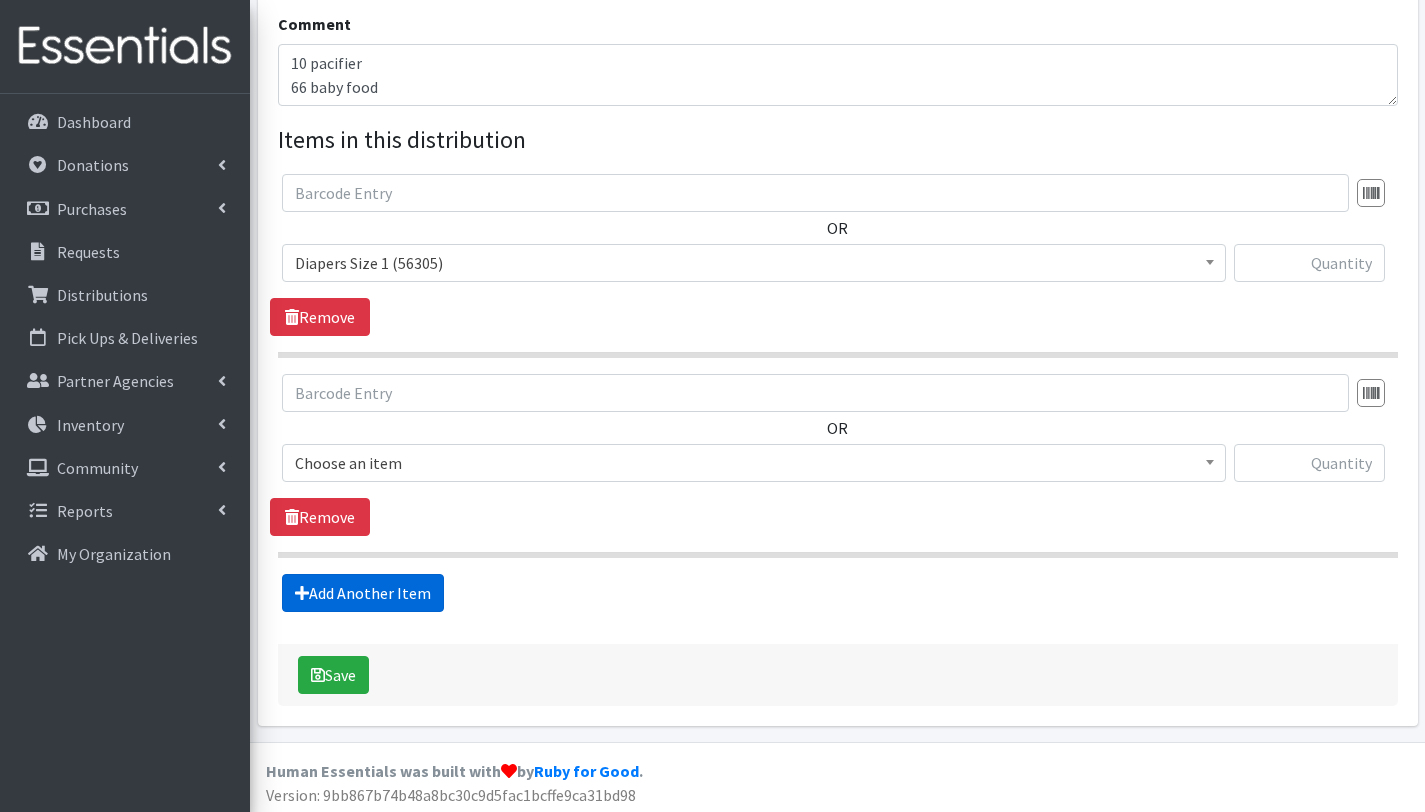 scroll, scrollTop: 653, scrollLeft: 0, axis: vertical 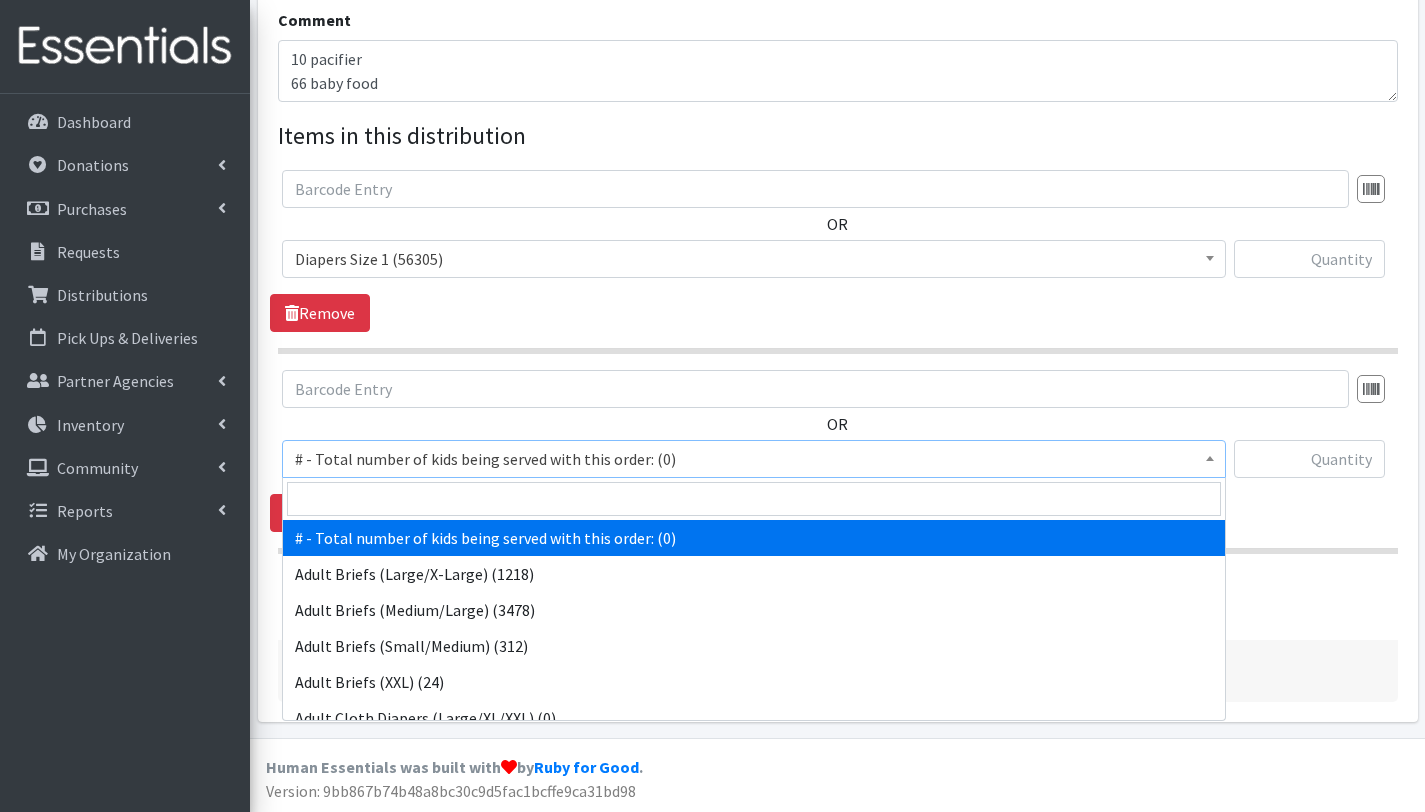 click on "# - Total number of kids being served with this order: (0)" at bounding box center [754, 459] 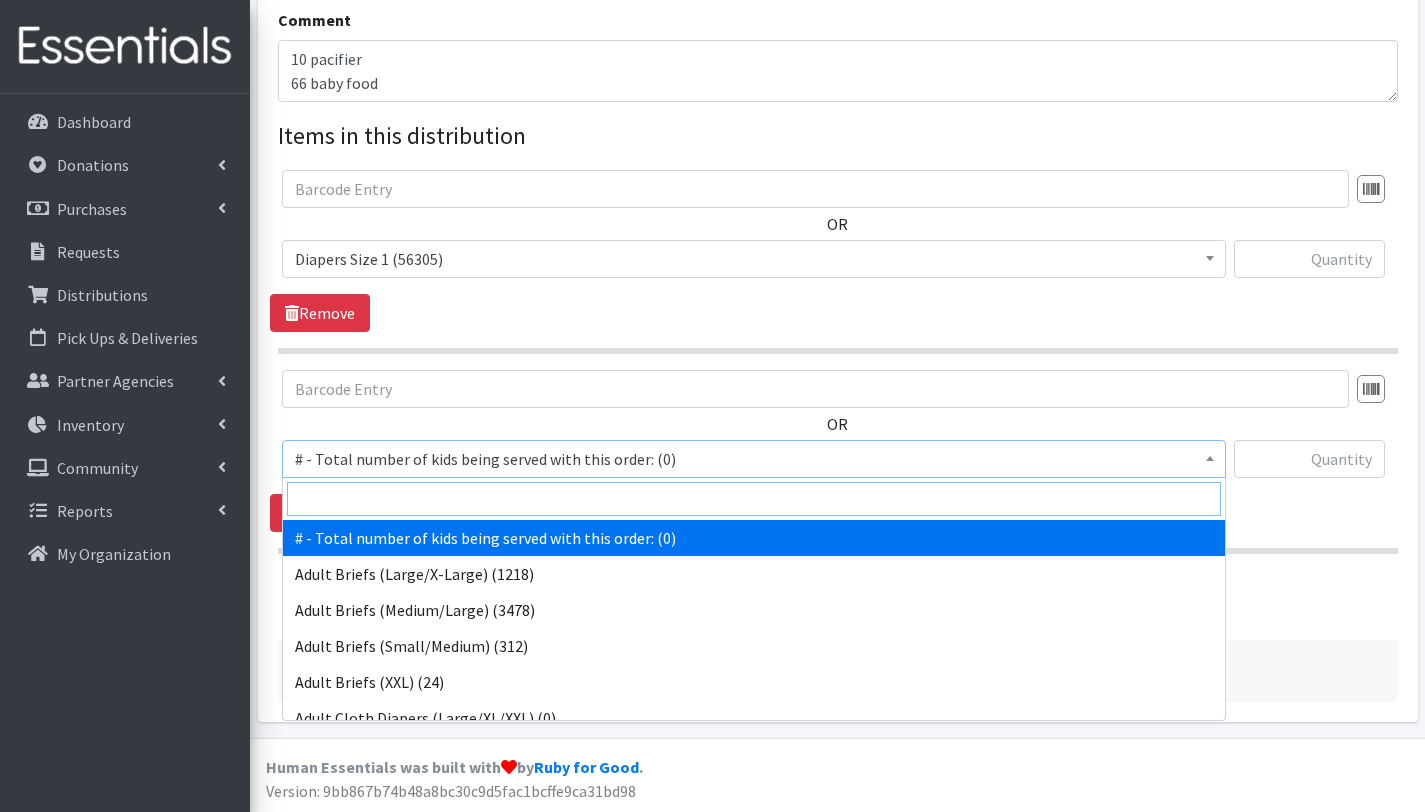 click at bounding box center (754, 499) 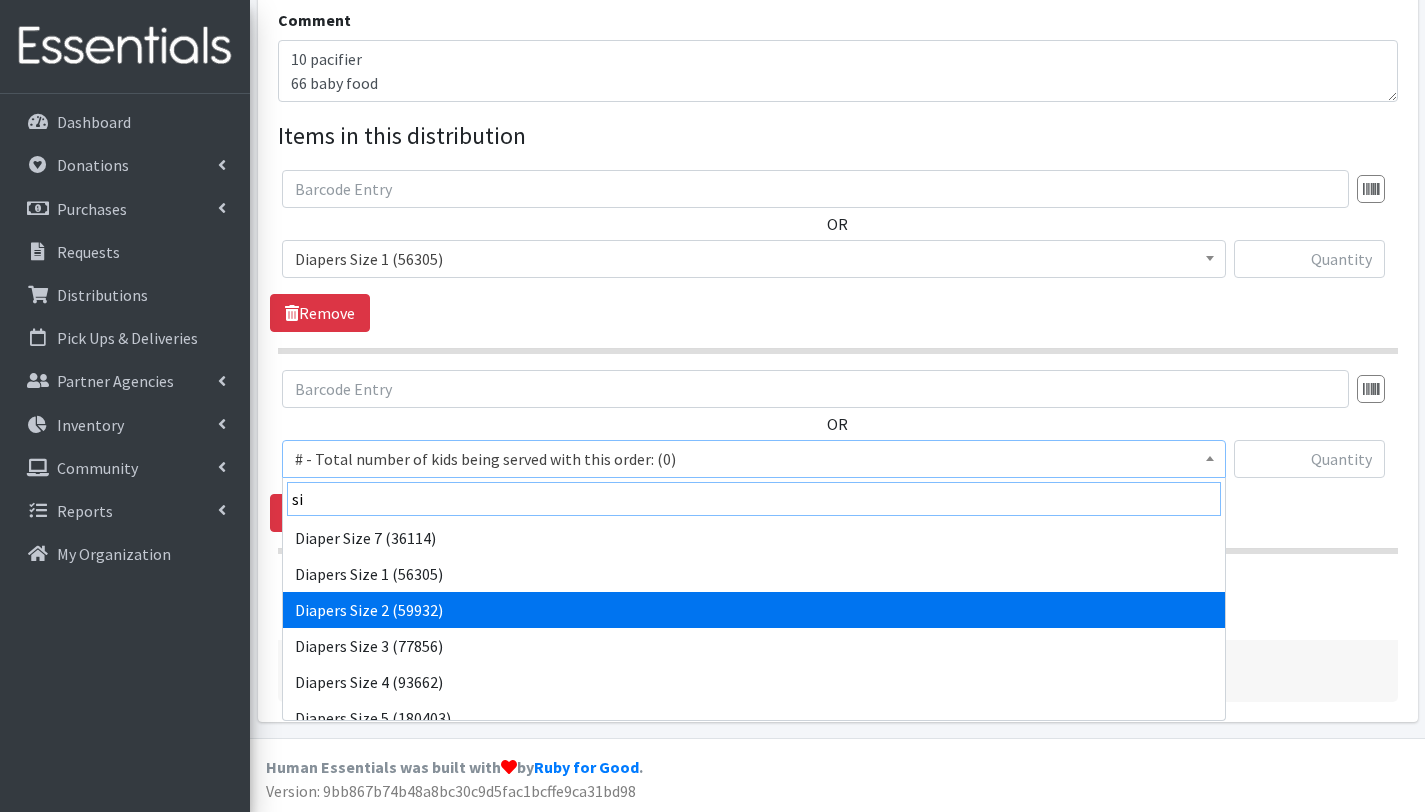 type on "si" 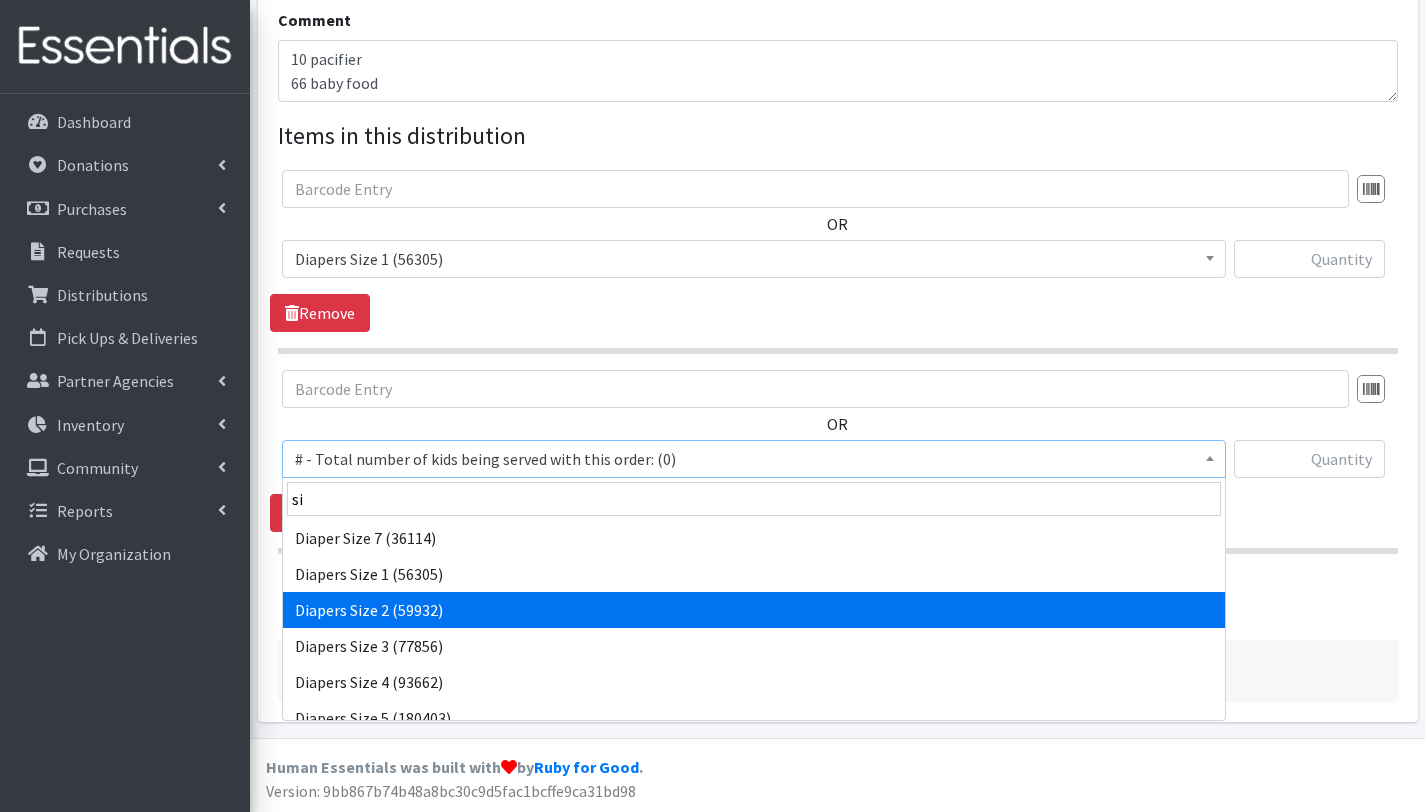 select on "2668" 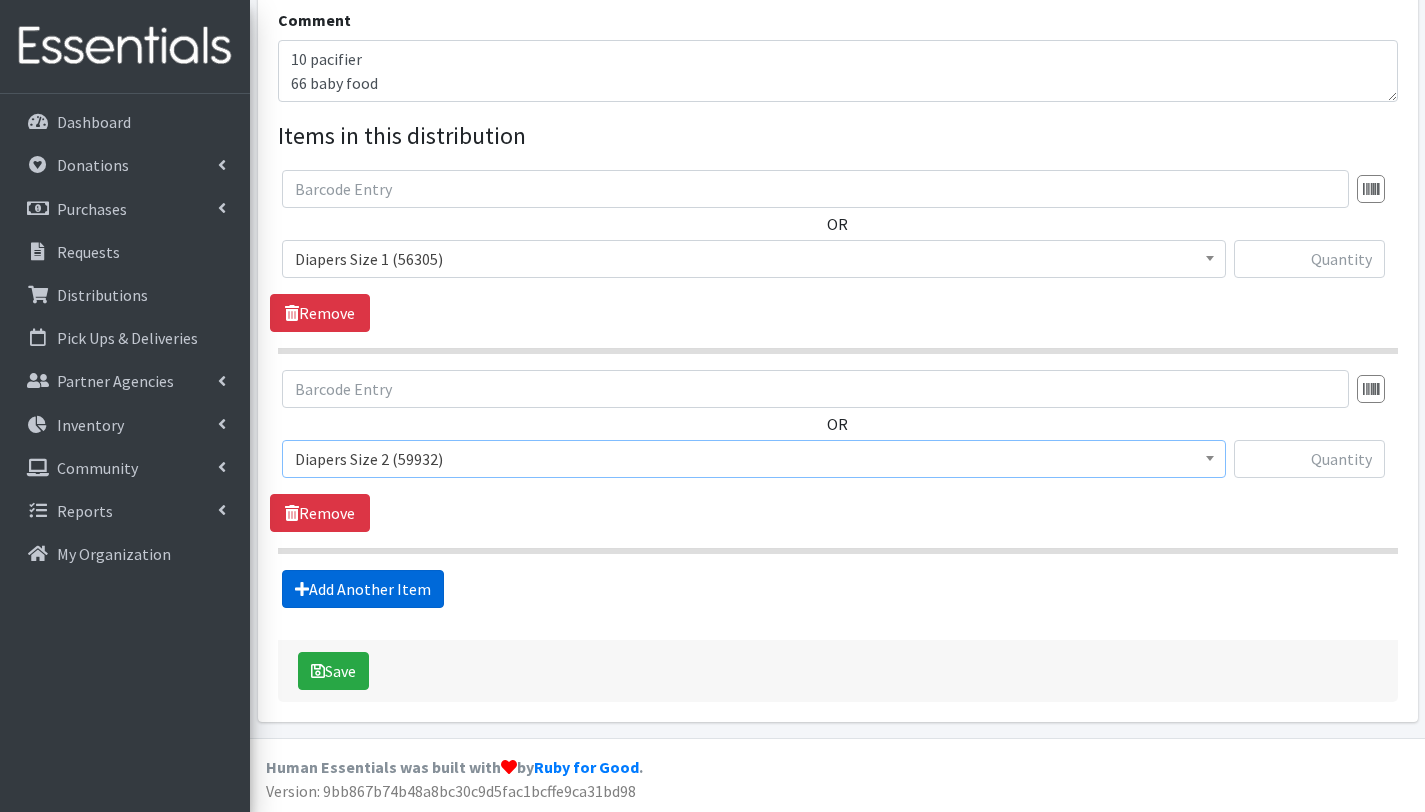 click on "Add Another Item" at bounding box center [363, 589] 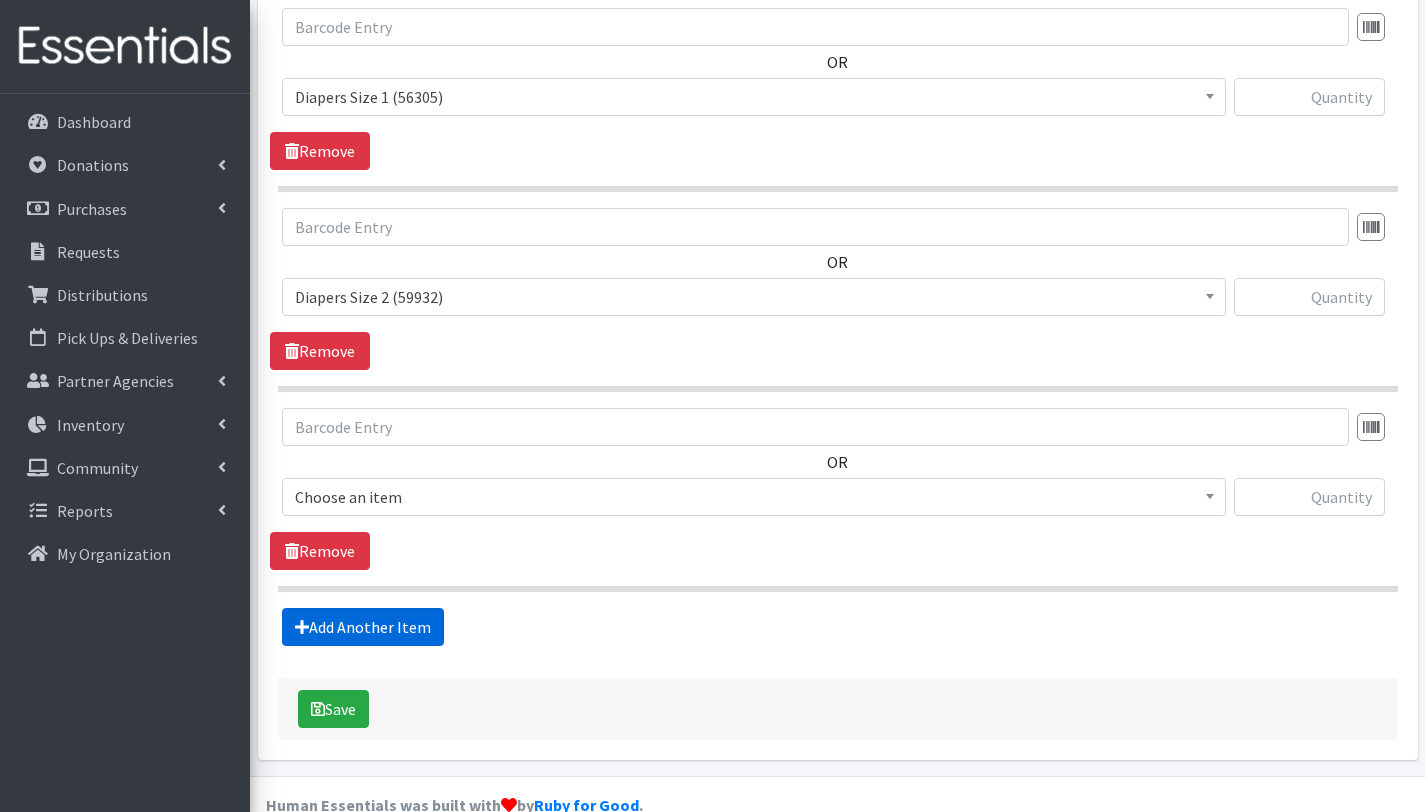scroll, scrollTop: 853, scrollLeft: 0, axis: vertical 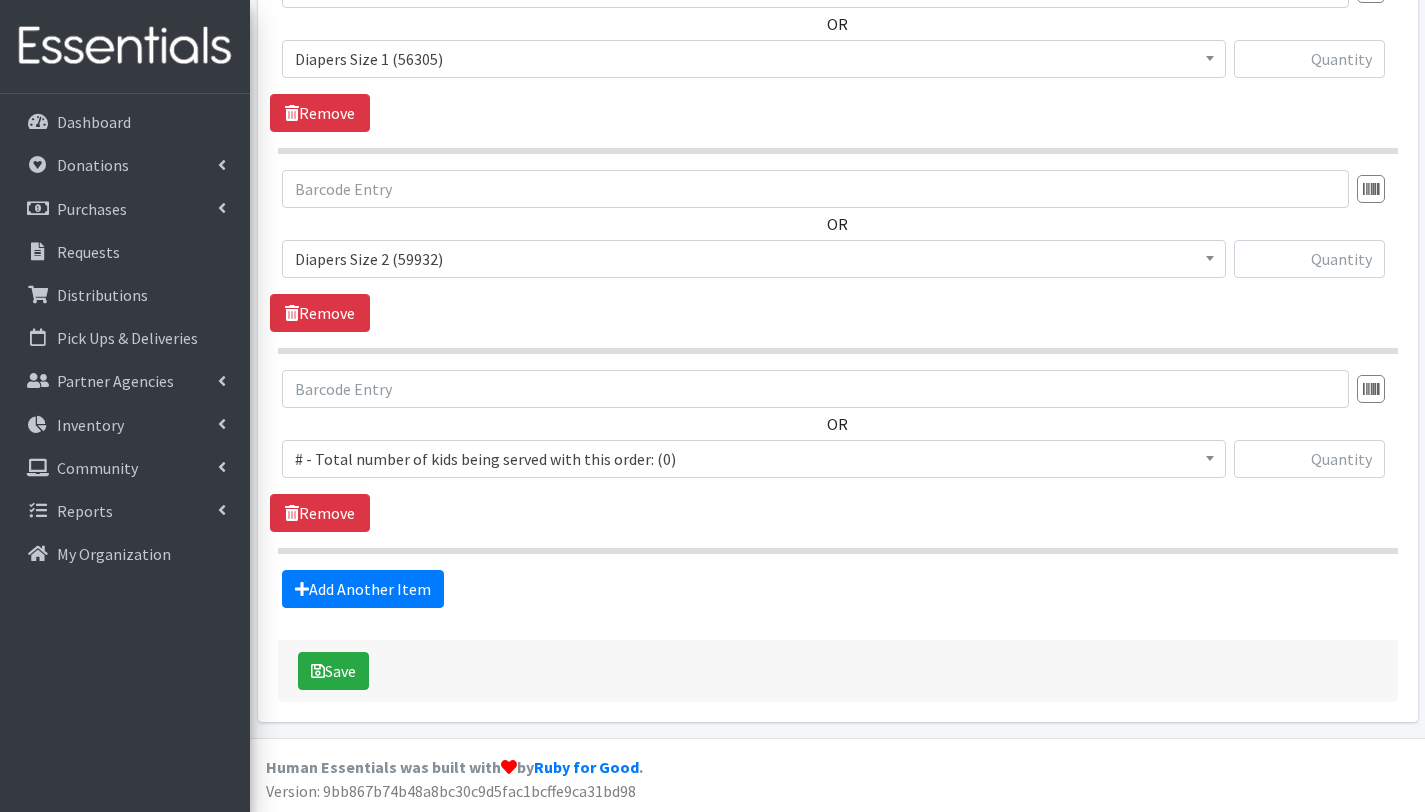 click on "# - Total number of kids being served with this order: (0)" at bounding box center [754, 459] 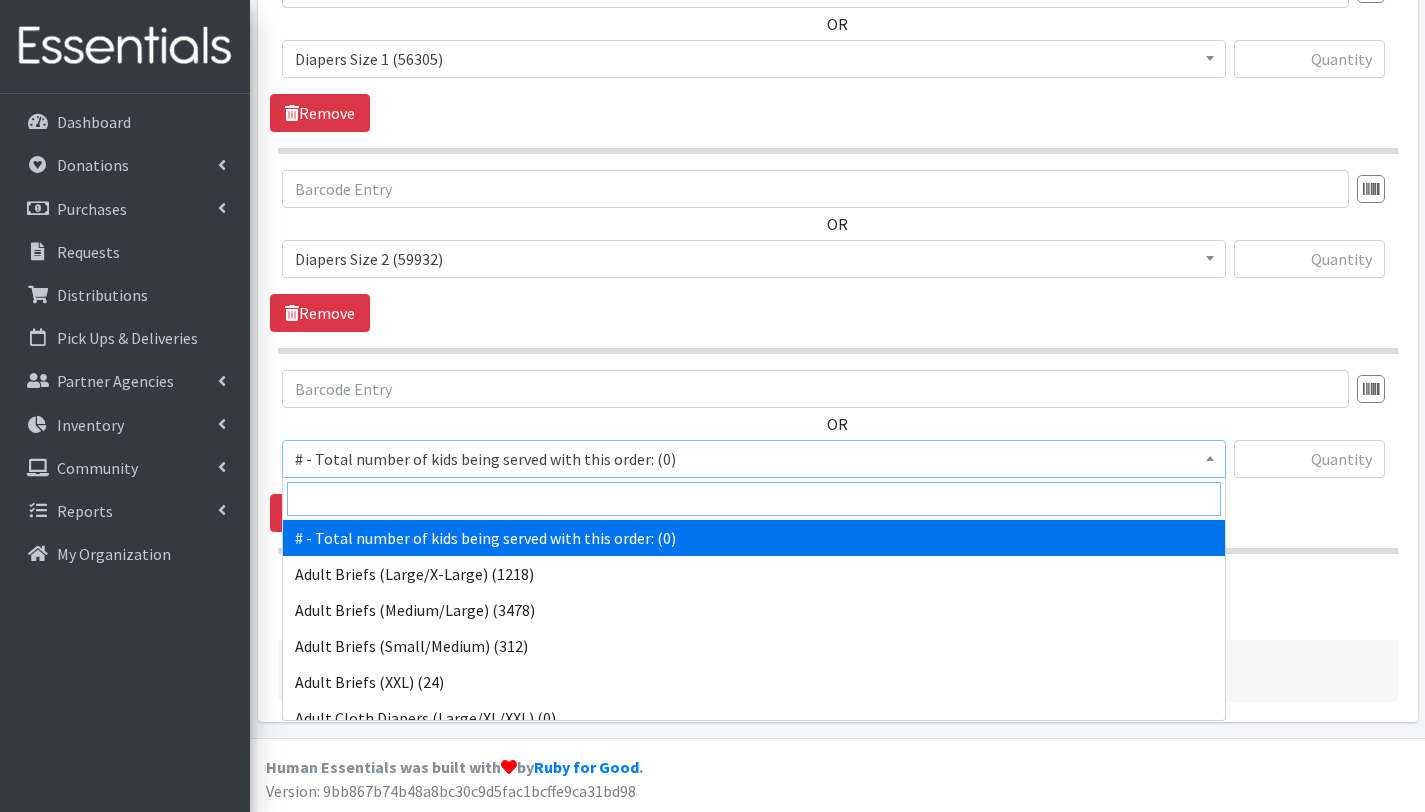 click at bounding box center [754, 499] 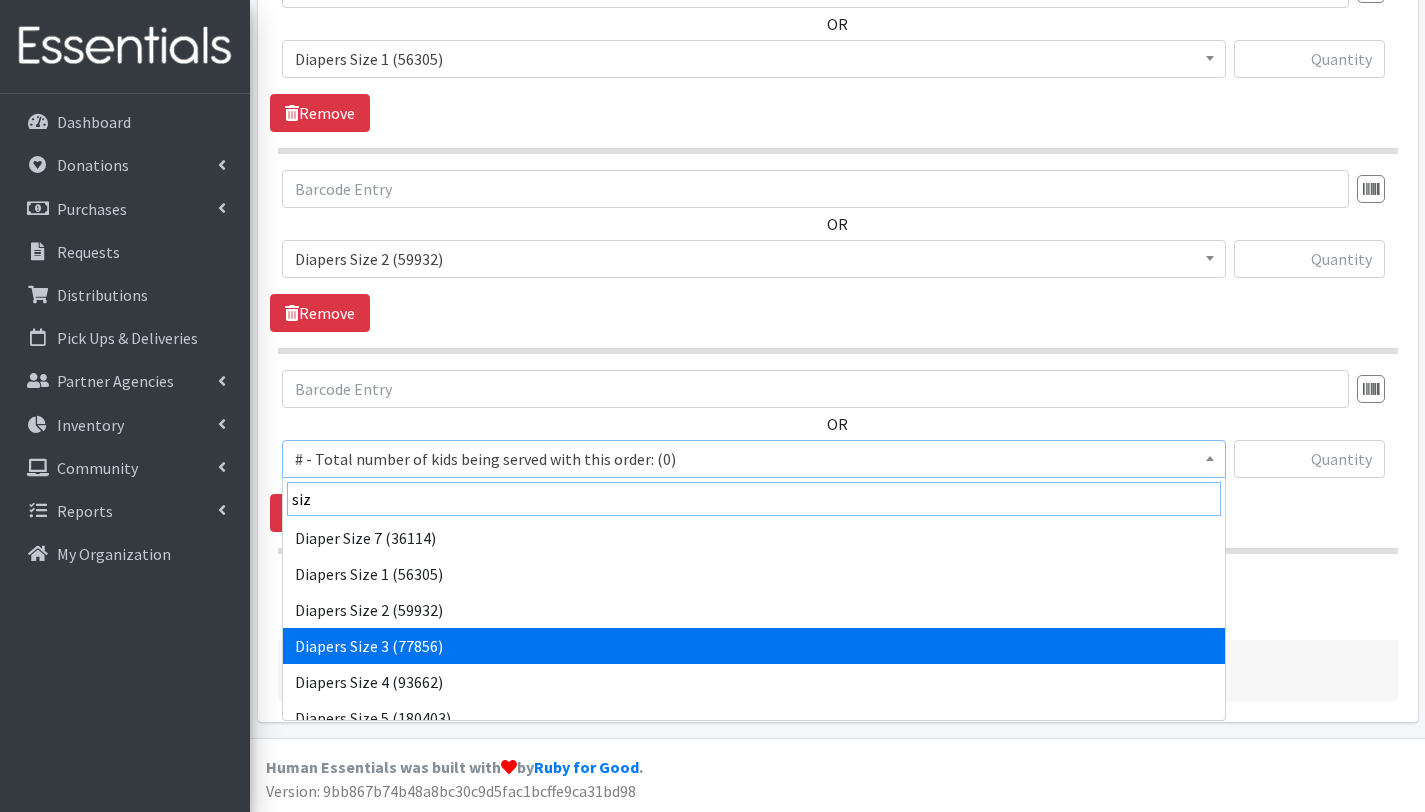 type on "siz" 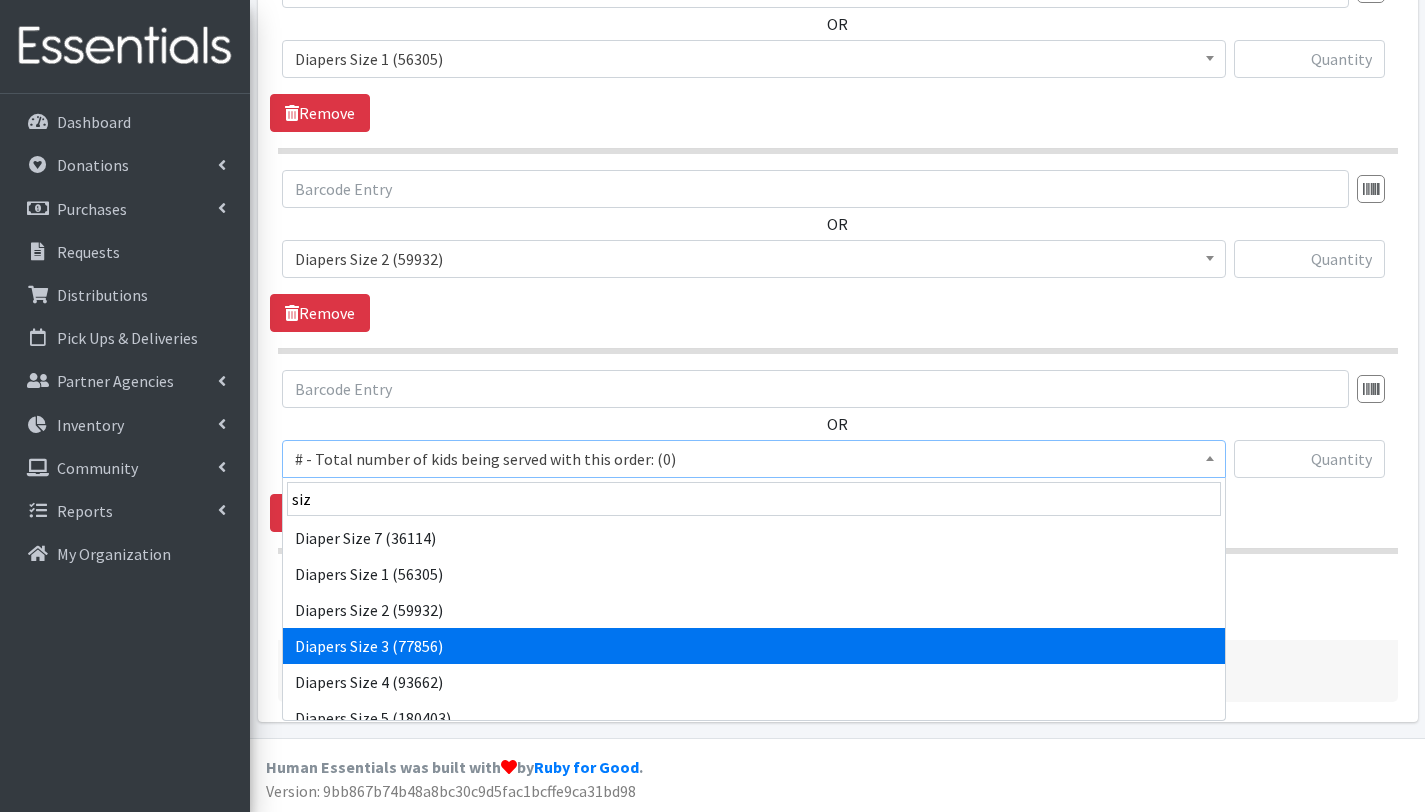 select on "2655" 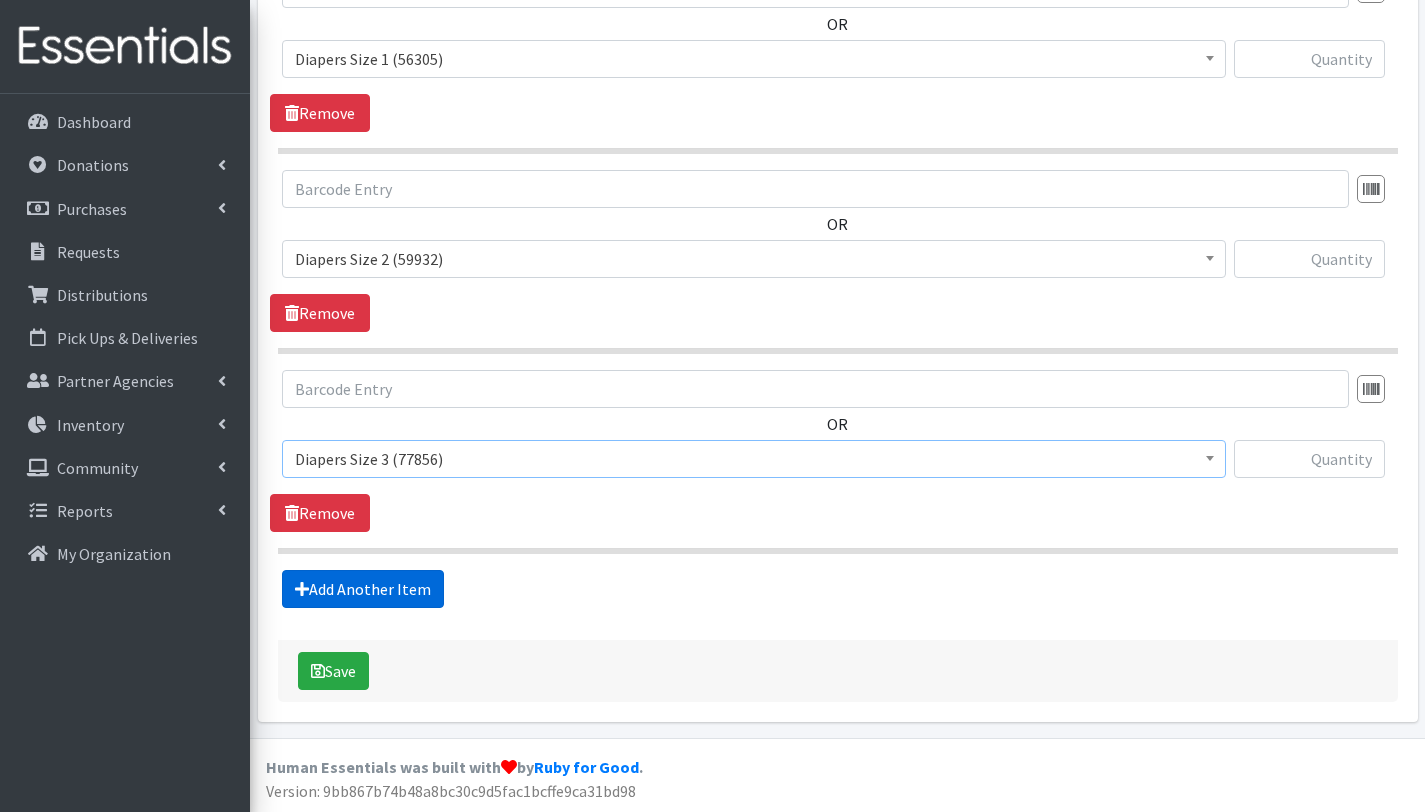 click on "Add Another Item" at bounding box center [363, 589] 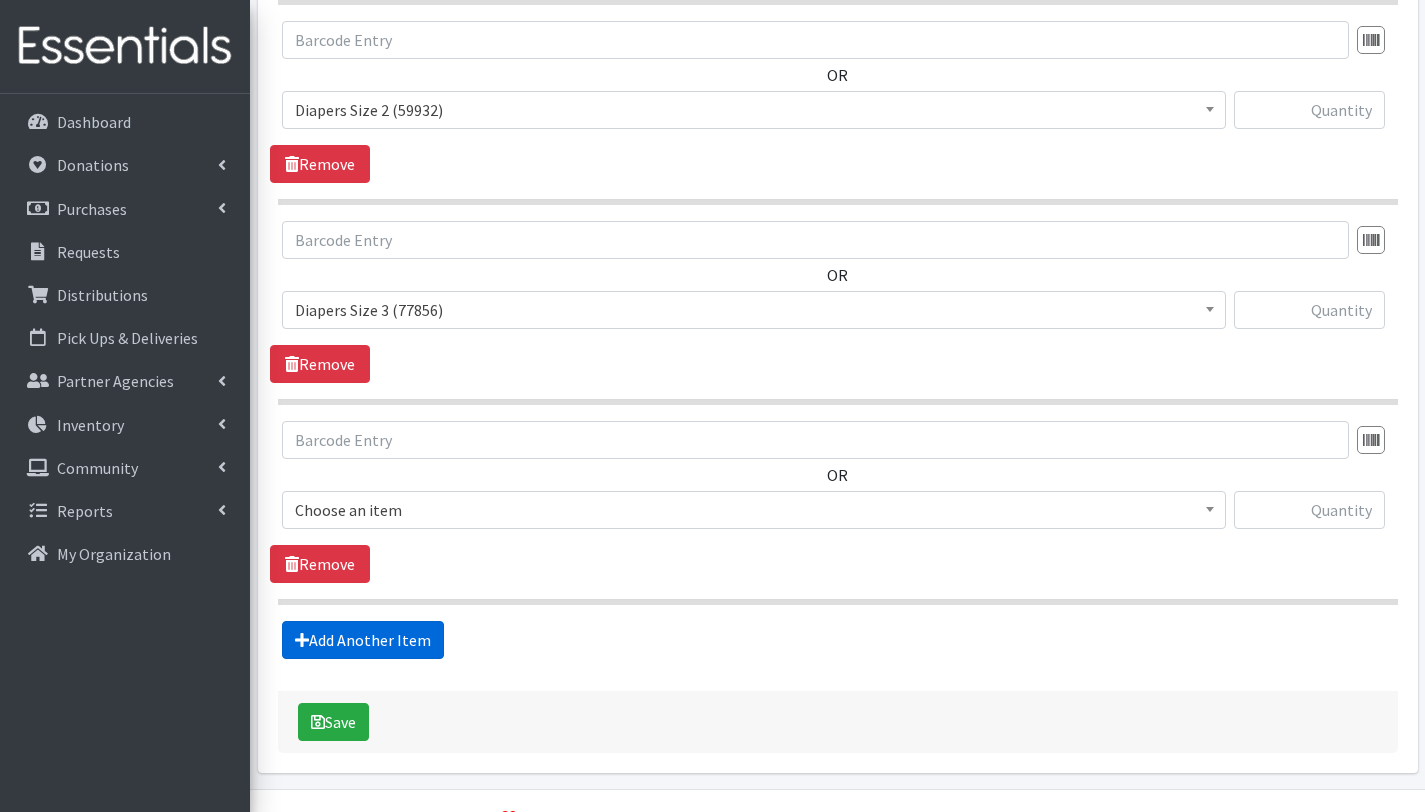 scroll, scrollTop: 1053, scrollLeft: 0, axis: vertical 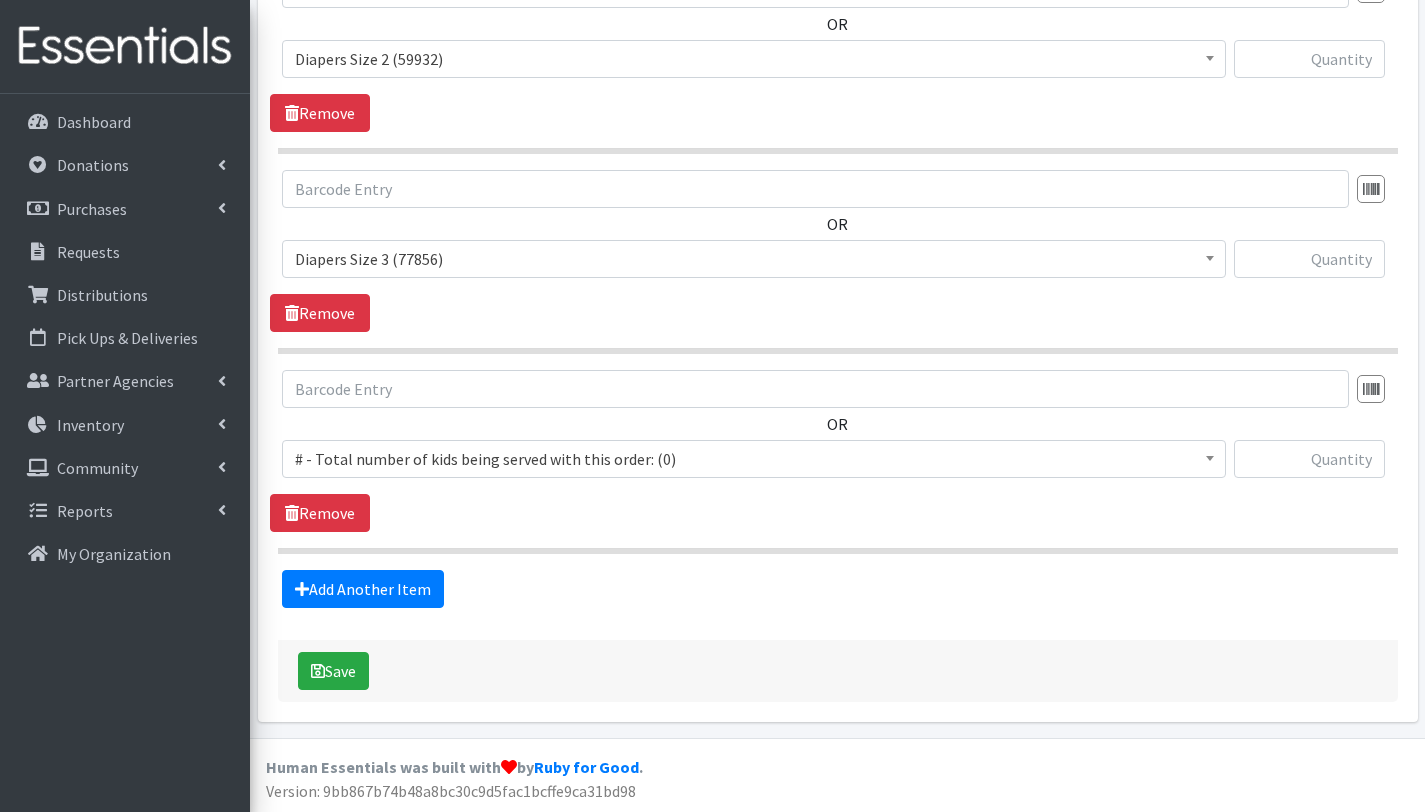 drag, startPoint x: 398, startPoint y: 450, endPoint x: 393, endPoint y: 462, distance: 13 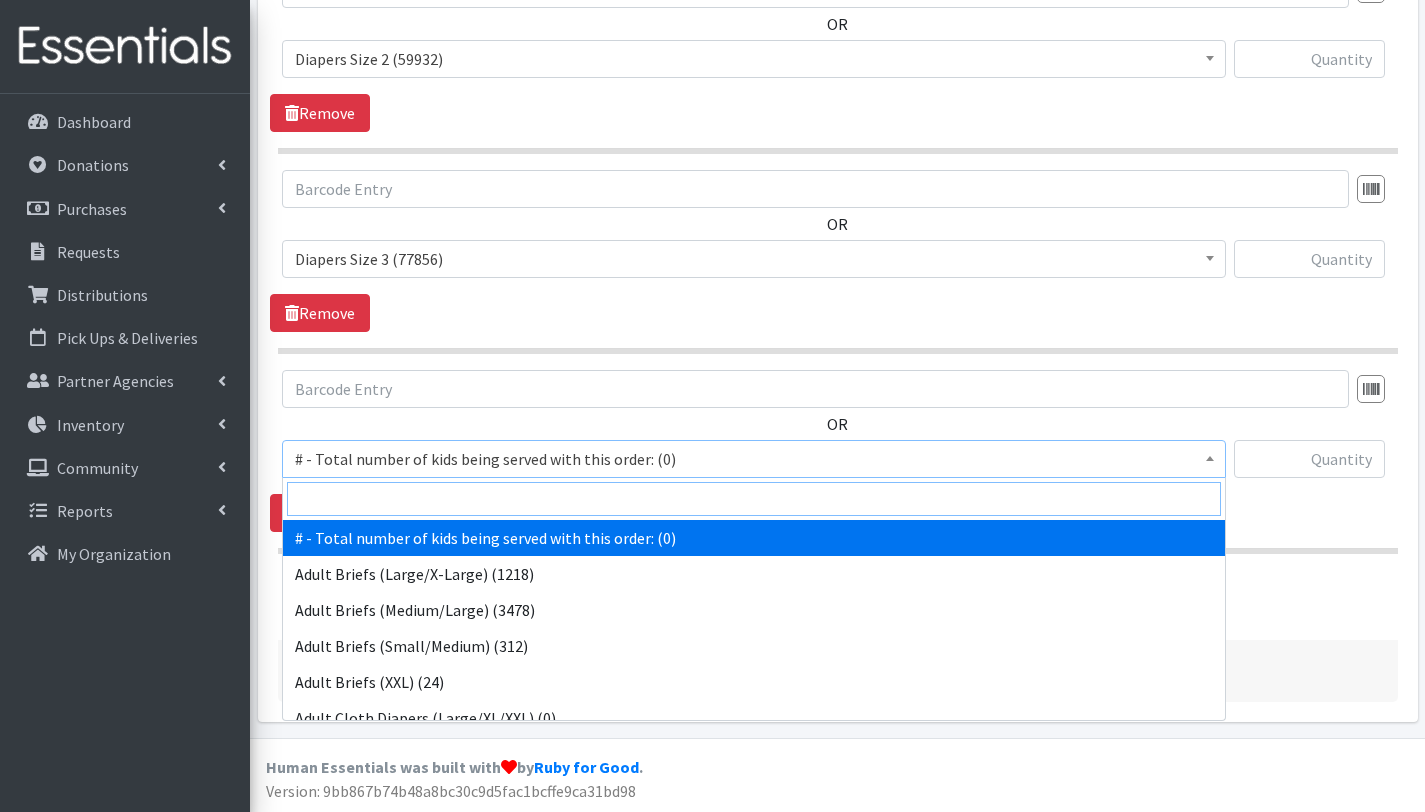 click at bounding box center [754, 499] 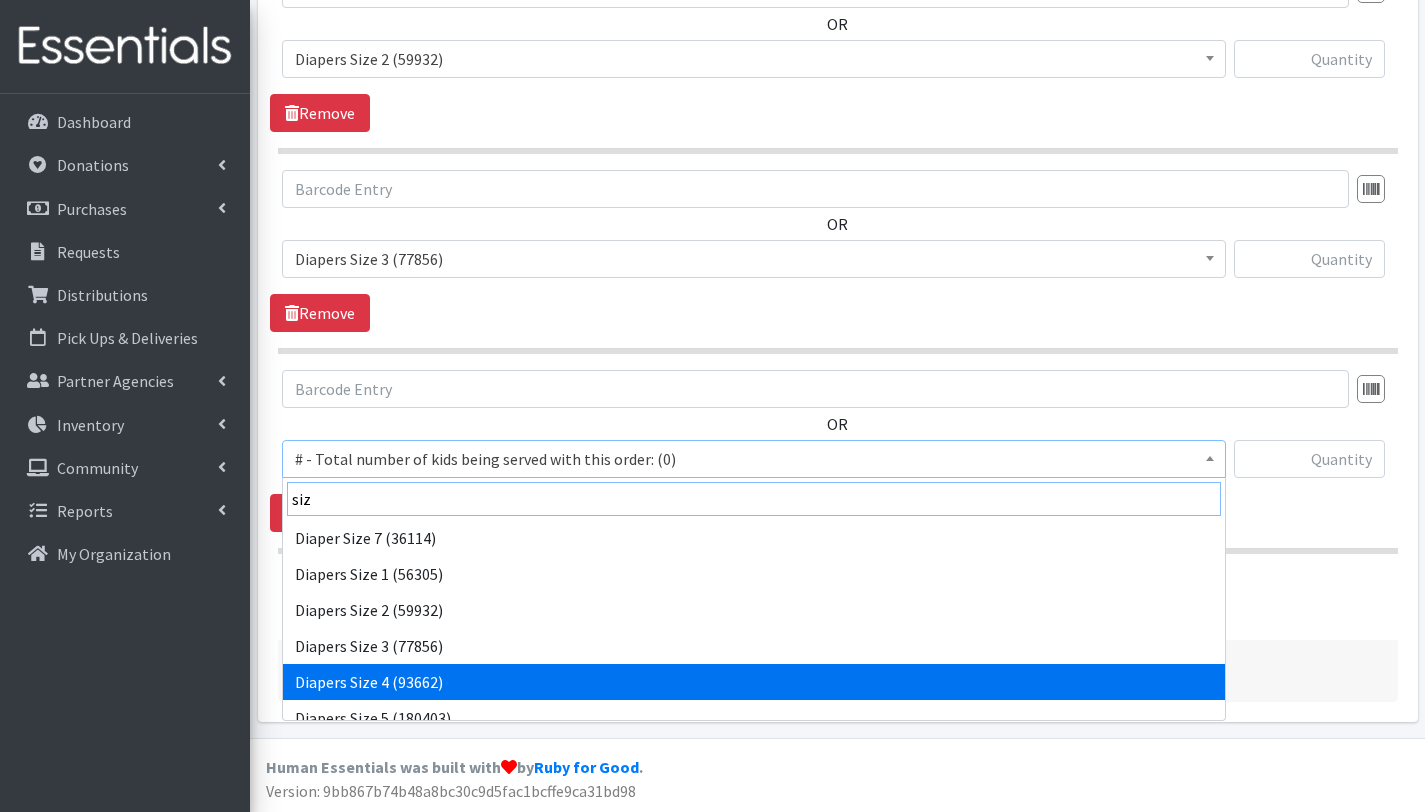 type on "siz" 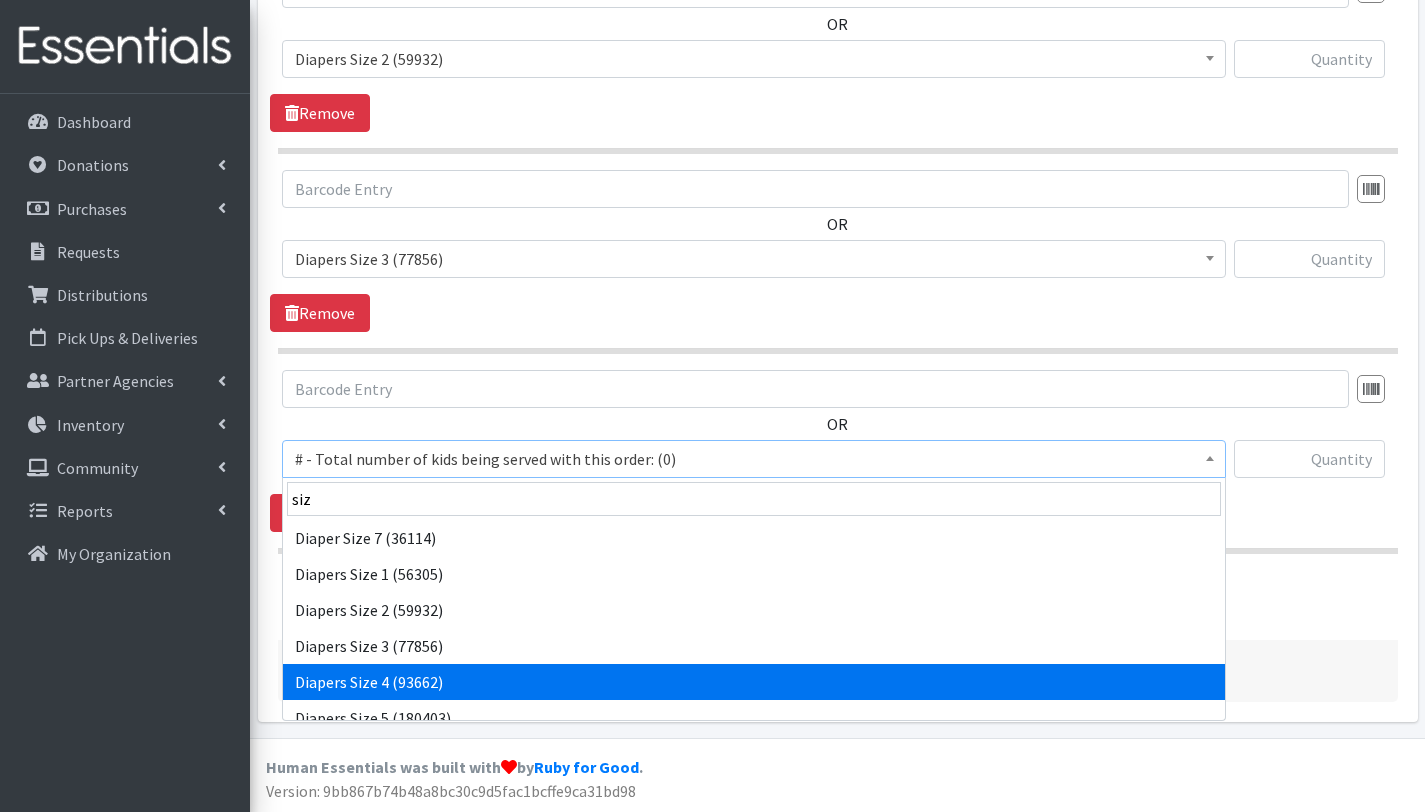 select on "2661" 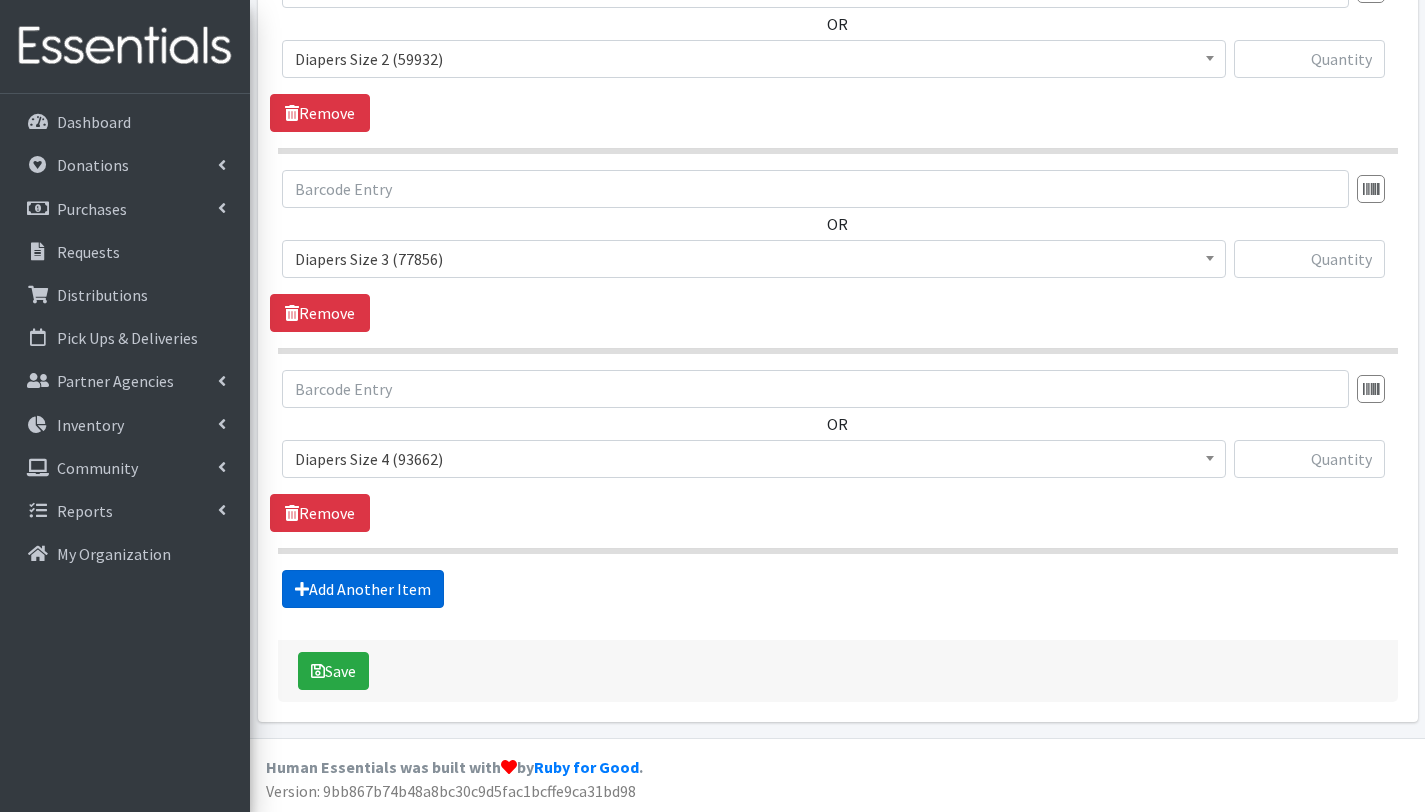 click on "Add Another Item" at bounding box center (363, 589) 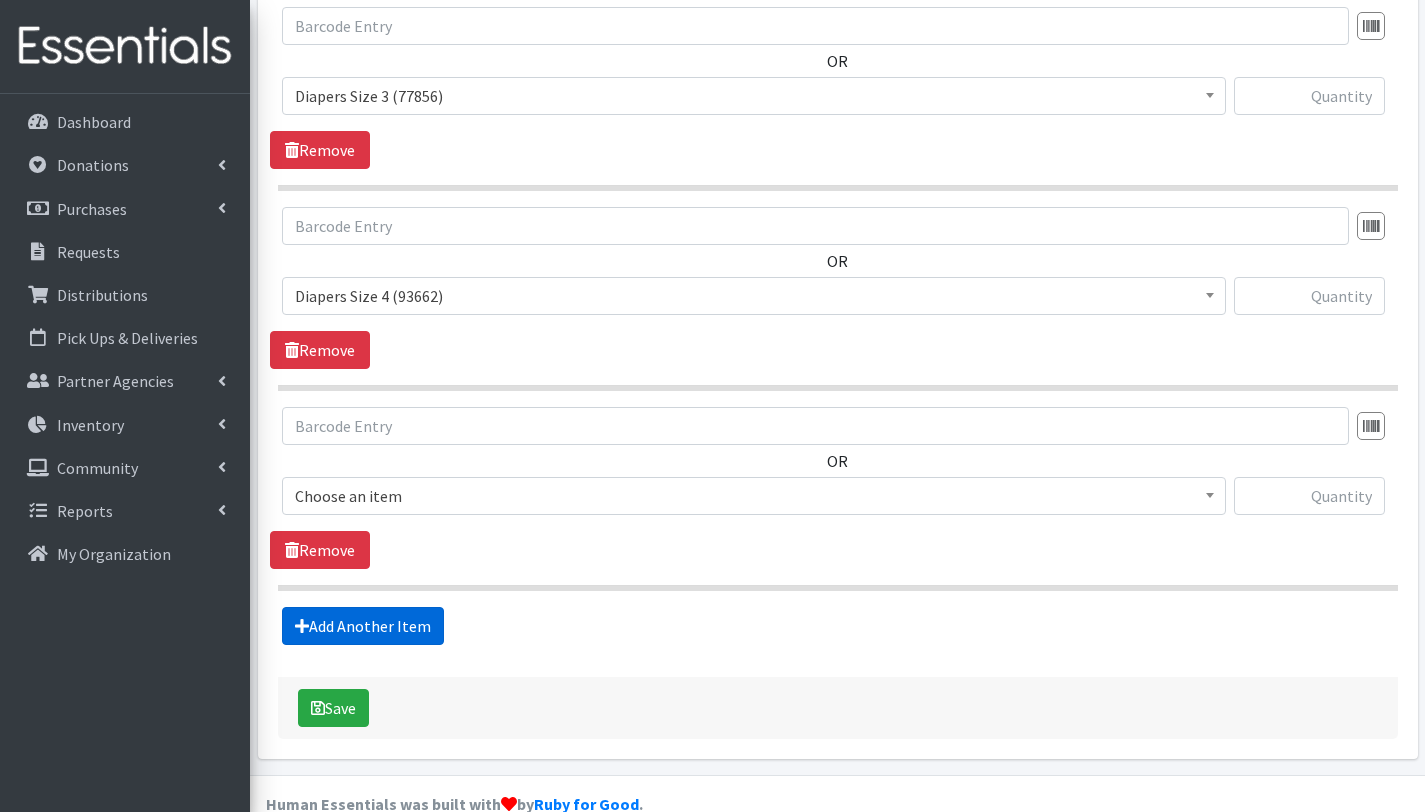 scroll, scrollTop: 1253, scrollLeft: 0, axis: vertical 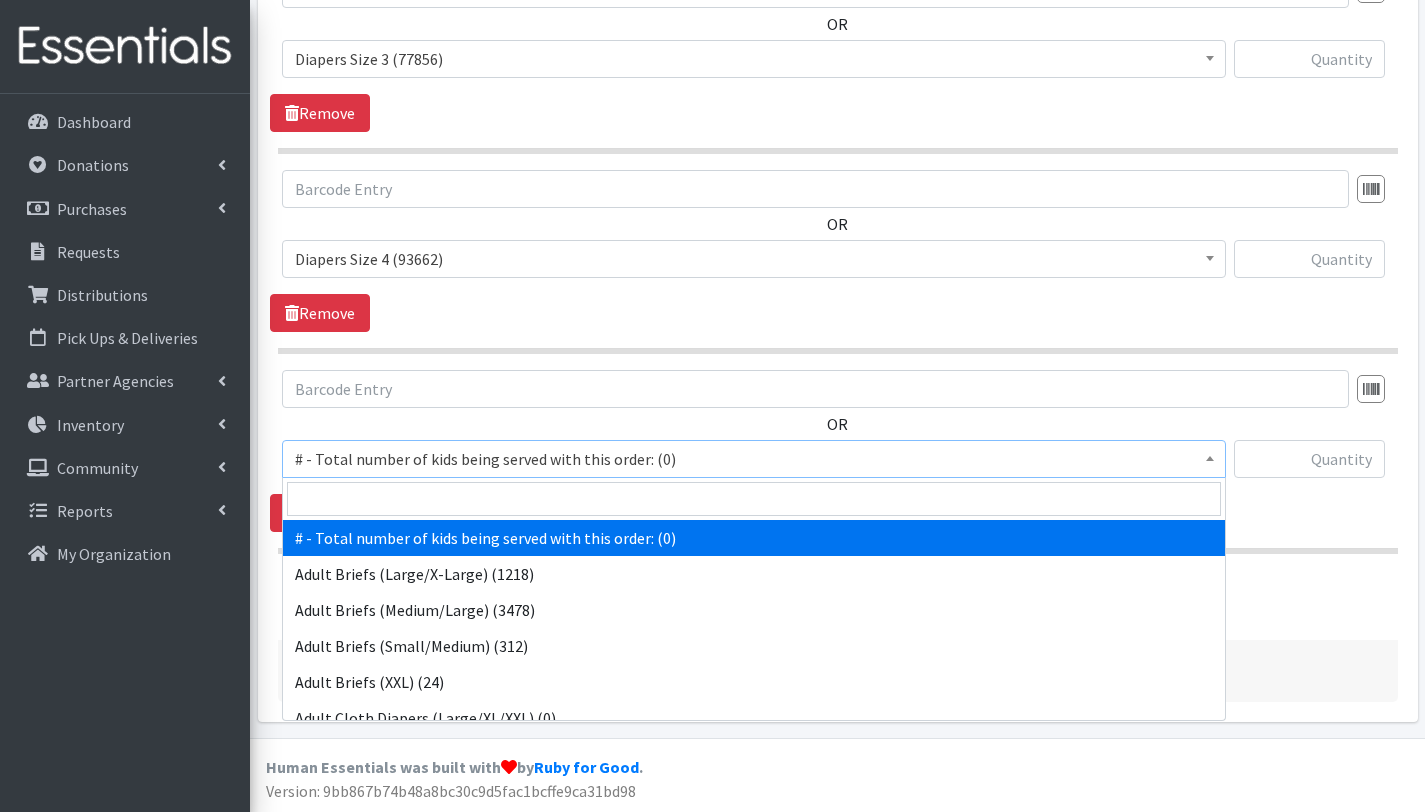 click on "# - Total number of kids being served with this order: (0)" at bounding box center [754, 459] 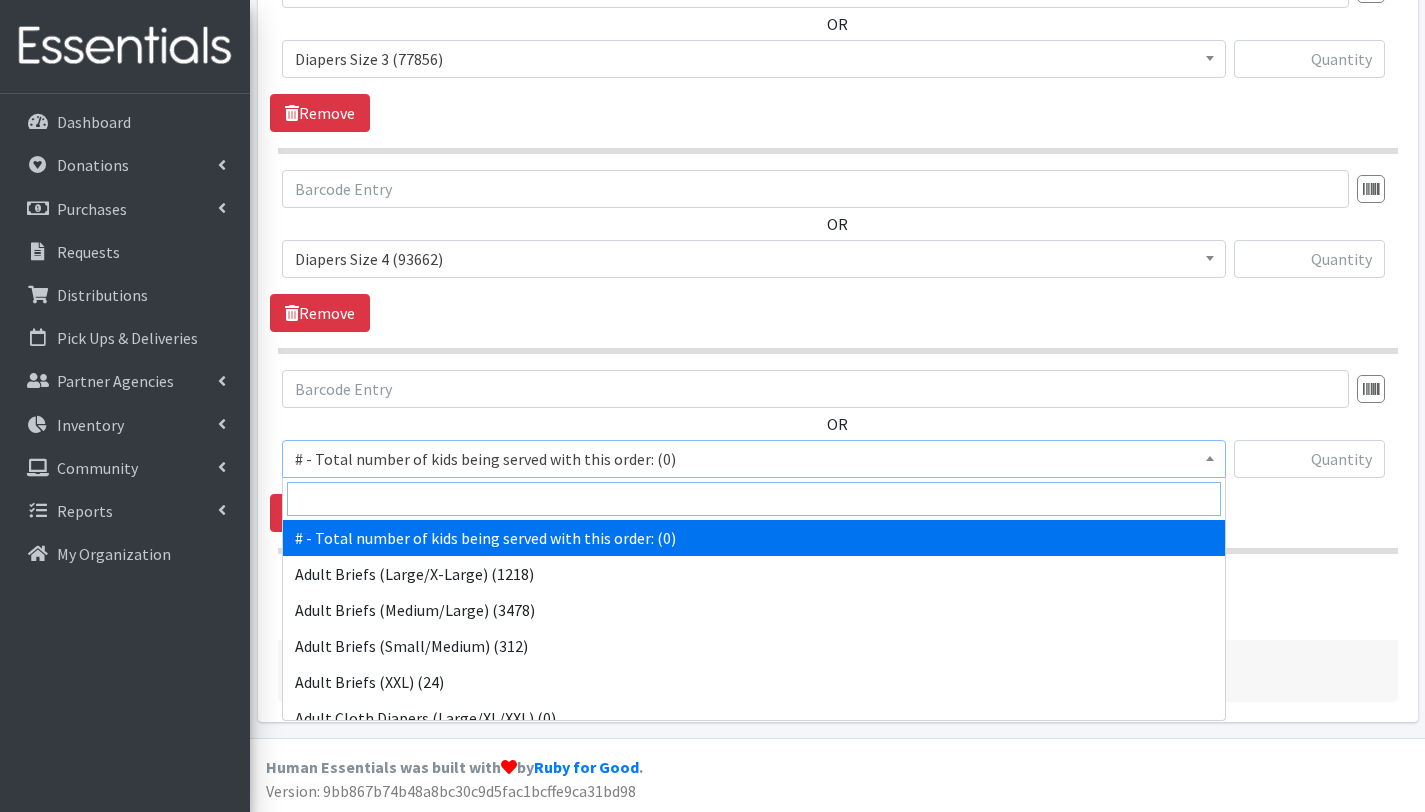 click at bounding box center [754, 499] 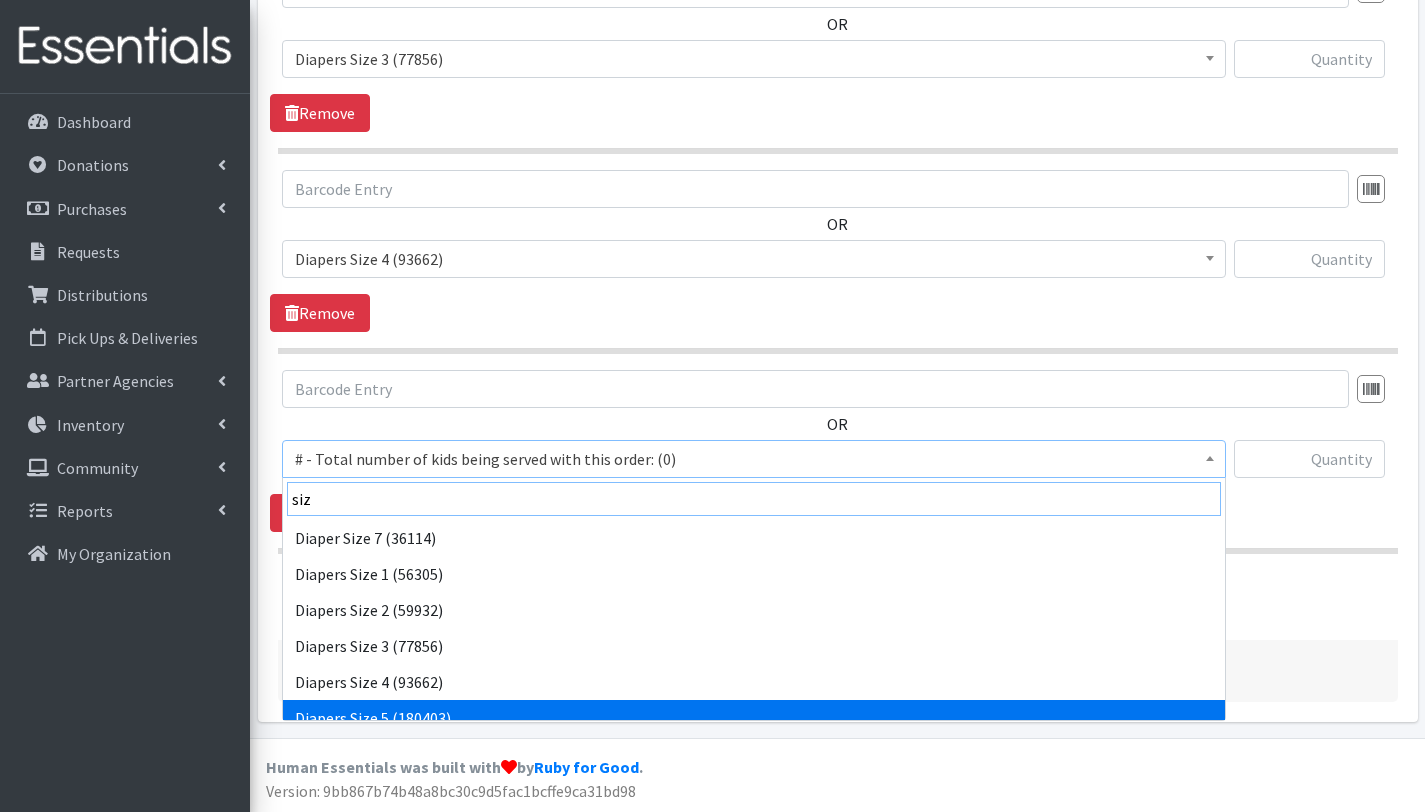 type on "siz" 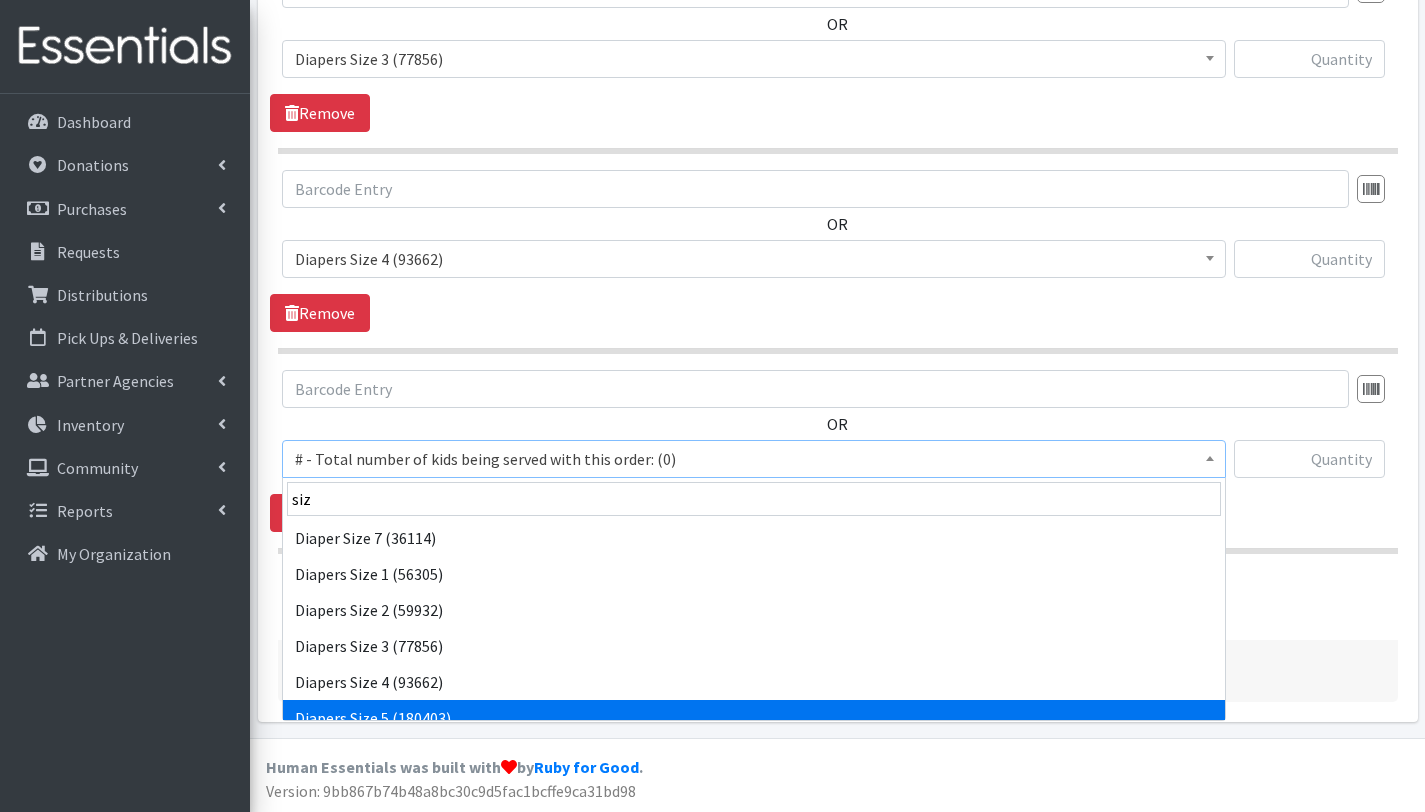 select on "2652" 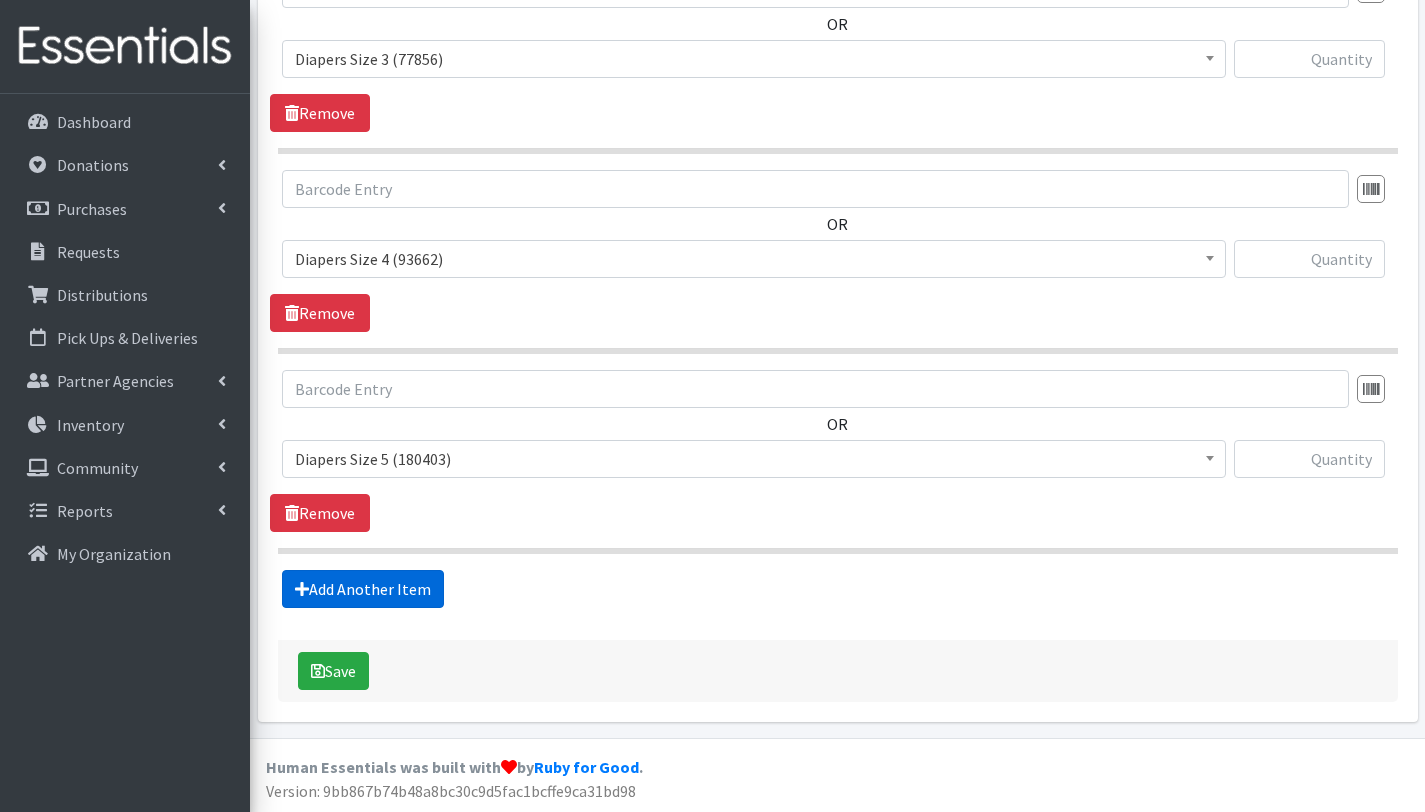 click on "Add Another Item" at bounding box center [363, 589] 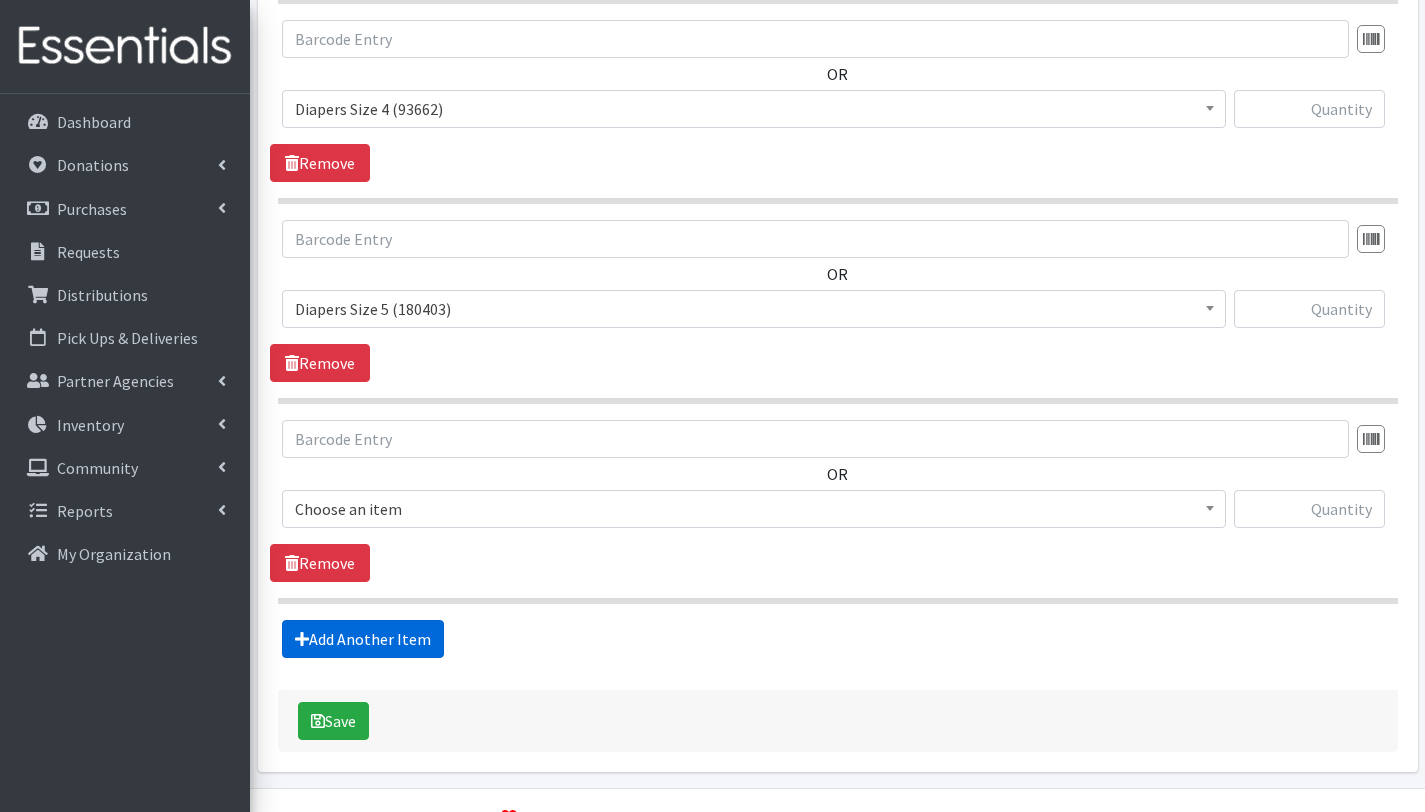 scroll, scrollTop: 1453, scrollLeft: 0, axis: vertical 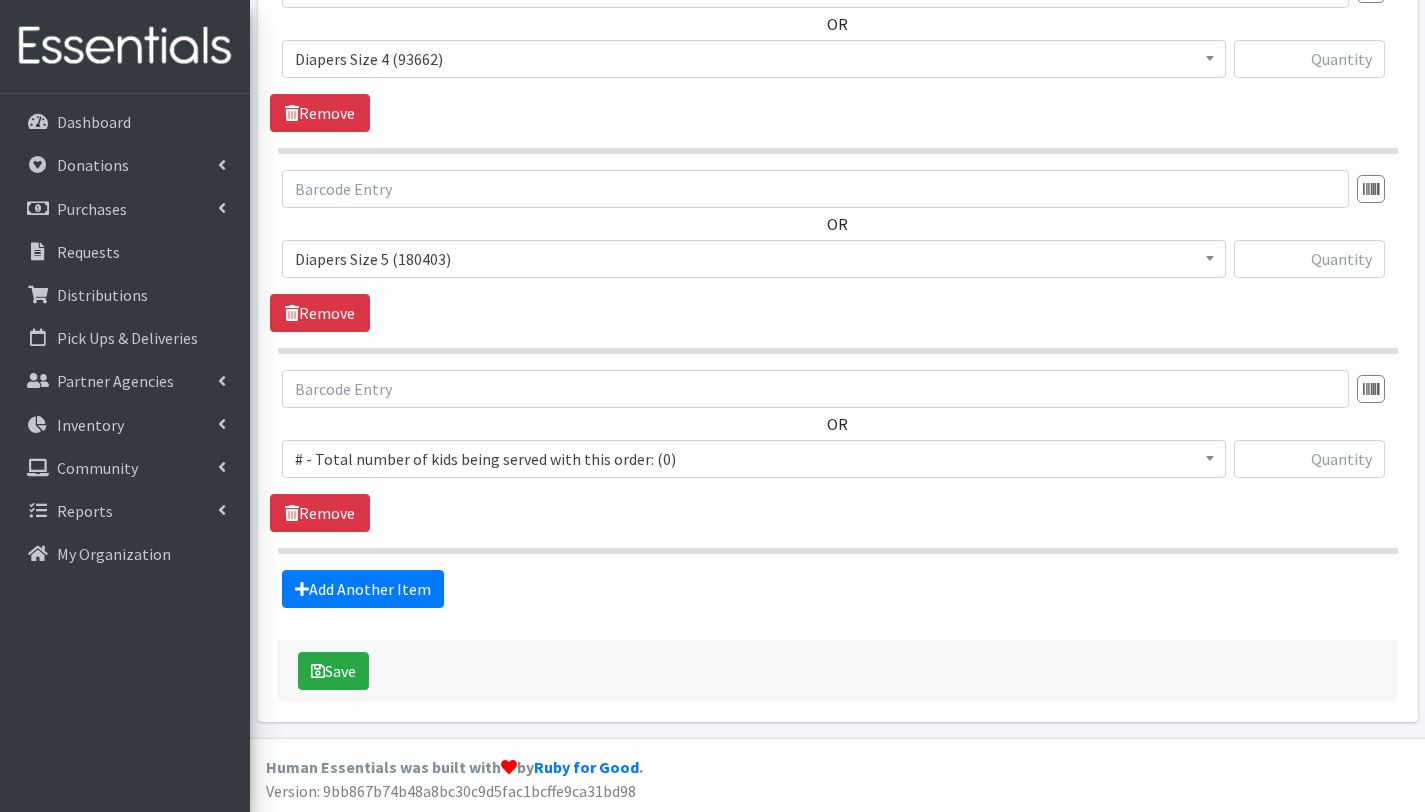 click on "# - Total number of kids being served with this order: (0)" at bounding box center (754, 459) 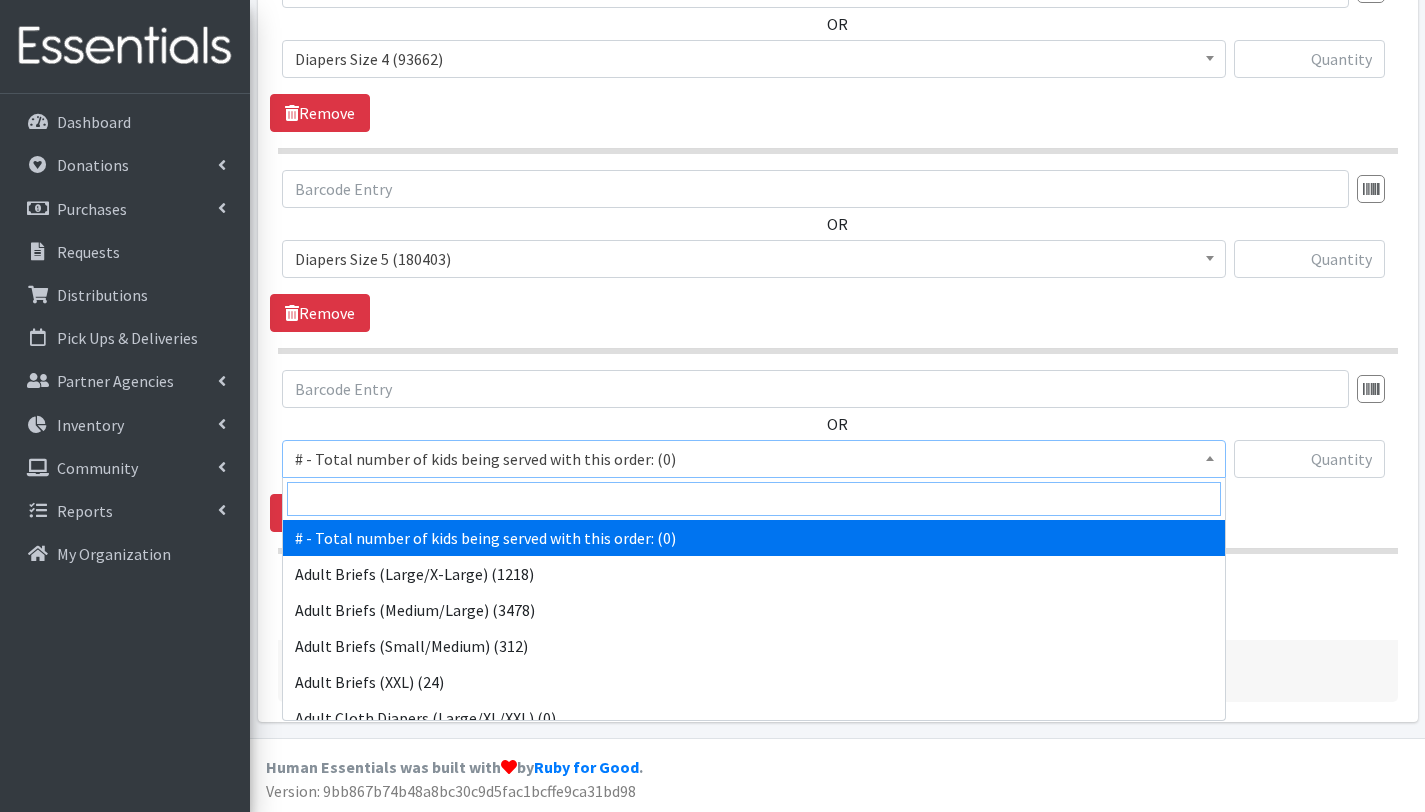click at bounding box center [754, 499] 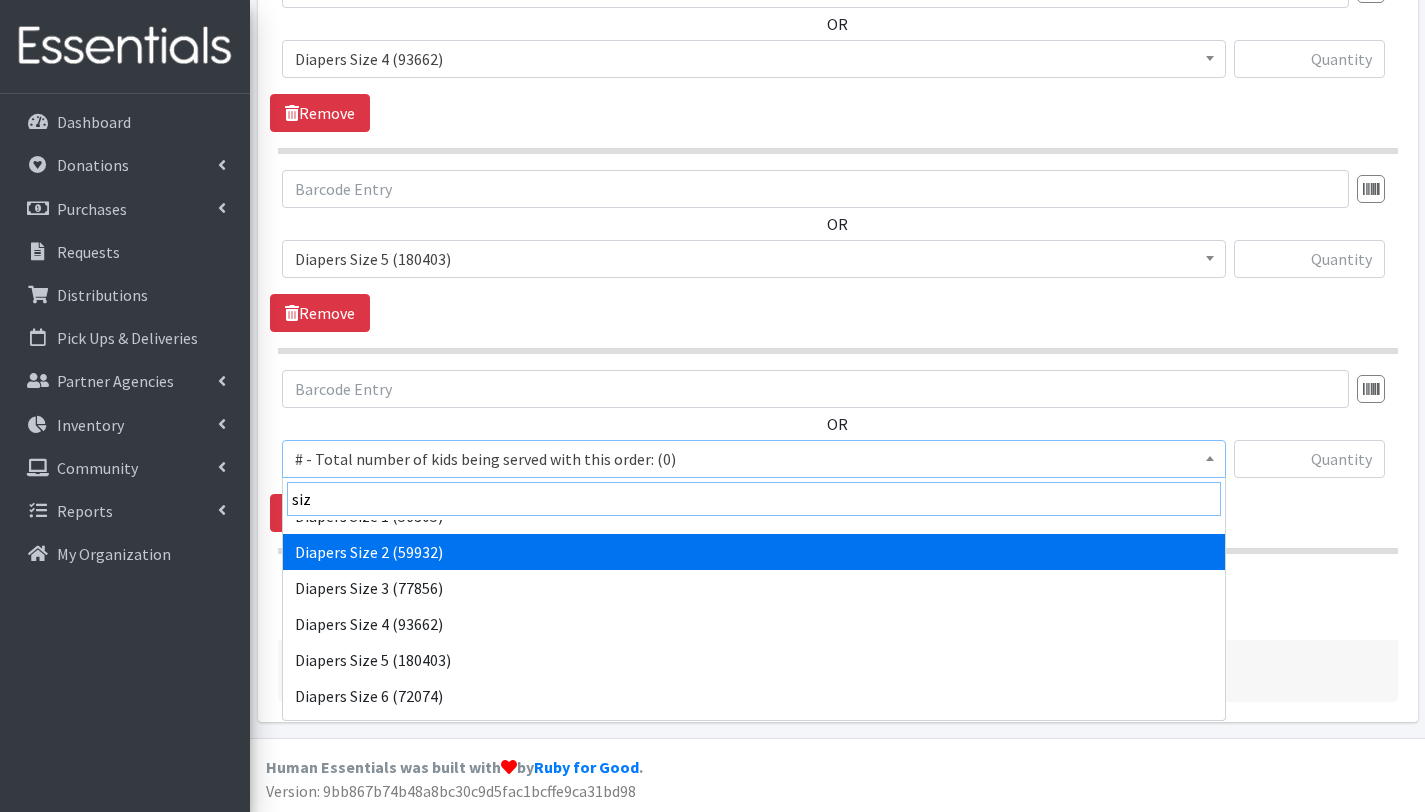 scroll, scrollTop: 88, scrollLeft: 0, axis: vertical 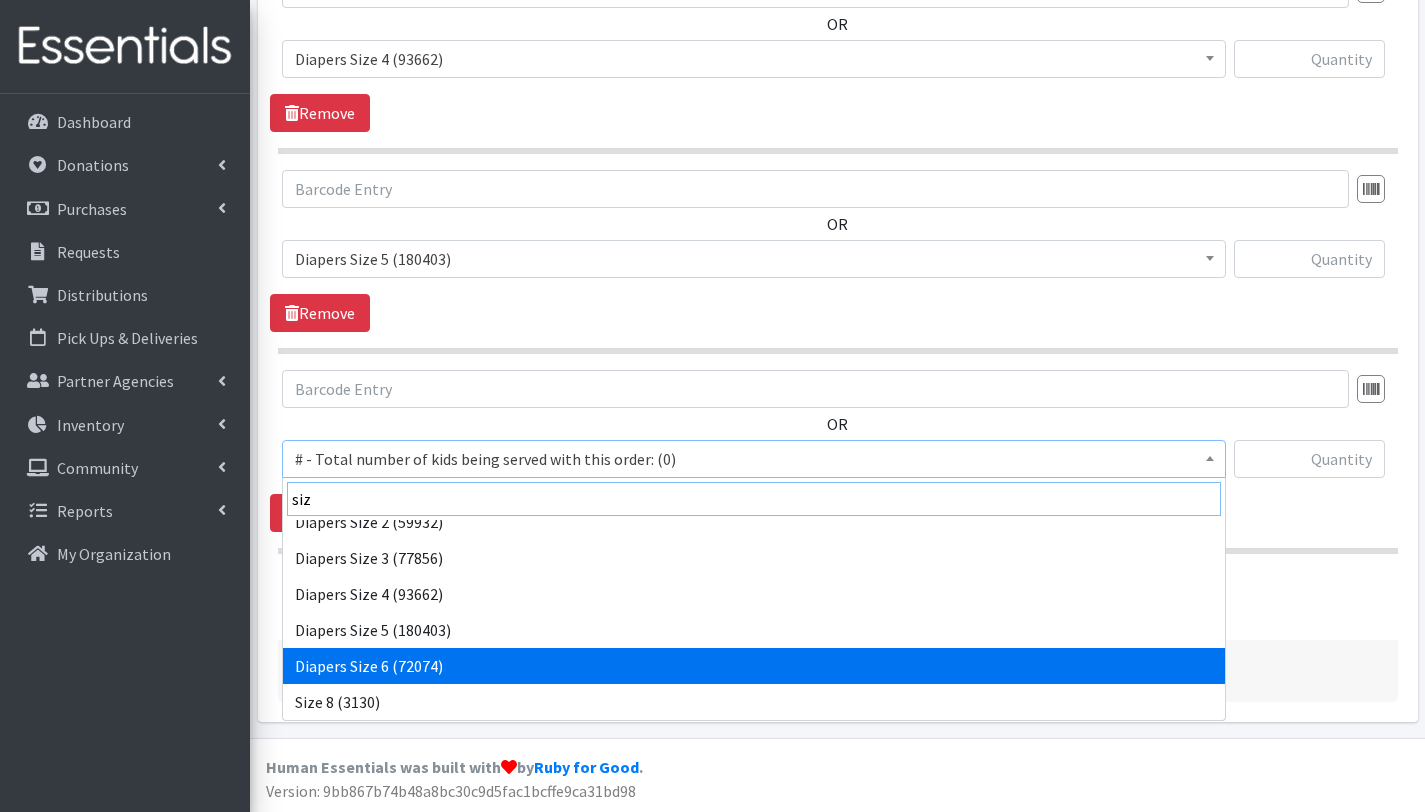 type on "siz" 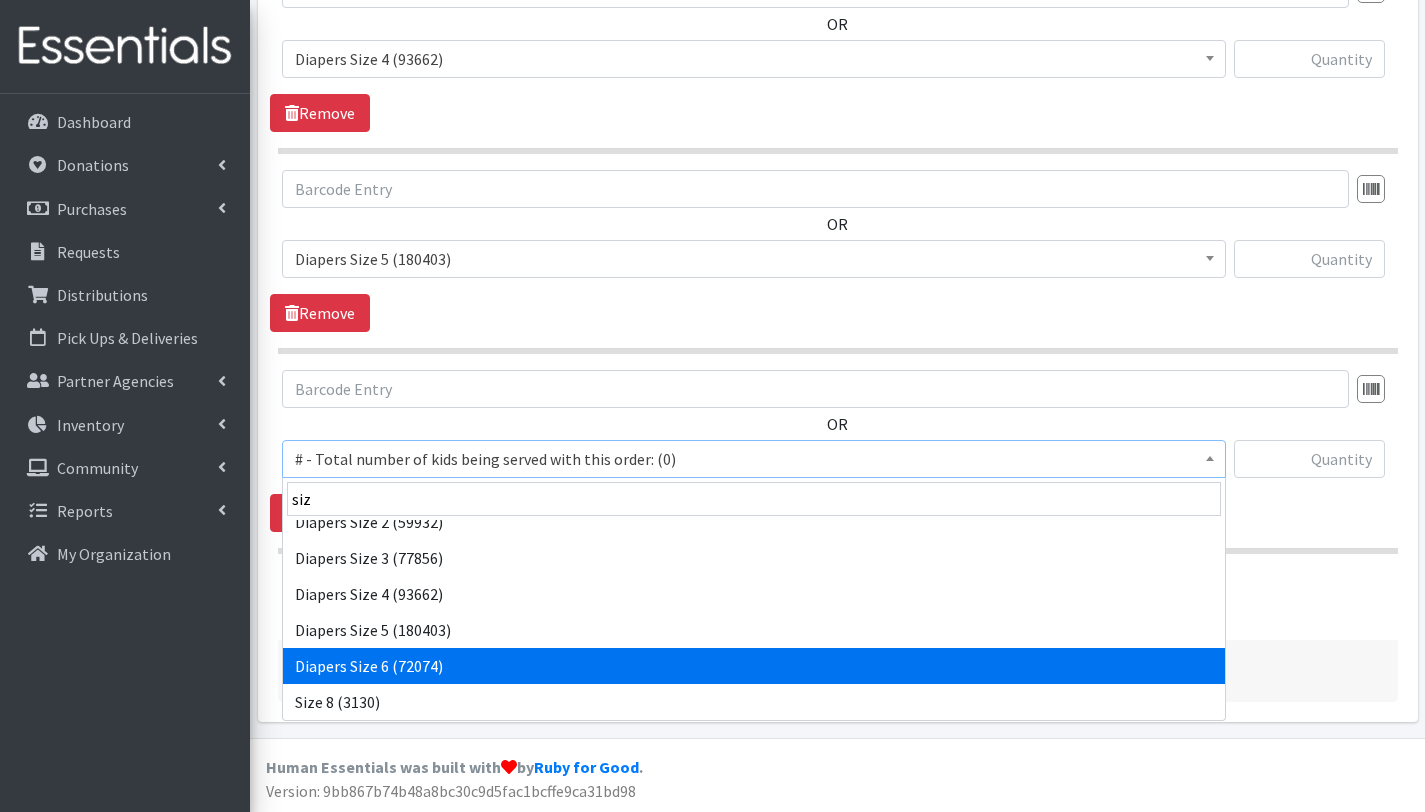 select on "2674" 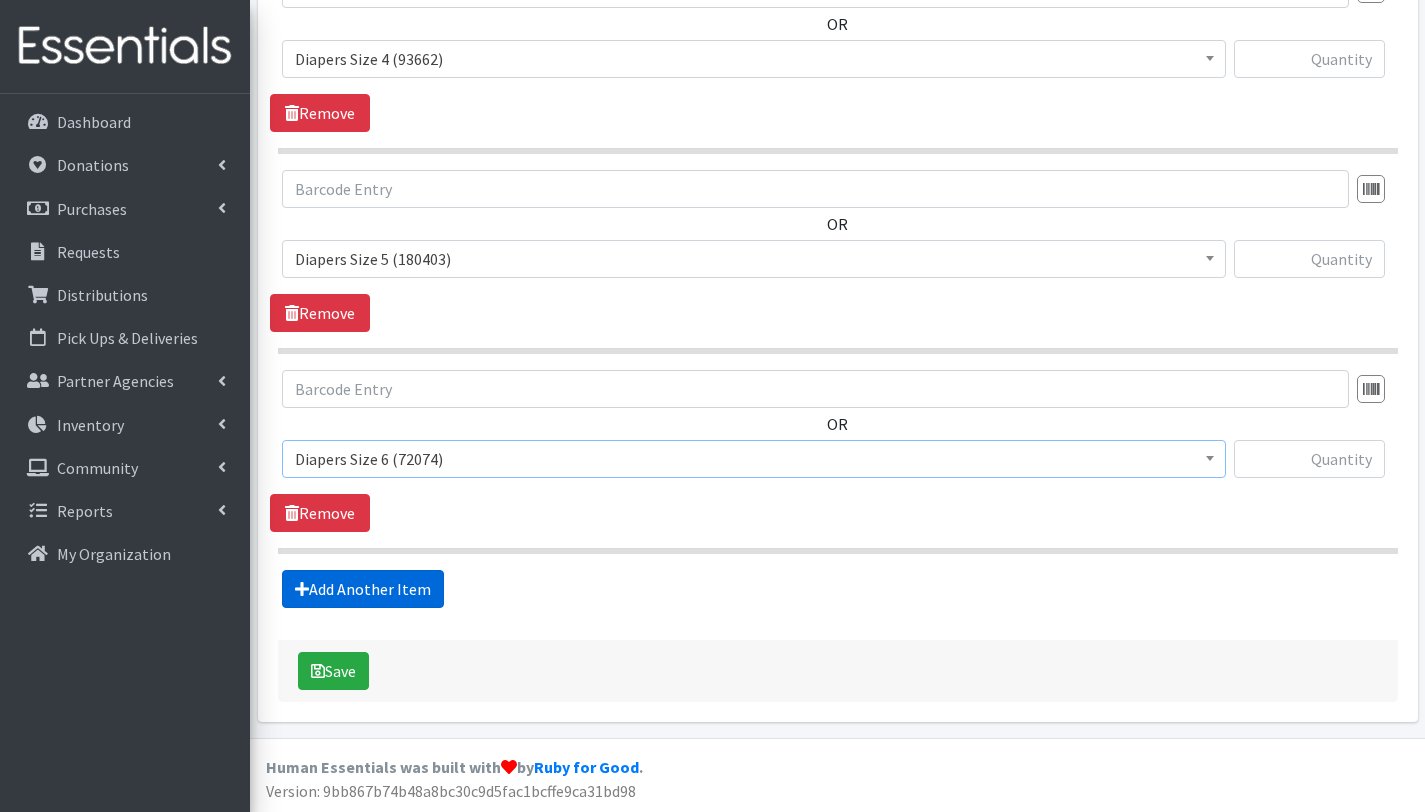 click on "Add Another Item" at bounding box center [363, 589] 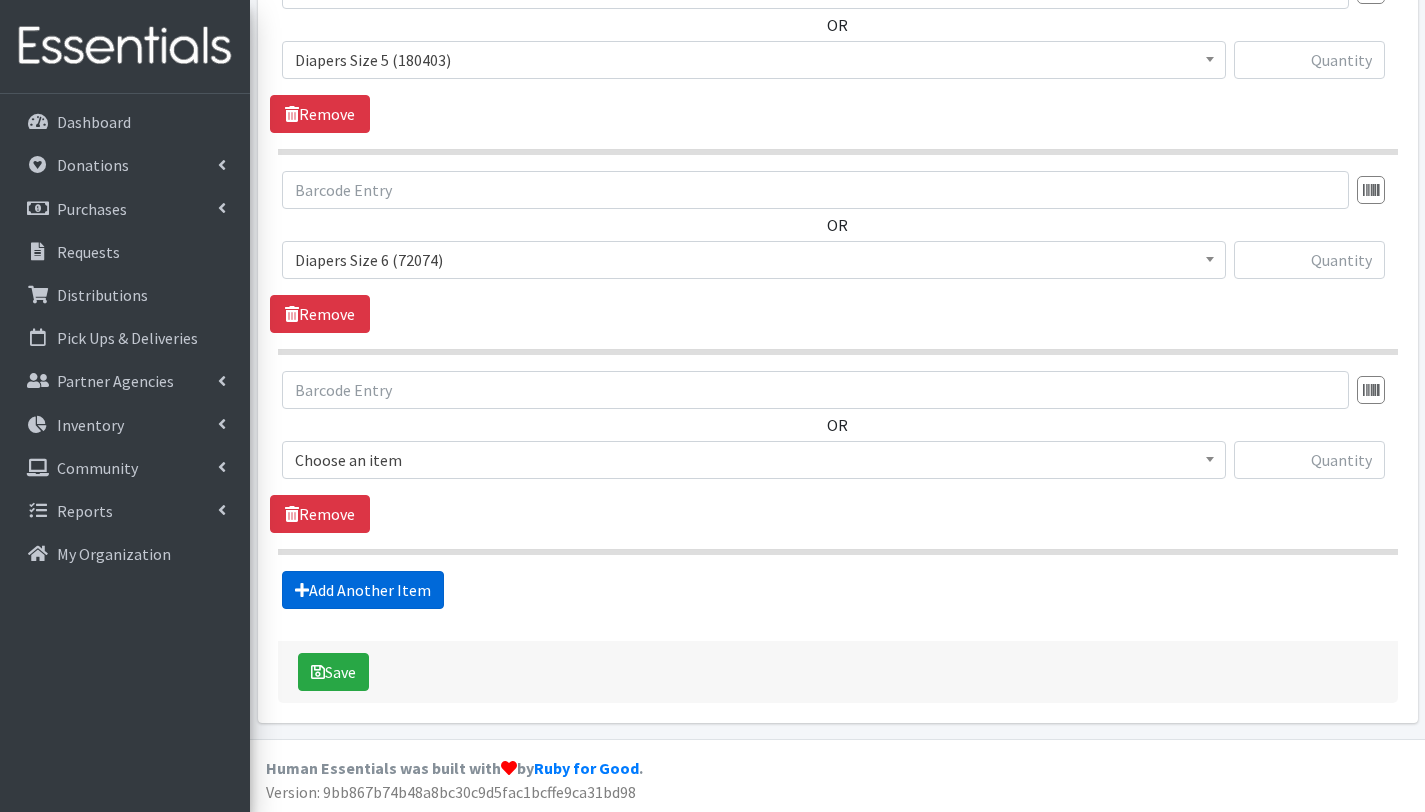 scroll, scrollTop: 1653, scrollLeft: 0, axis: vertical 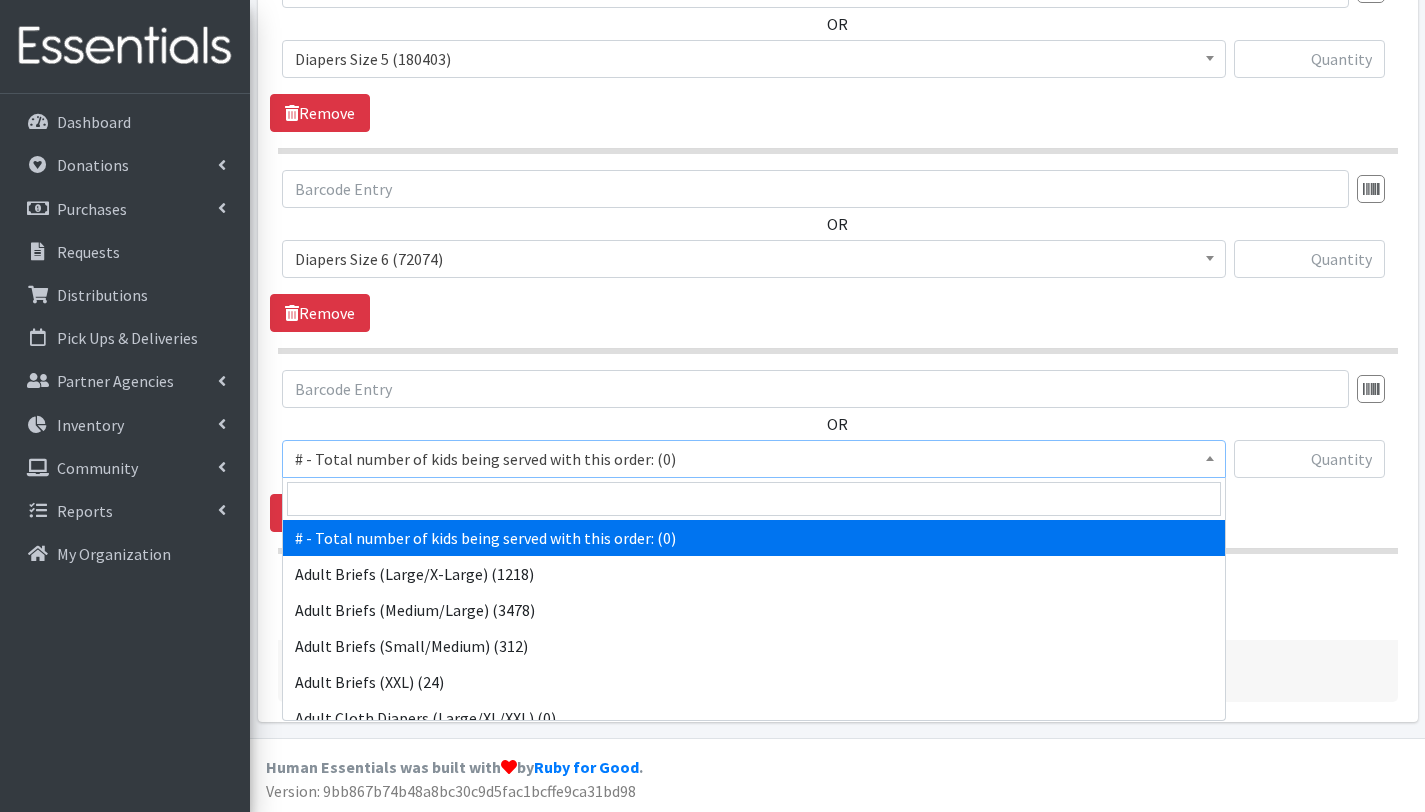 click on "# - Total number of kids being served with this order: (0)" at bounding box center (754, 459) 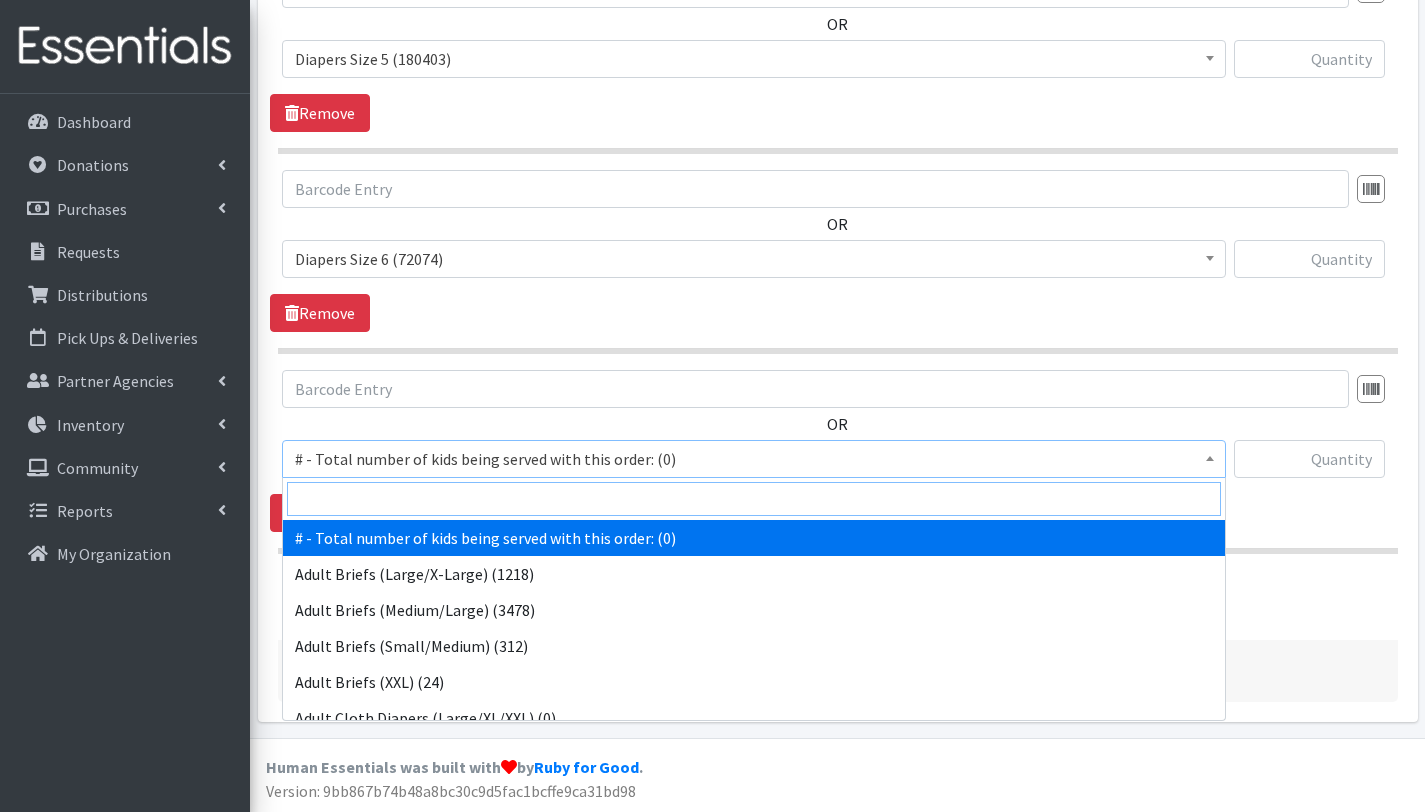 click at bounding box center [754, 499] 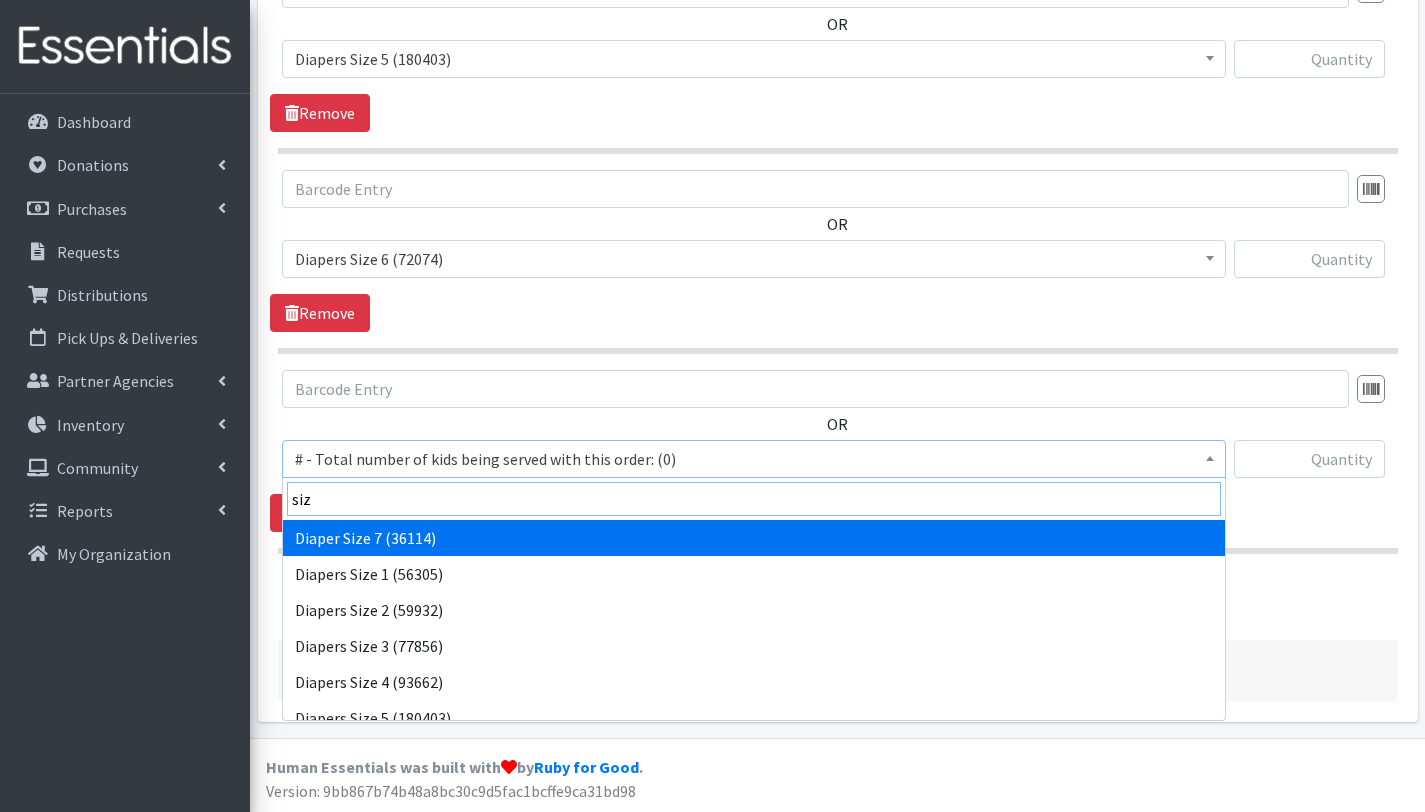 type on "siz" 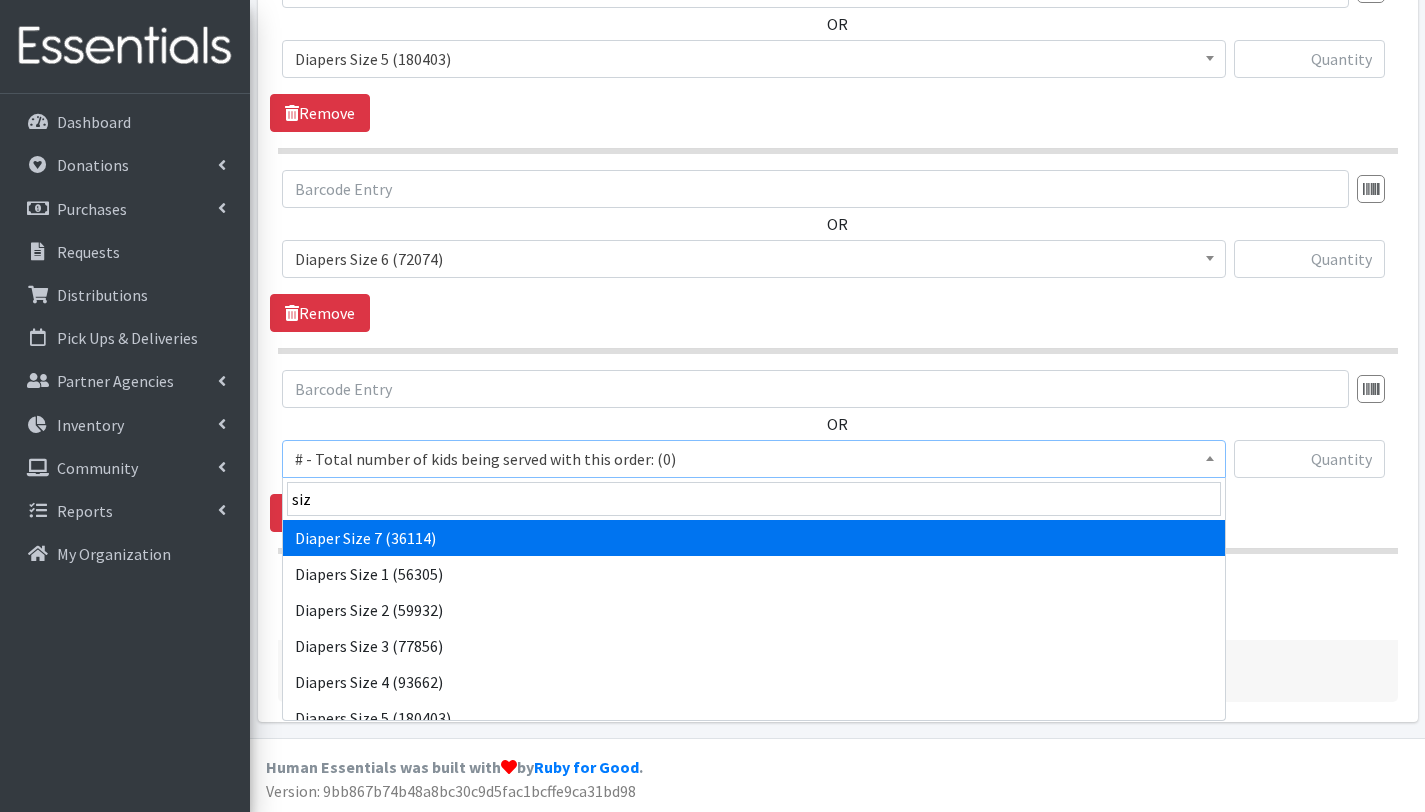 select on "12644" 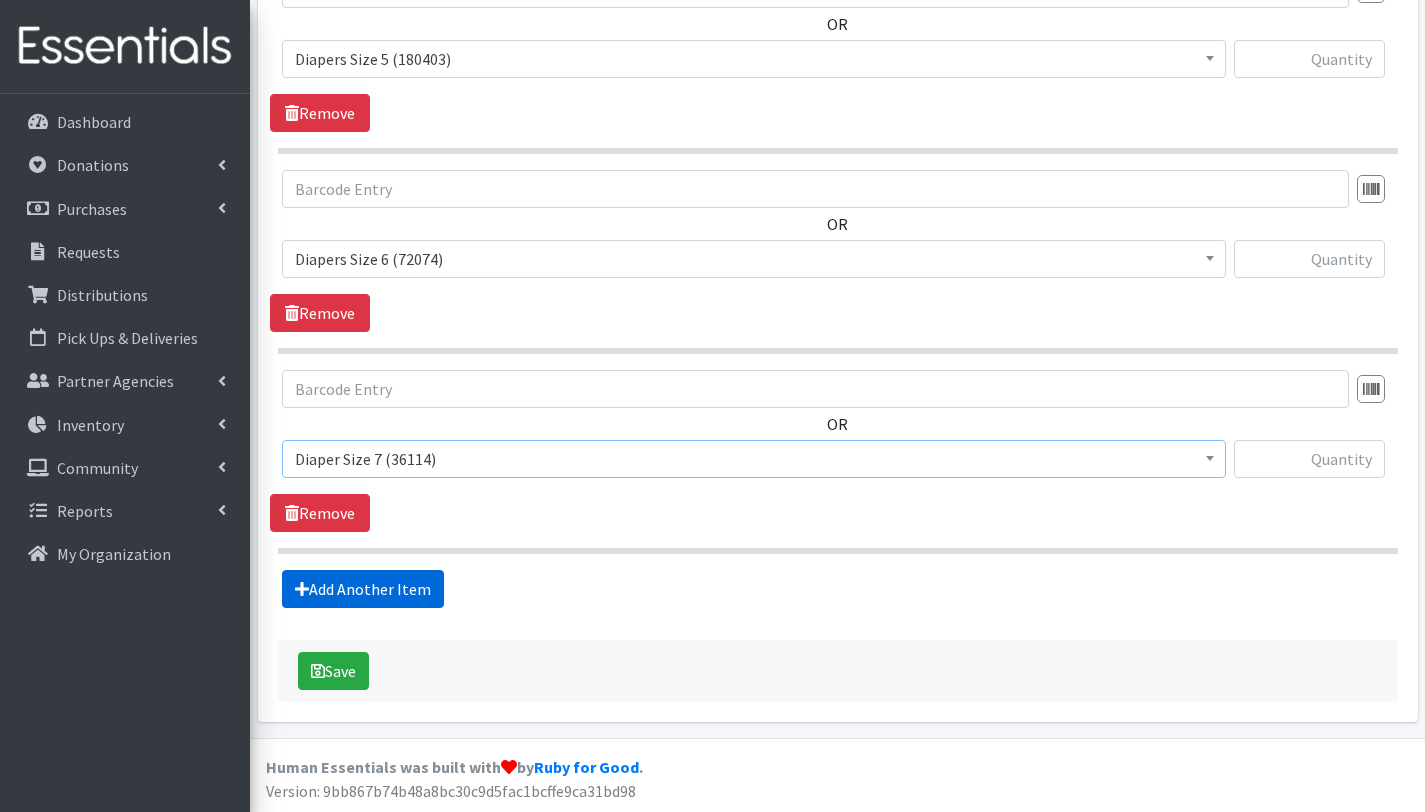 click on "Add Another Item" at bounding box center (363, 589) 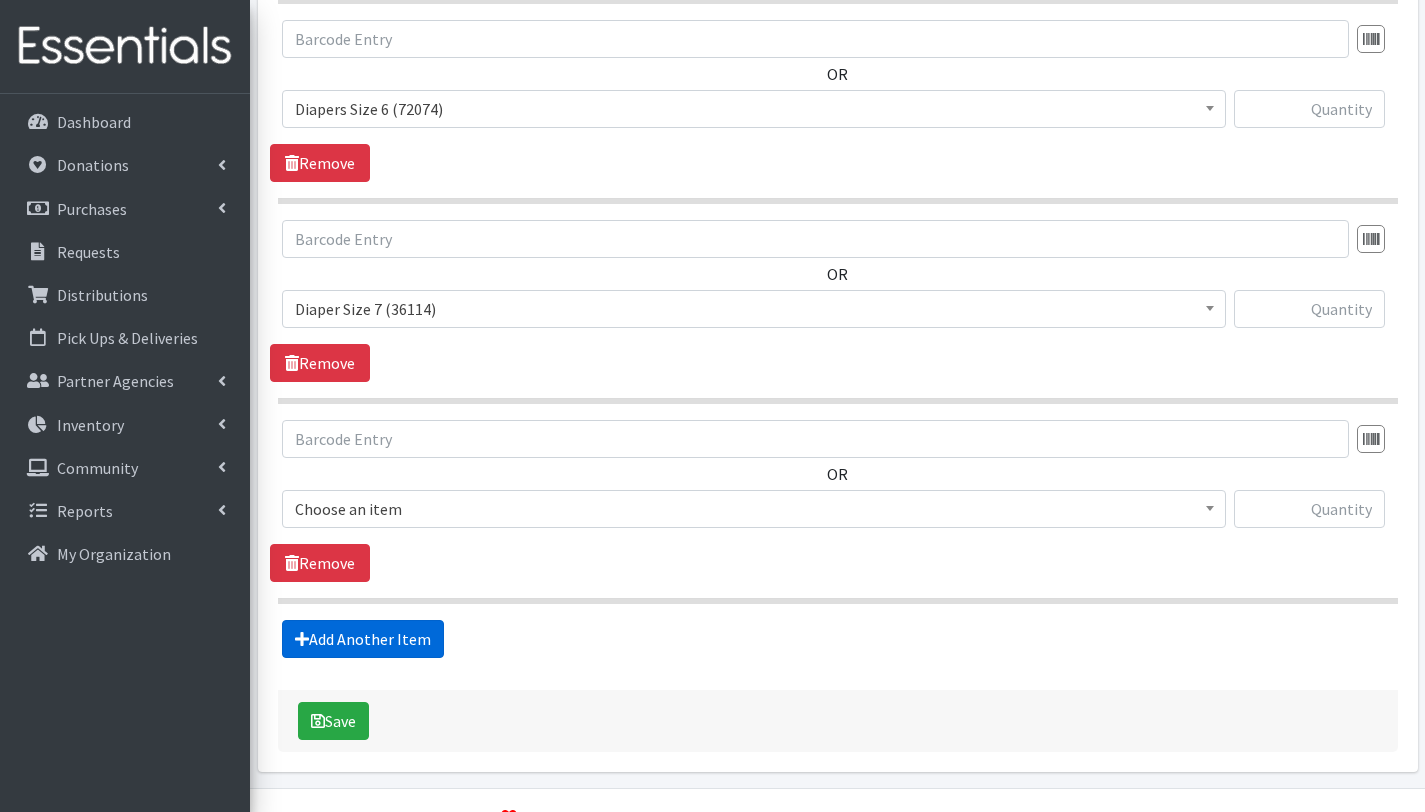 scroll, scrollTop: 1853, scrollLeft: 0, axis: vertical 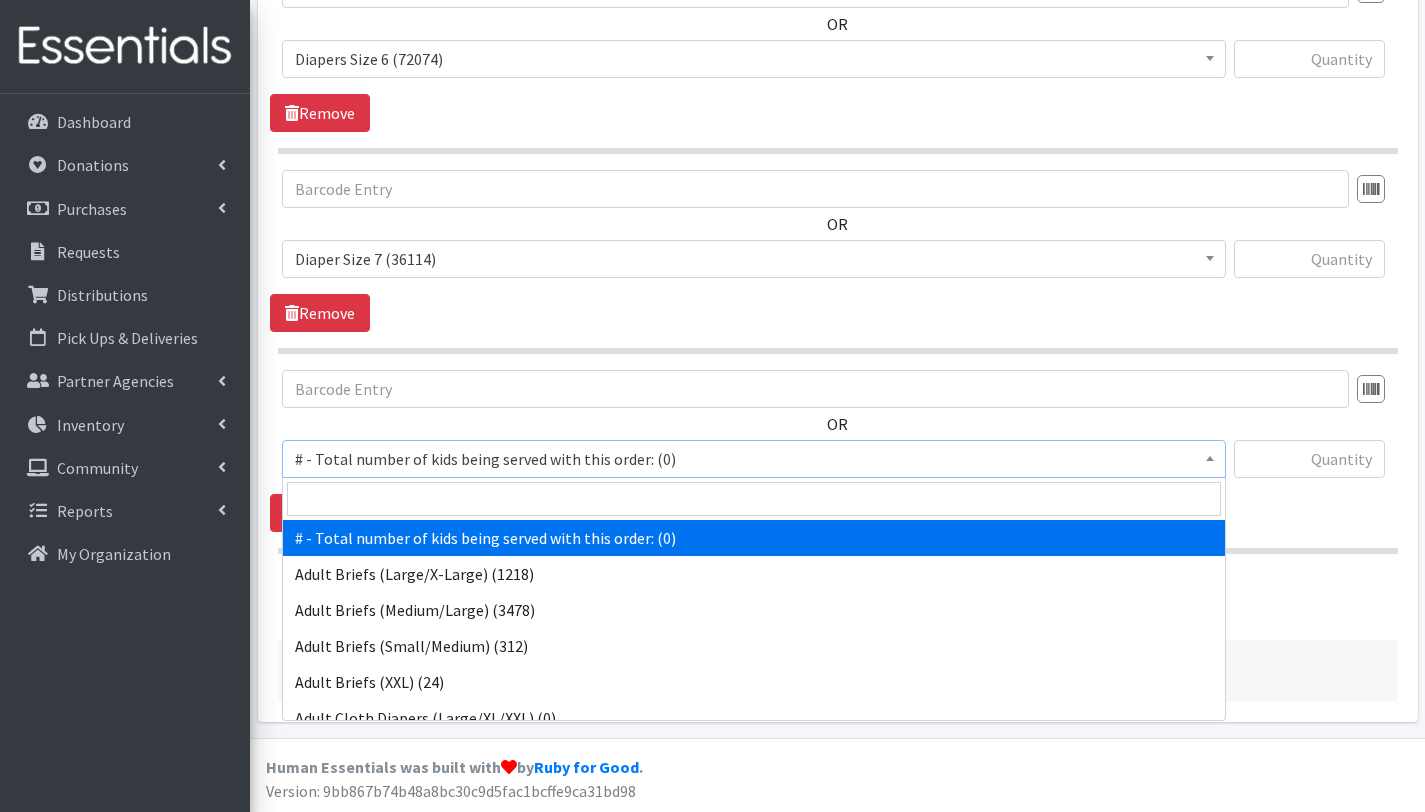 click on "# - Total number of kids being served with this order: (0)" at bounding box center (754, 459) 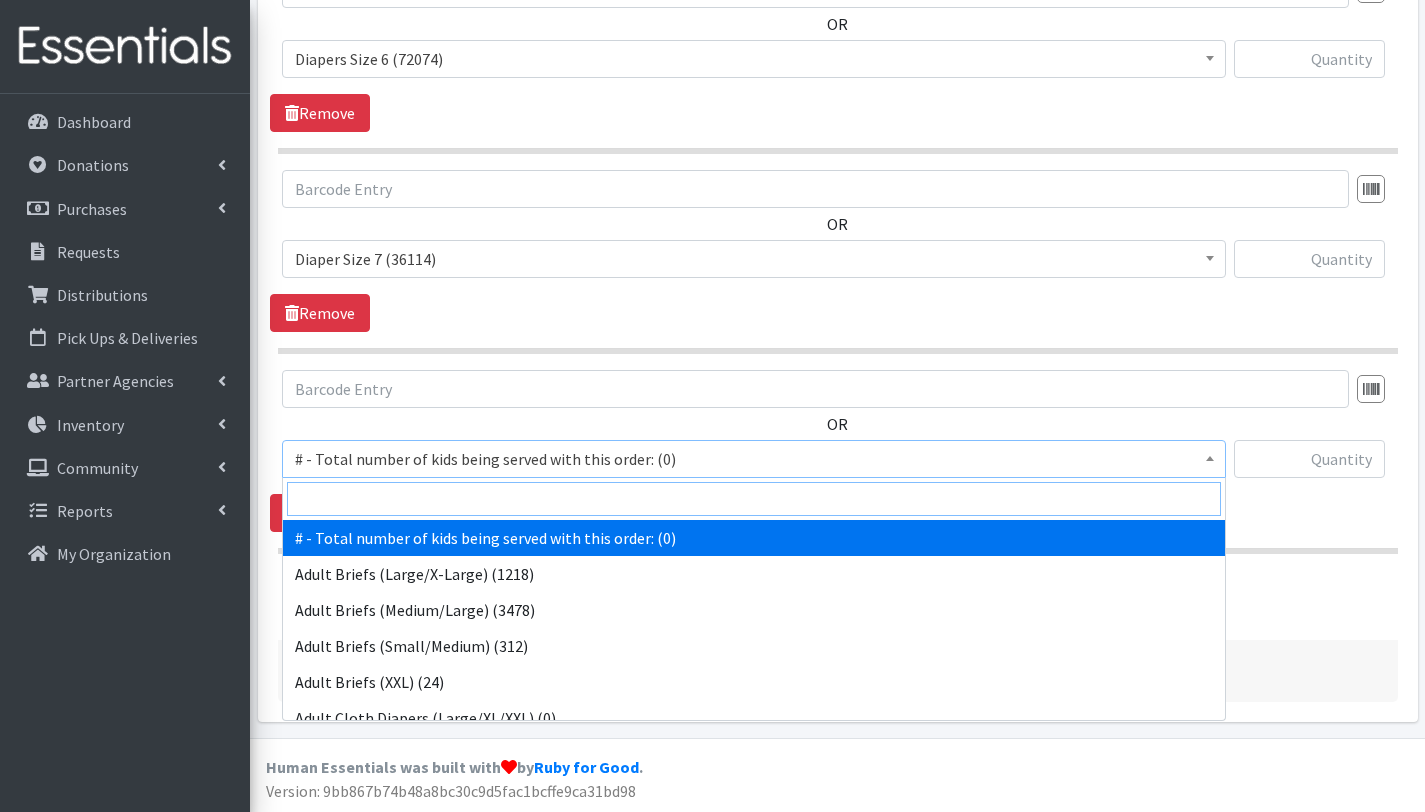 click at bounding box center (754, 499) 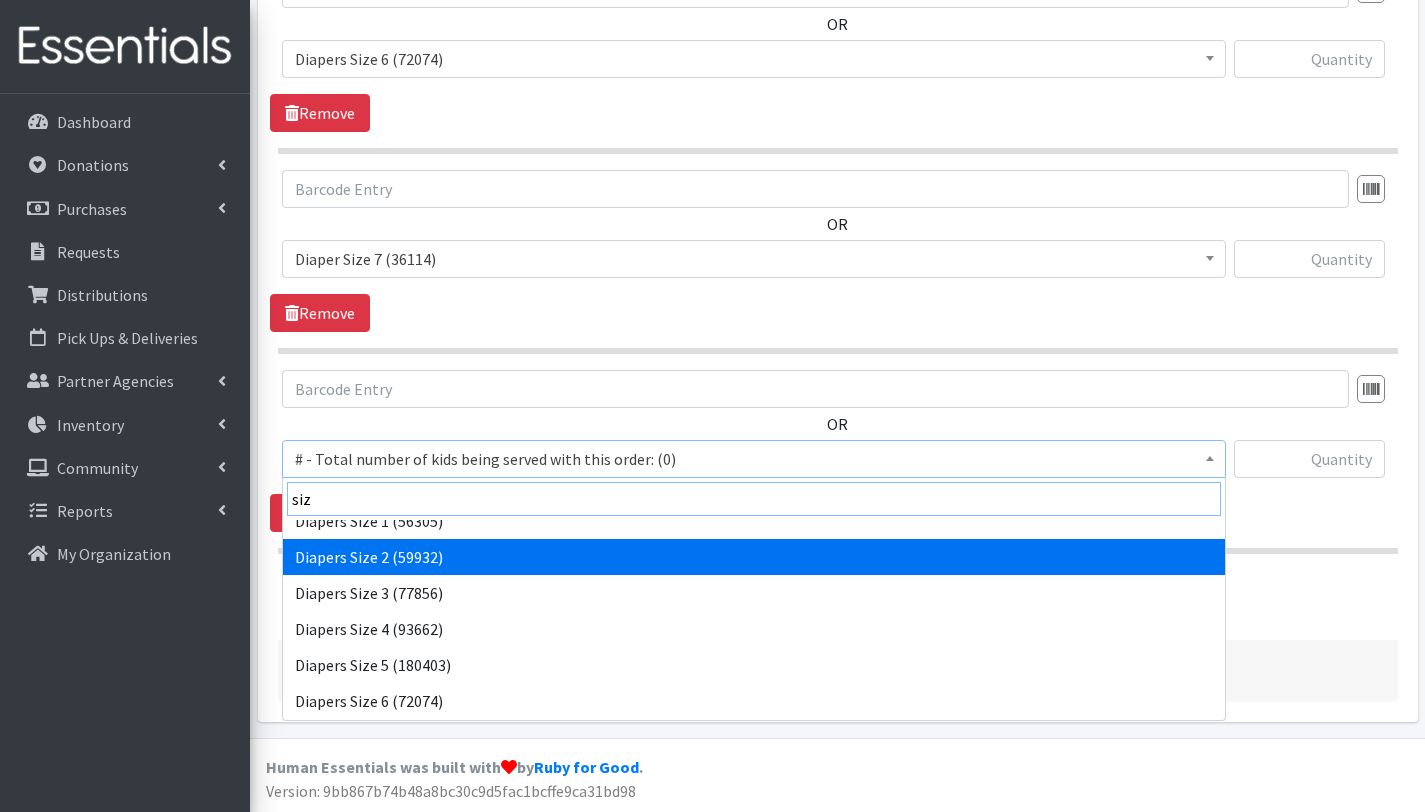scroll, scrollTop: 88, scrollLeft: 0, axis: vertical 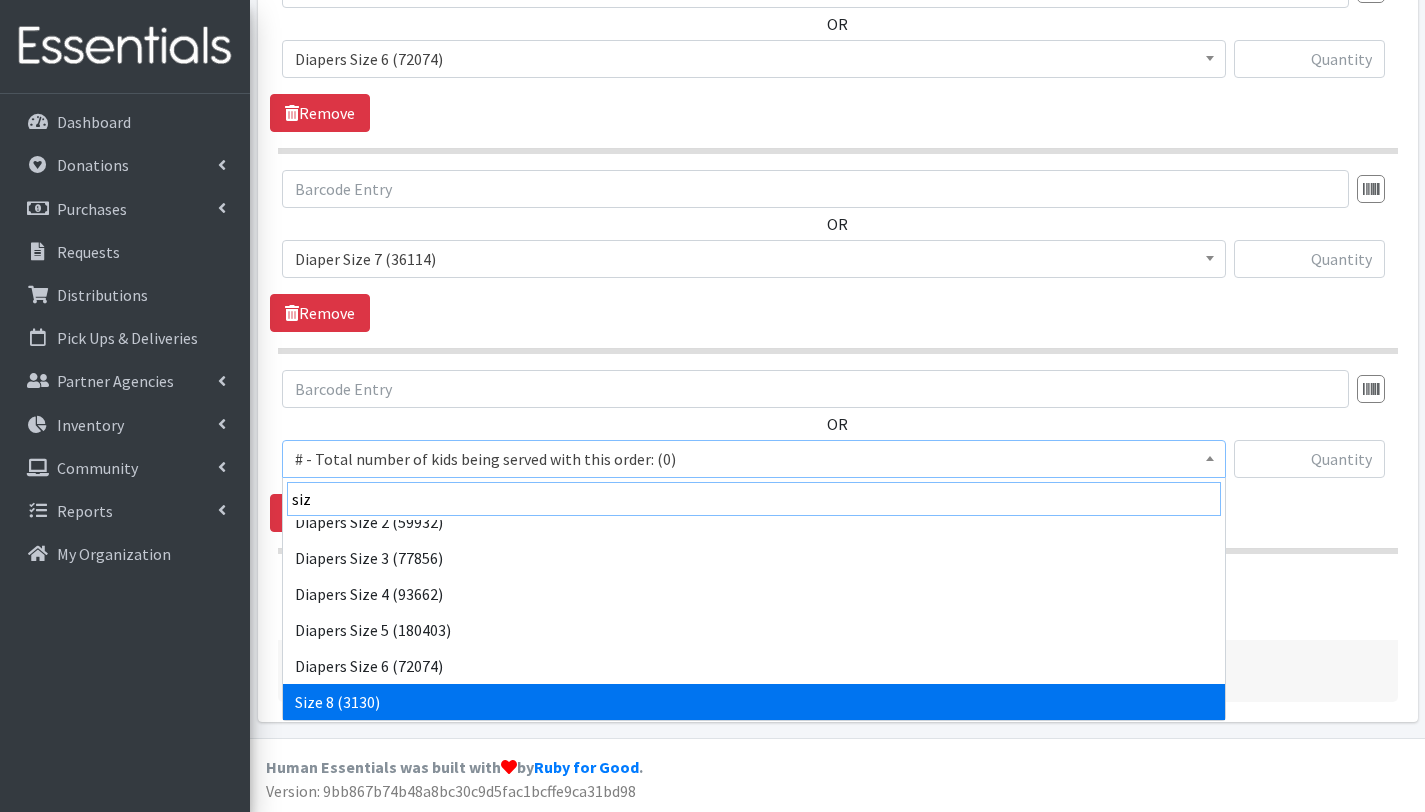 type on "siz" 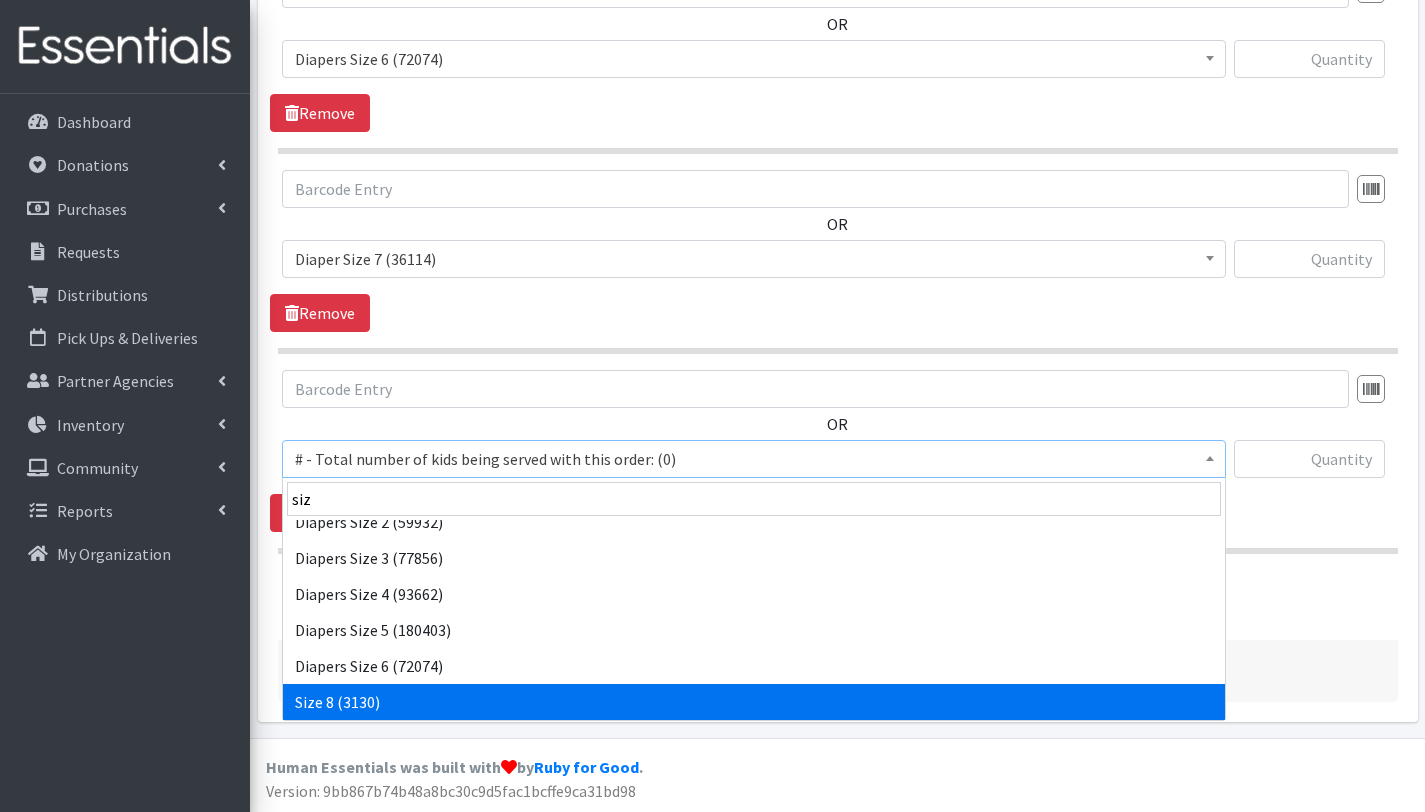 select on "15229" 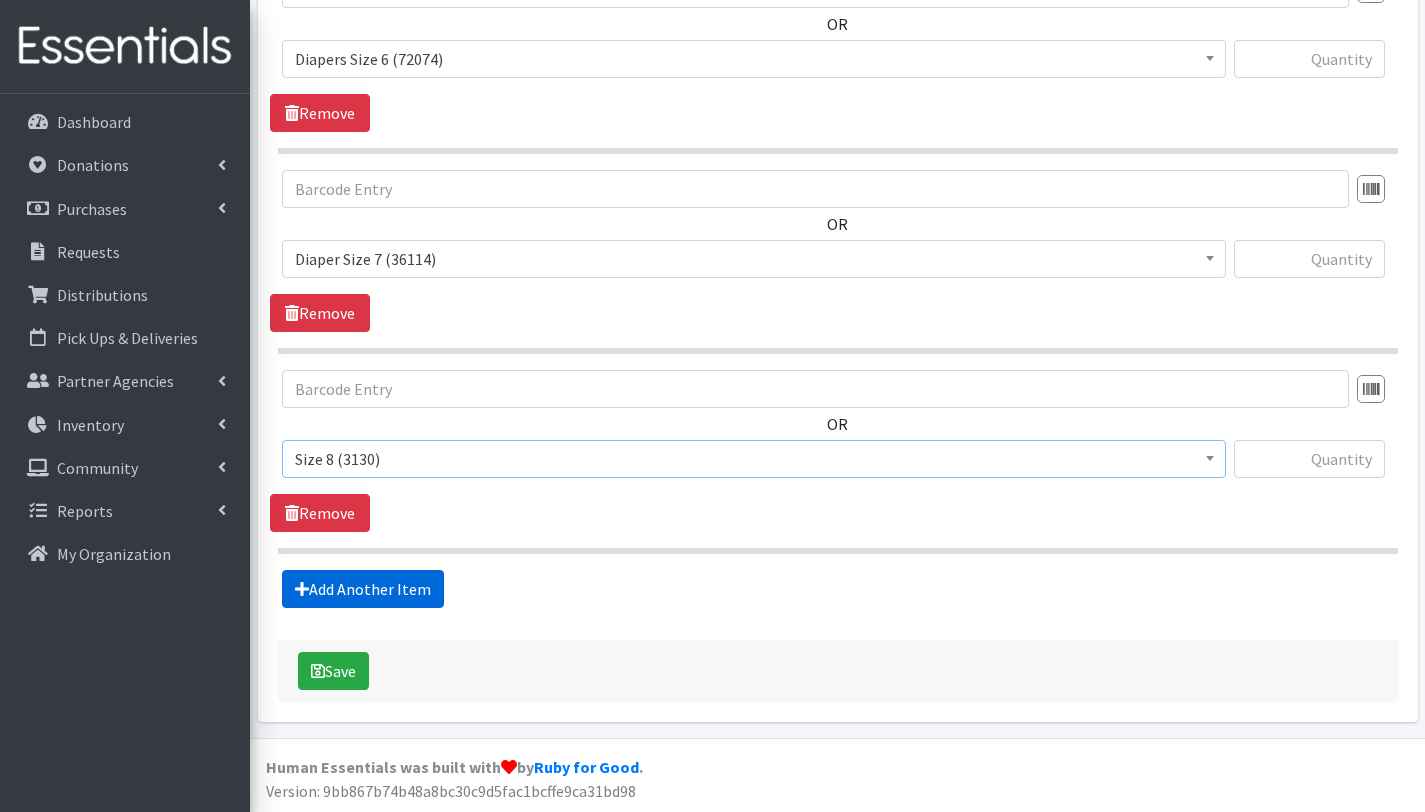 click on "Add Another Item" at bounding box center [363, 589] 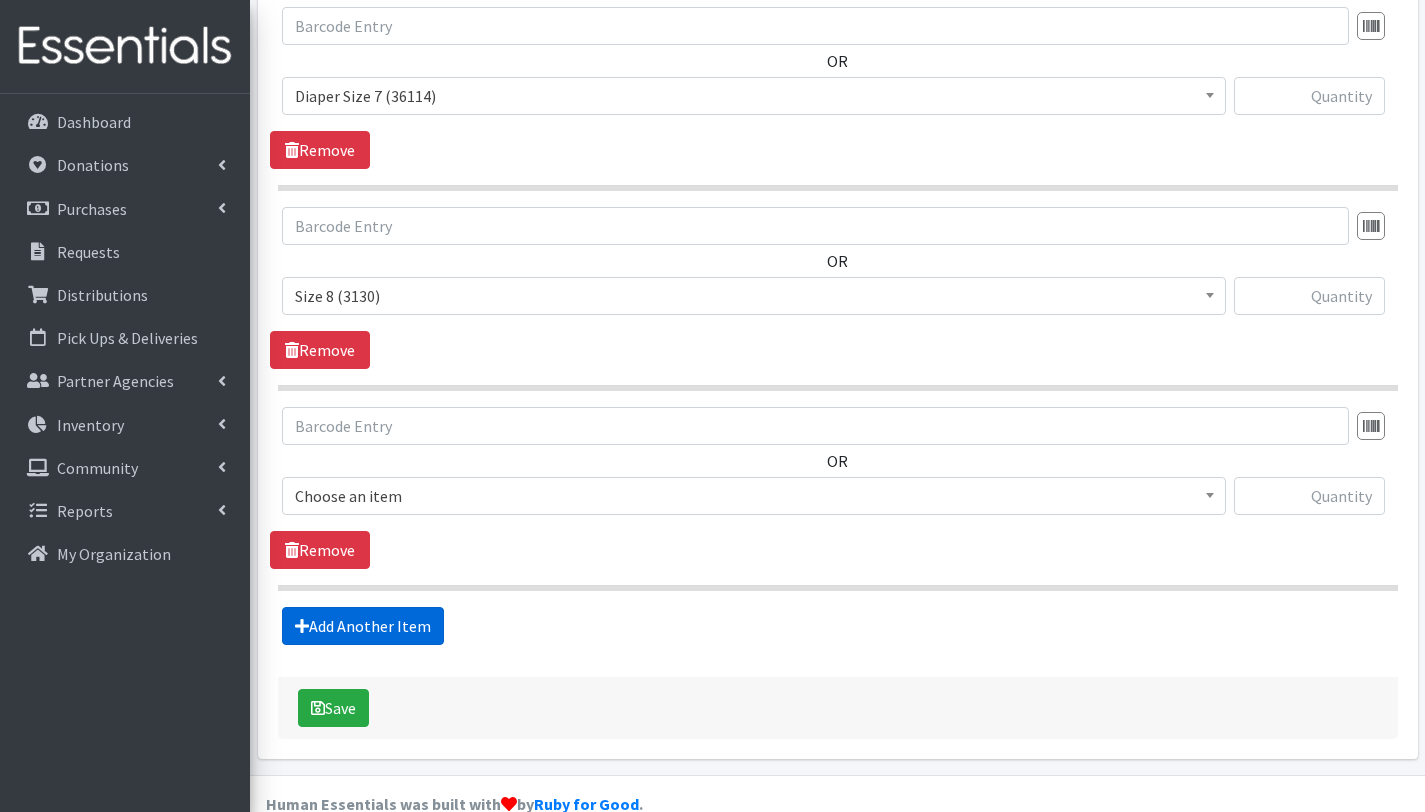 scroll, scrollTop: 2053, scrollLeft: 0, axis: vertical 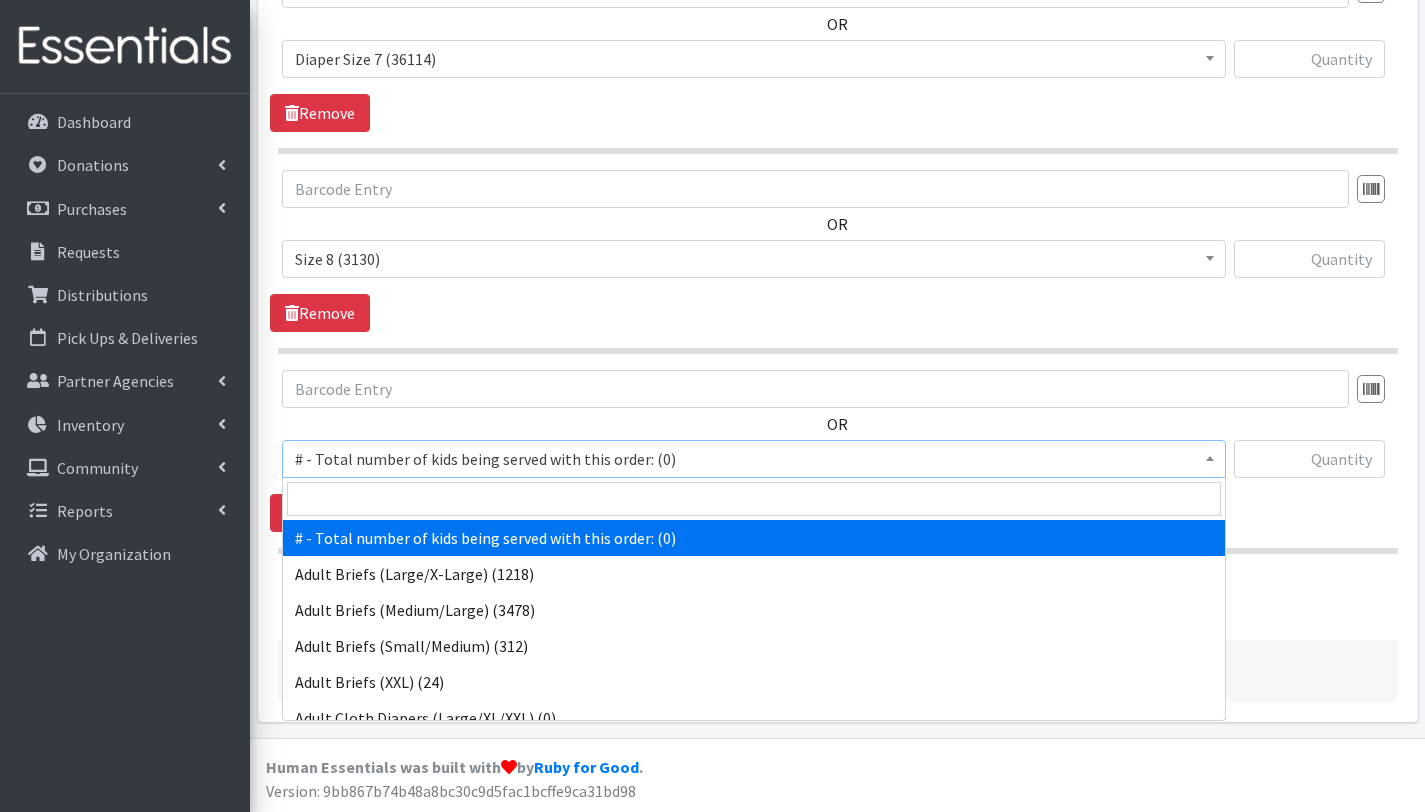 click on "# - Total number of kids being served with this order: (0)" at bounding box center [754, 459] 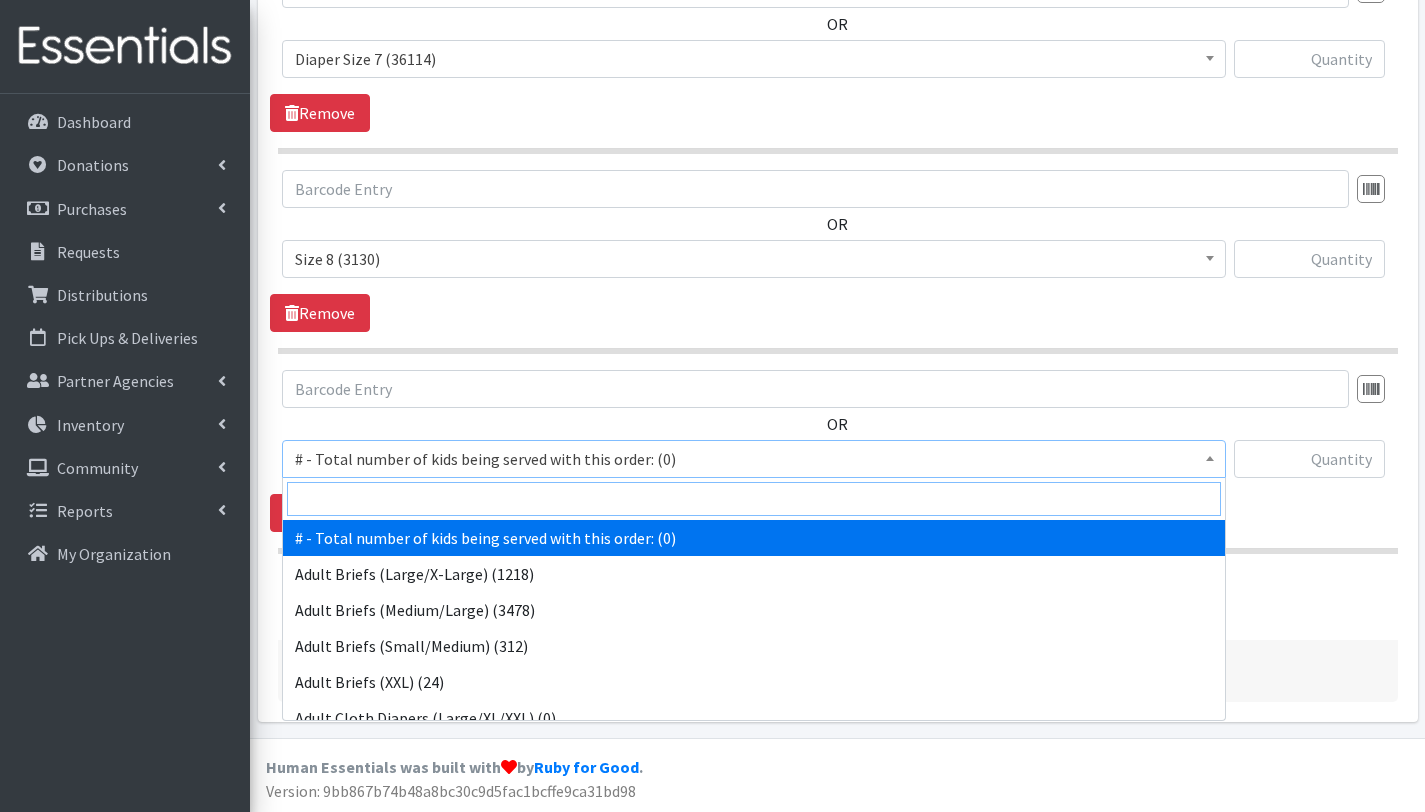 click at bounding box center [754, 499] 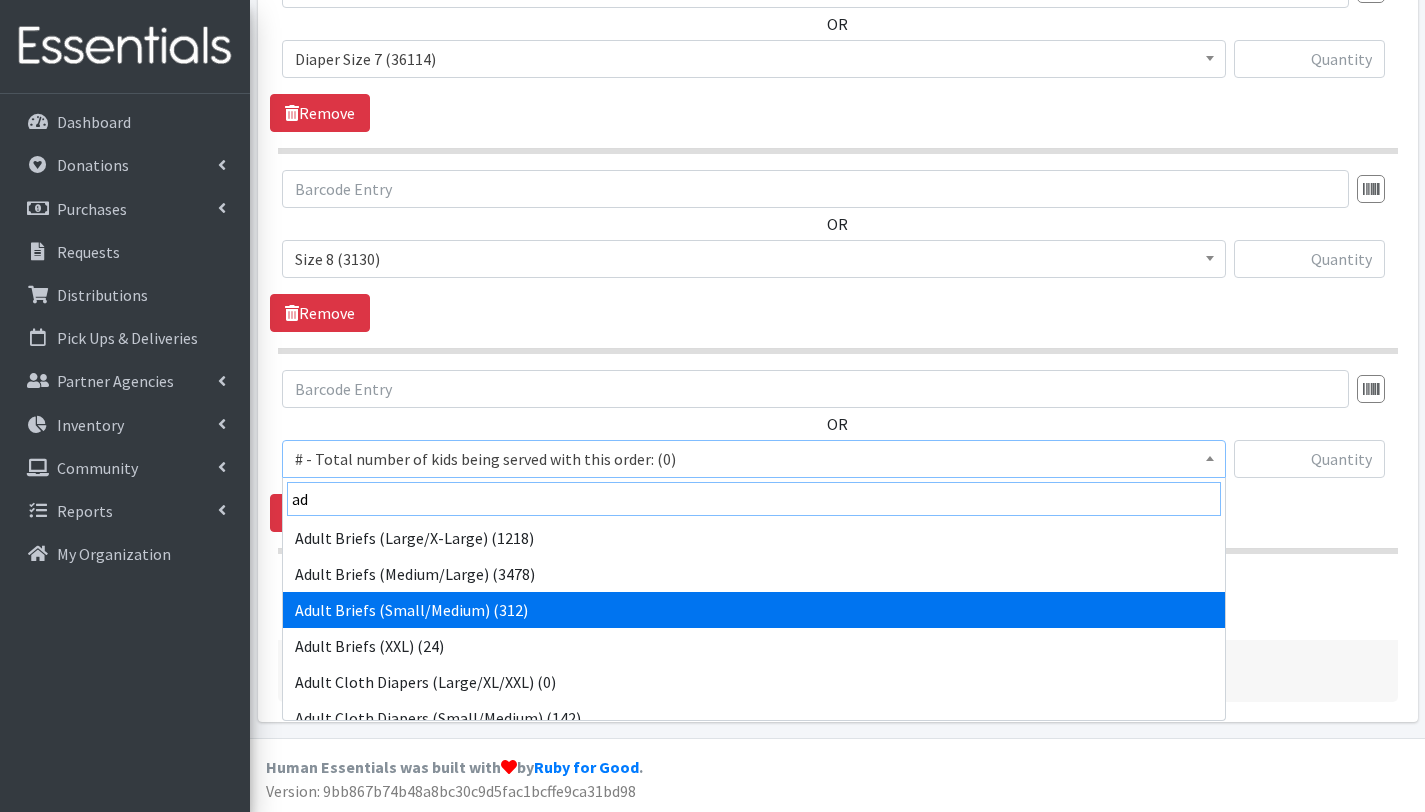 type on "ad" 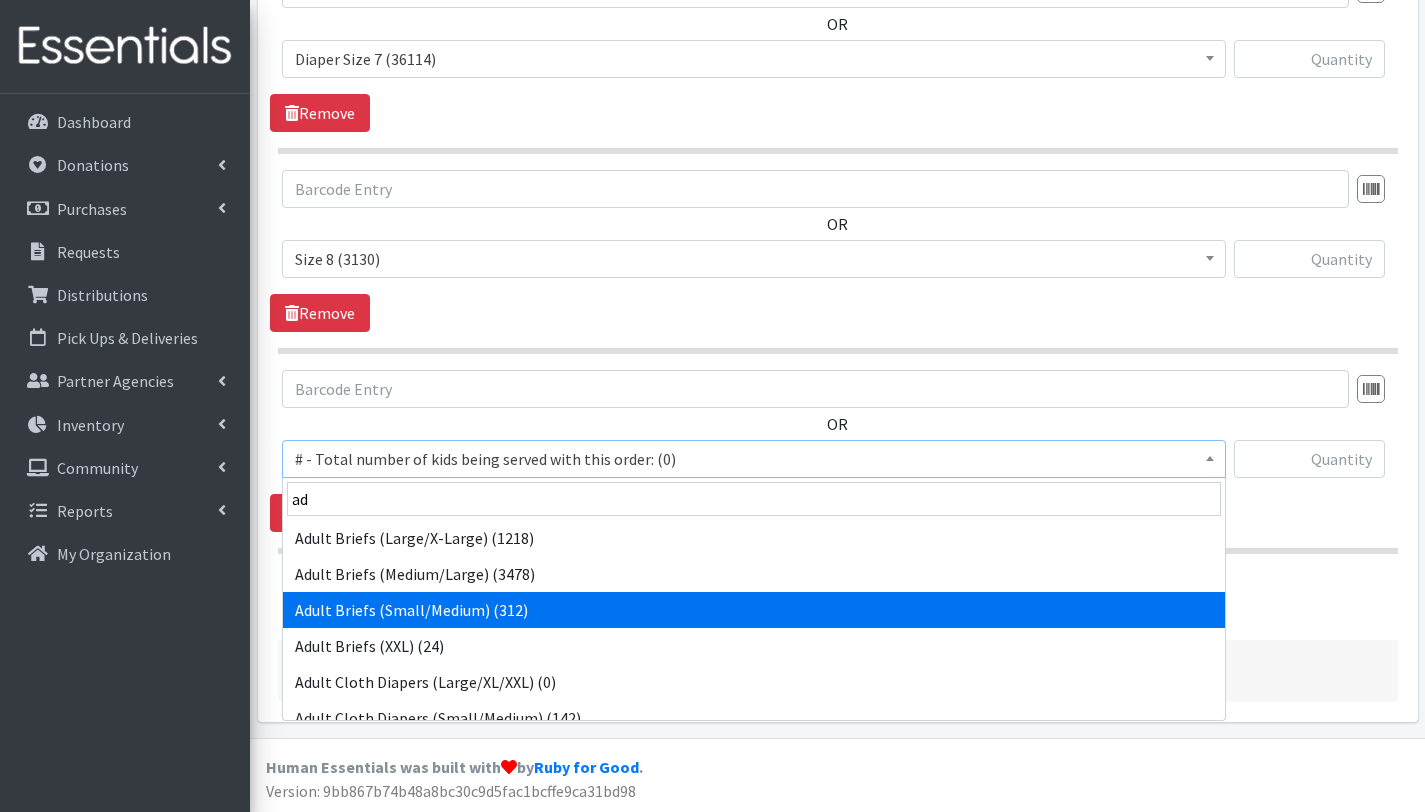 select on "2646" 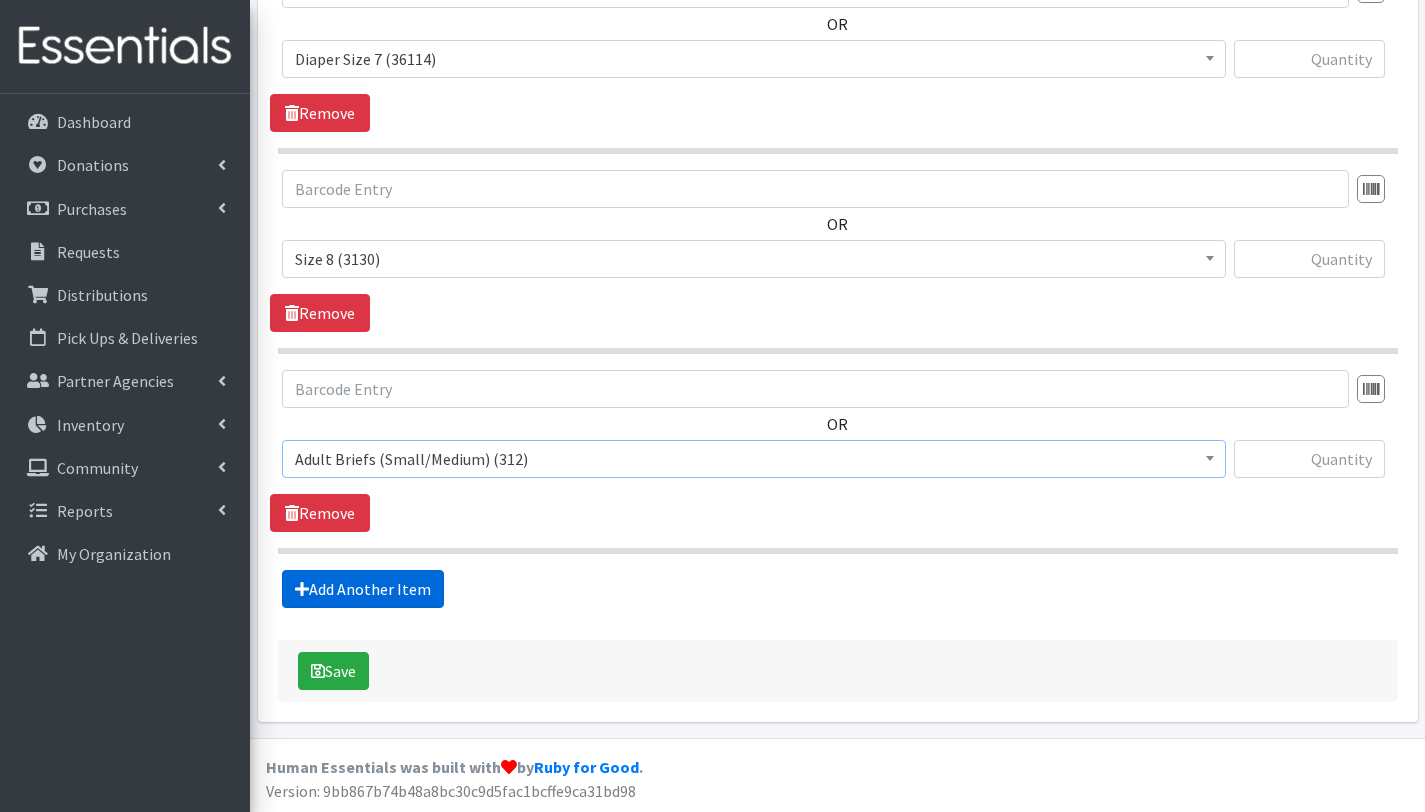 click on "Add Another Item" at bounding box center (363, 589) 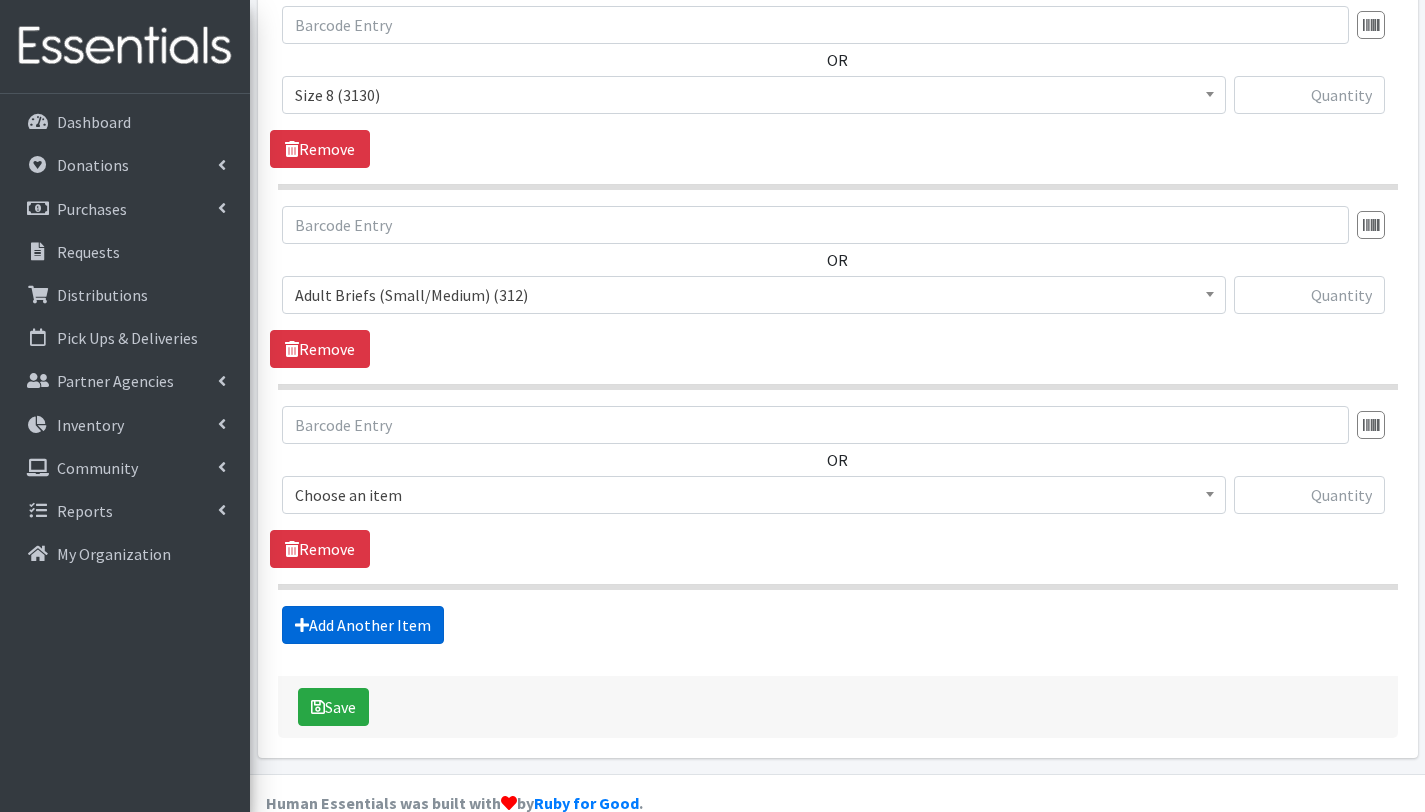 scroll, scrollTop: 2253, scrollLeft: 0, axis: vertical 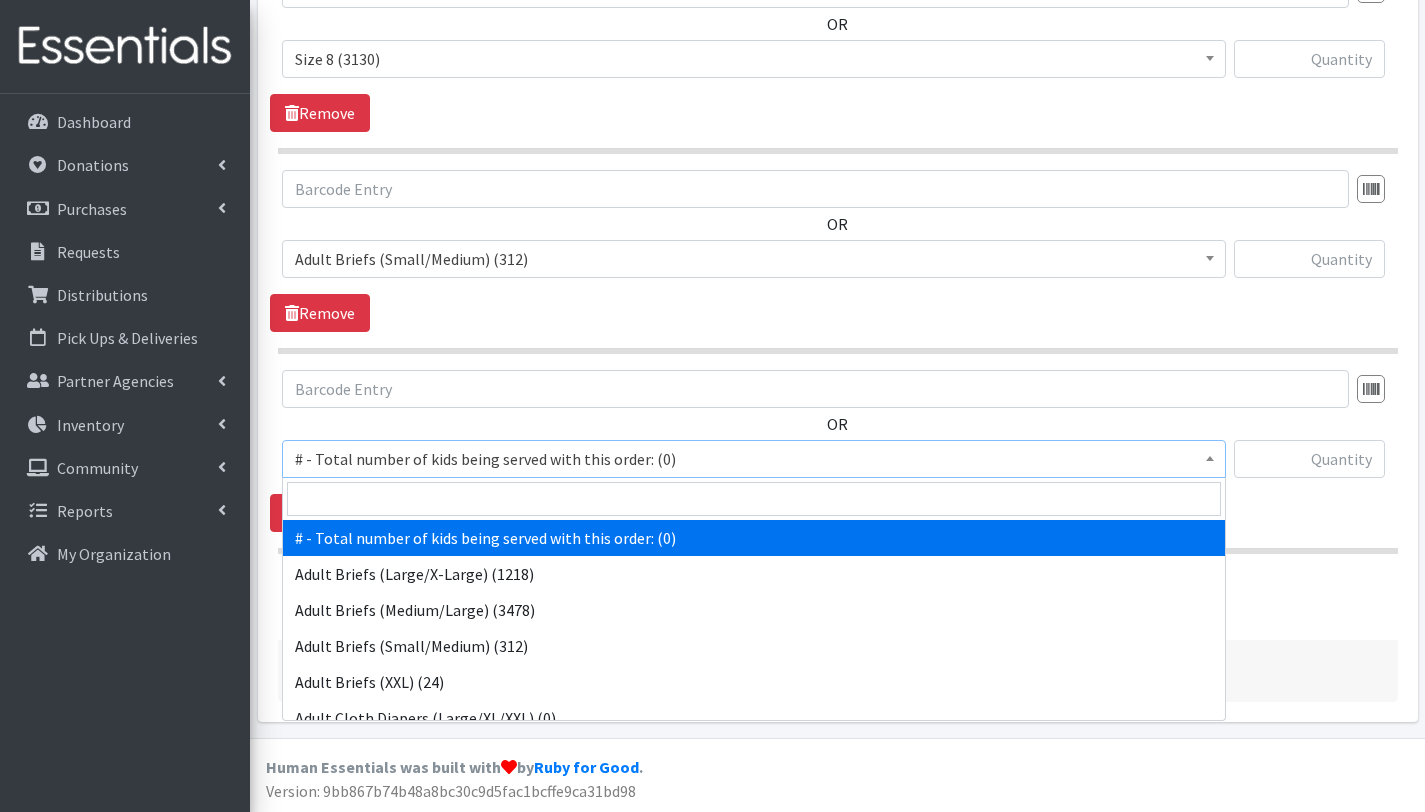 click on "# - Total number of kids being served with this order: (0)" at bounding box center (754, 459) 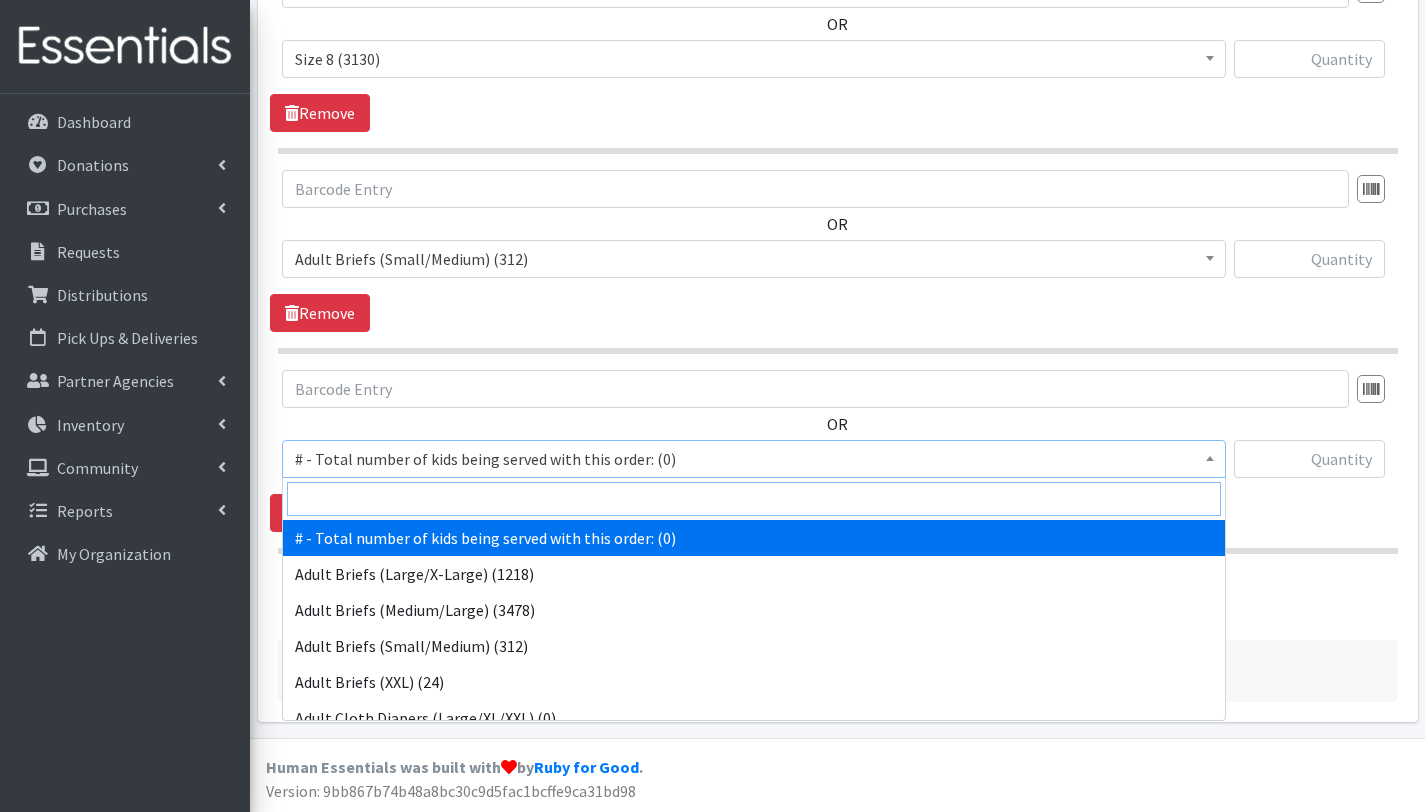 click at bounding box center [754, 499] 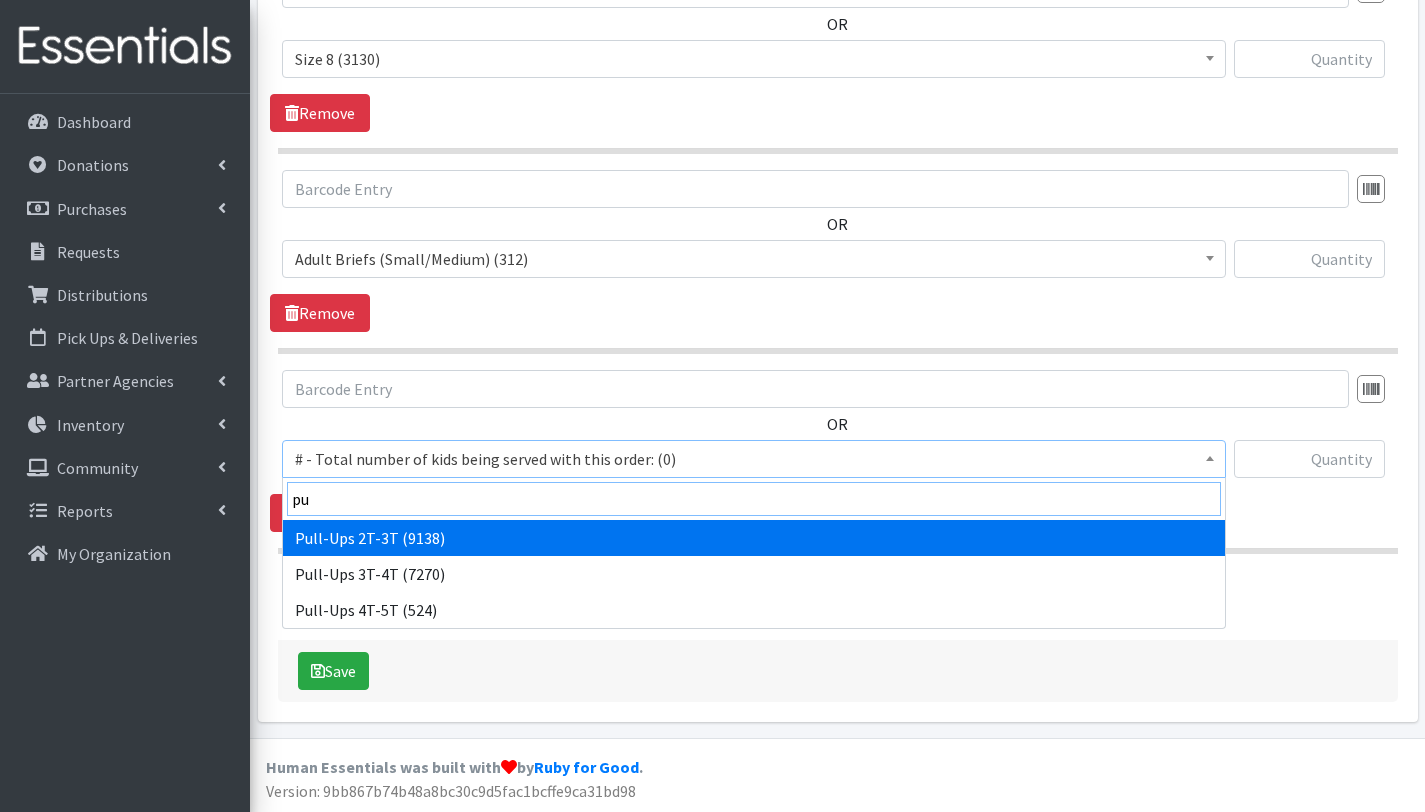 type on "pu" 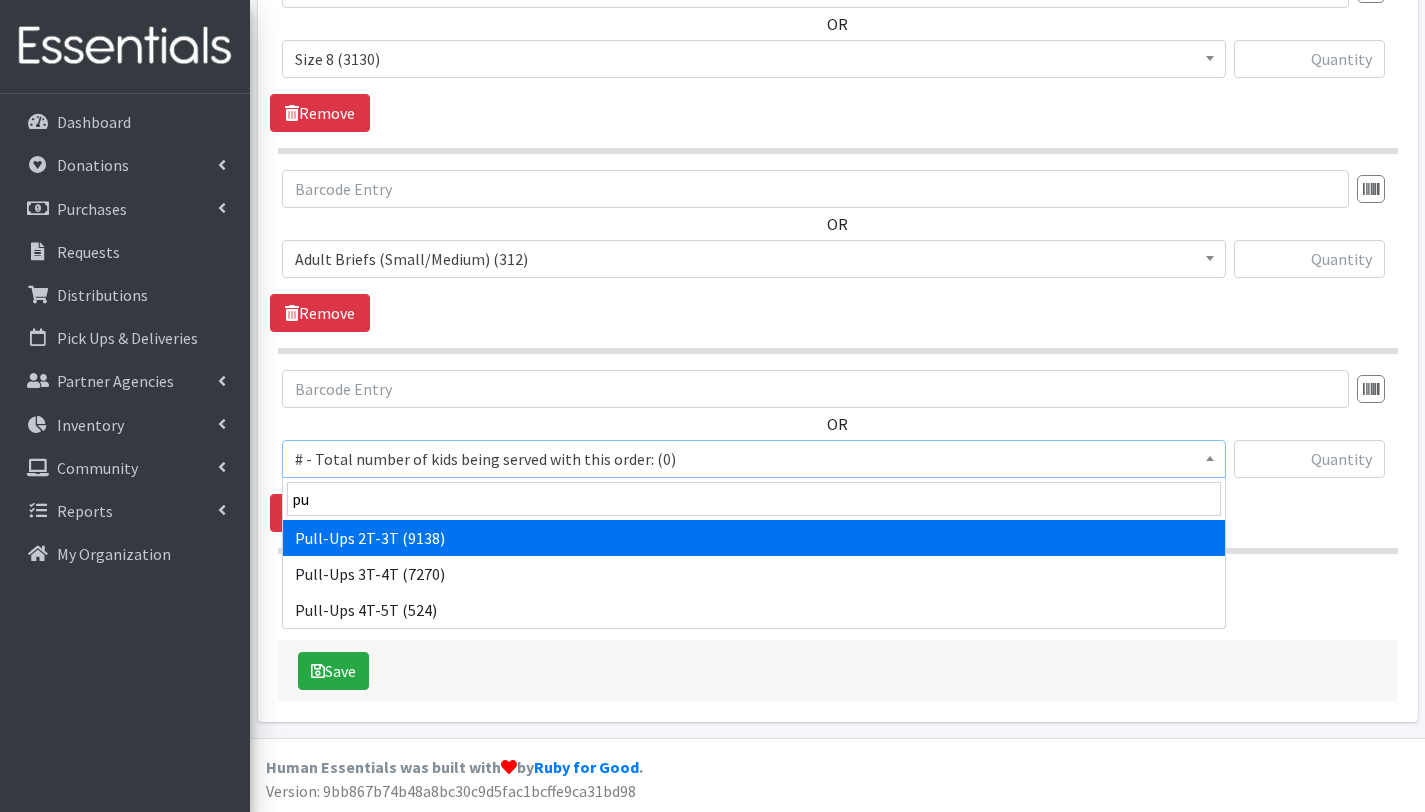 select on "2644" 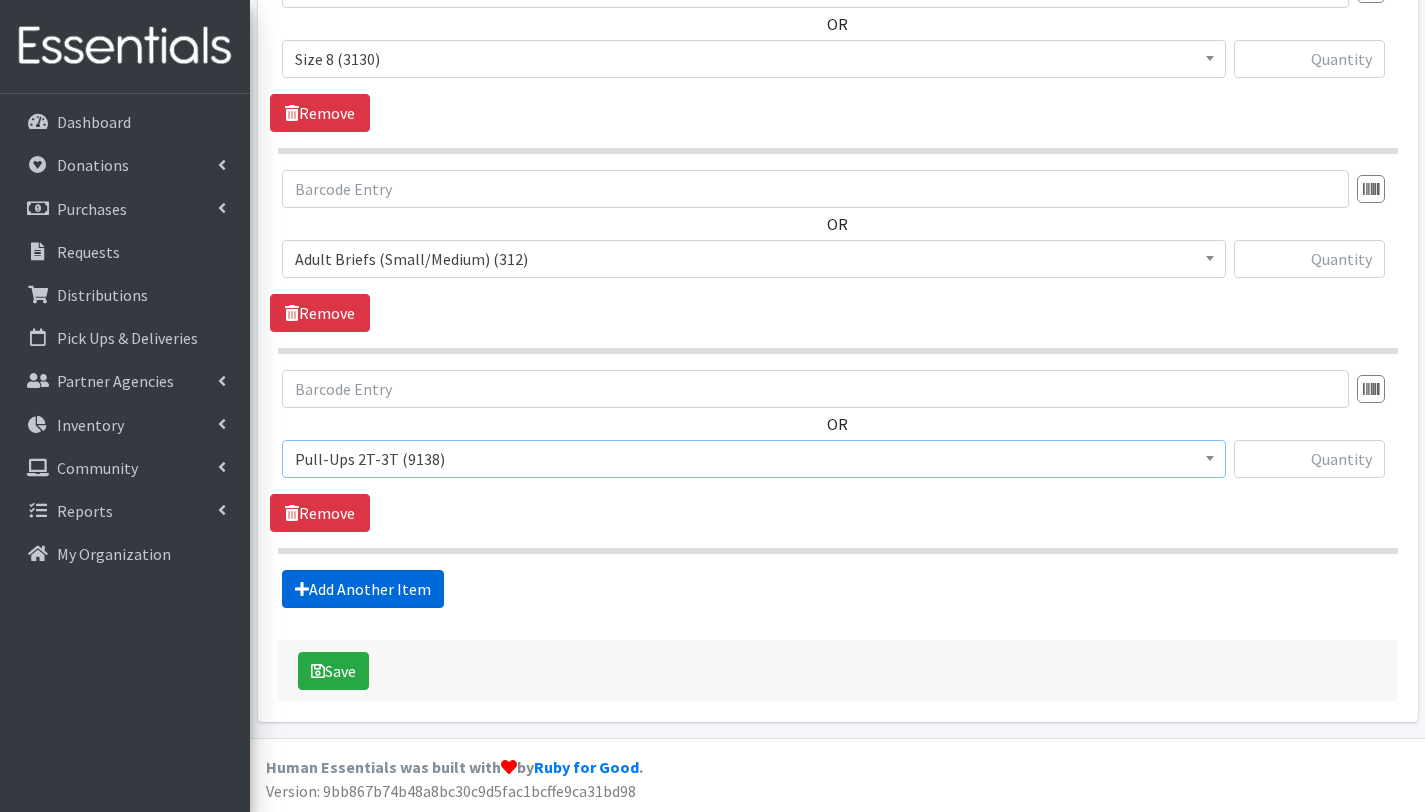 click on "Add Another Item" at bounding box center [363, 589] 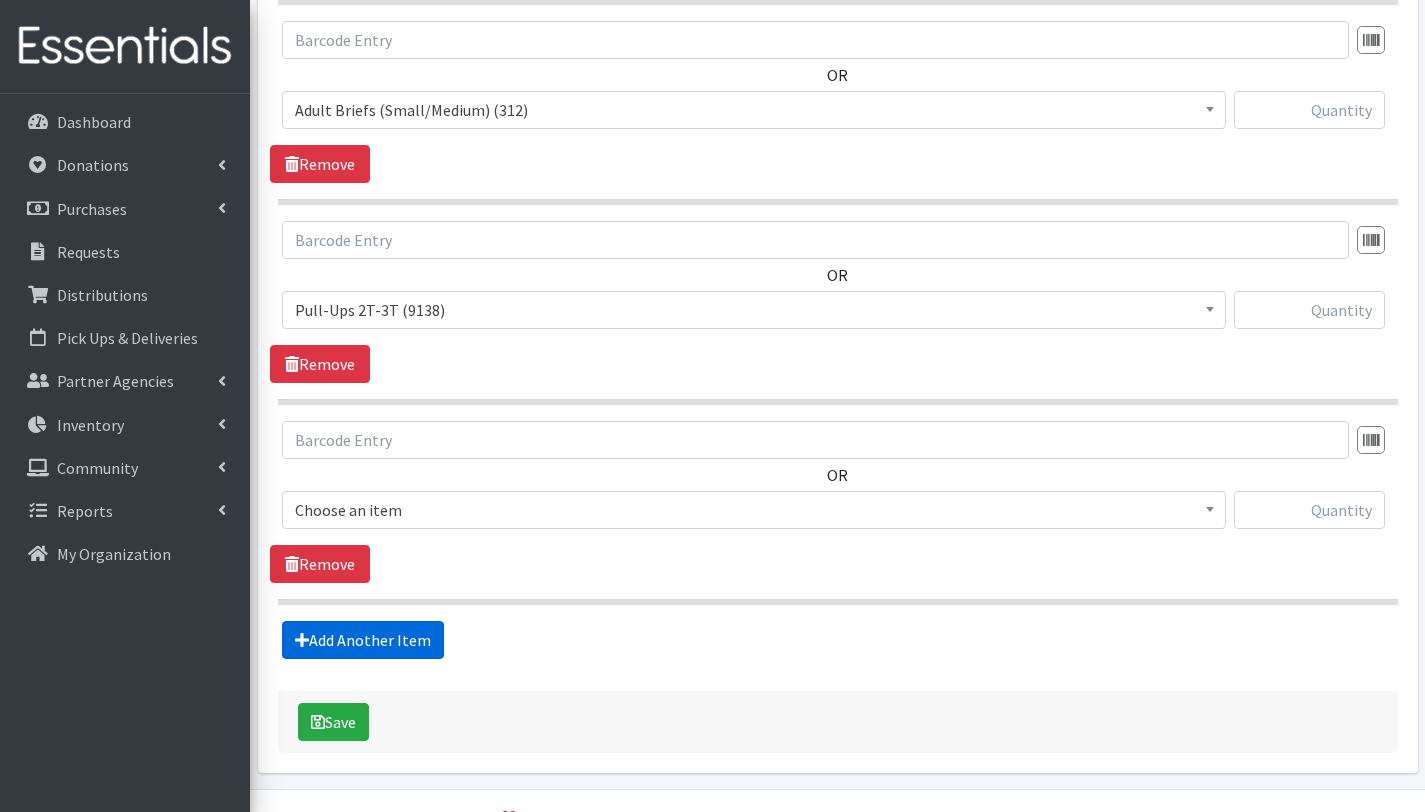 scroll, scrollTop: 2453, scrollLeft: 0, axis: vertical 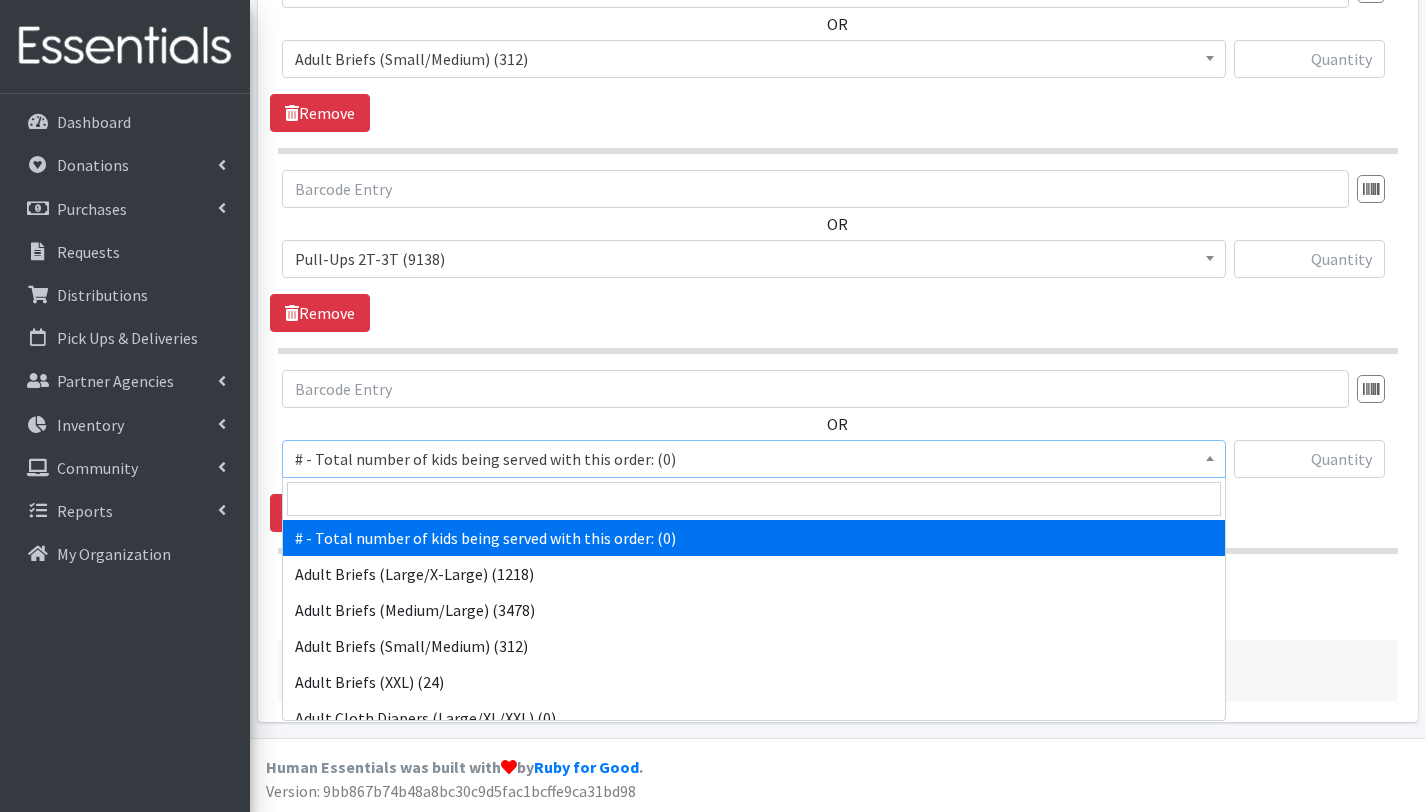 drag, startPoint x: 405, startPoint y: 440, endPoint x: 405, endPoint y: 452, distance: 12 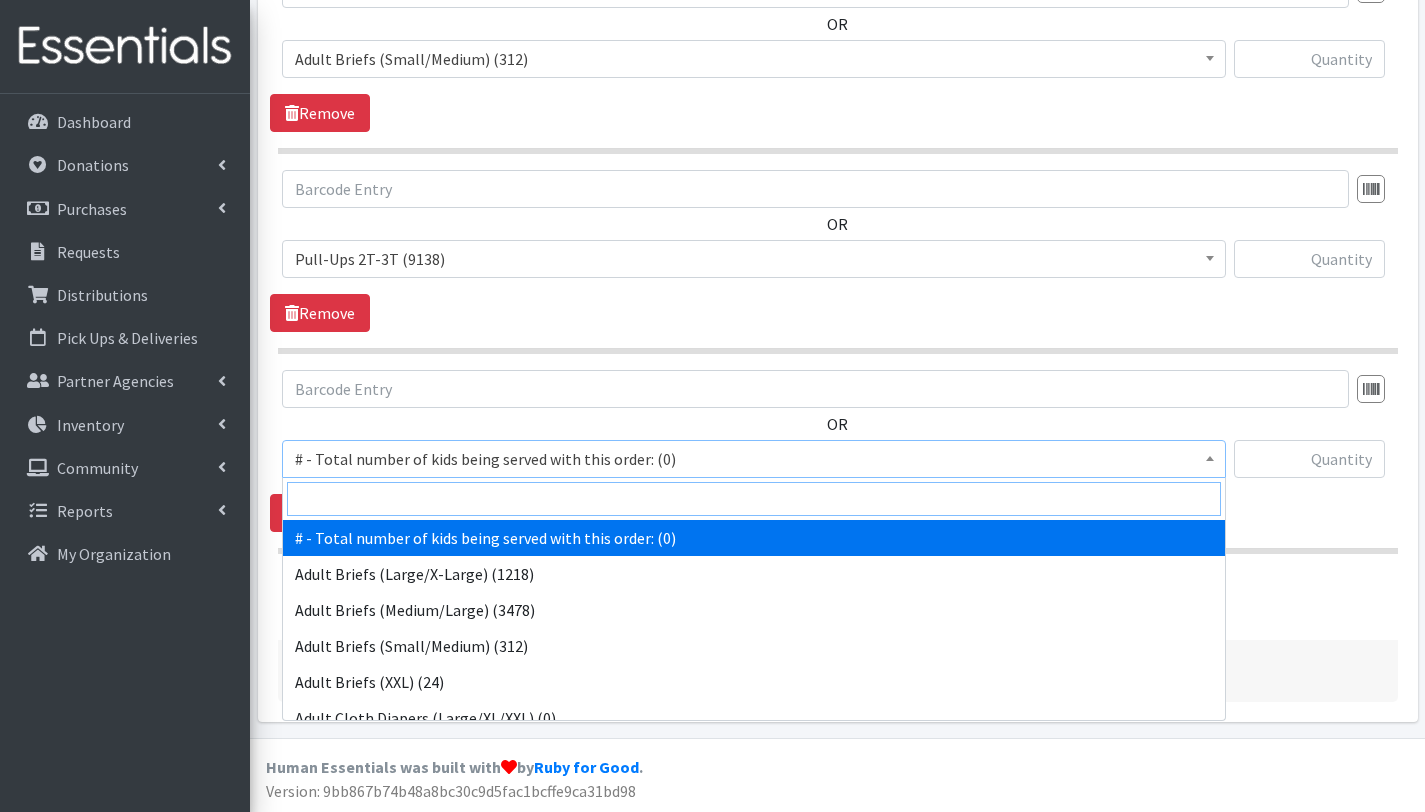 click at bounding box center [754, 499] 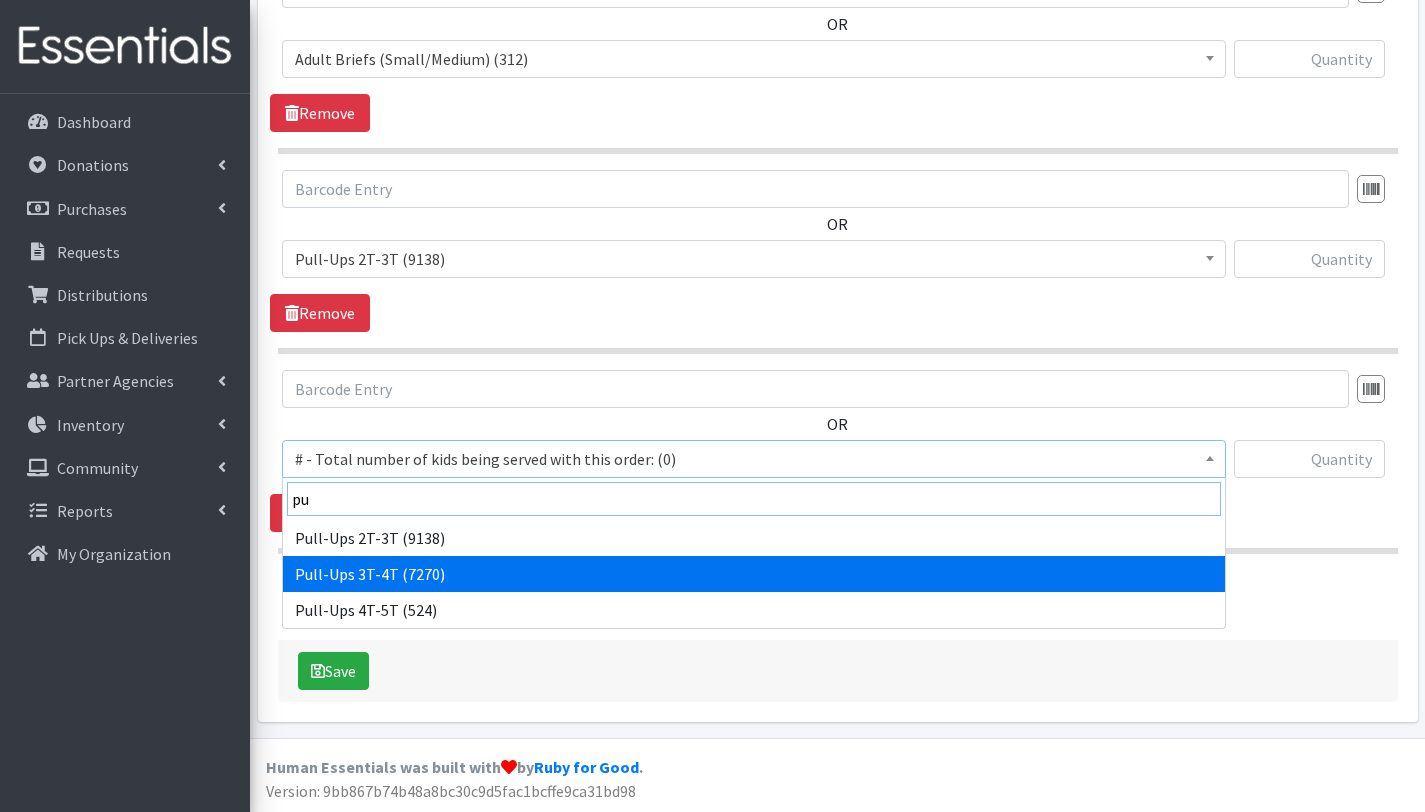 type on "pu" 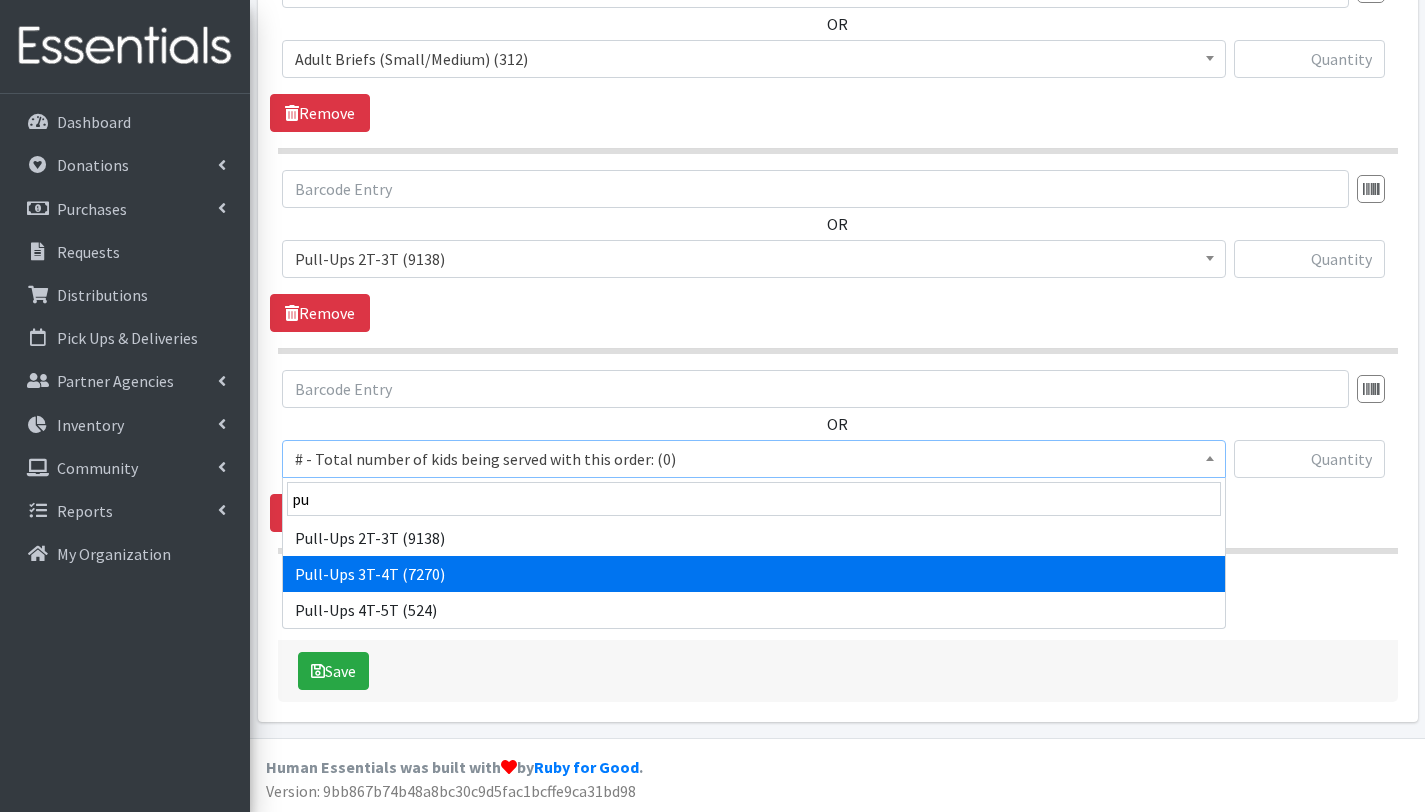 select on "2679" 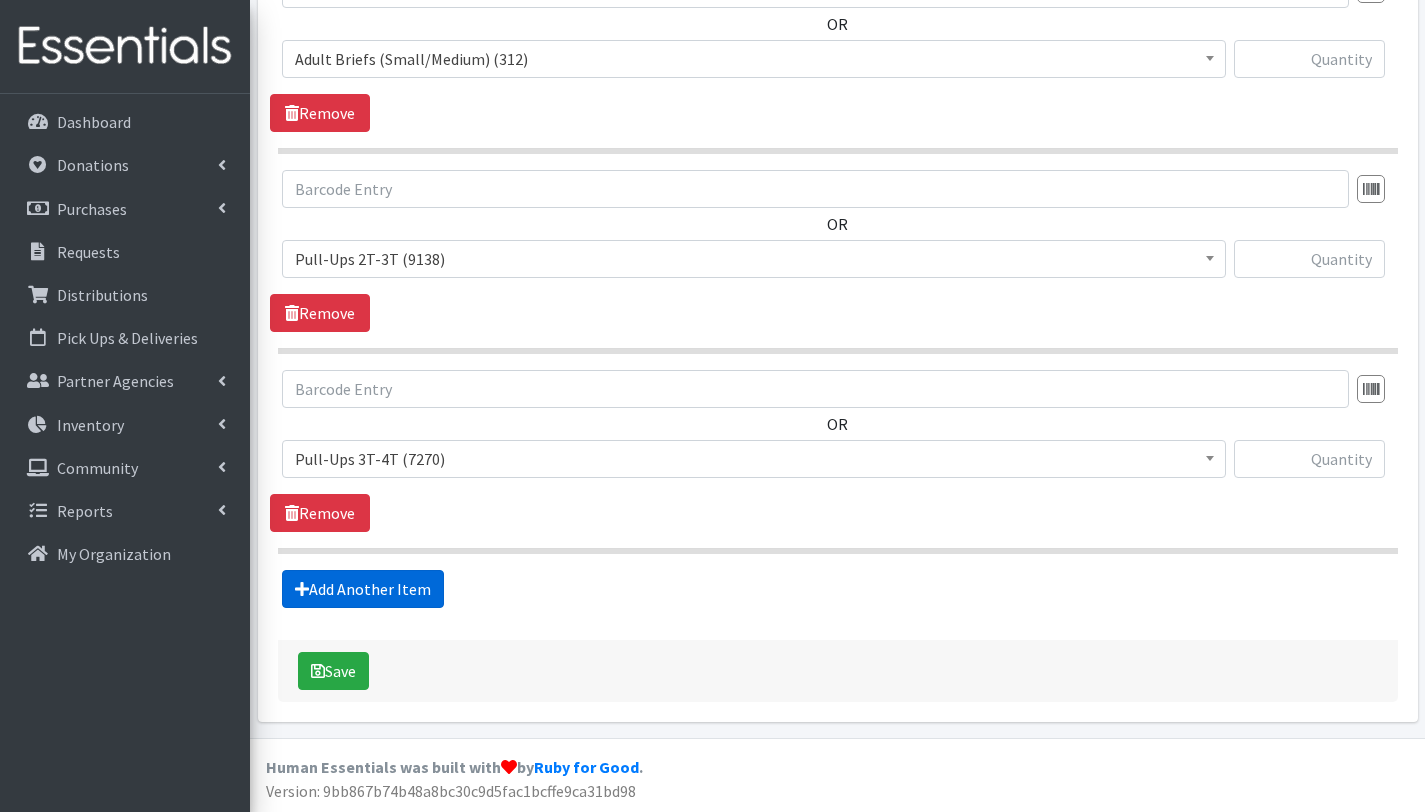 click on "Add Another Item" at bounding box center (363, 589) 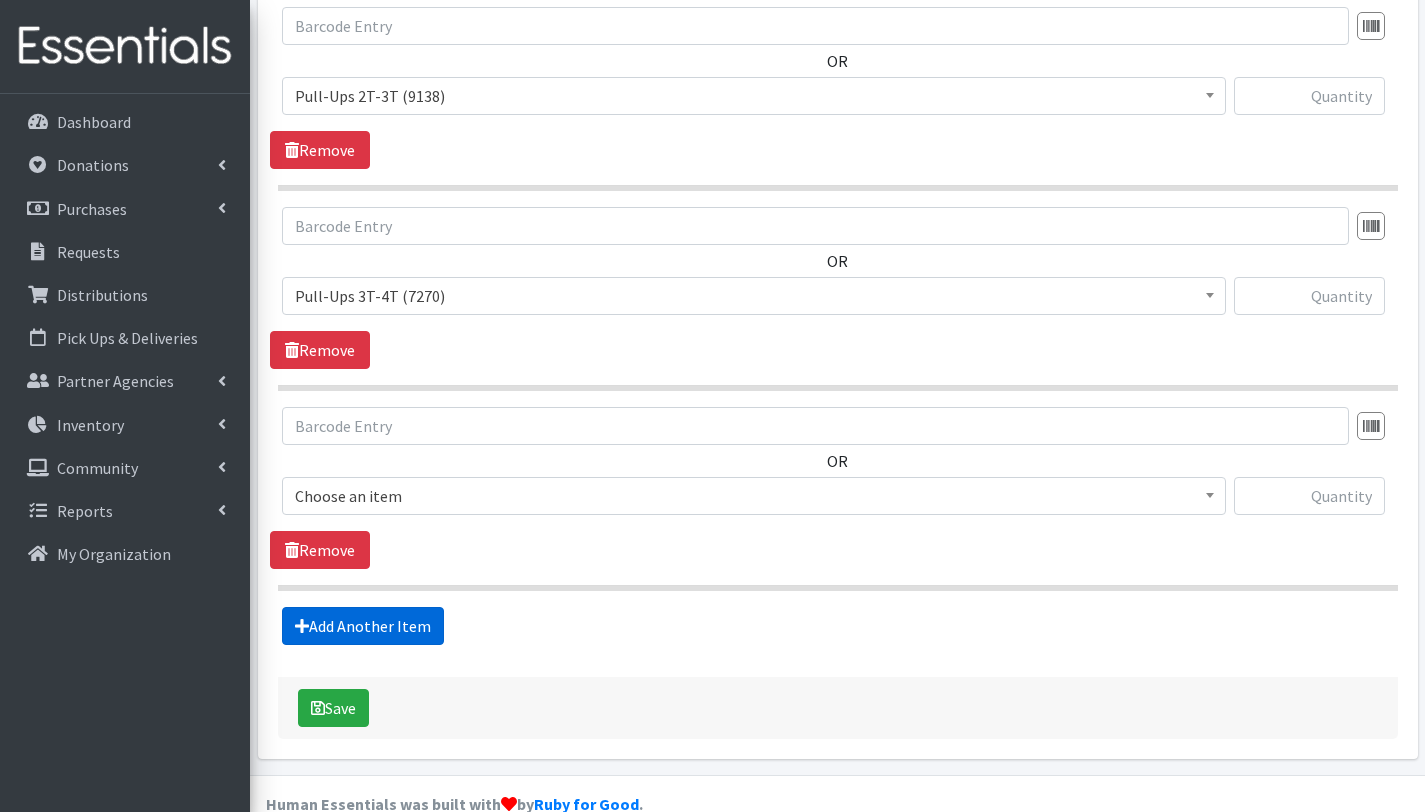 scroll, scrollTop: 2653, scrollLeft: 0, axis: vertical 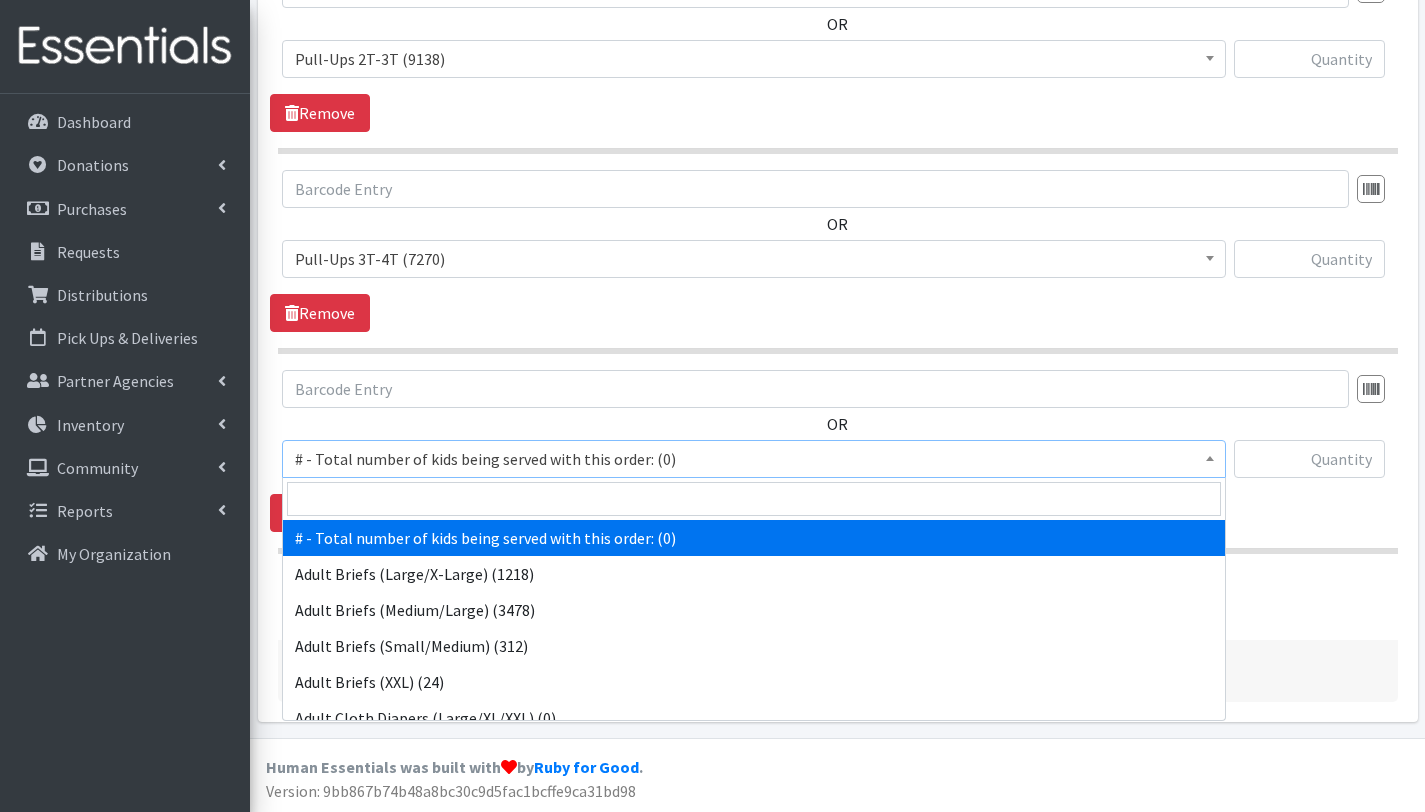 click on "# - Total number of kids being served with this order: (0)" at bounding box center [754, 459] 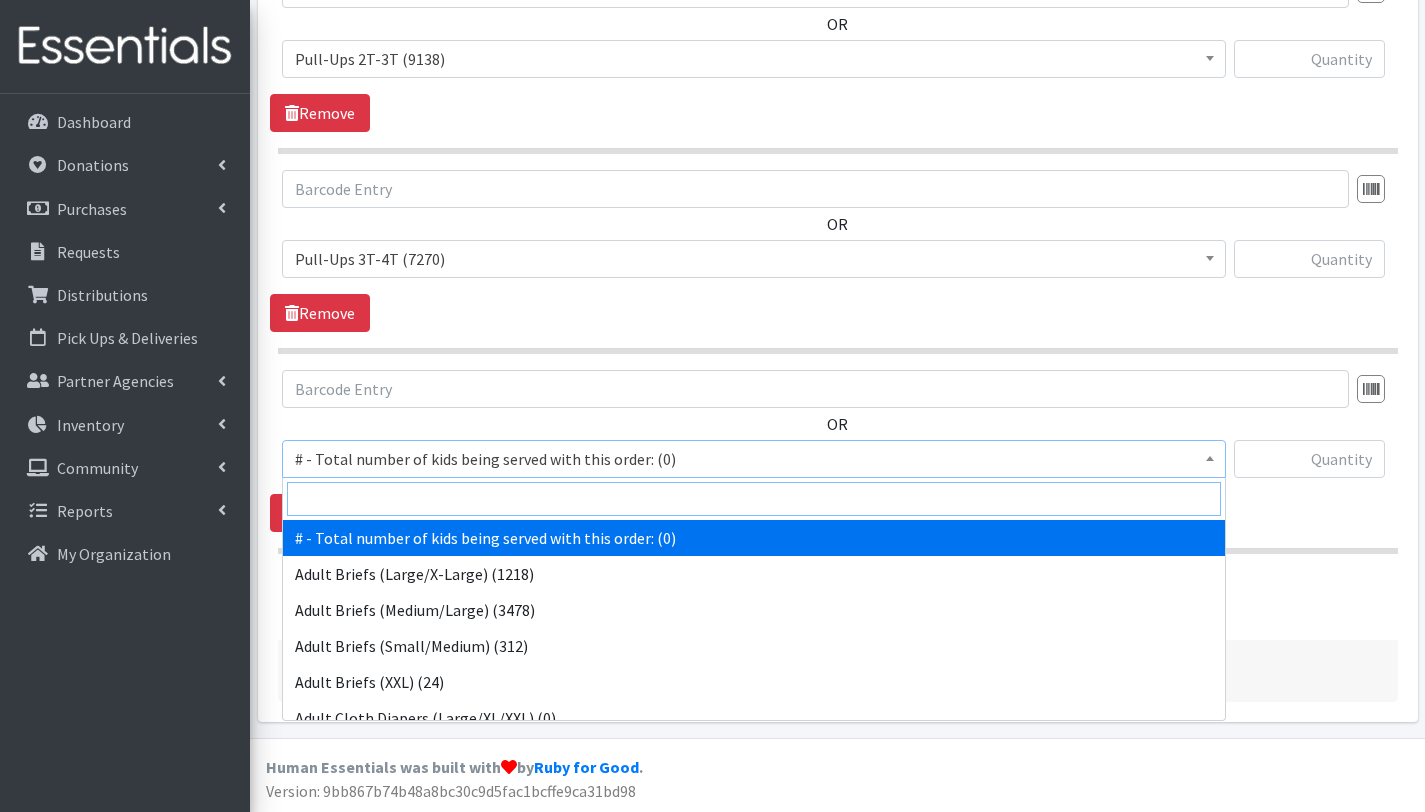 click at bounding box center (754, 499) 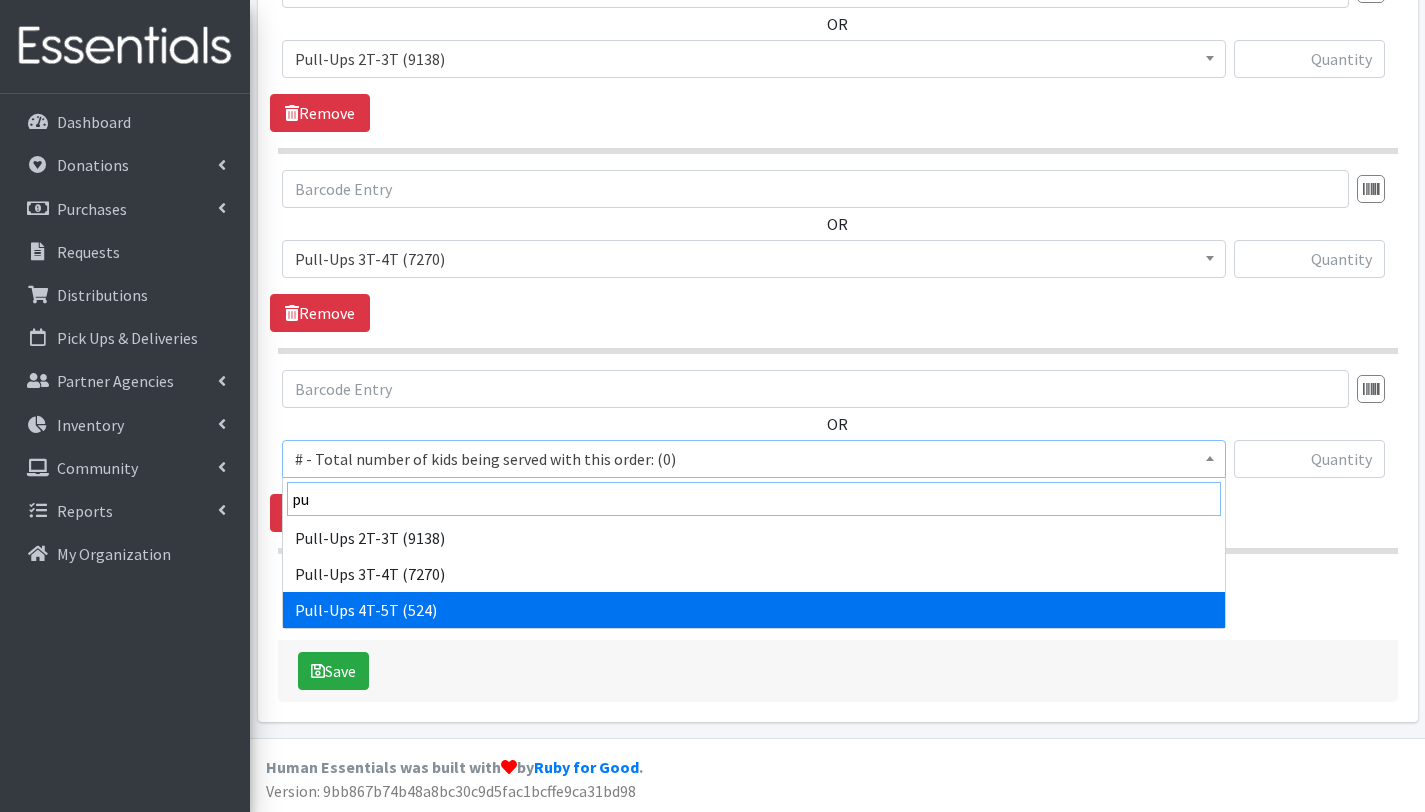 type on "pu" 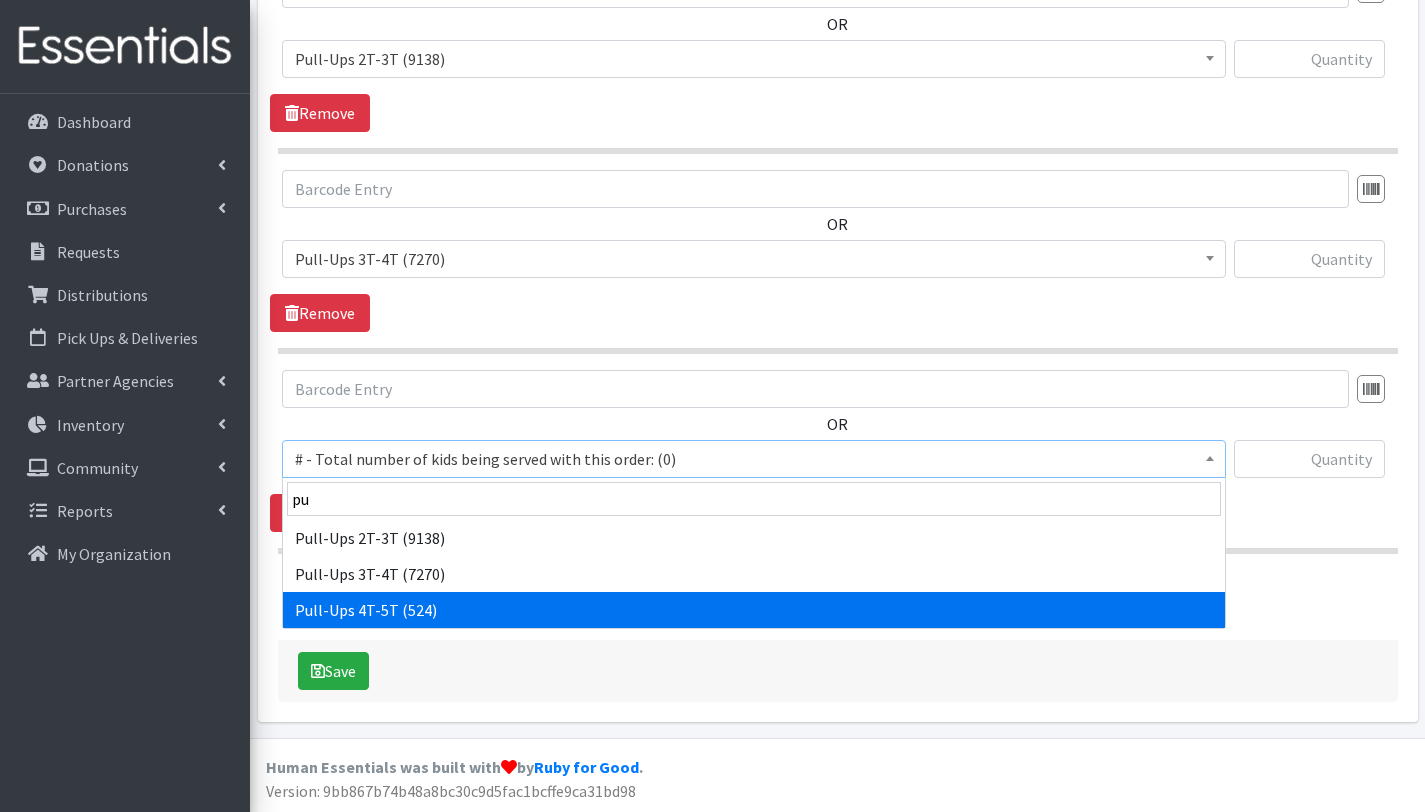 select on "2680" 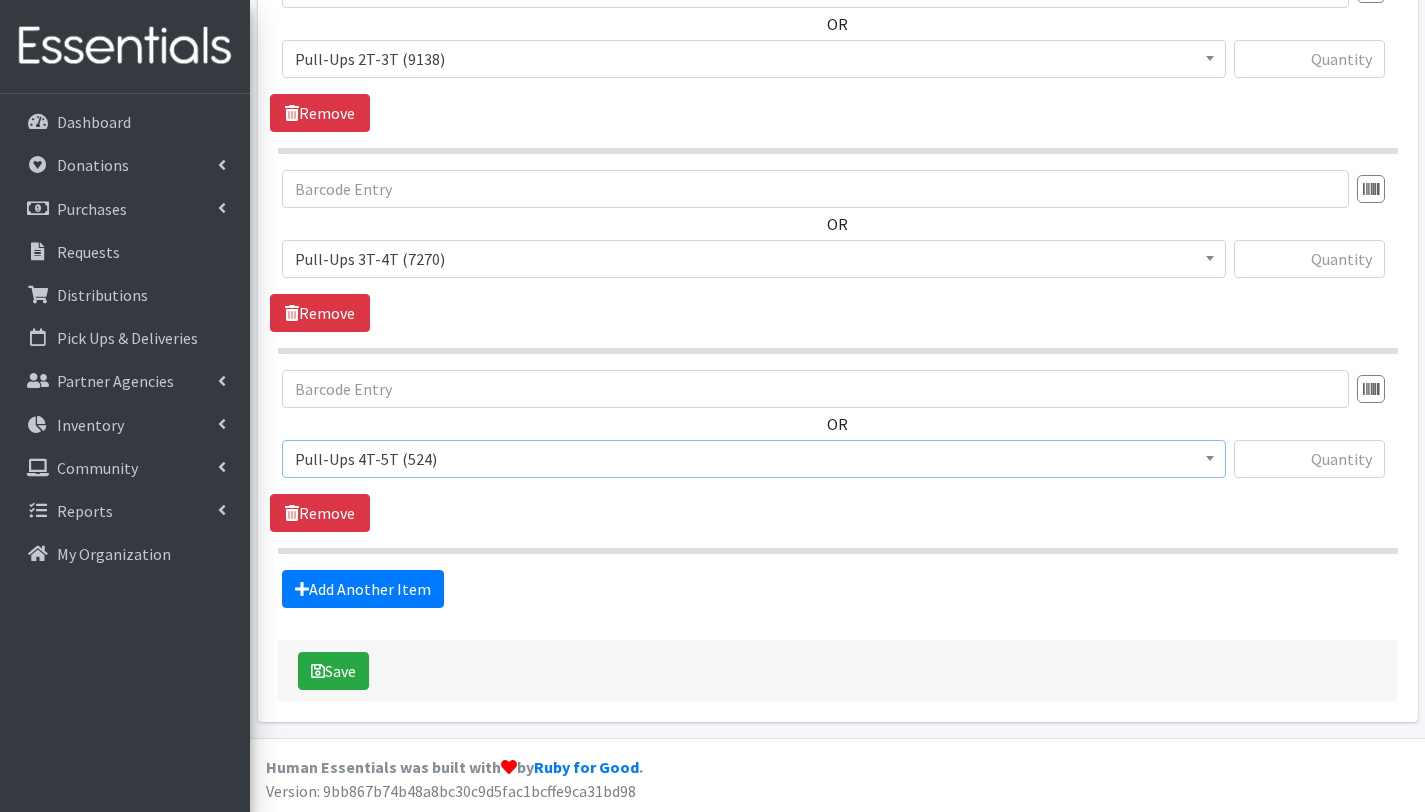 click at bounding box center [838, 551] 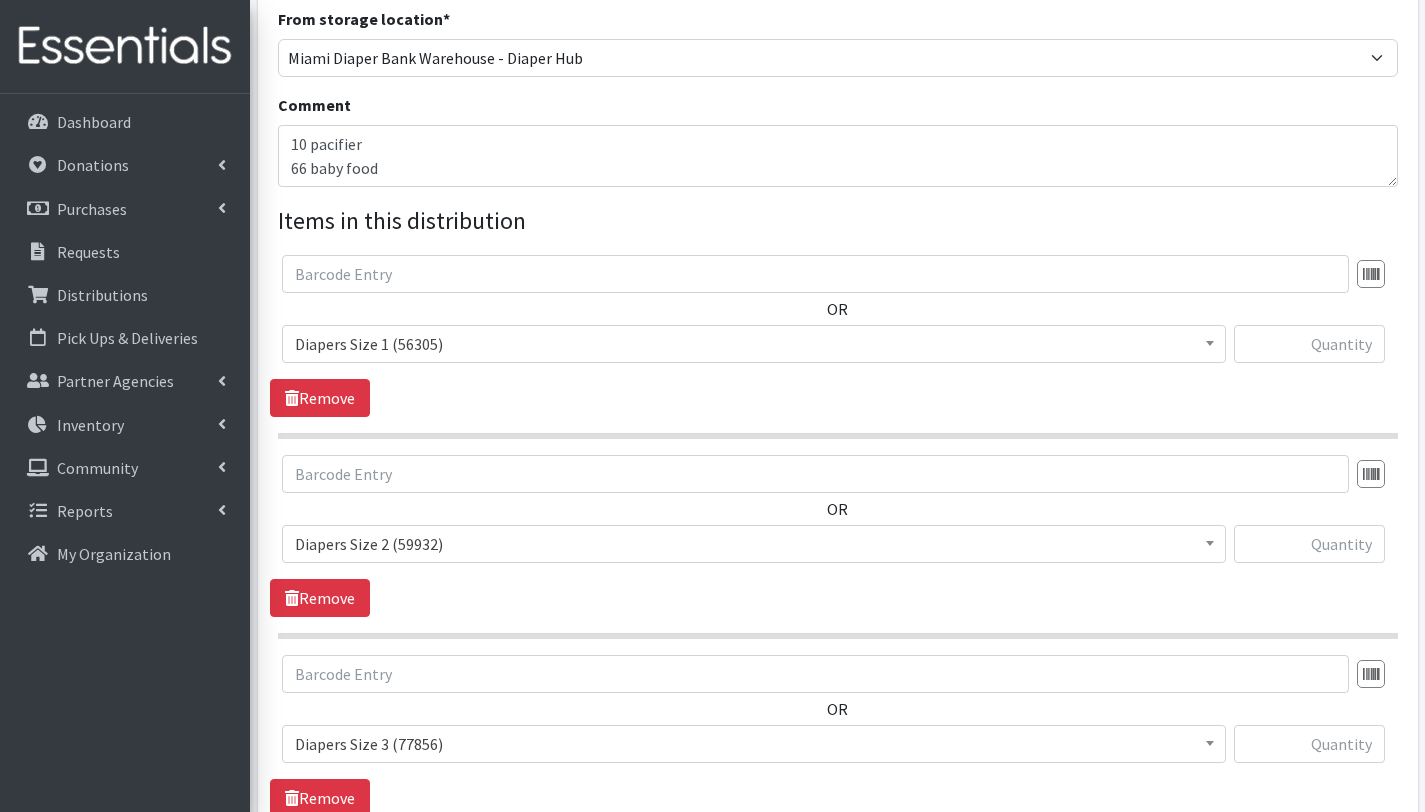 scroll, scrollTop: 570, scrollLeft: 0, axis: vertical 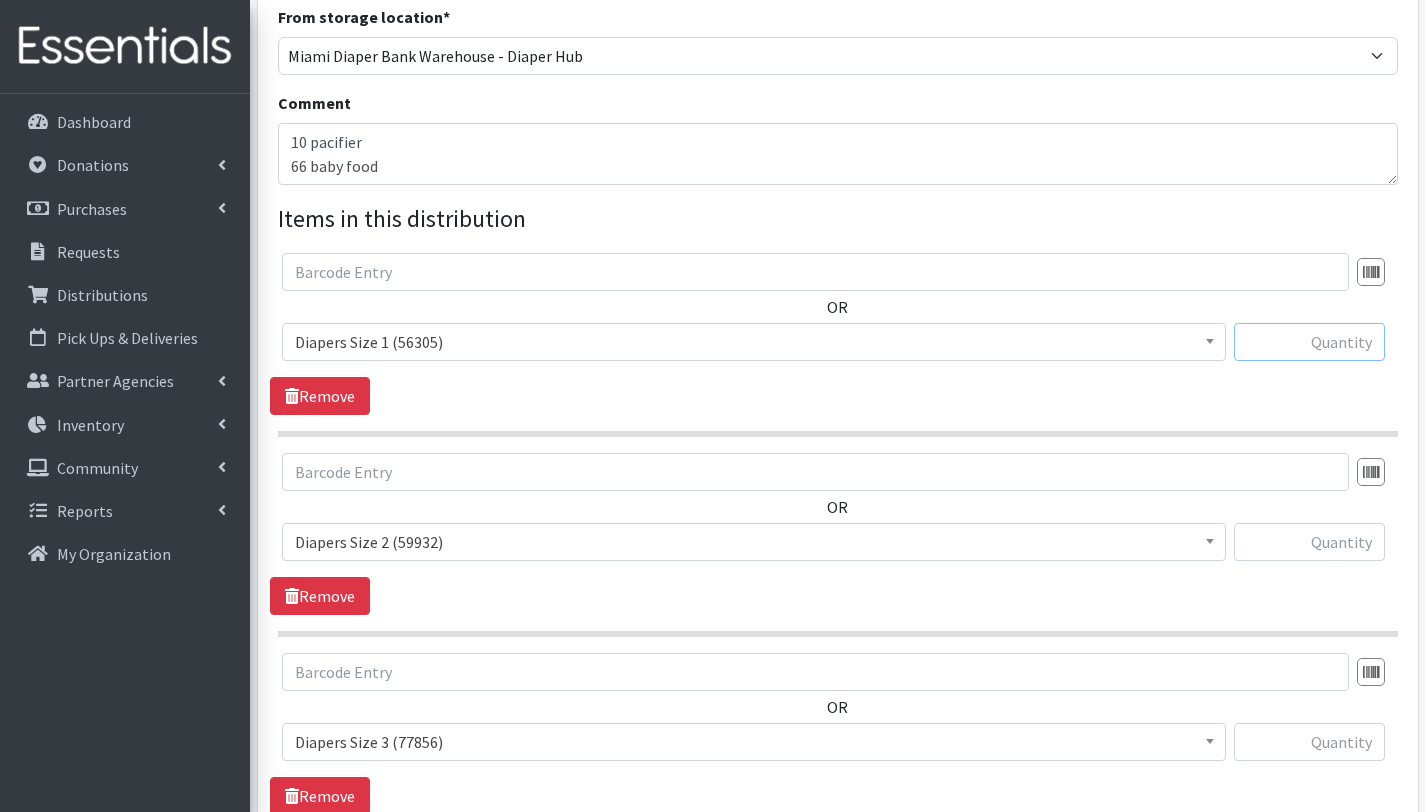 click at bounding box center [1309, 342] 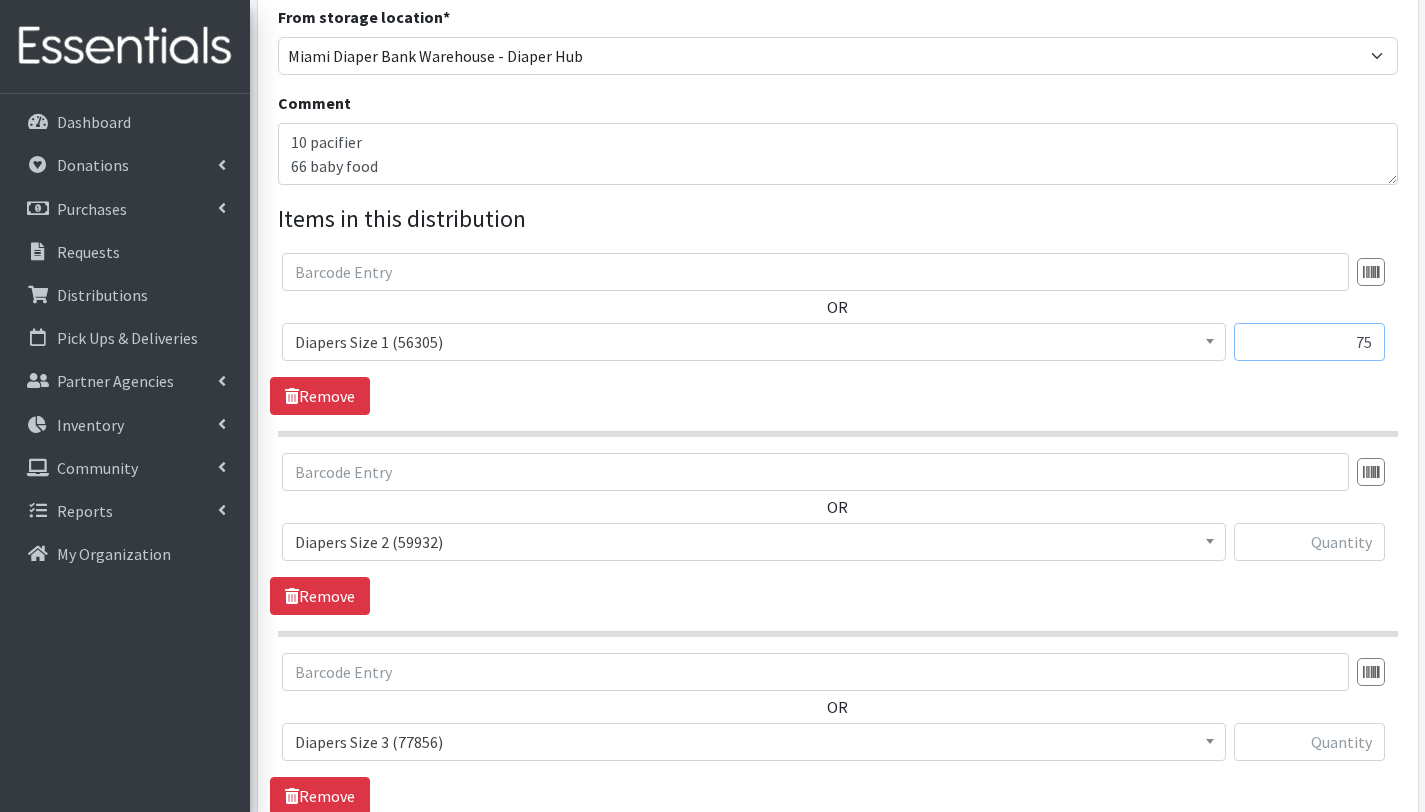 type on "75" 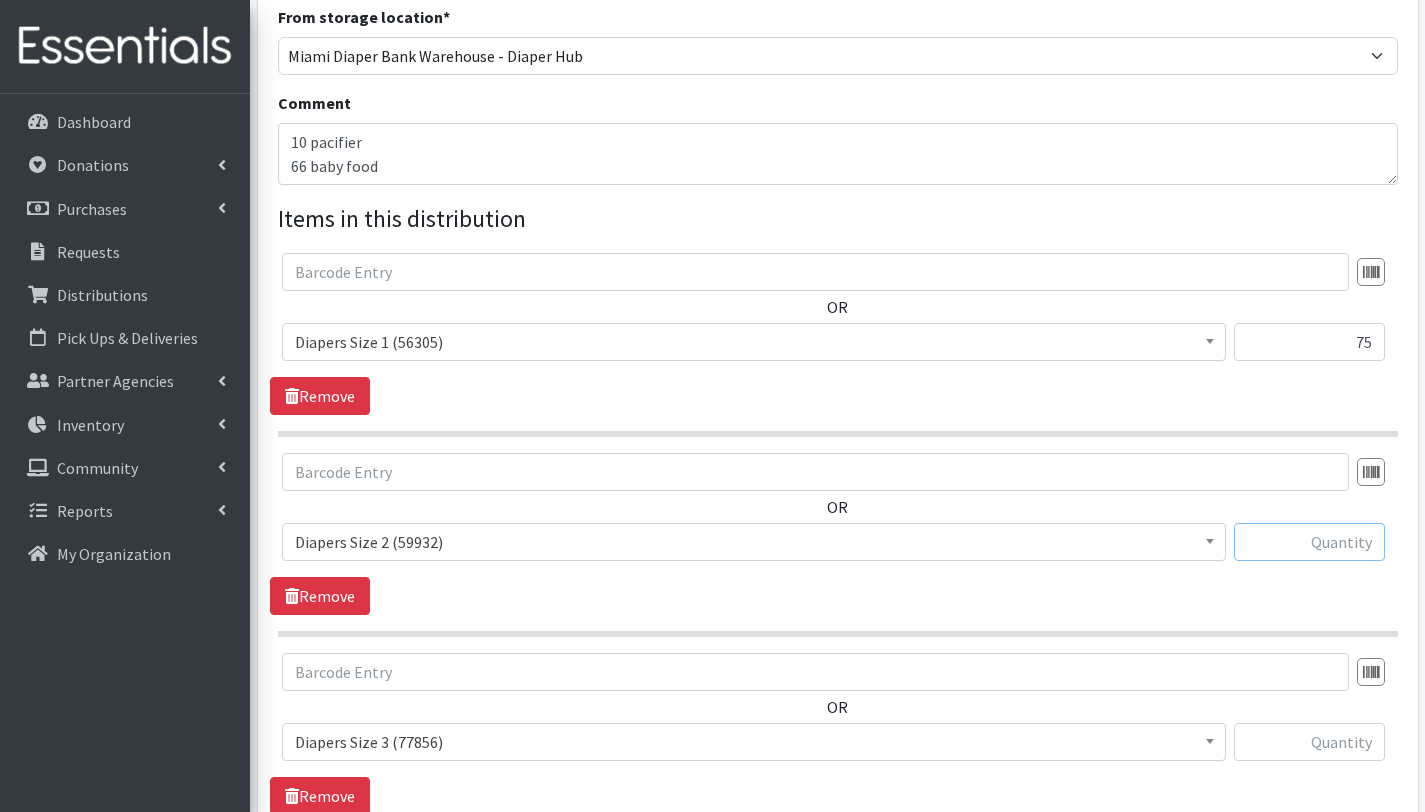 click at bounding box center (1309, 542) 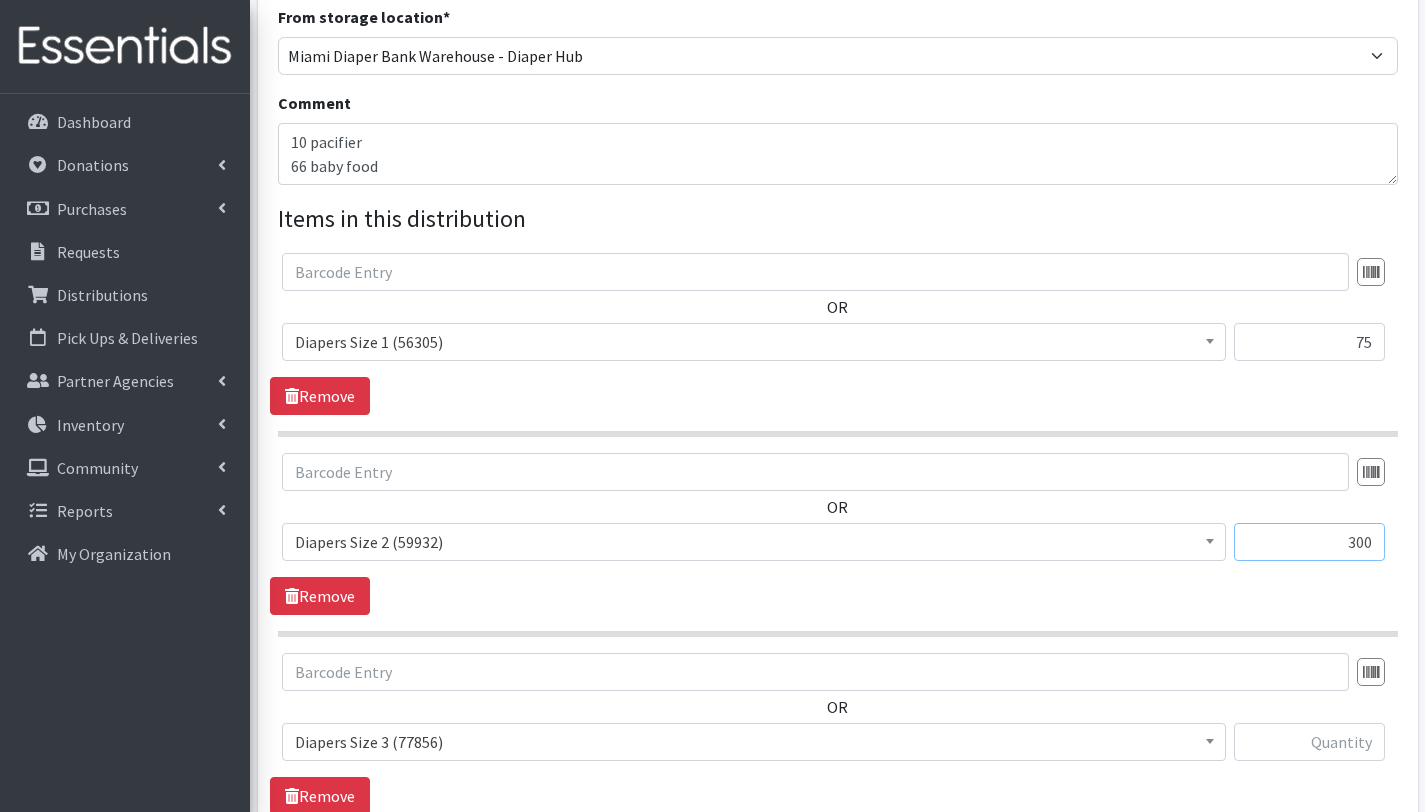type on "300" 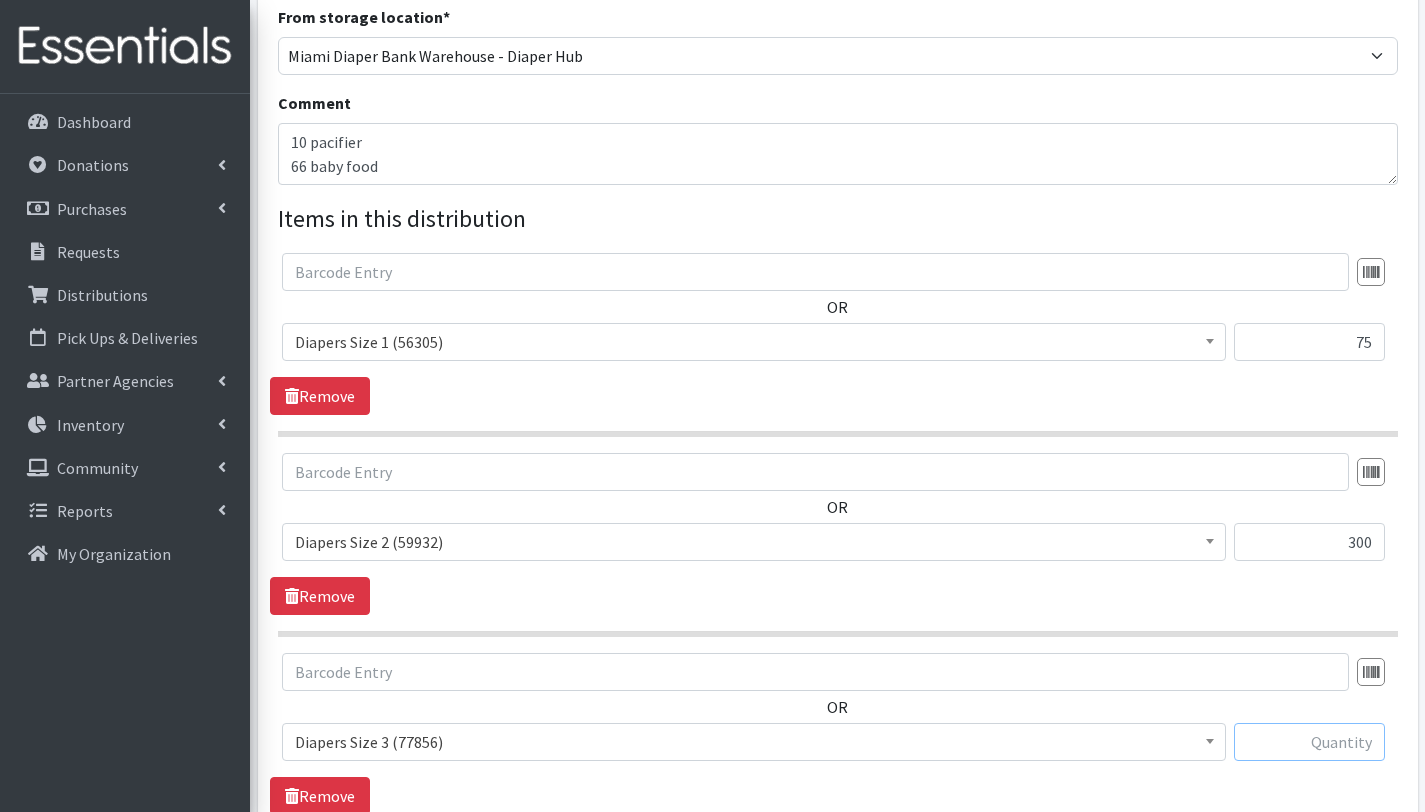 click at bounding box center [1309, 742] 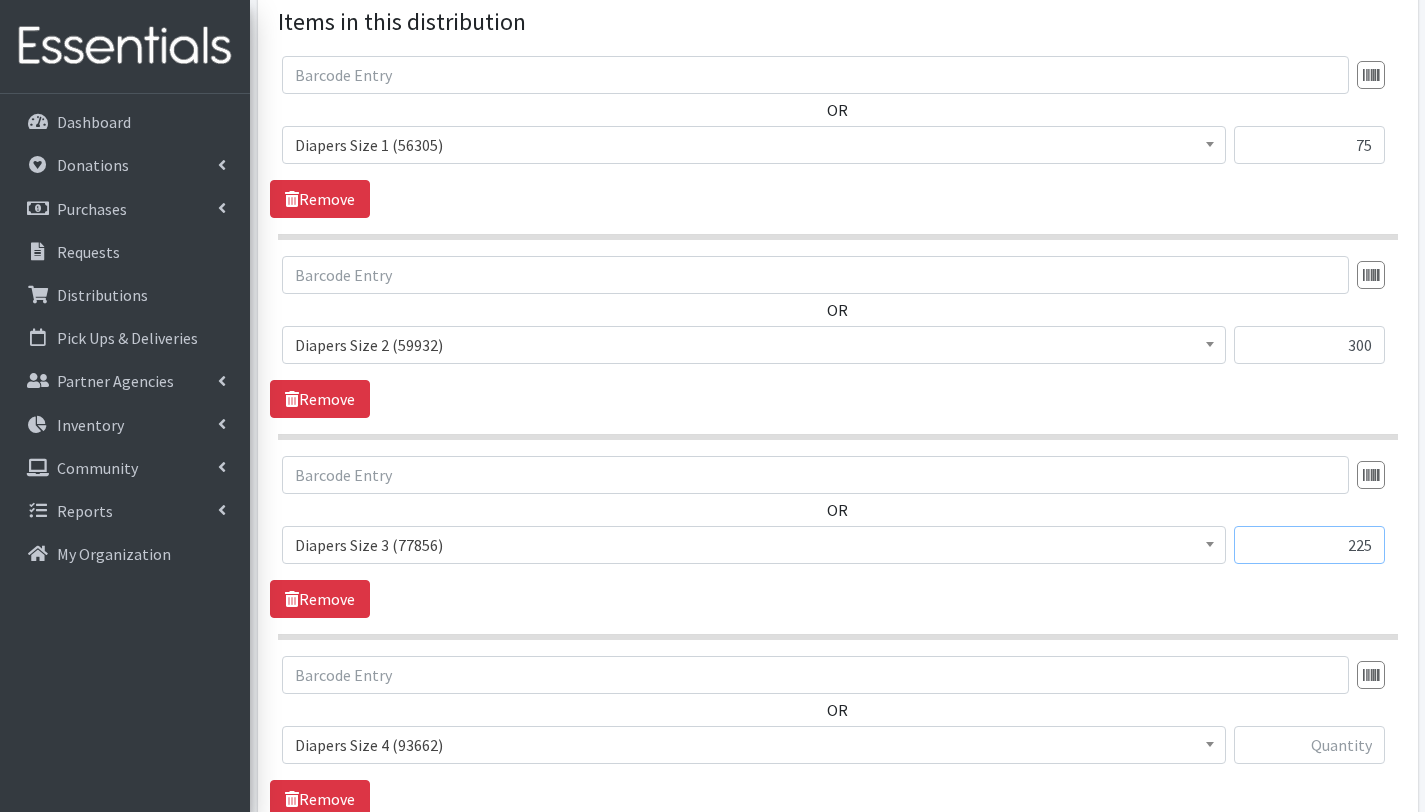 scroll, scrollTop: 1038, scrollLeft: 0, axis: vertical 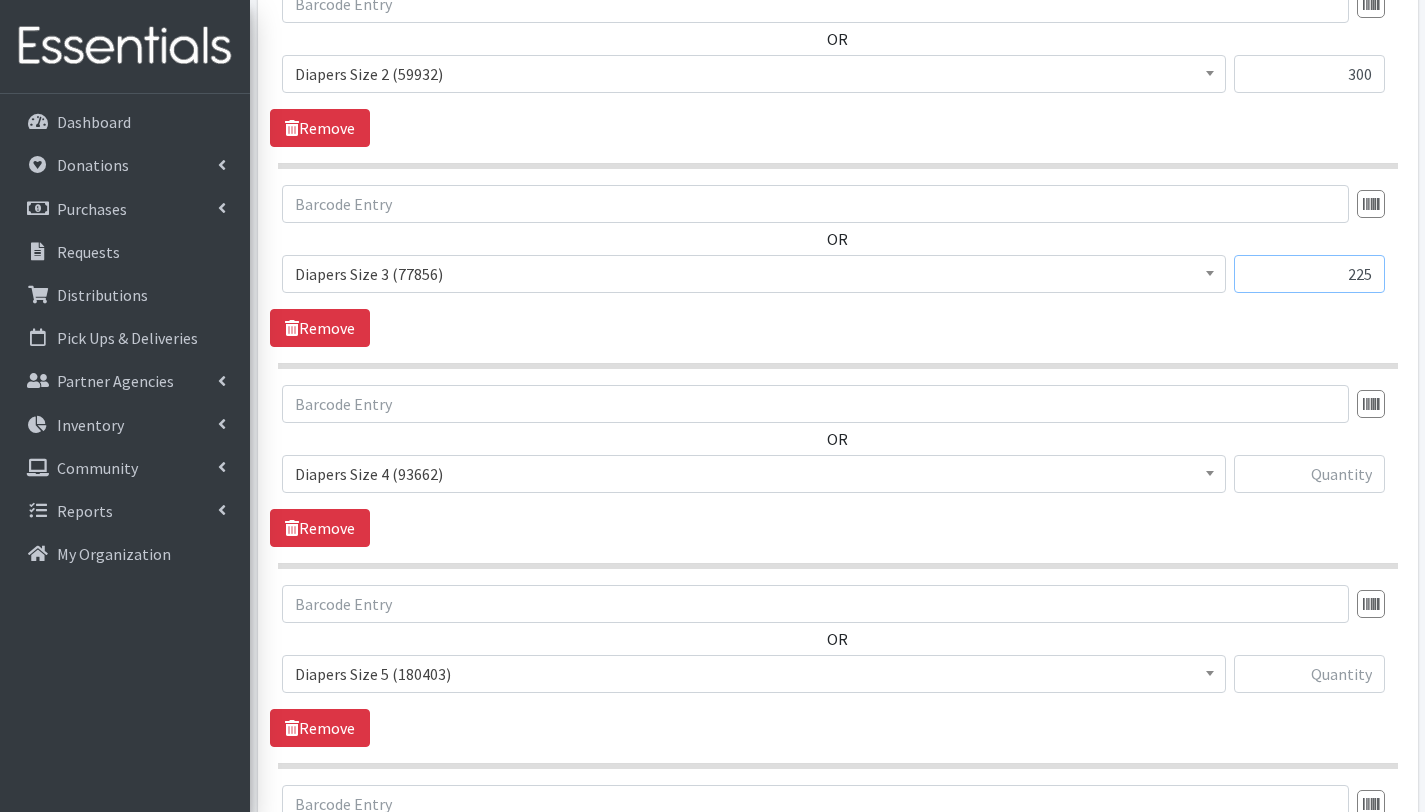 type on "225" 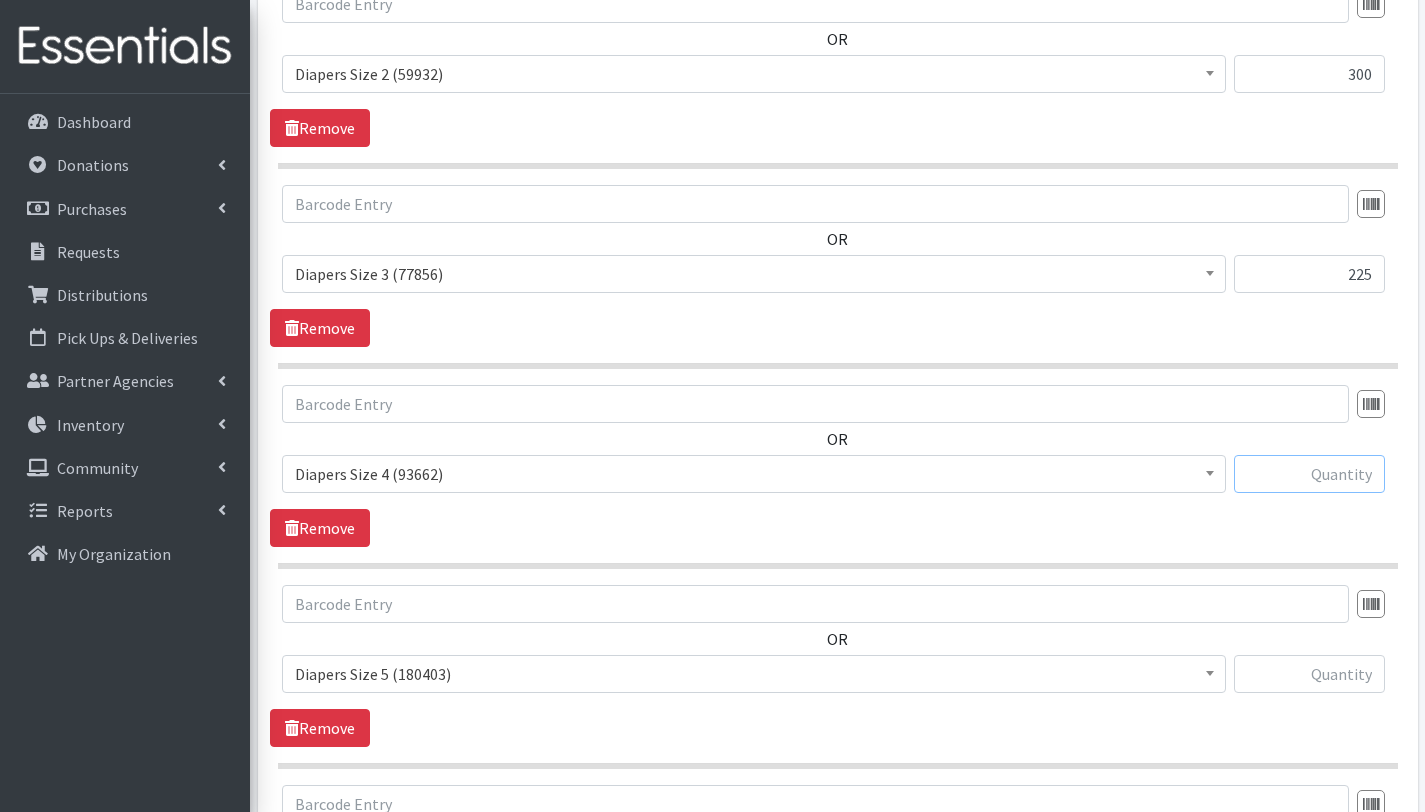 click at bounding box center [1309, 474] 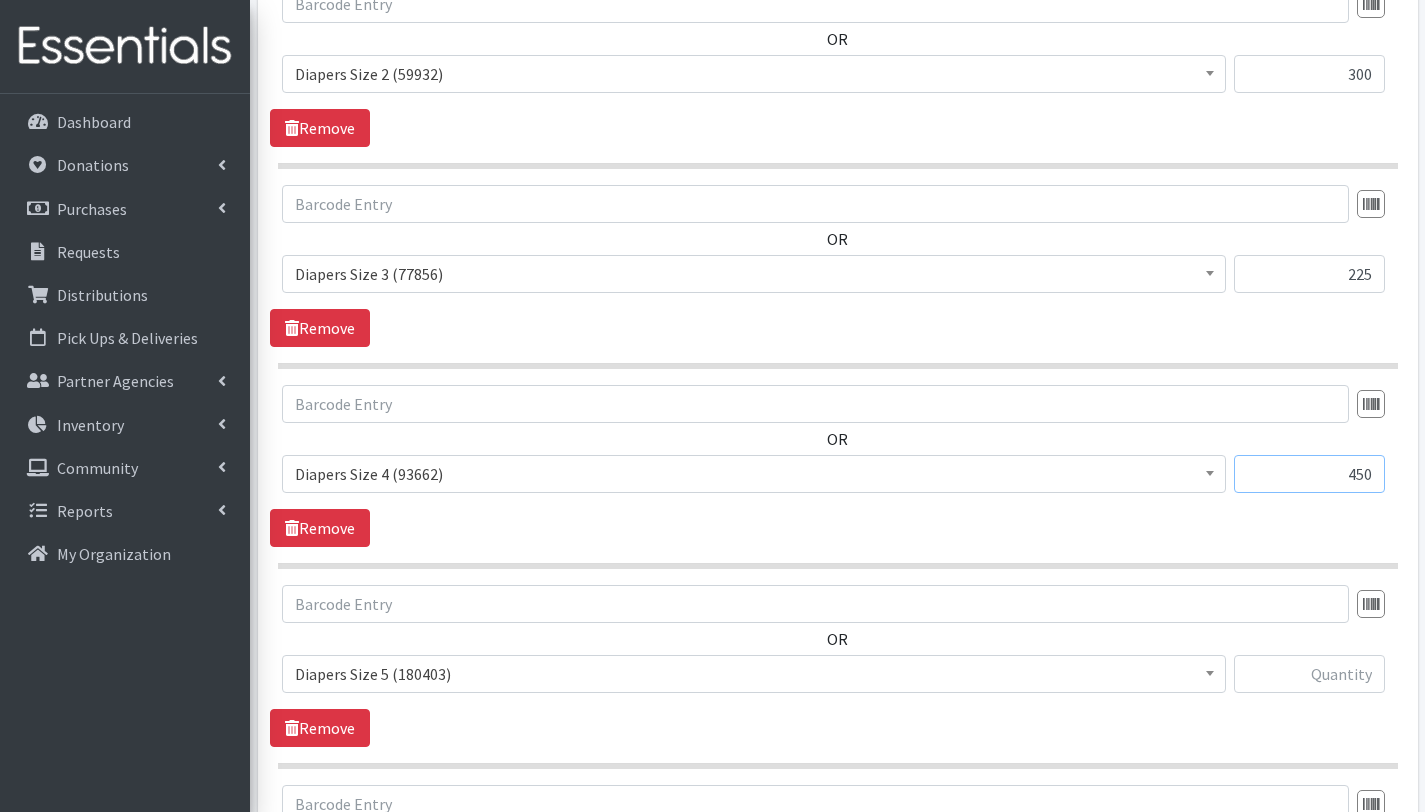 type on "450" 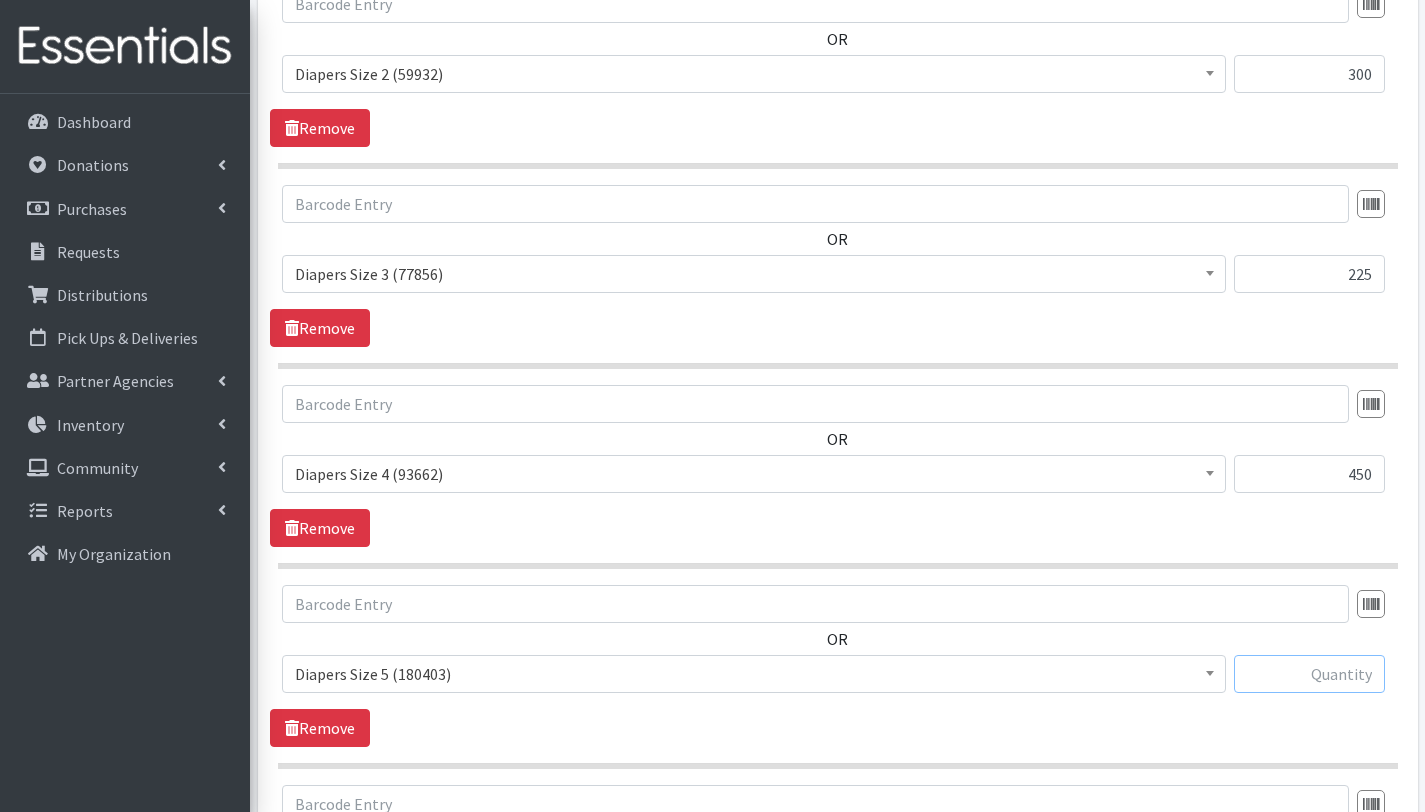 click at bounding box center (1309, 674) 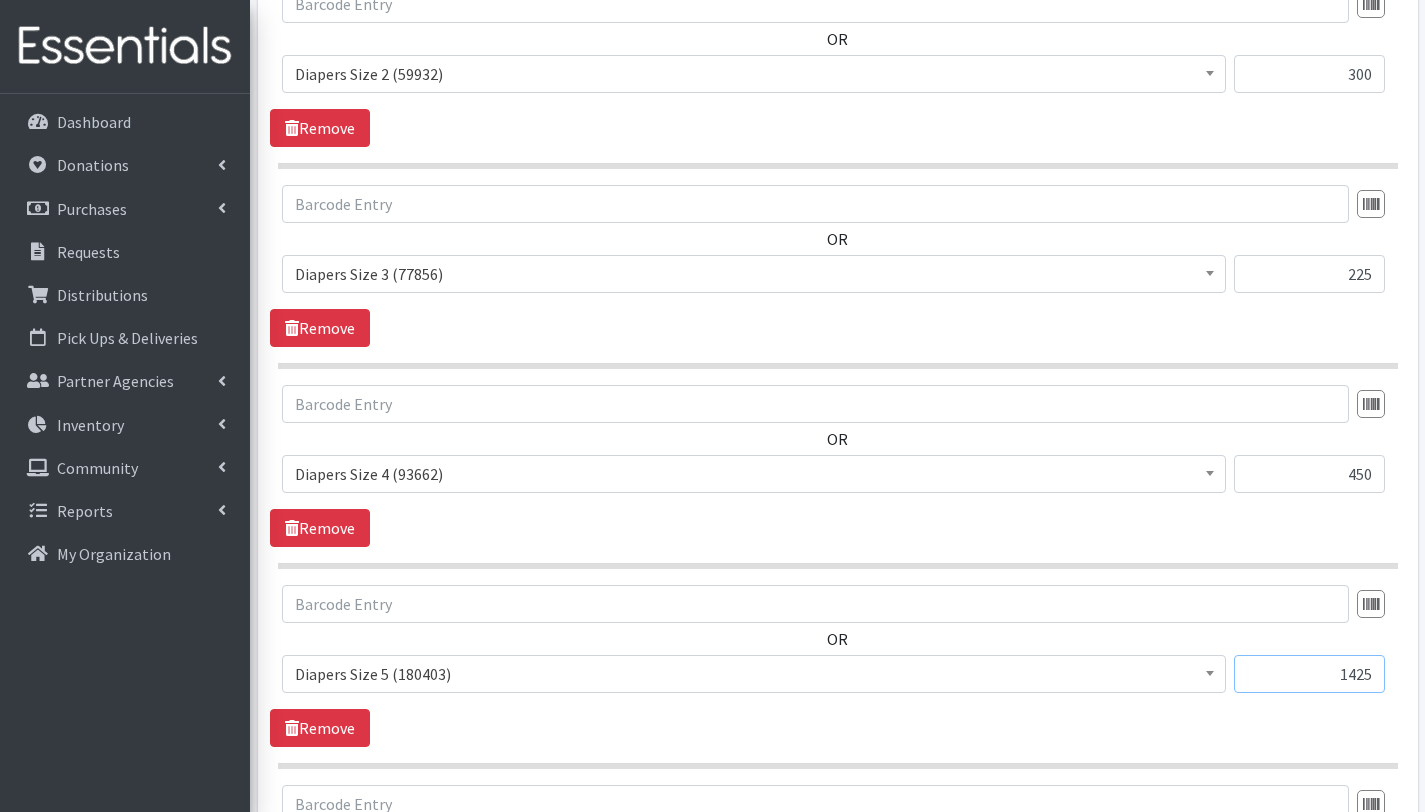 scroll, scrollTop: 1374, scrollLeft: 0, axis: vertical 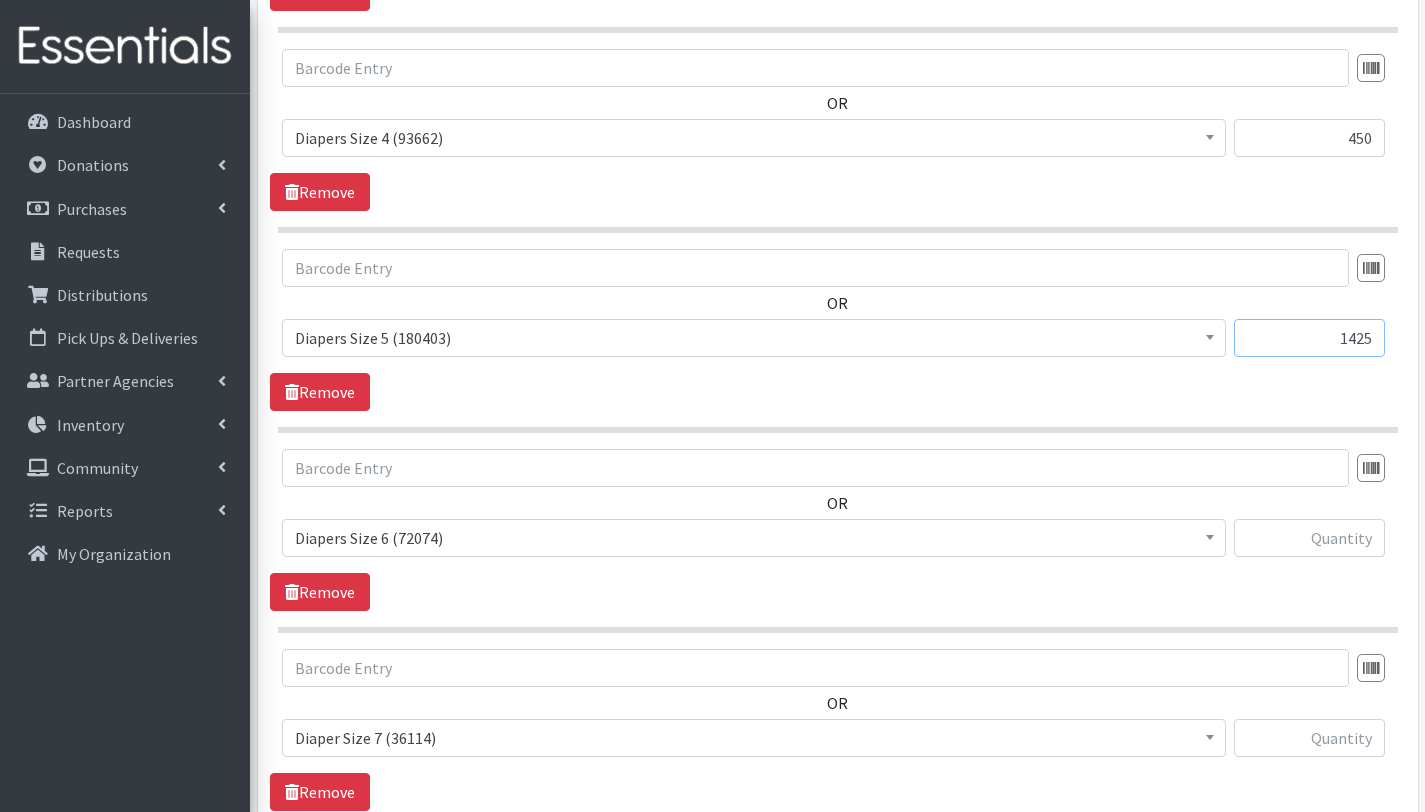 type on "1425" 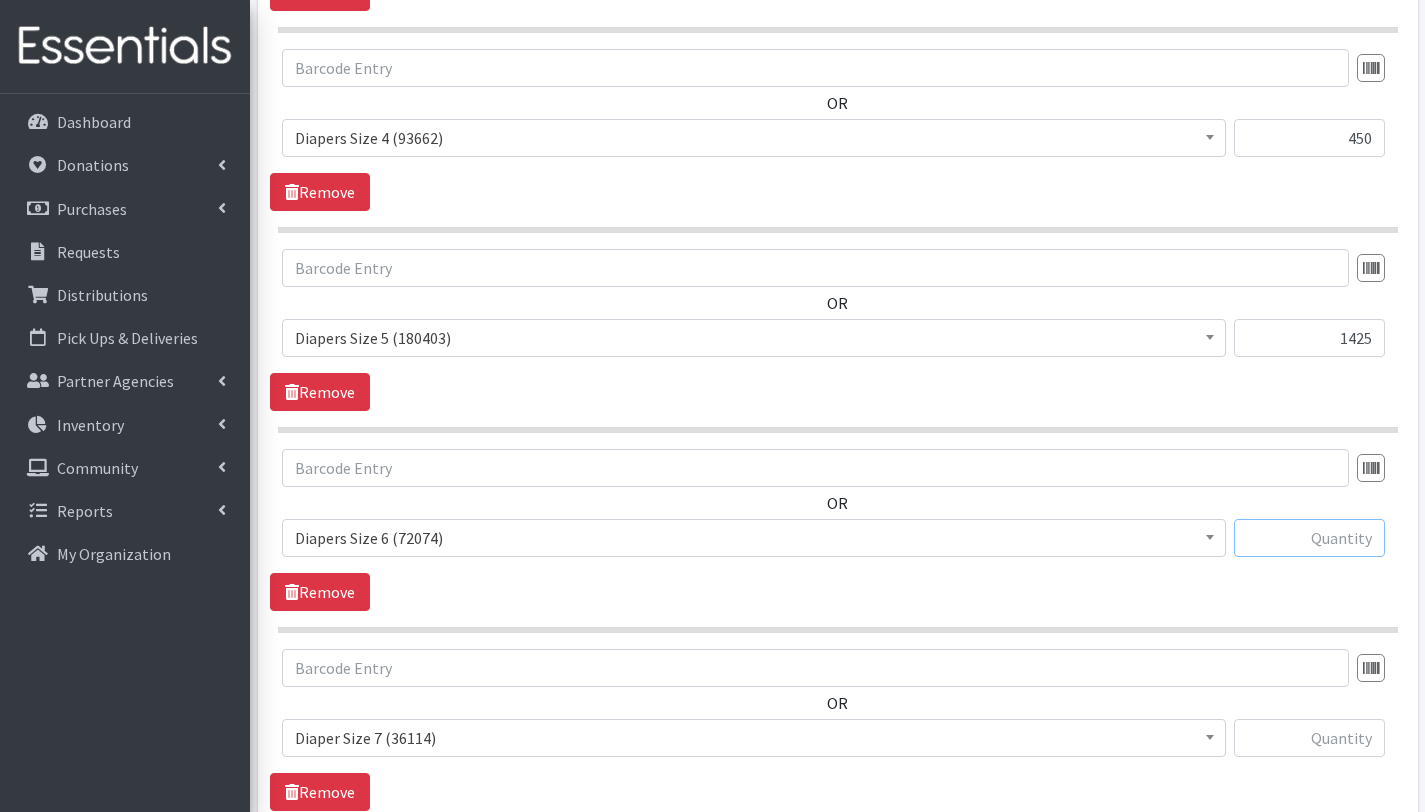 click at bounding box center (1309, 538) 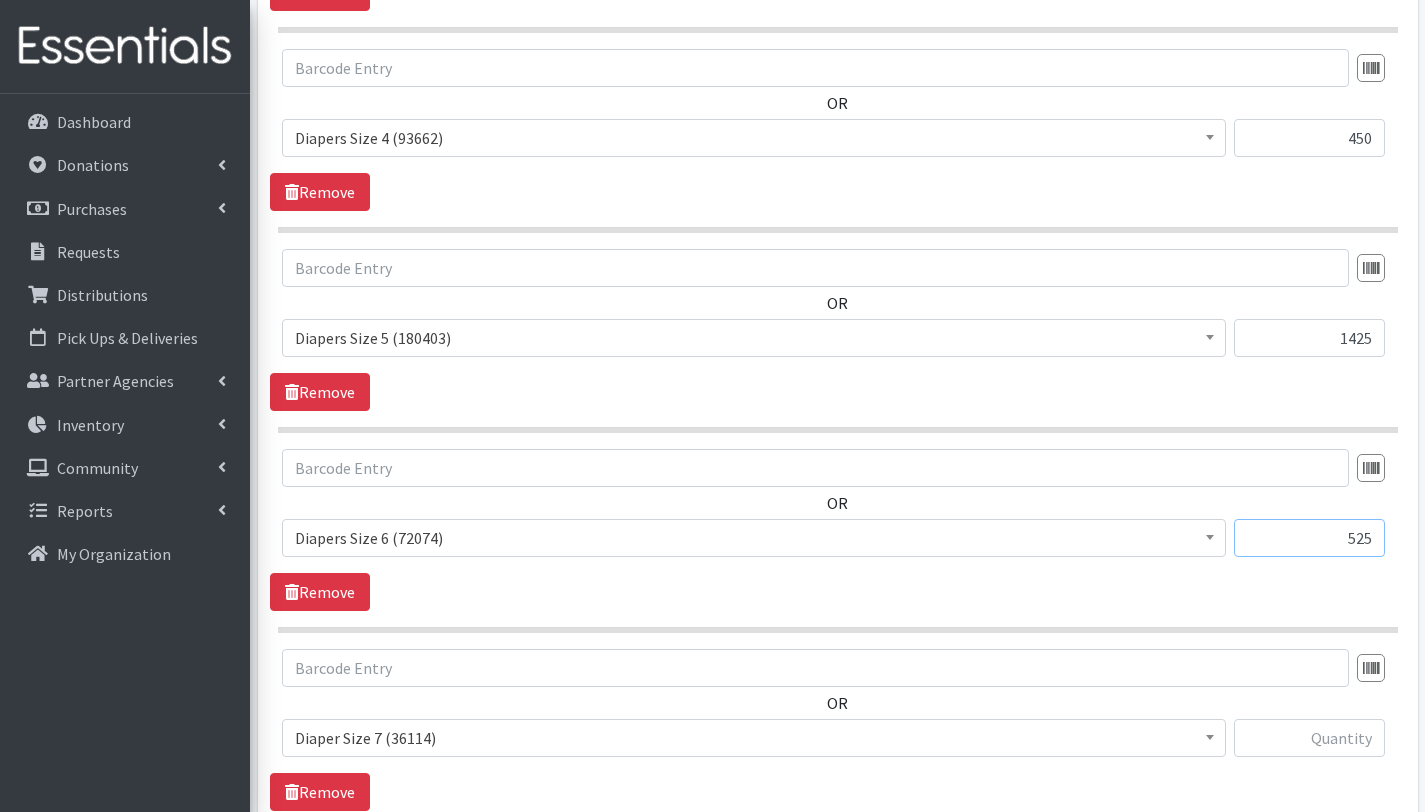 type on "525" 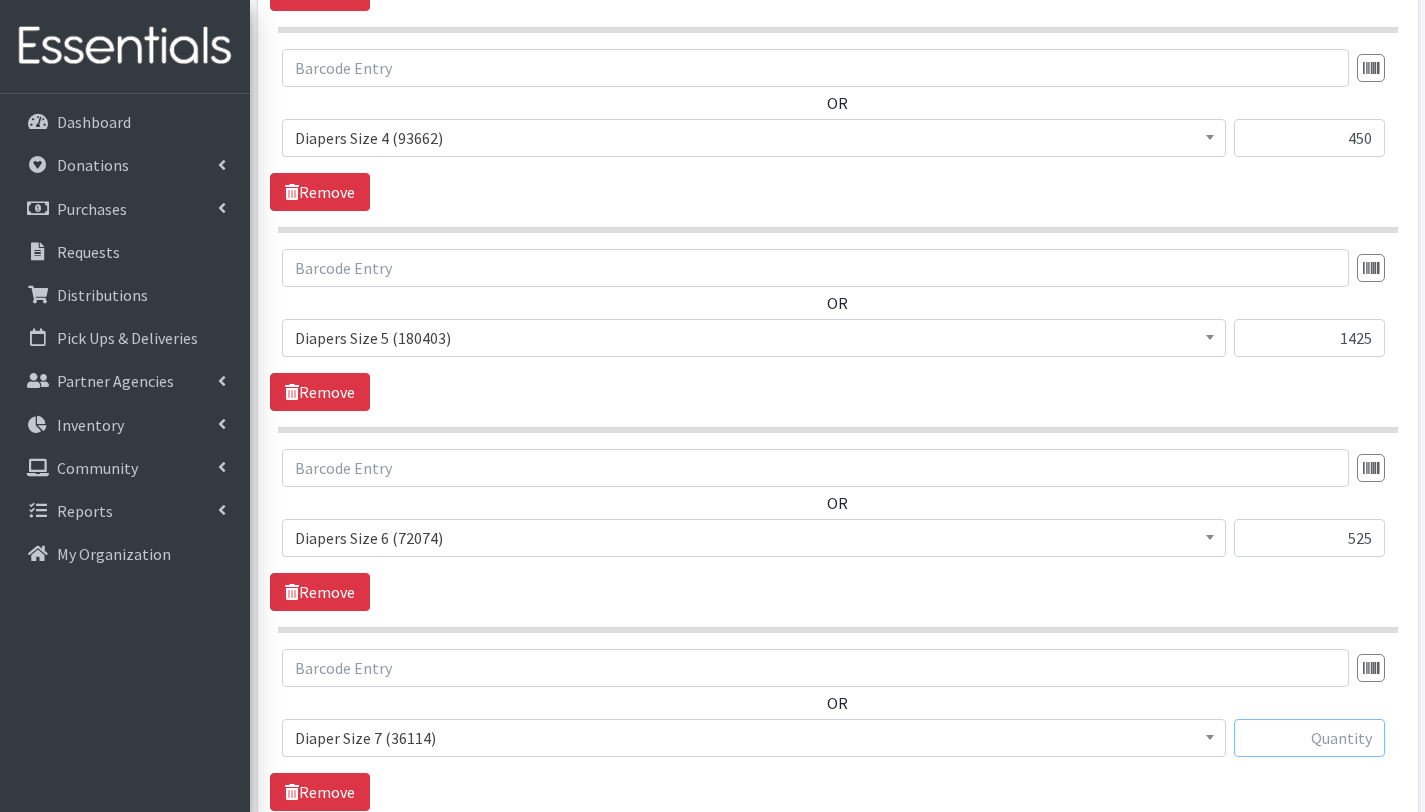 click at bounding box center [1309, 738] 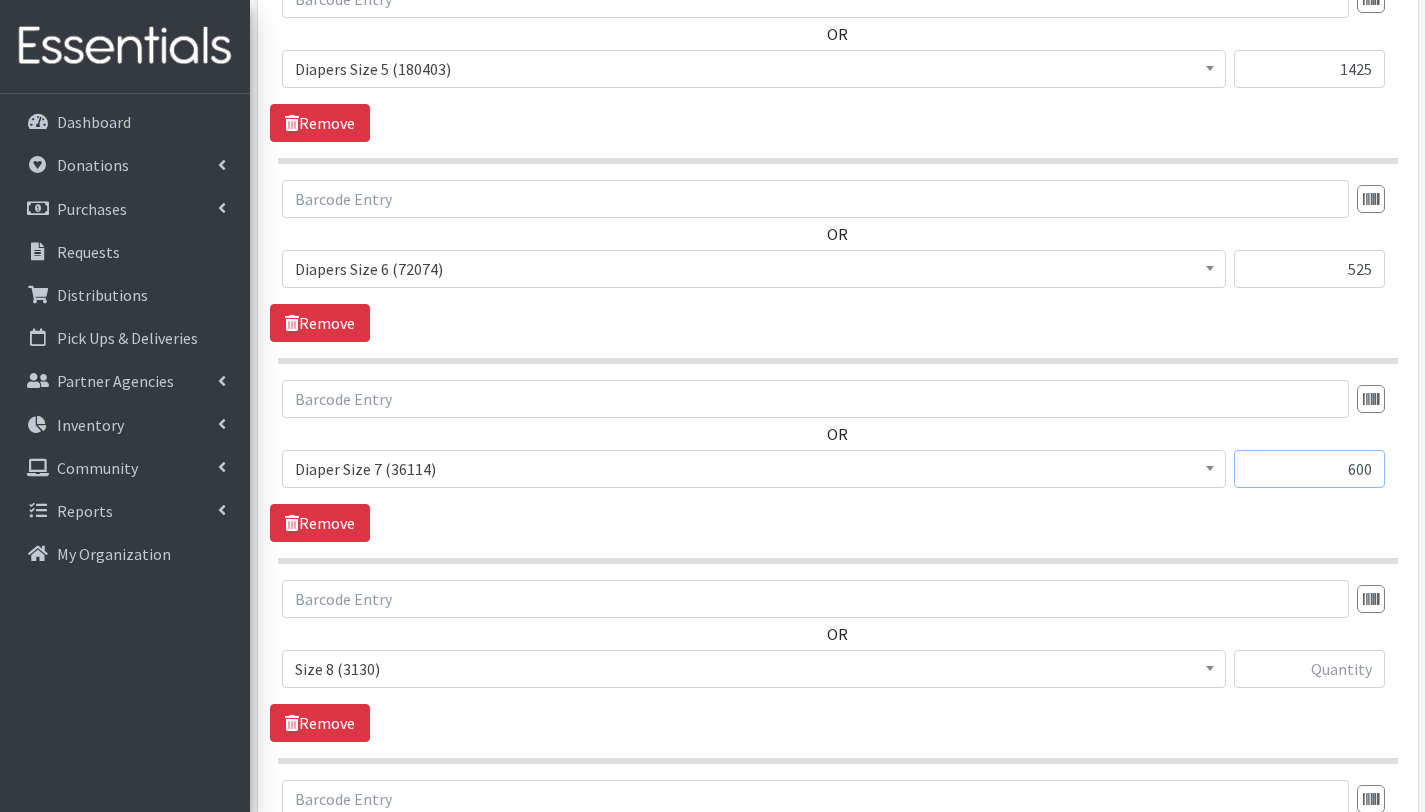 scroll, scrollTop: 1667, scrollLeft: 0, axis: vertical 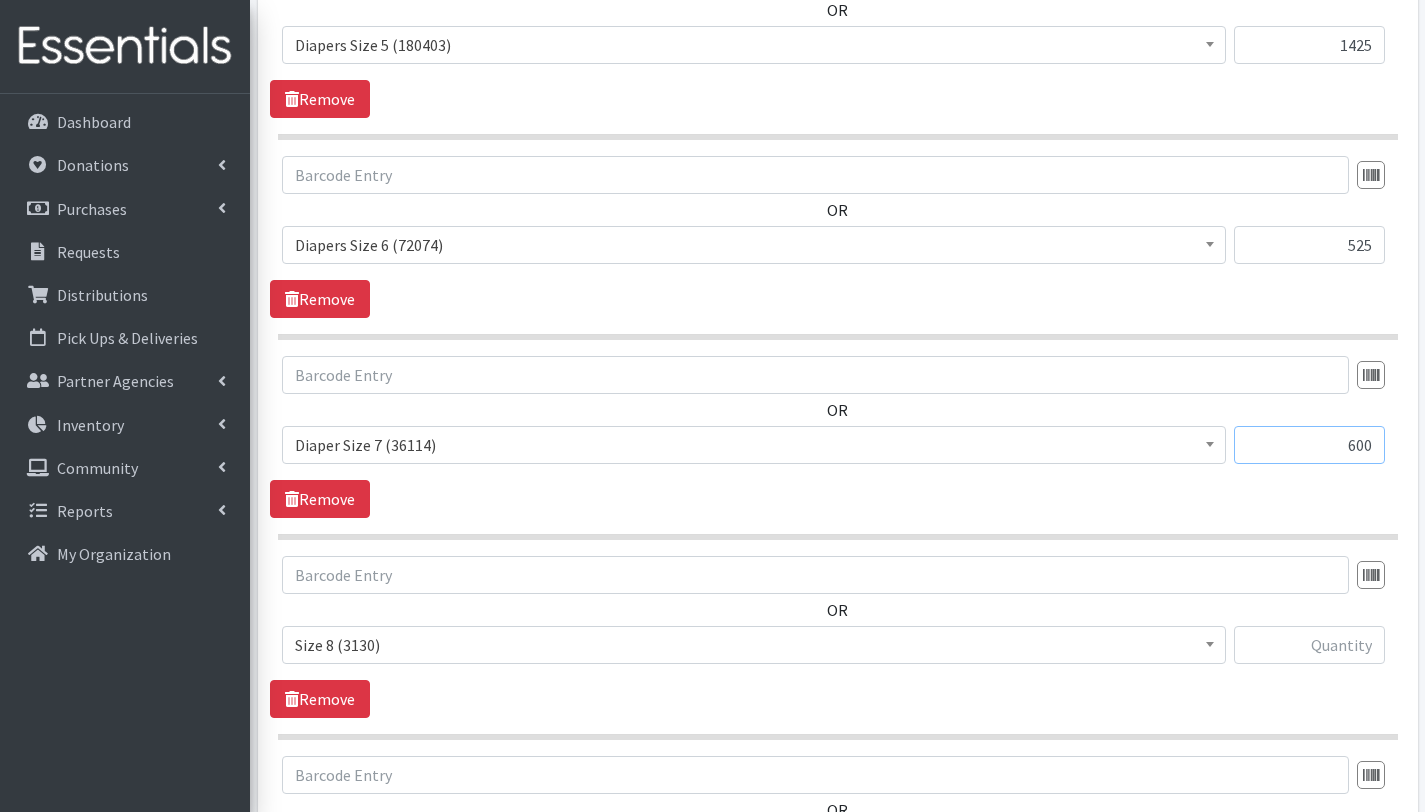type on "600" 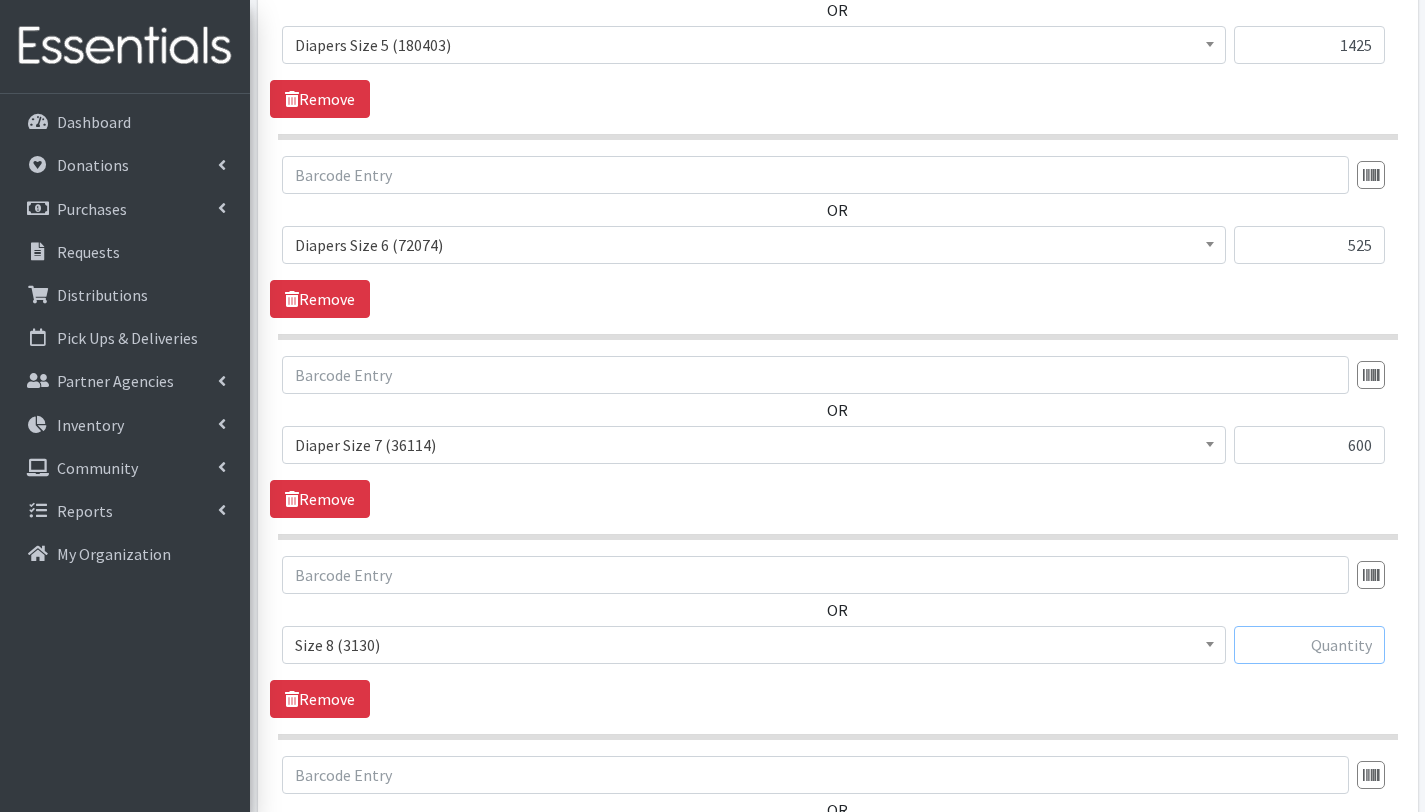 click at bounding box center (1309, 645) 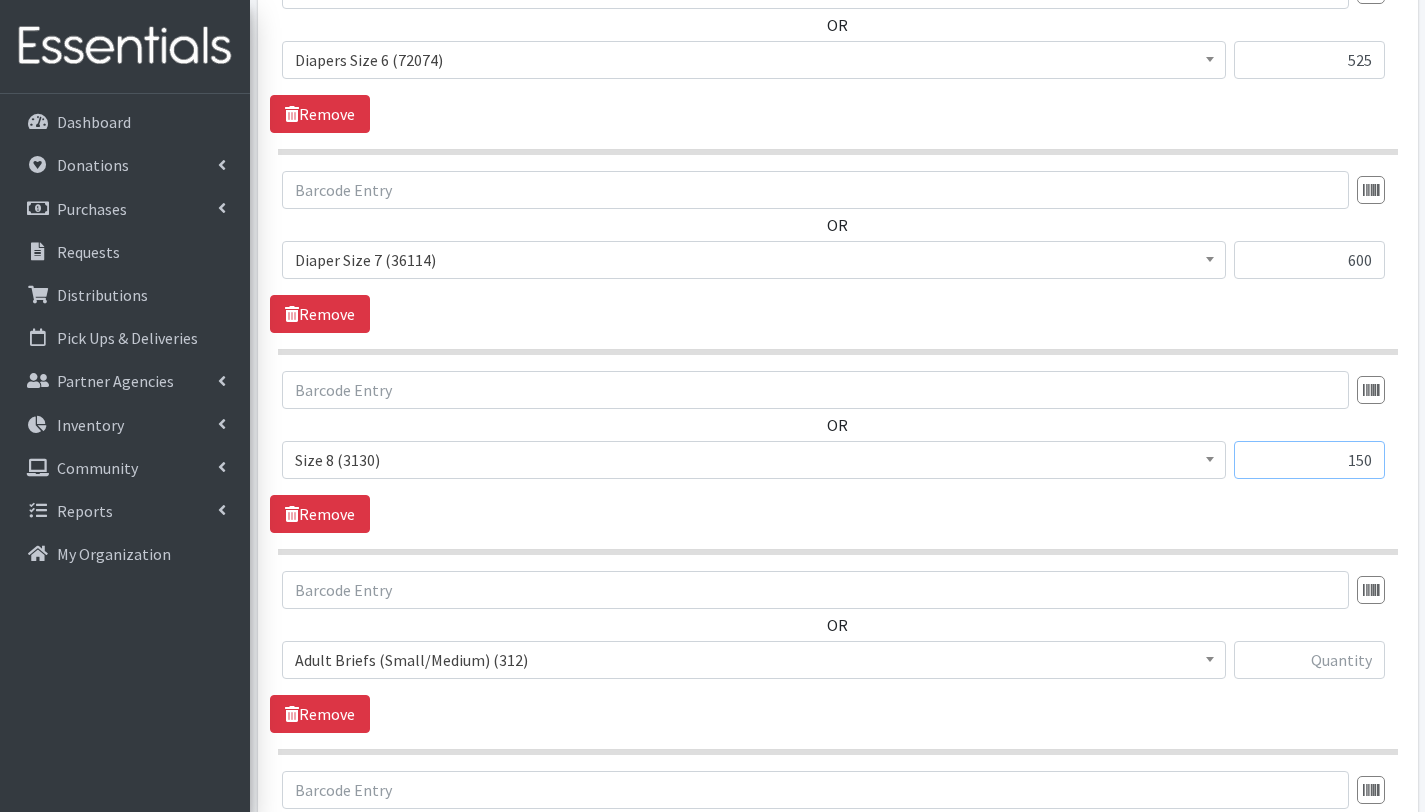 scroll, scrollTop: 1853, scrollLeft: 0, axis: vertical 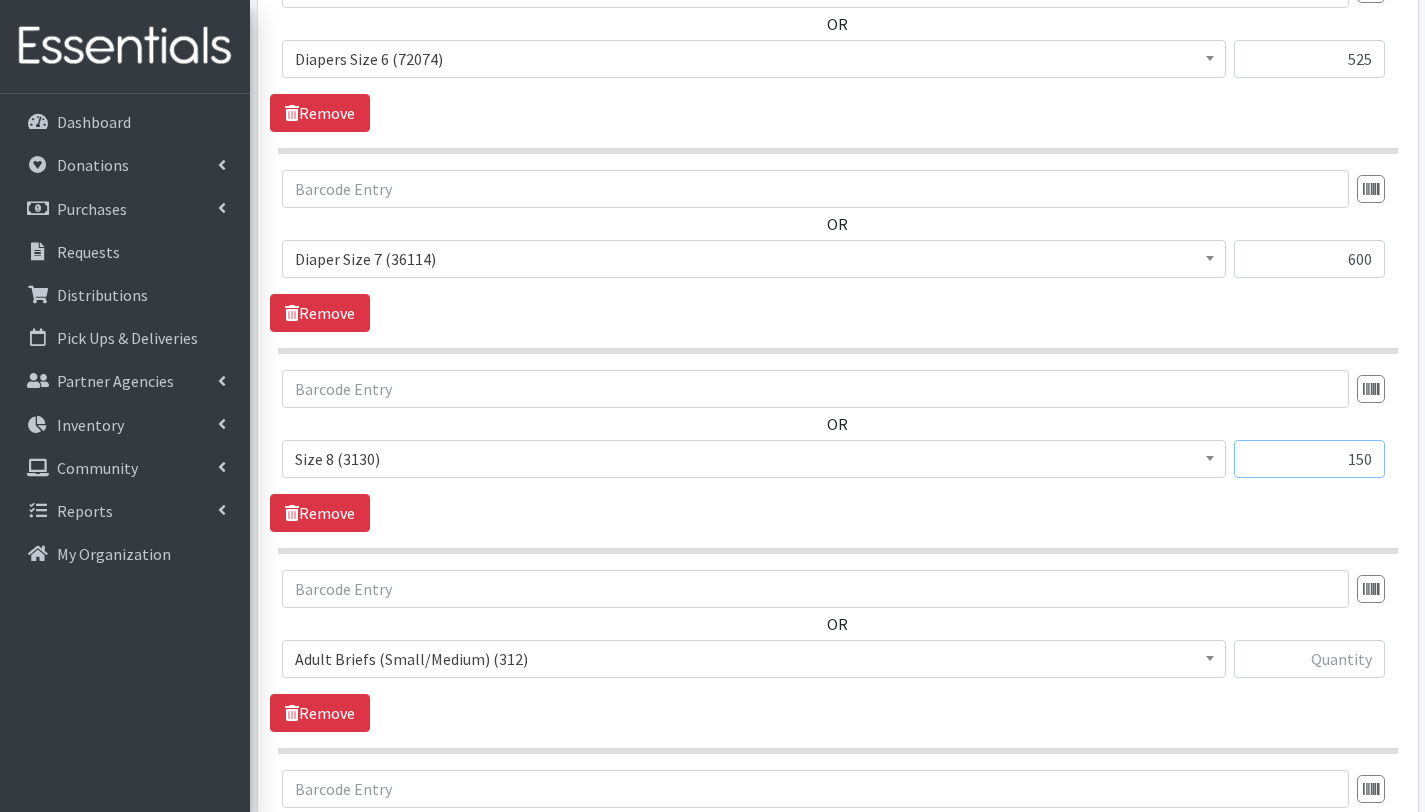 type on "150" 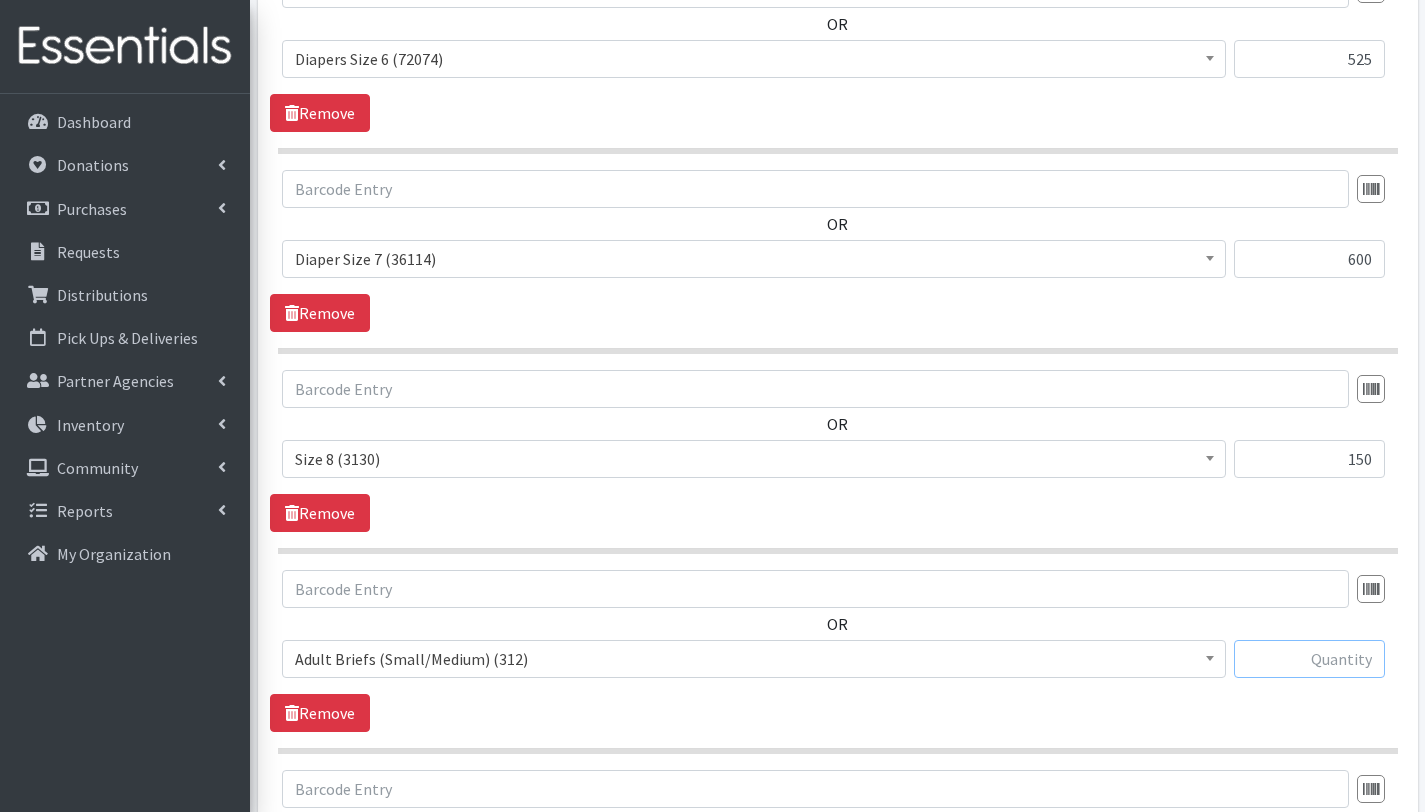 click at bounding box center (1309, 659) 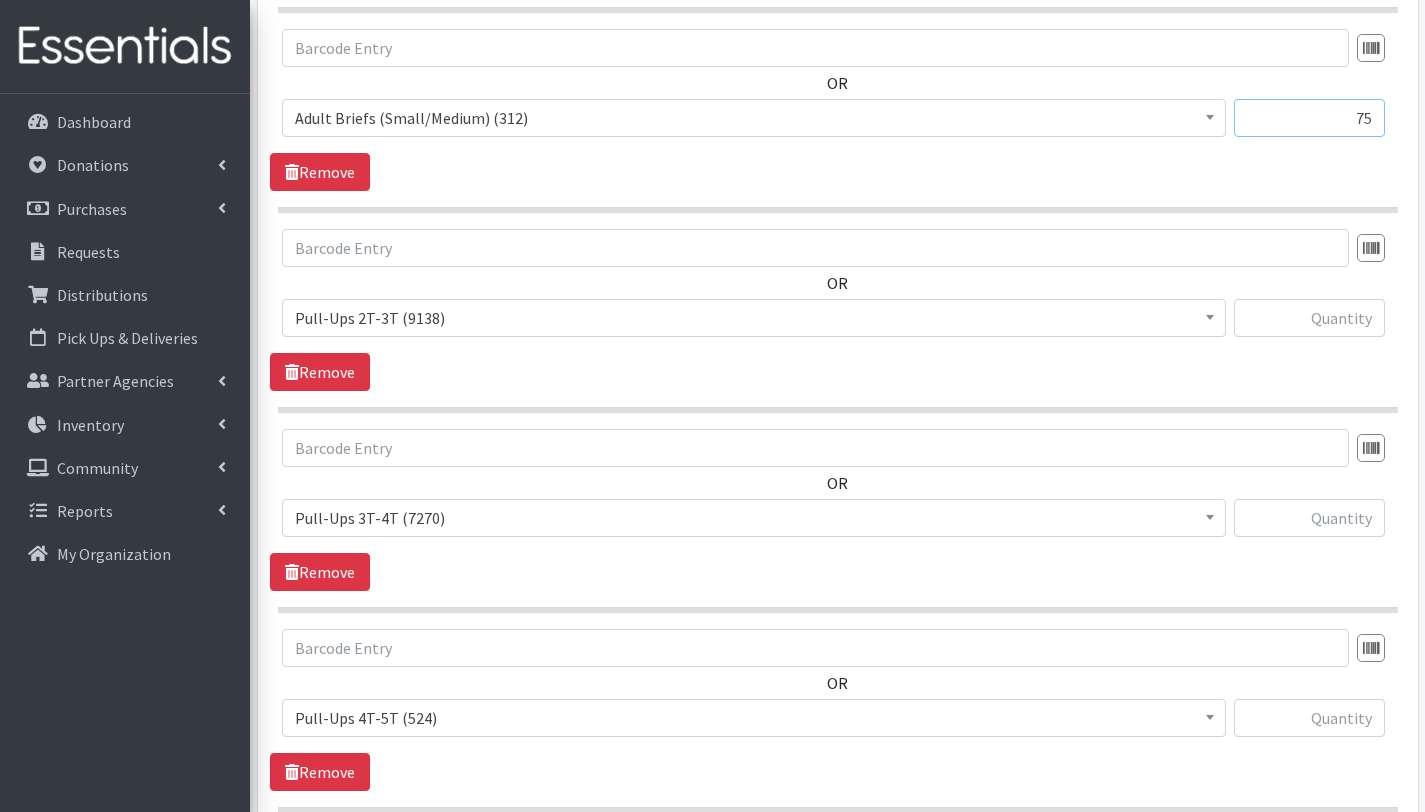 scroll, scrollTop: 2474, scrollLeft: 0, axis: vertical 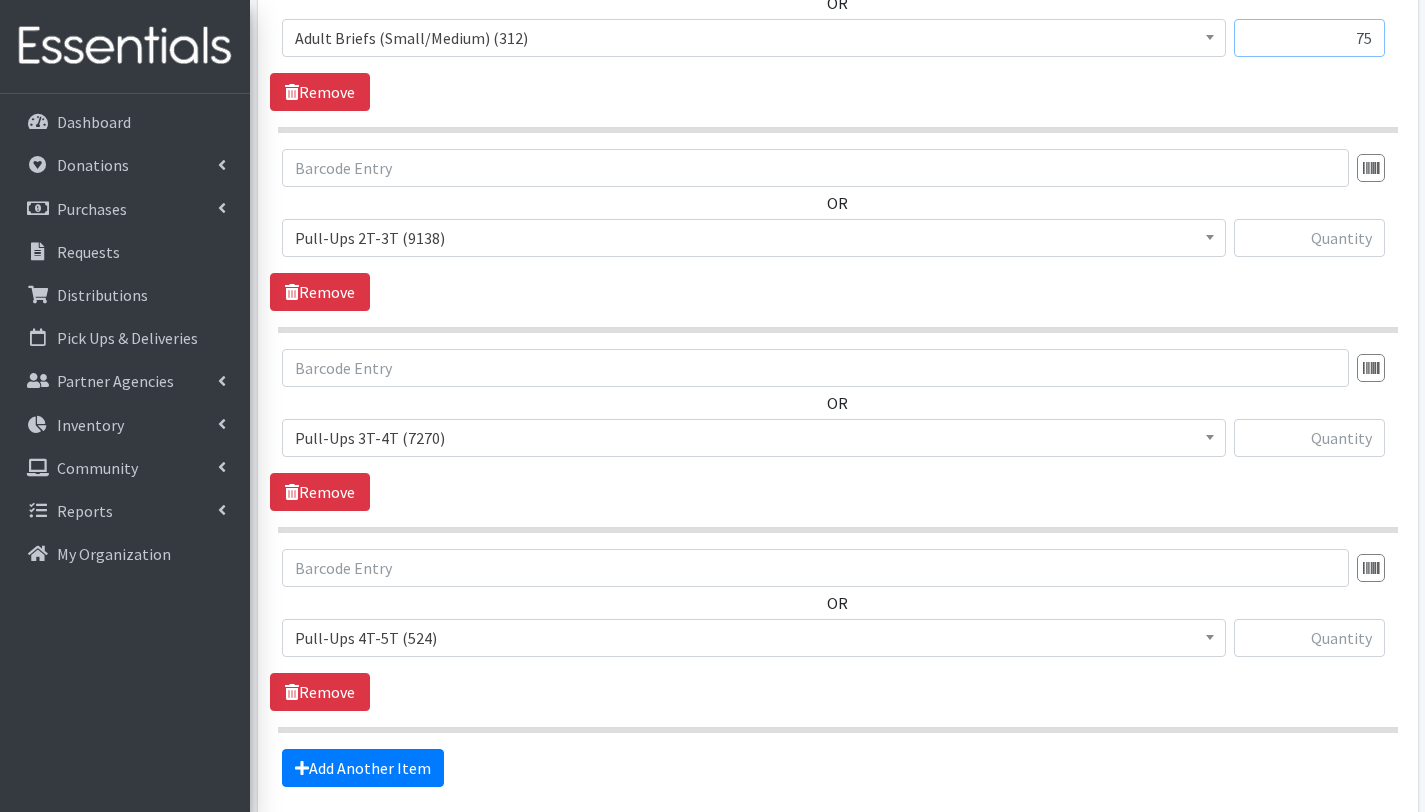 type on "75" 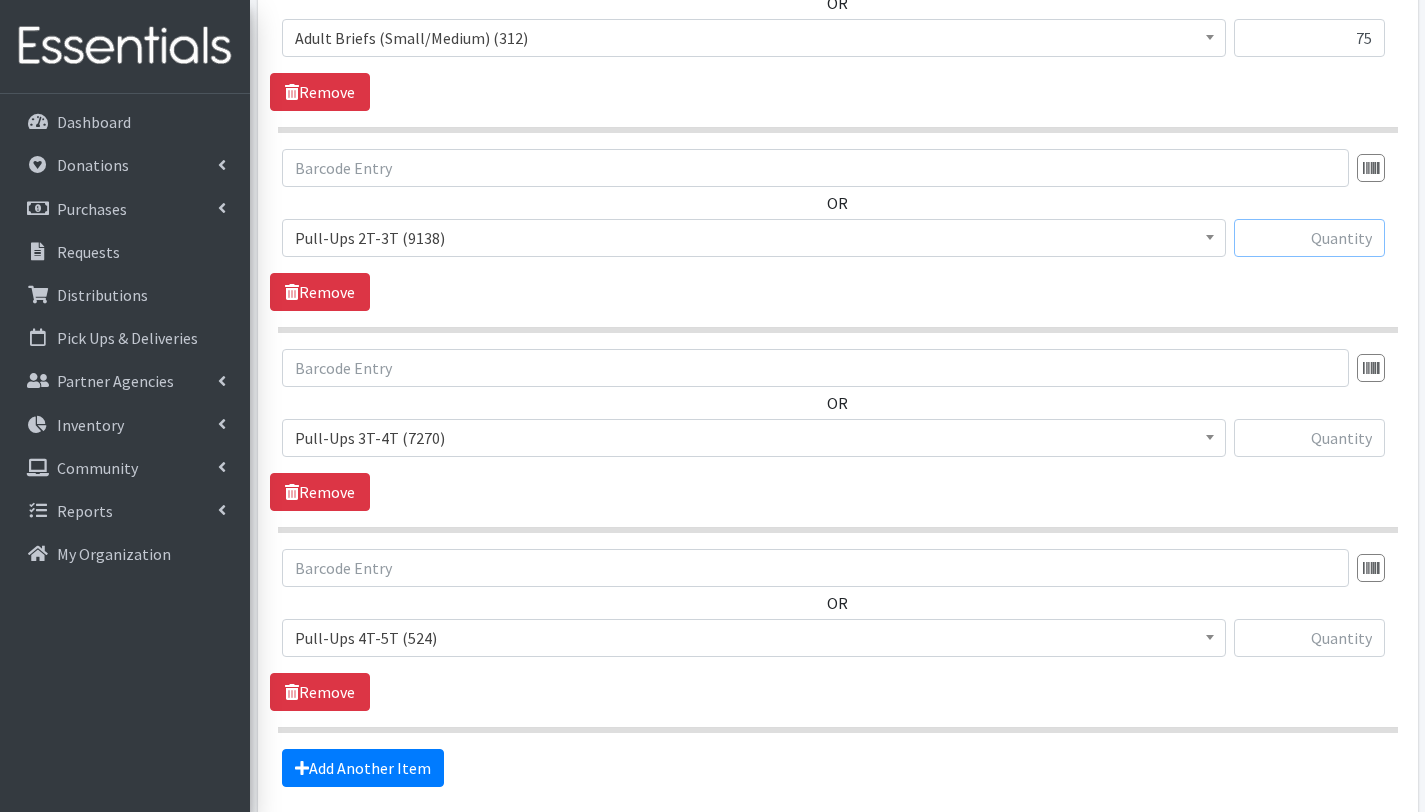 click at bounding box center (1309, 238) 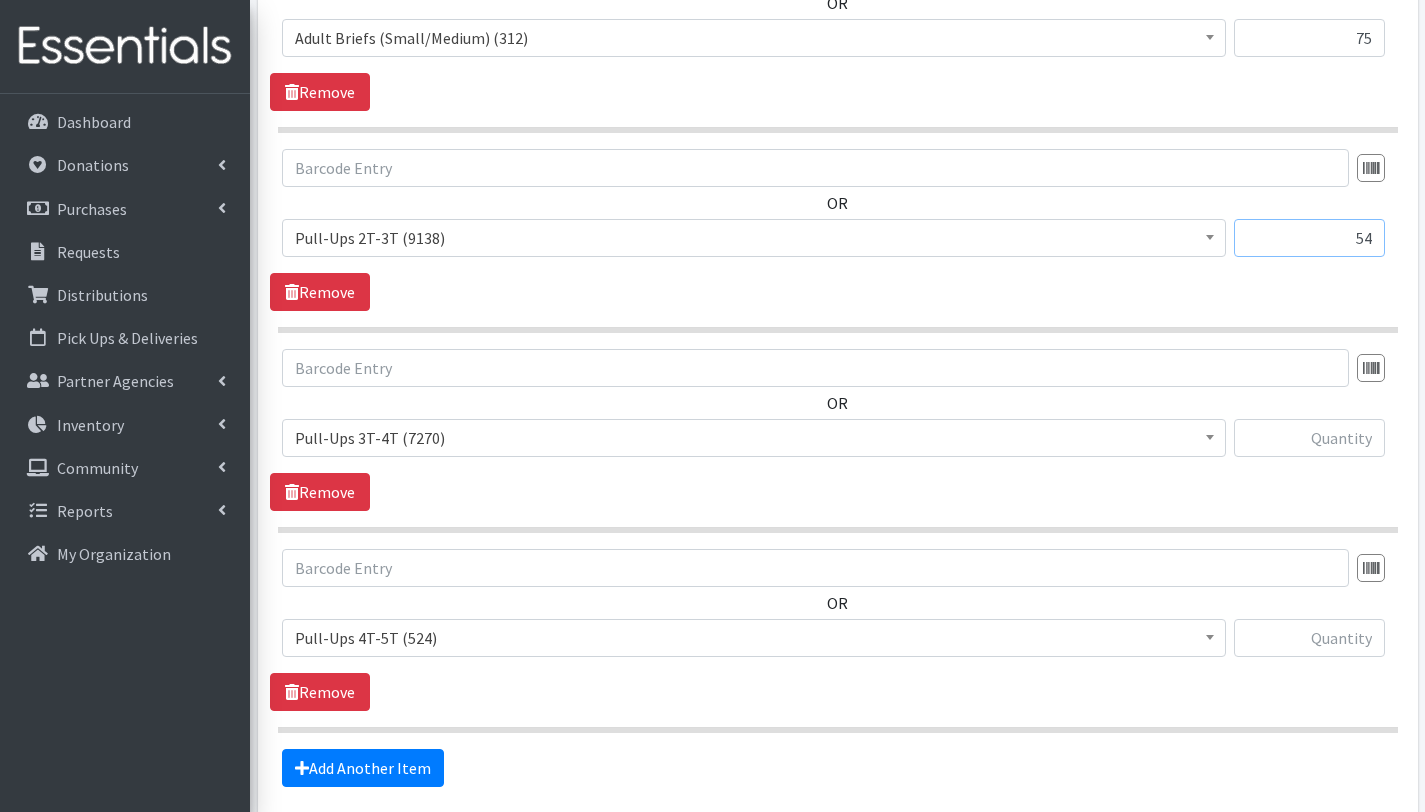 type on "5" 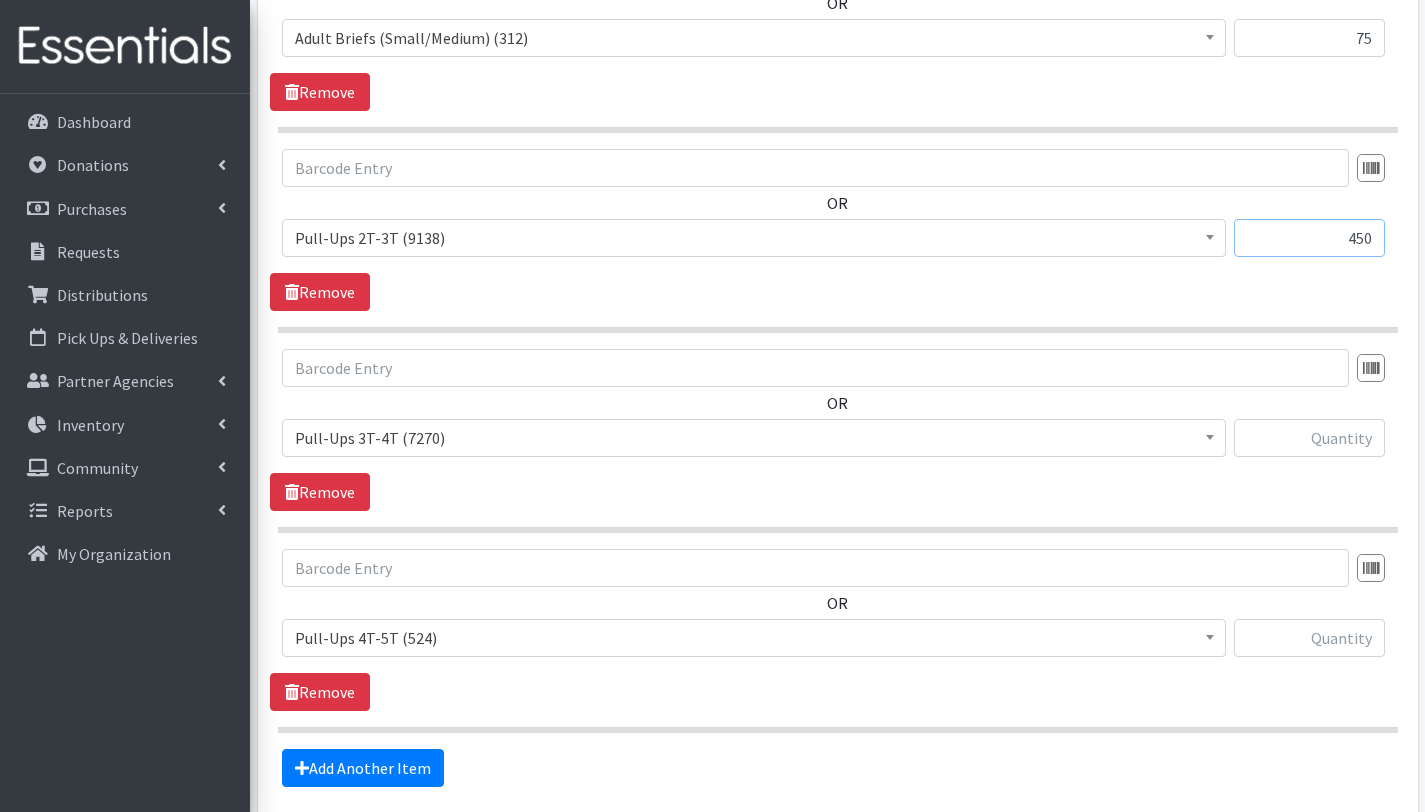type on "450" 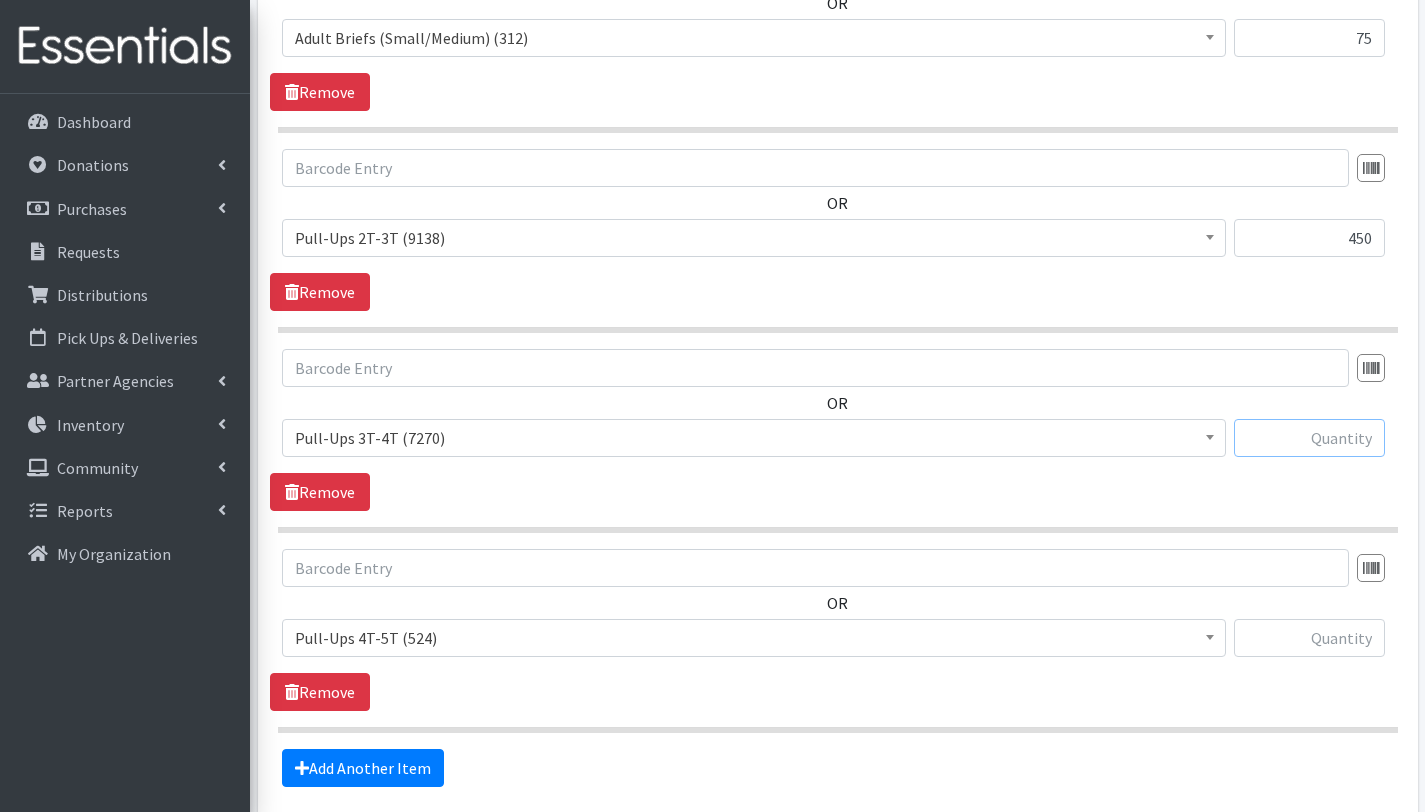 click at bounding box center (1309, 438) 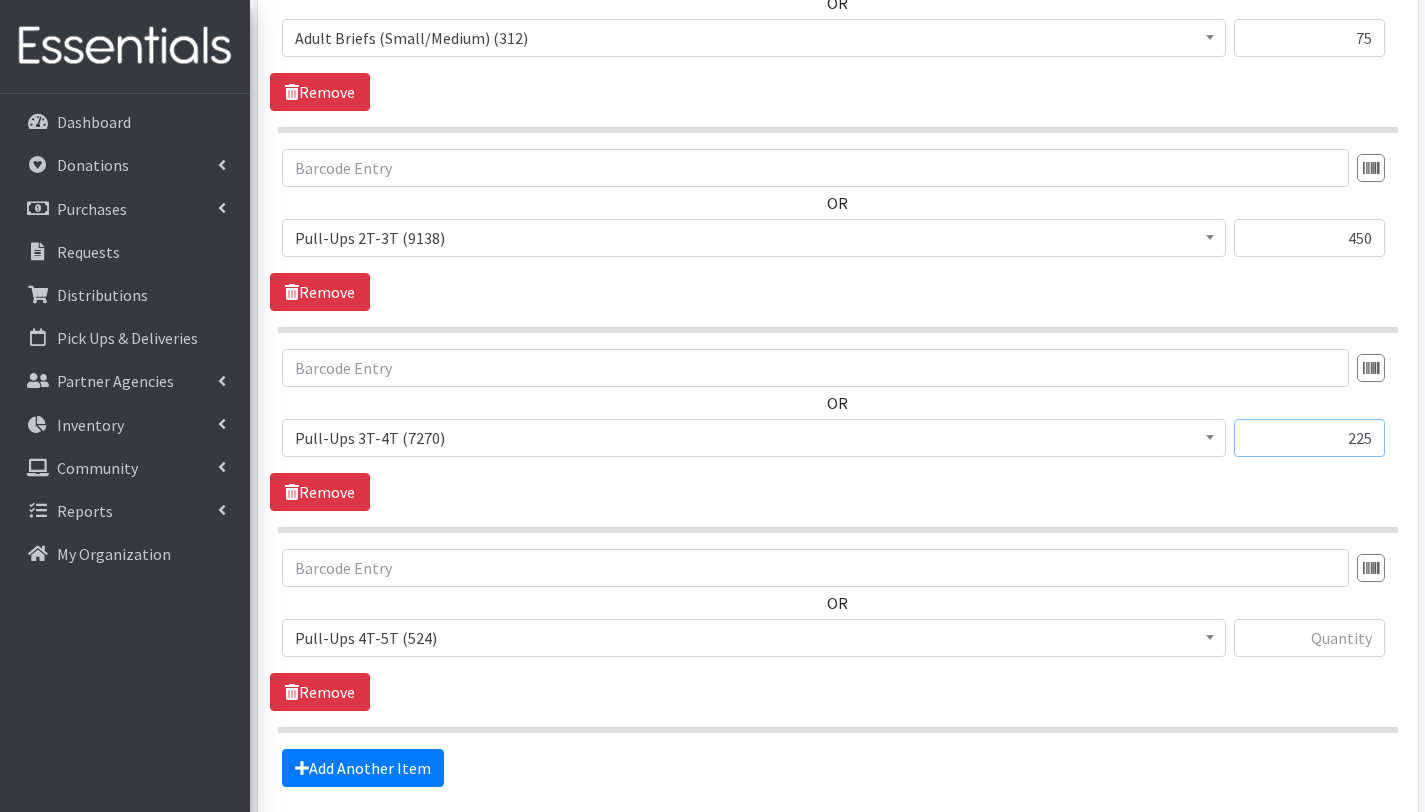 type on "225" 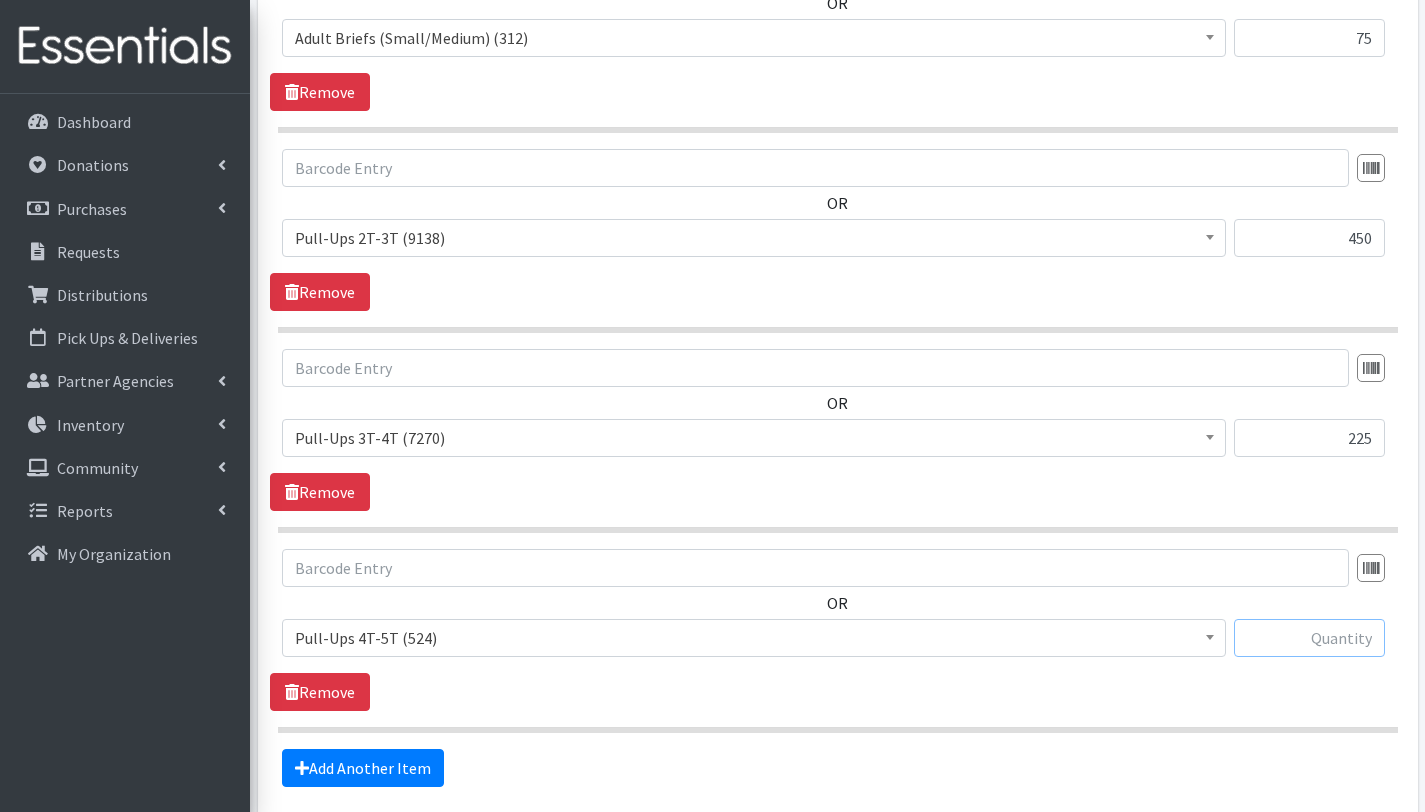 click at bounding box center [1309, 638] 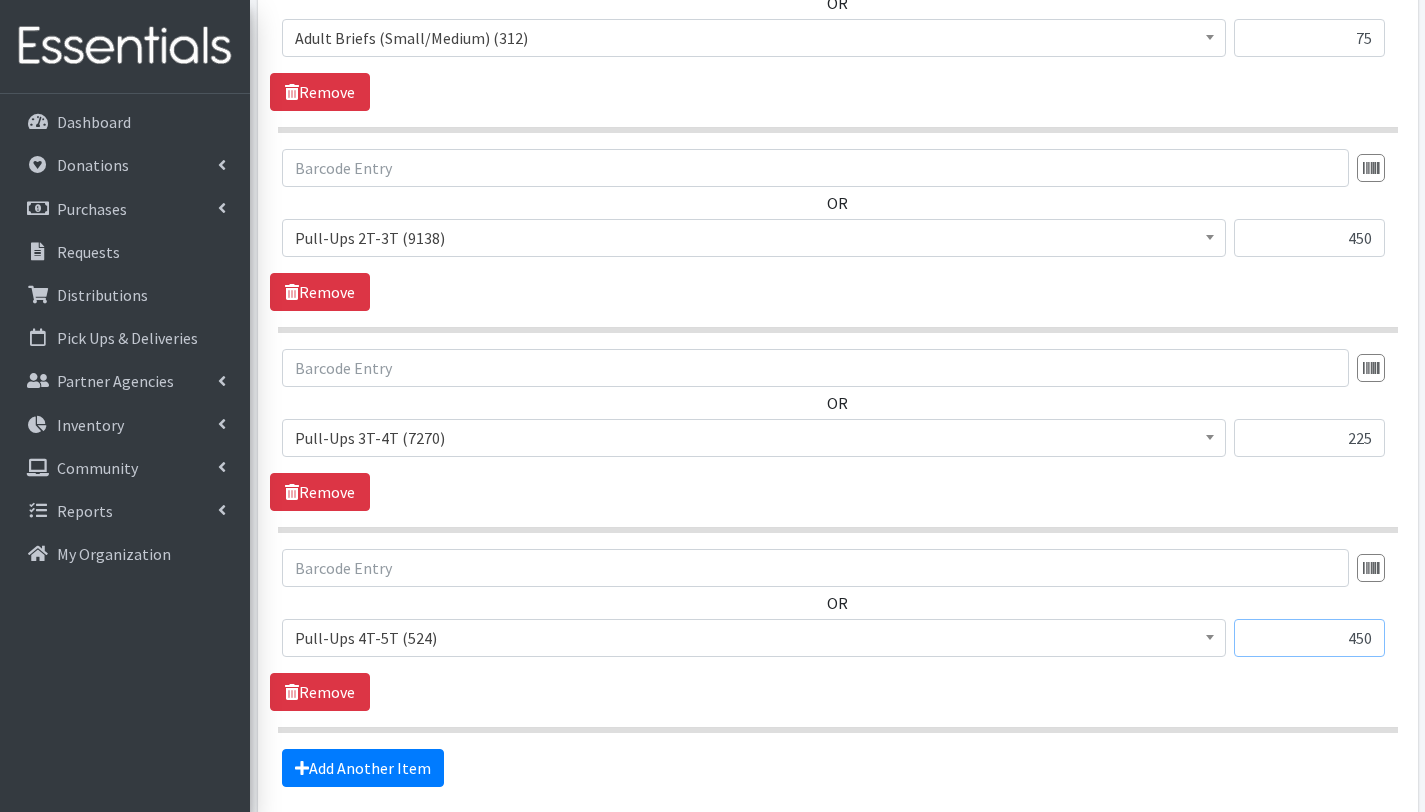 type on "450" 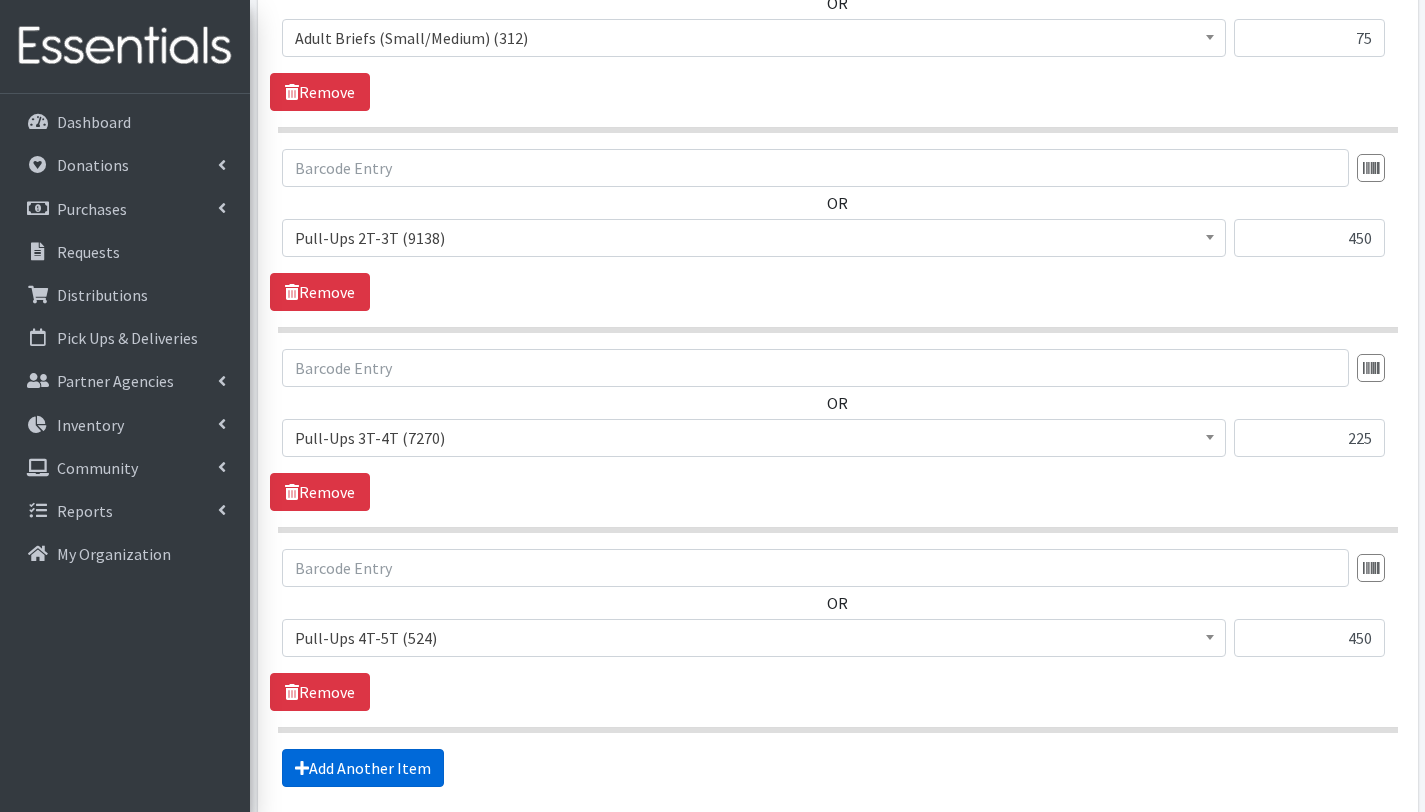 click on "Add Another Item" at bounding box center [363, 768] 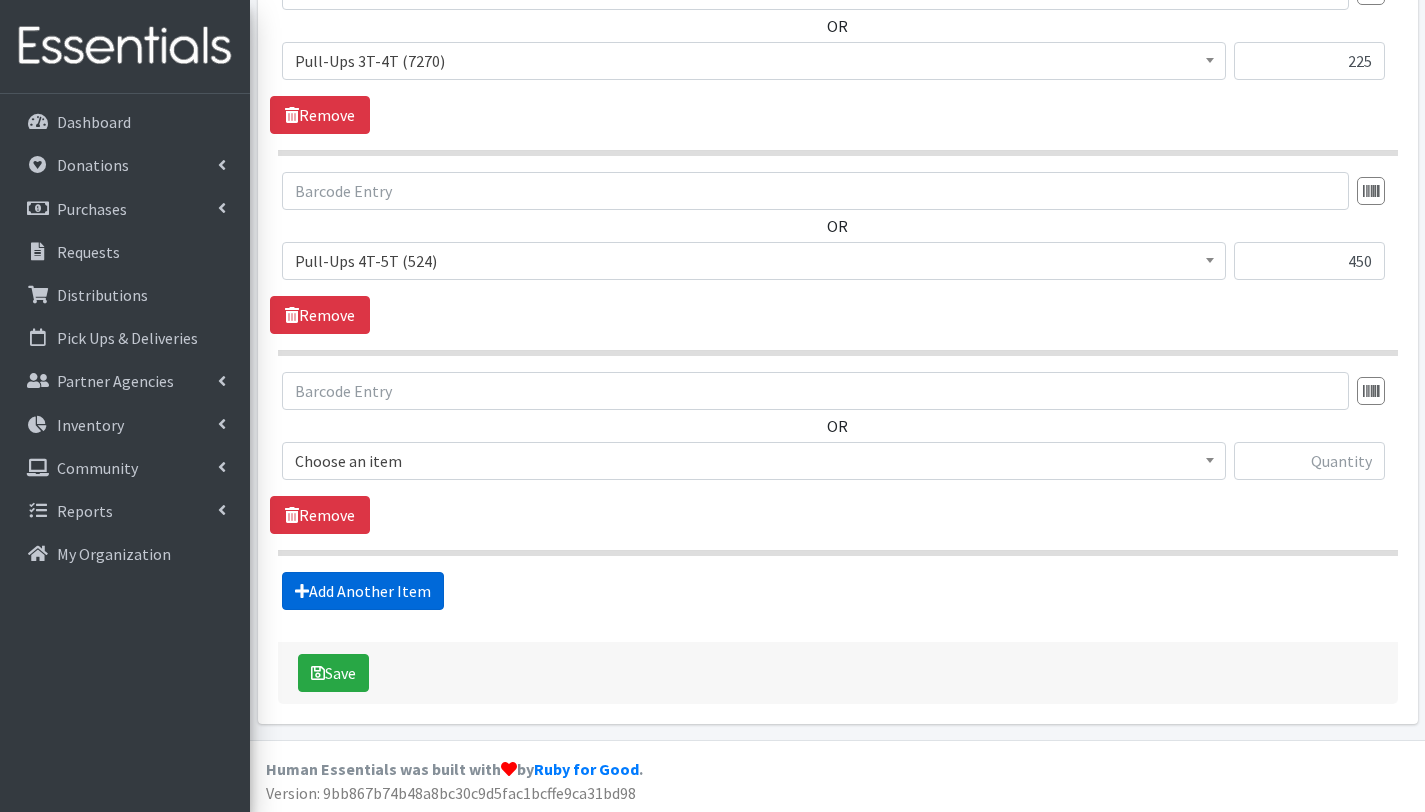 scroll, scrollTop: 2853, scrollLeft: 0, axis: vertical 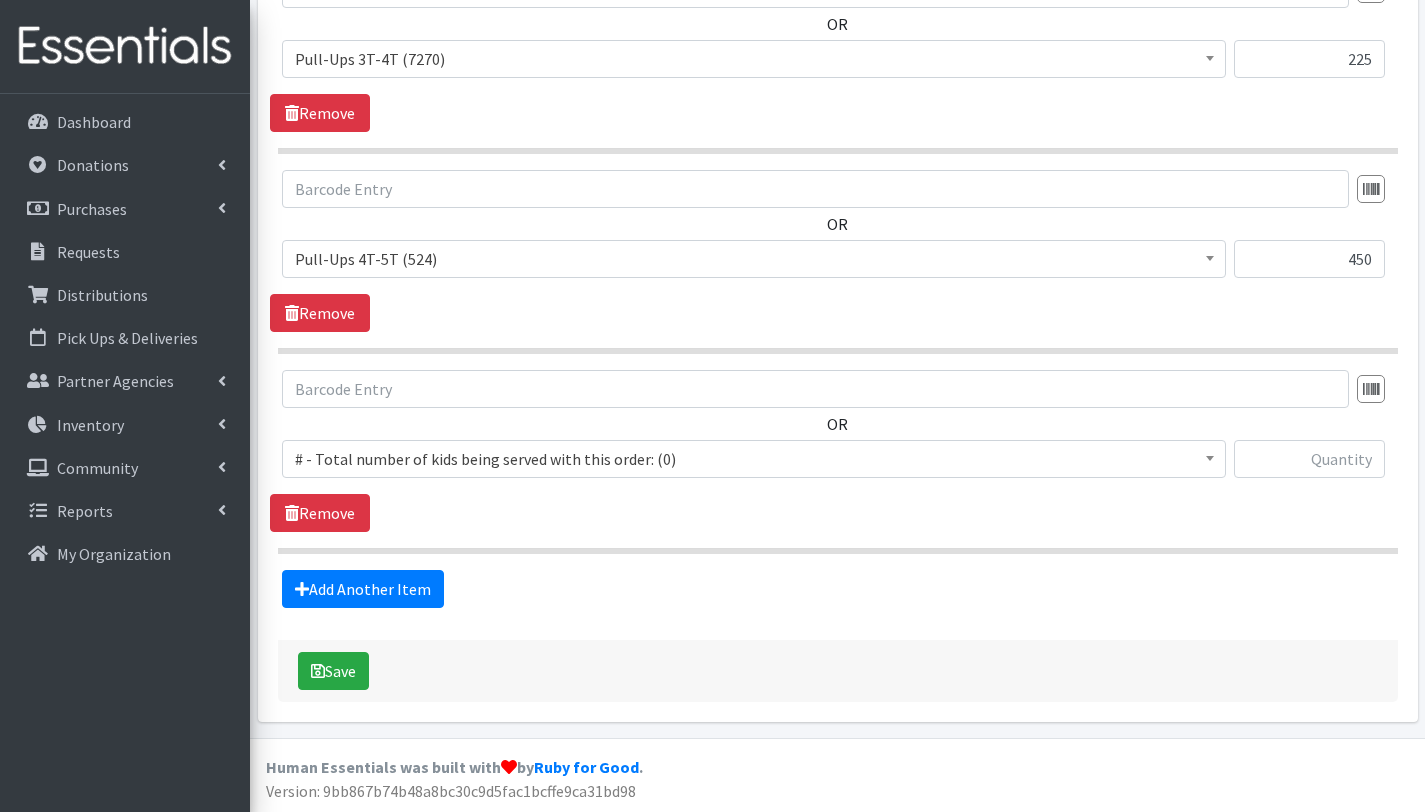 click on "# - Total number of kids being served with this order: (0)" at bounding box center [754, 459] 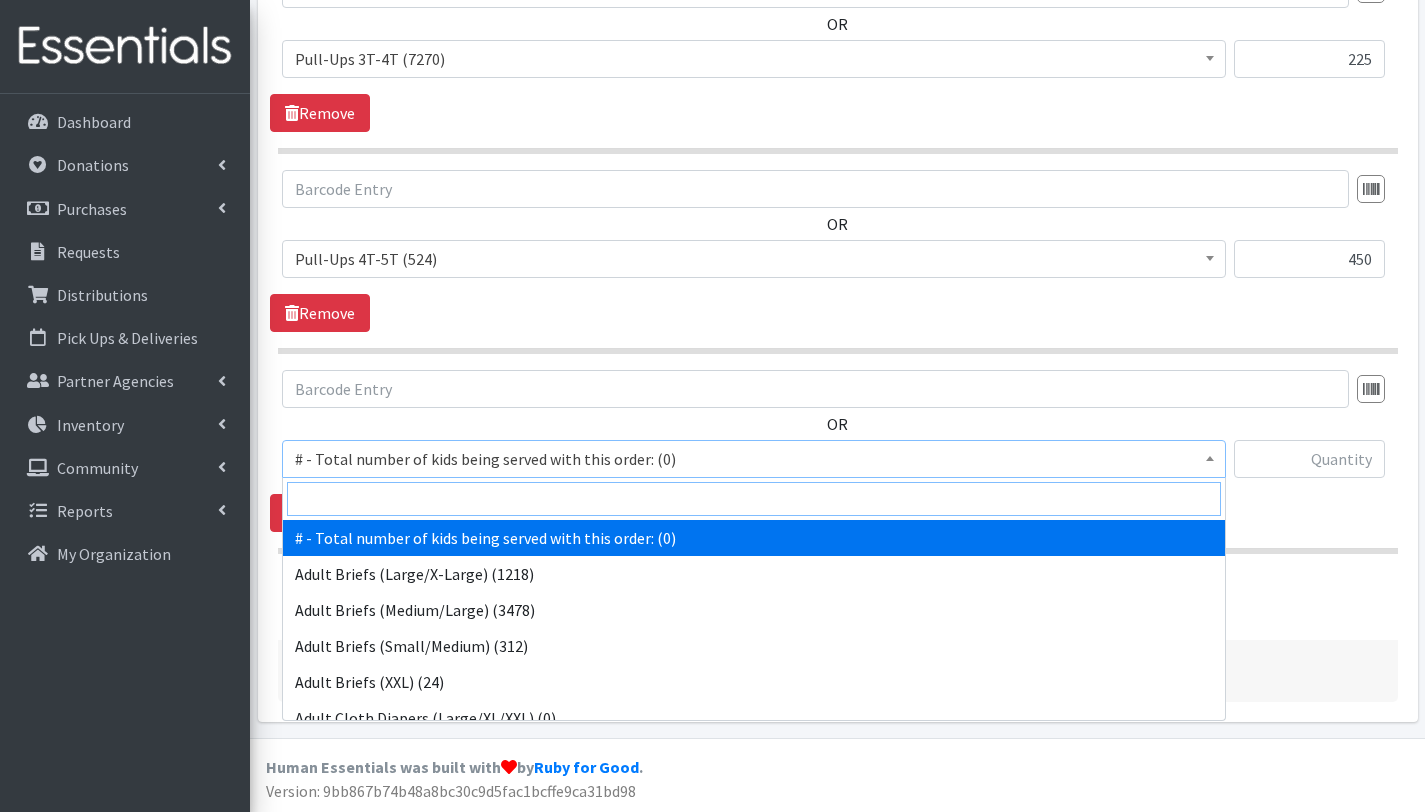 click at bounding box center (754, 499) 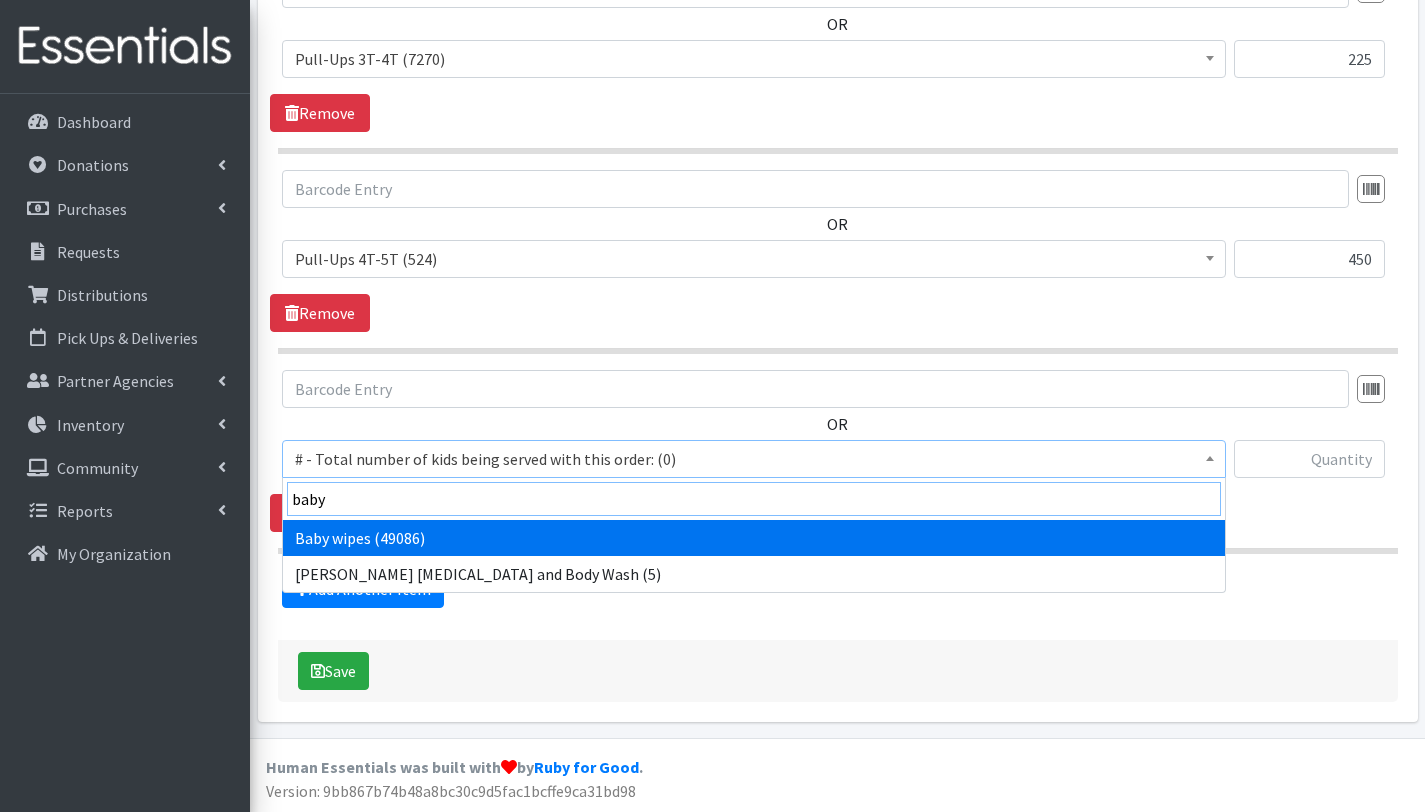 type on "baby" 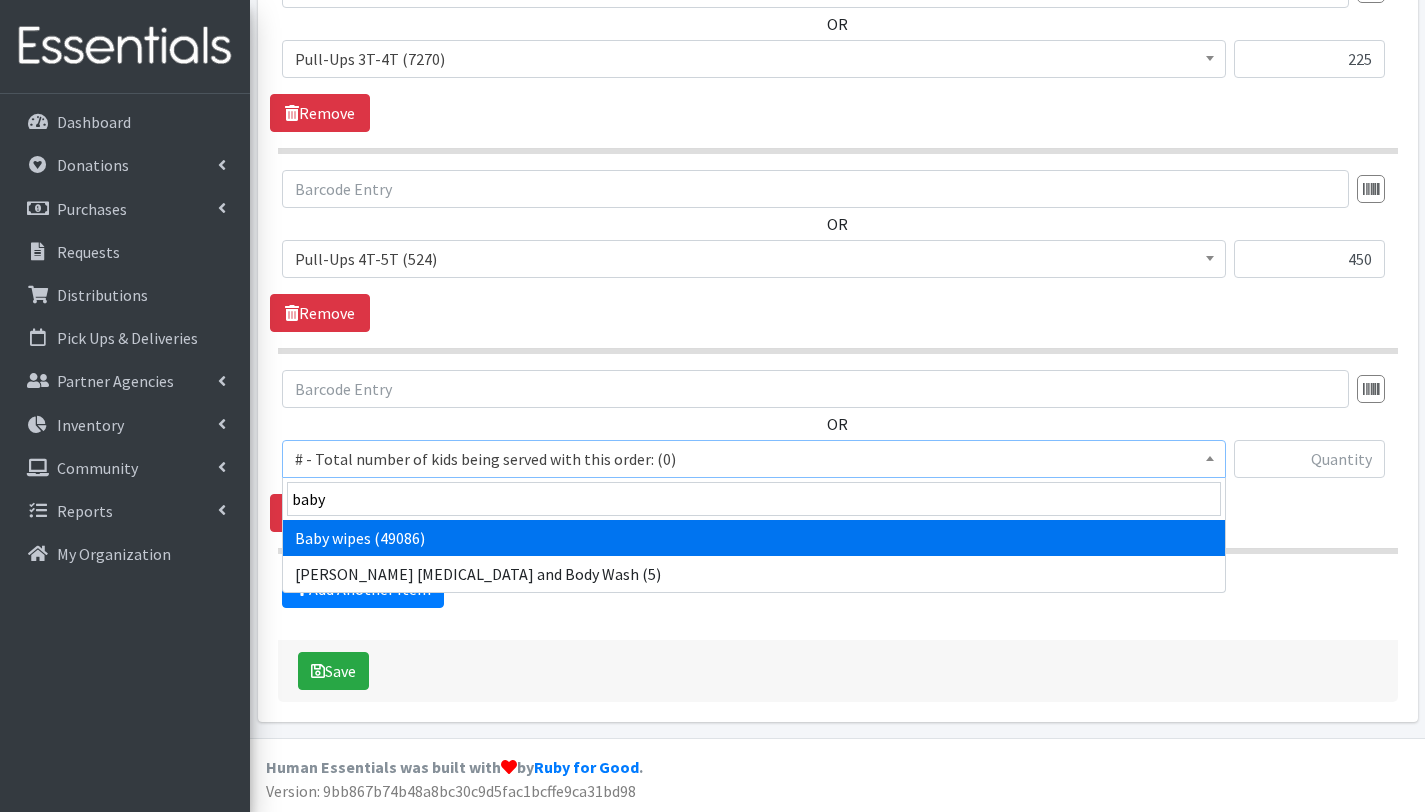 select on "2649" 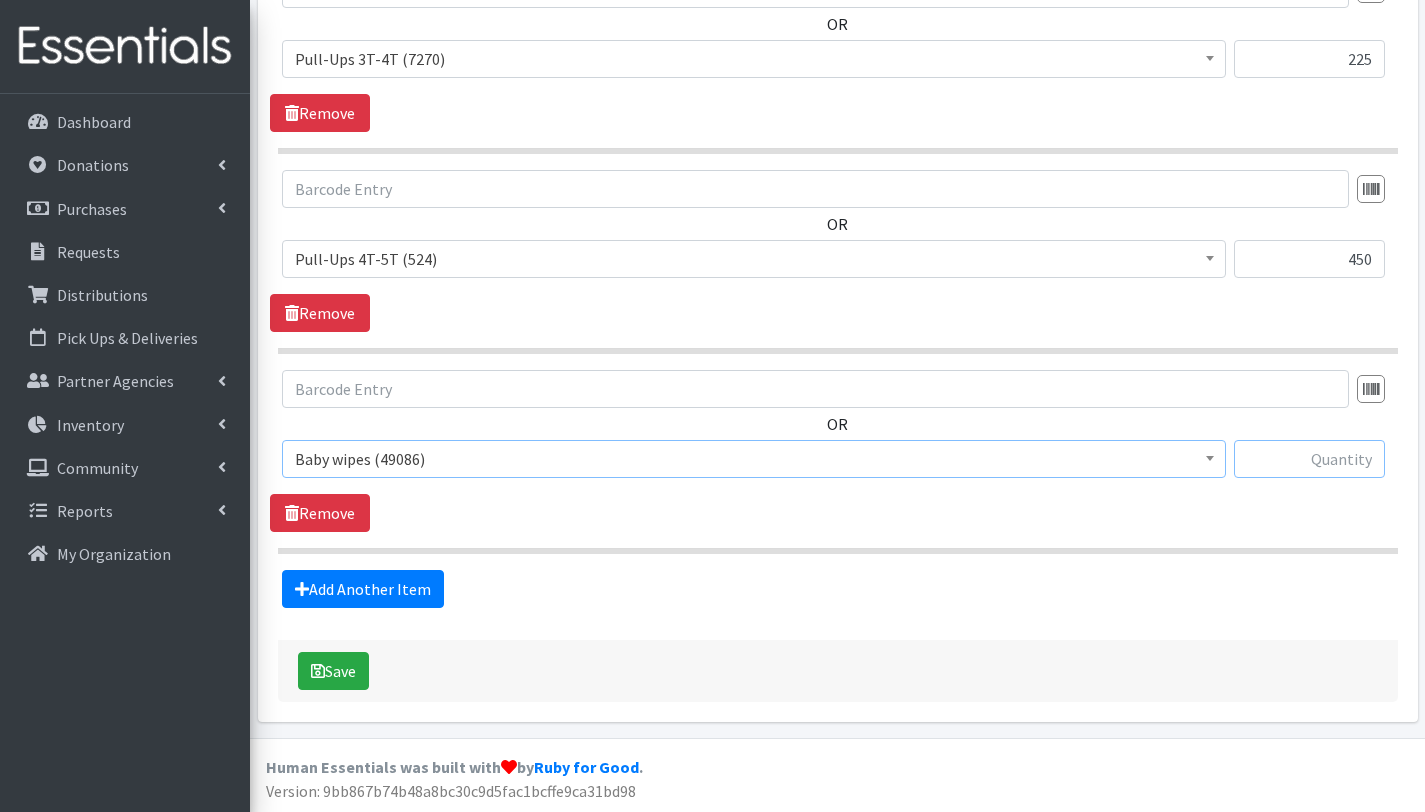click at bounding box center (1309, 459) 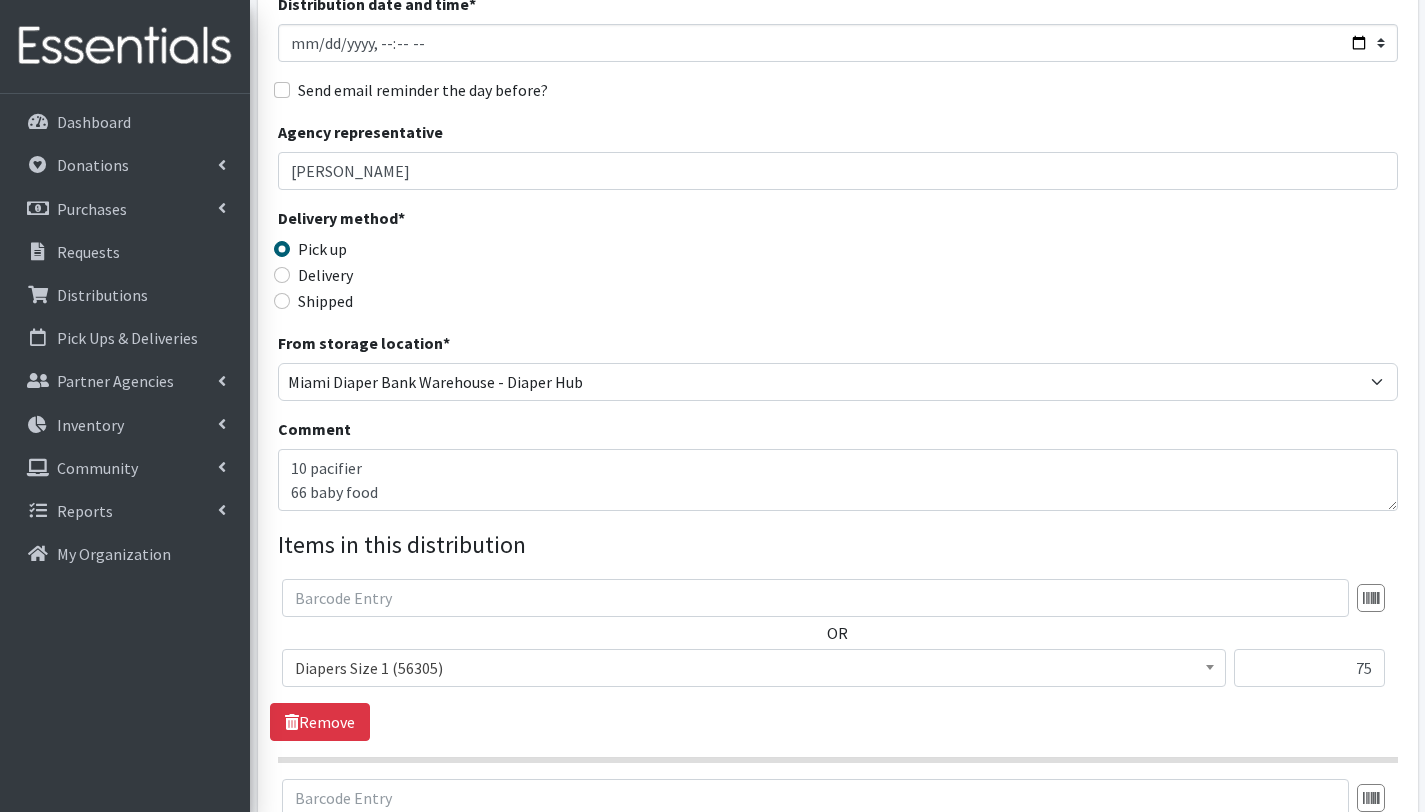 scroll, scrollTop: 0, scrollLeft: 0, axis: both 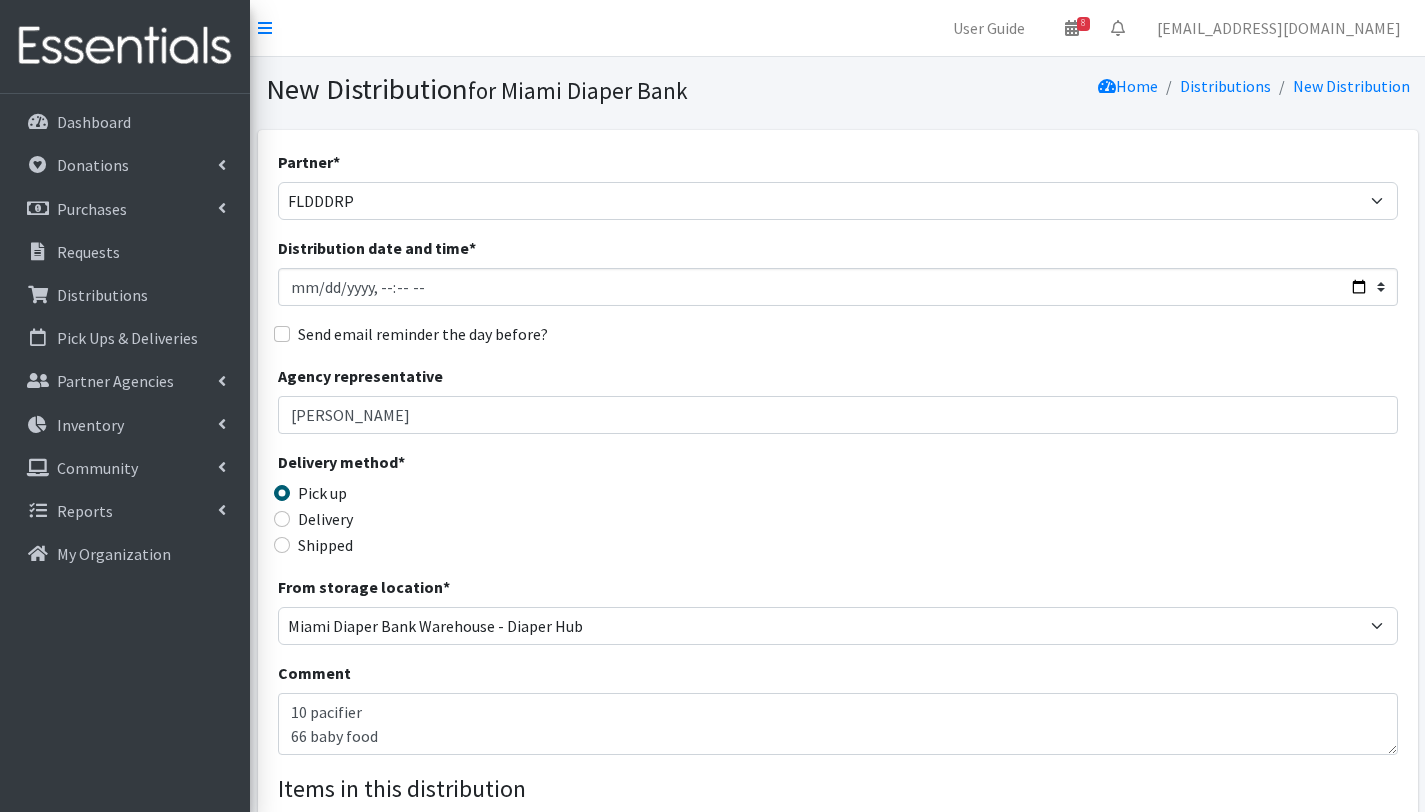 type on "66" 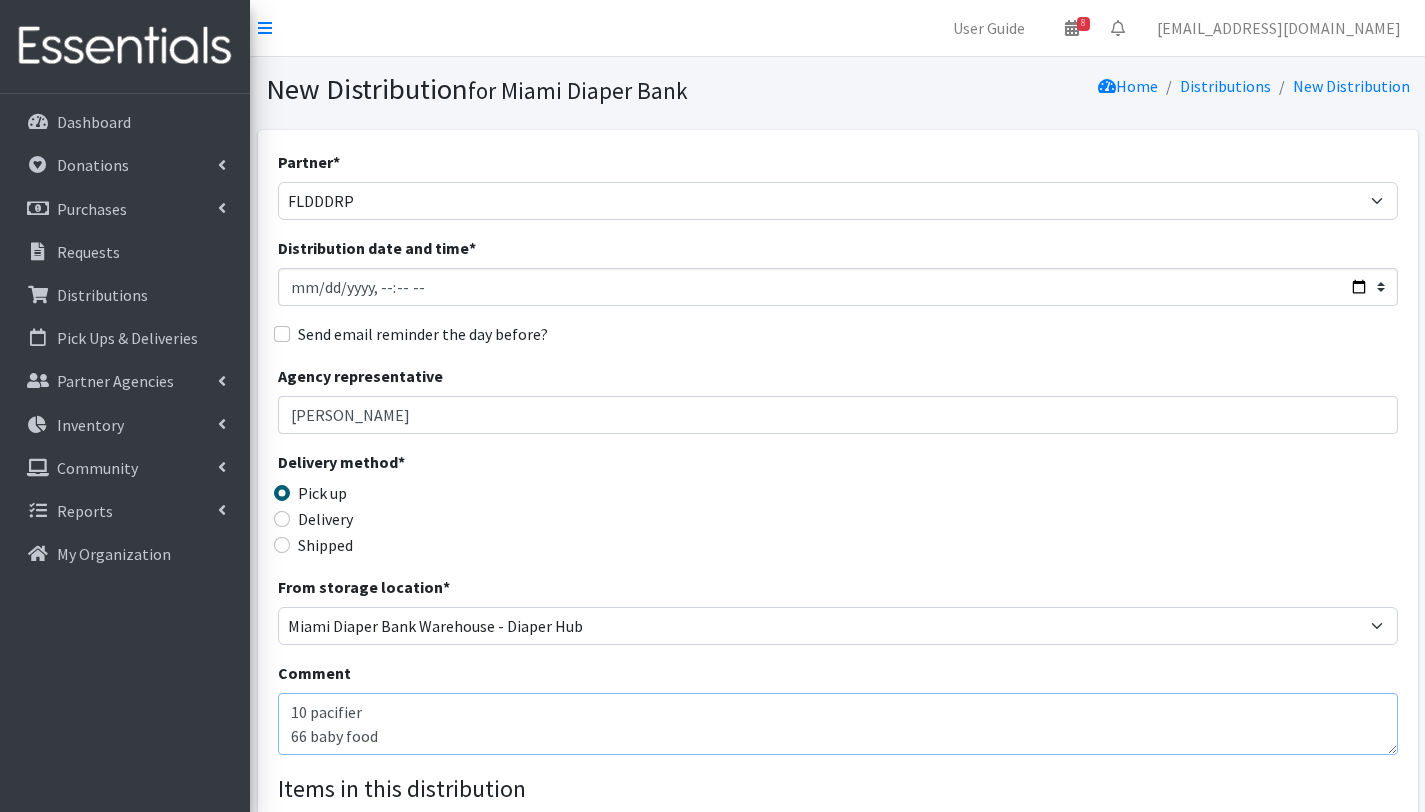 click on "CENTRAL 1. 07/14/2025
With this order we are serving 66 children = 51 households
Other baby essentials ():
66 Plushies
51 women period supplies
10 baby formulas
66 hand sanitizer
10 pacifier
66 baby food" at bounding box center [838, 724] 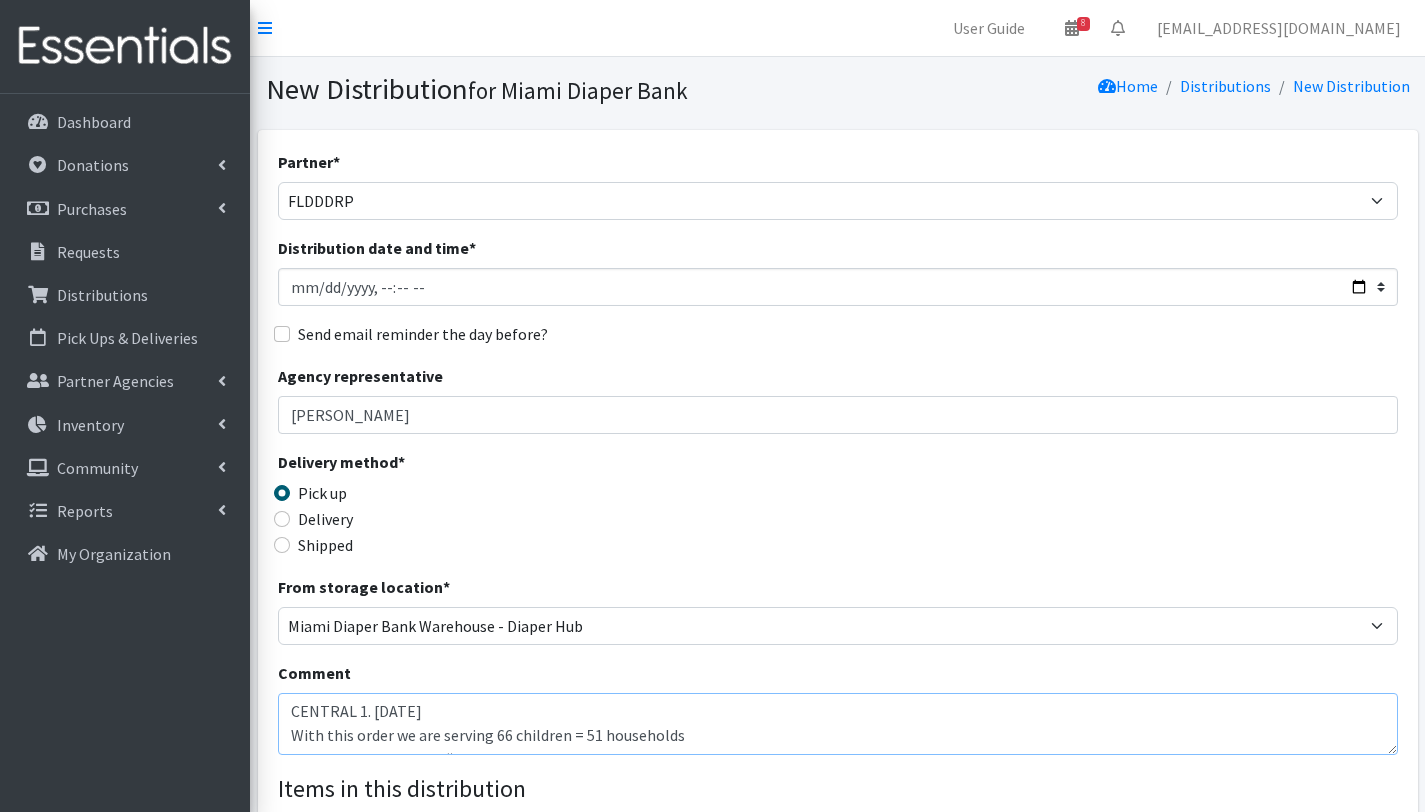 scroll, scrollTop: 0, scrollLeft: 0, axis: both 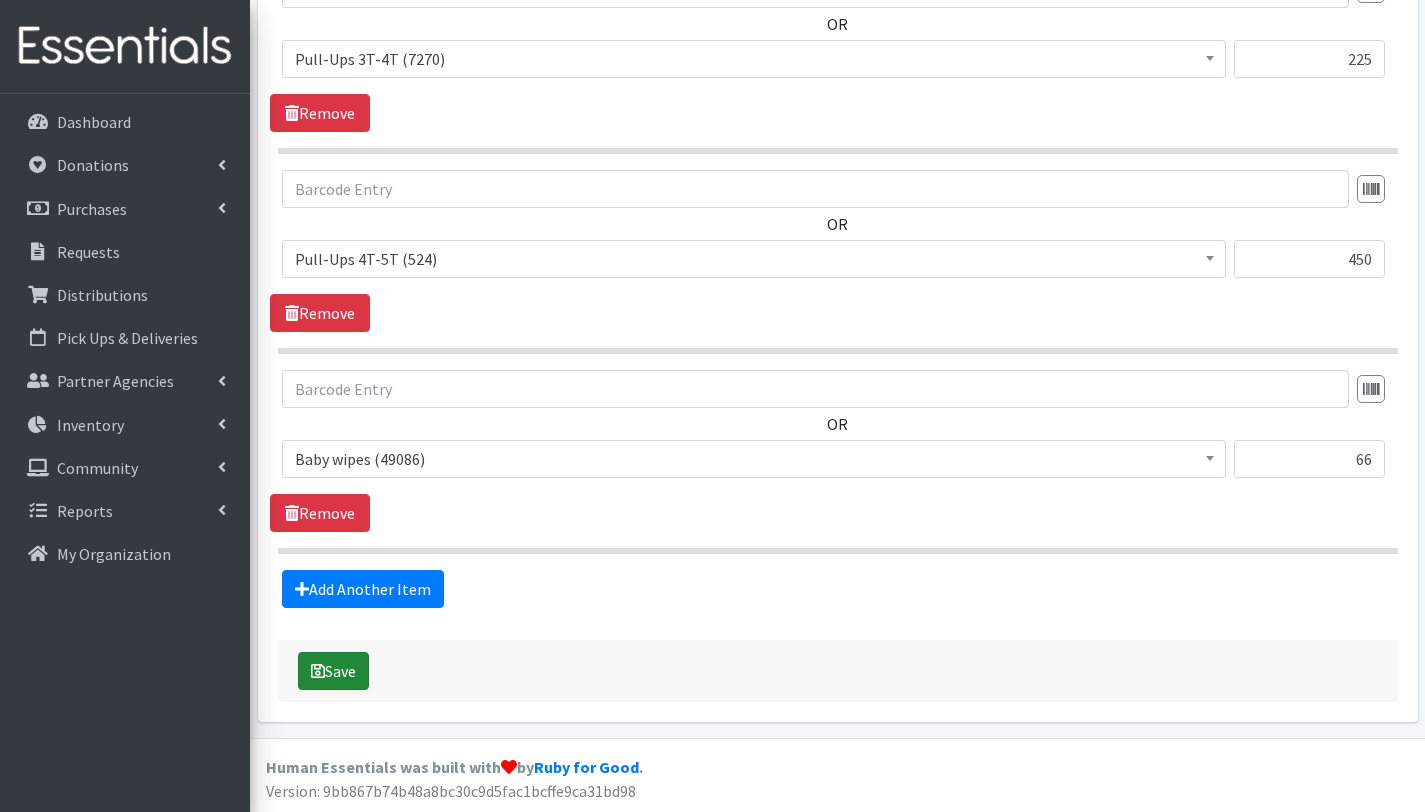 click on "Save" at bounding box center [333, 671] 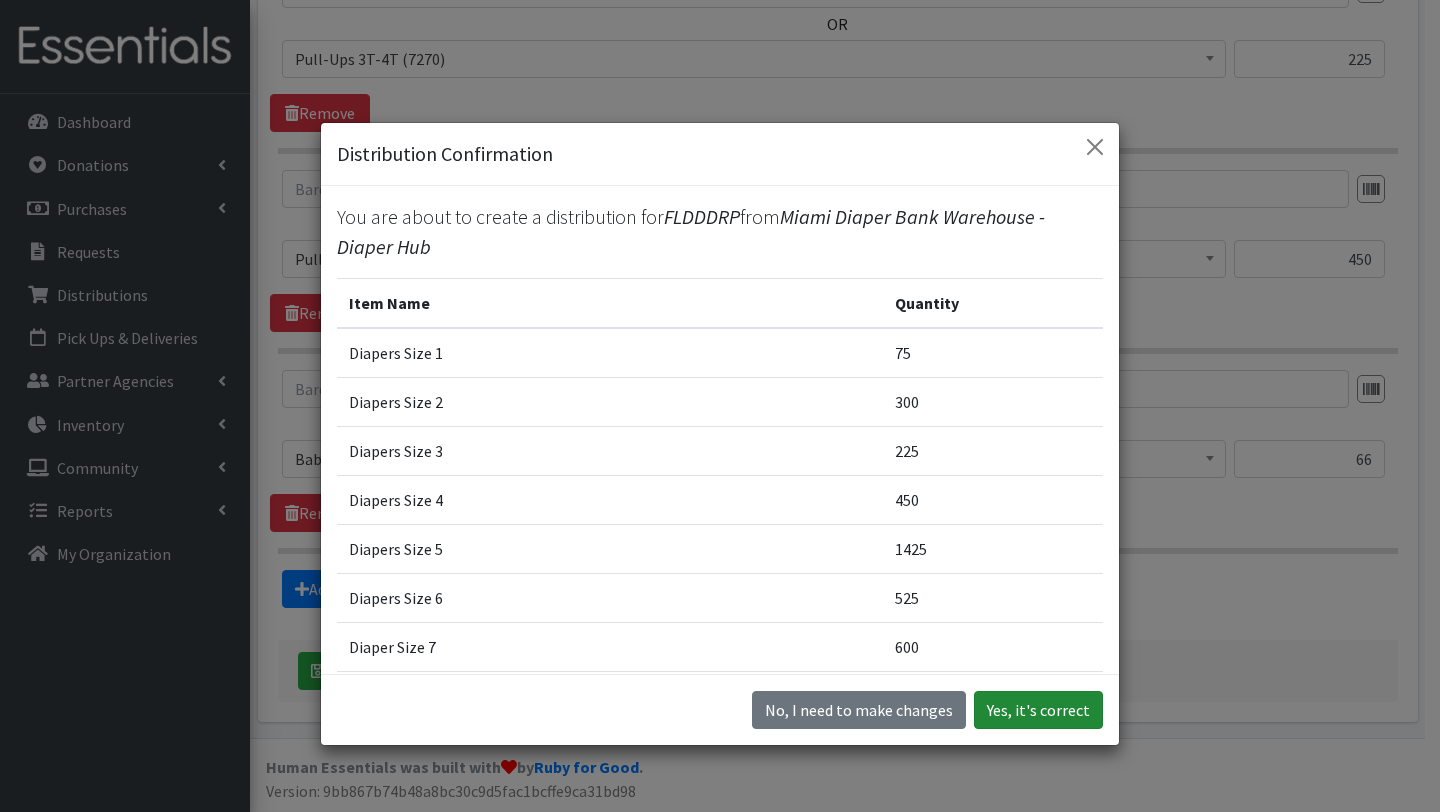 click on "Yes, it's correct" at bounding box center [1038, 710] 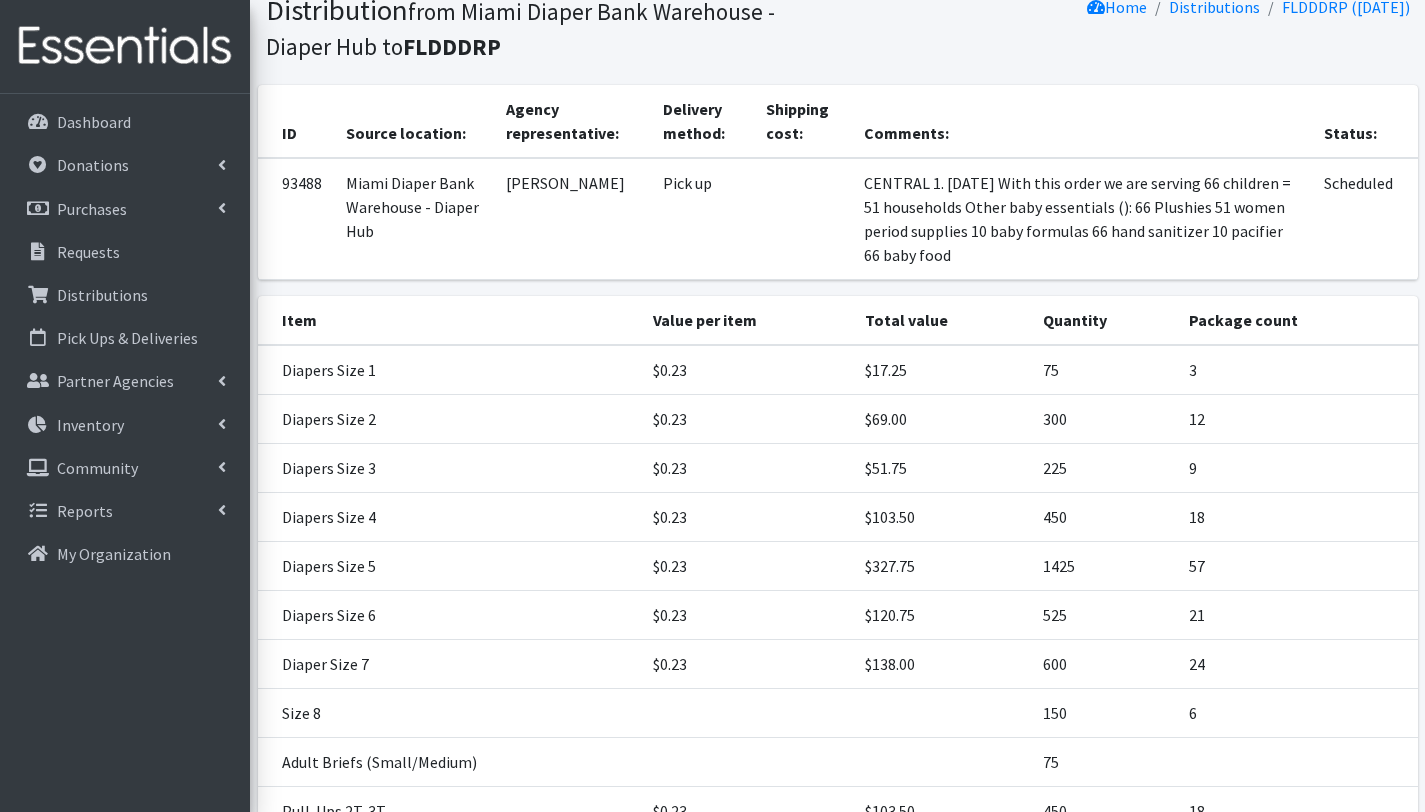 scroll, scrollTop: 608, scrollLeft: 0, axis: vertical 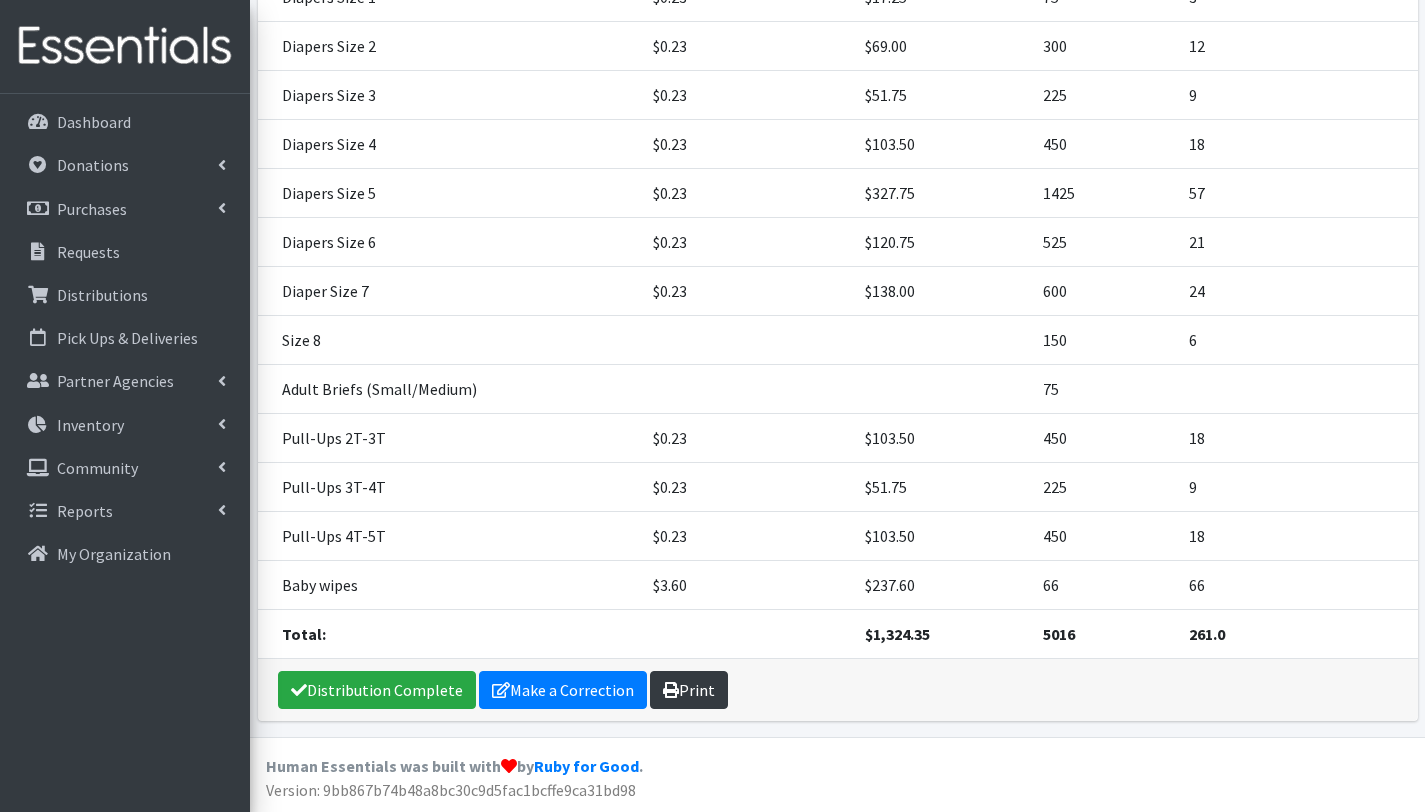 click on "Print" at bounding box center (689, 690) 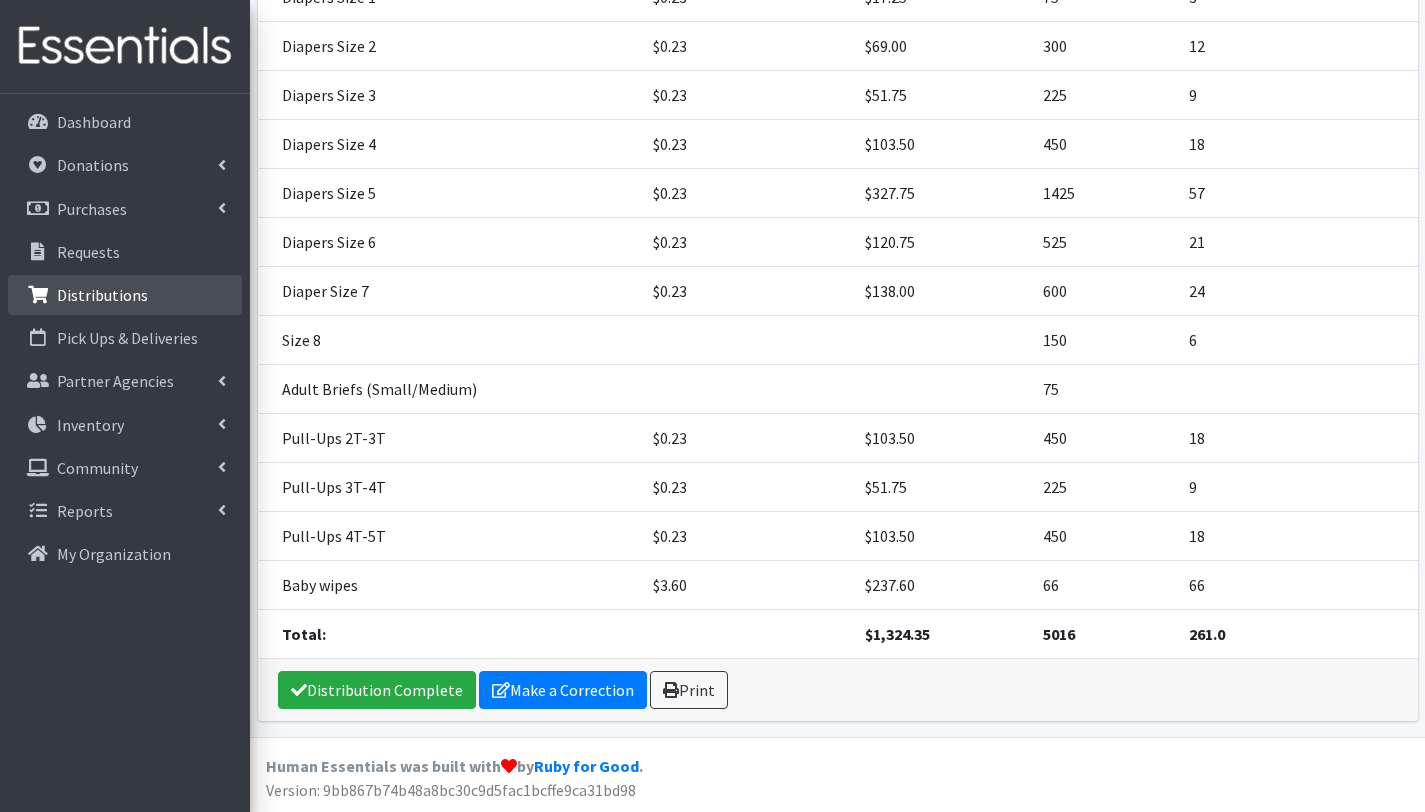 click on "Distributions" at bounding box center [102, 295] 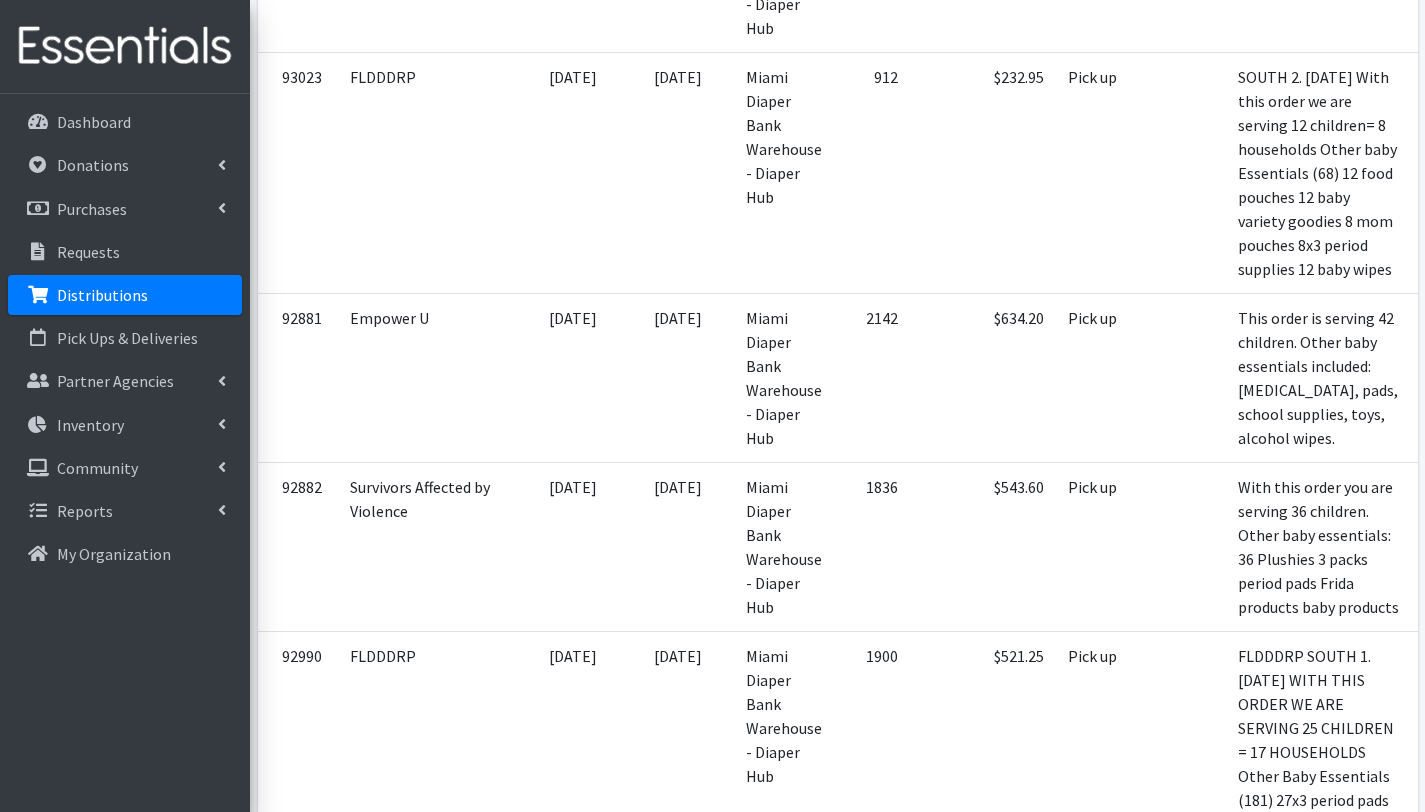 scroll, scrollTop: 2754, scrollLeft: 0, axis: vertical 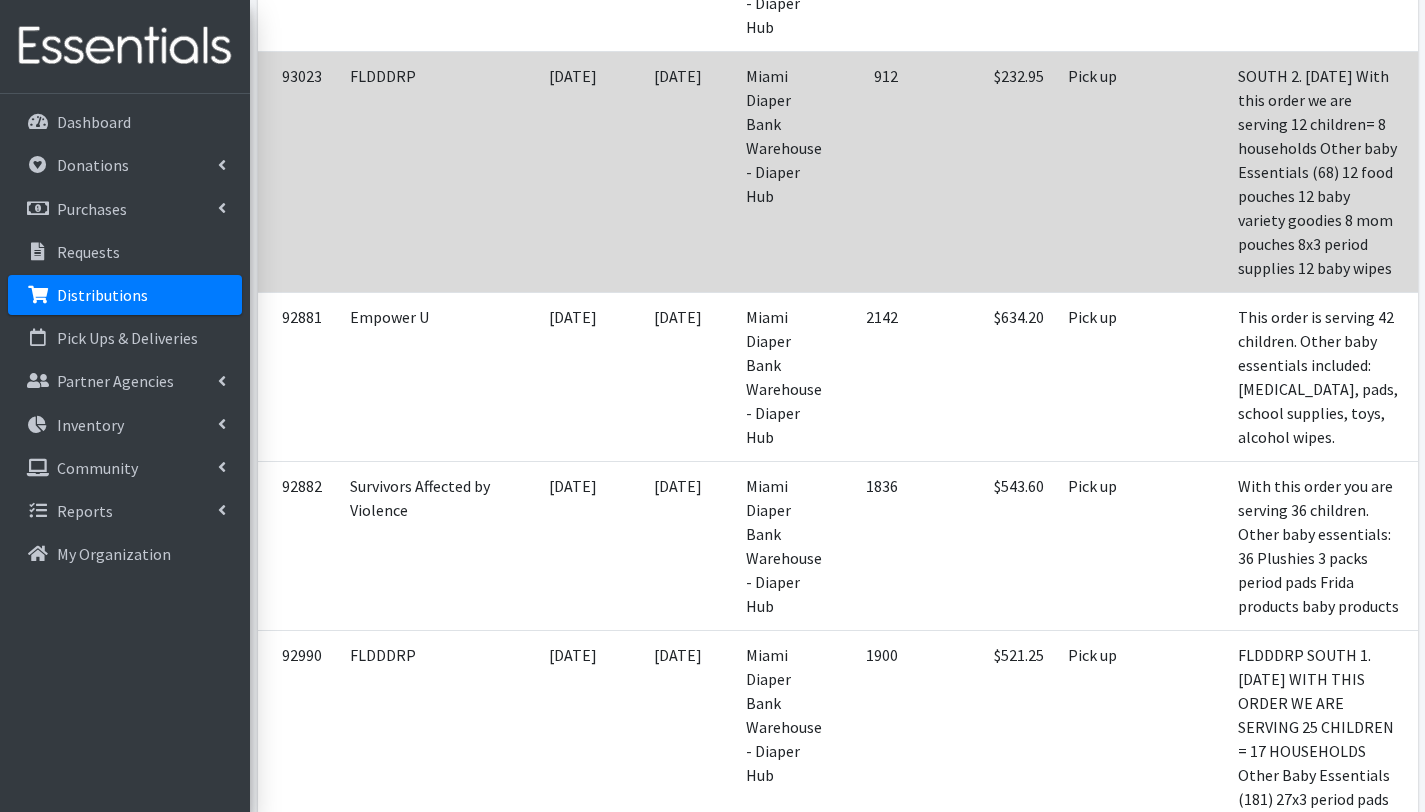 click on "Print" at bounding box center [1549, 130] 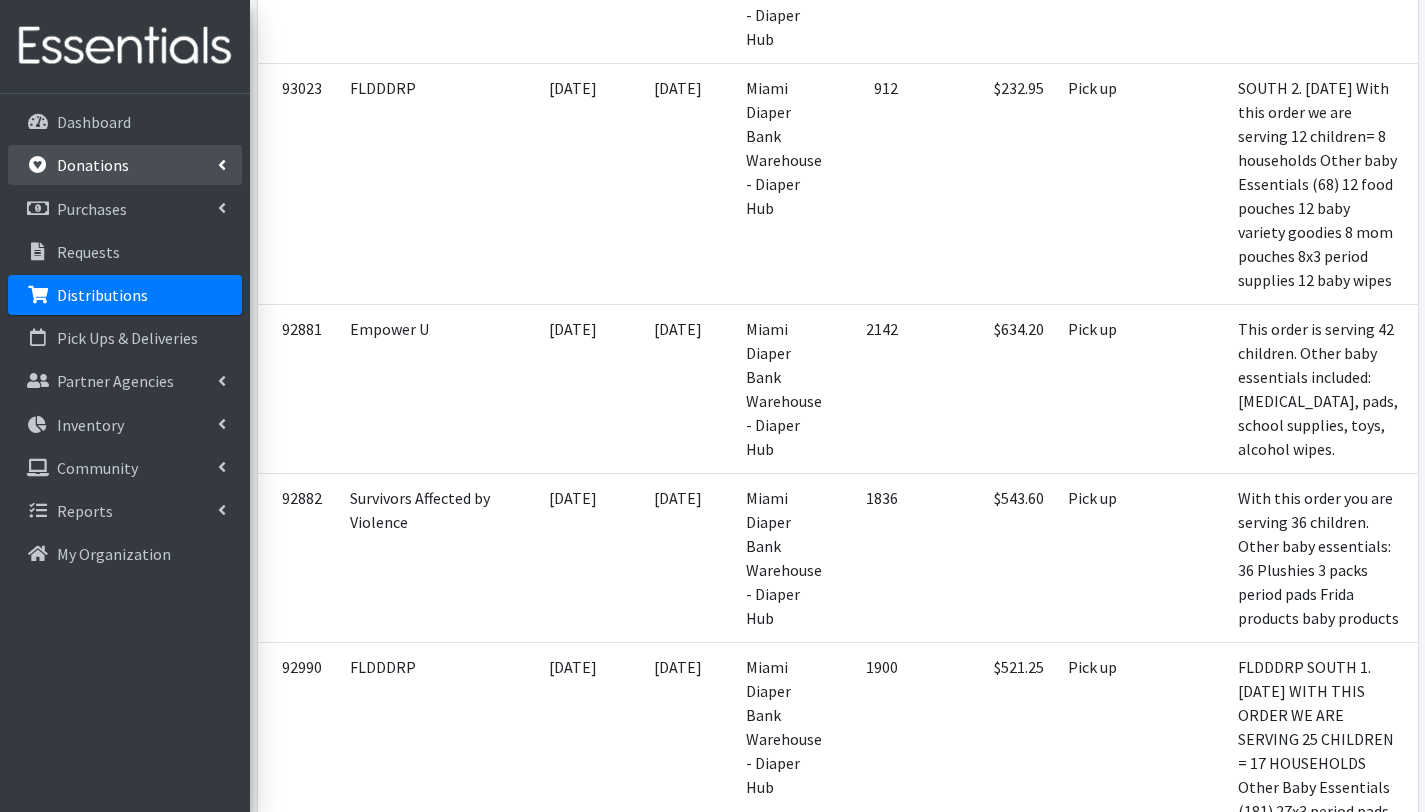 scroll, scrollTop: 2754, scrollLeft: 0, axis: vertical 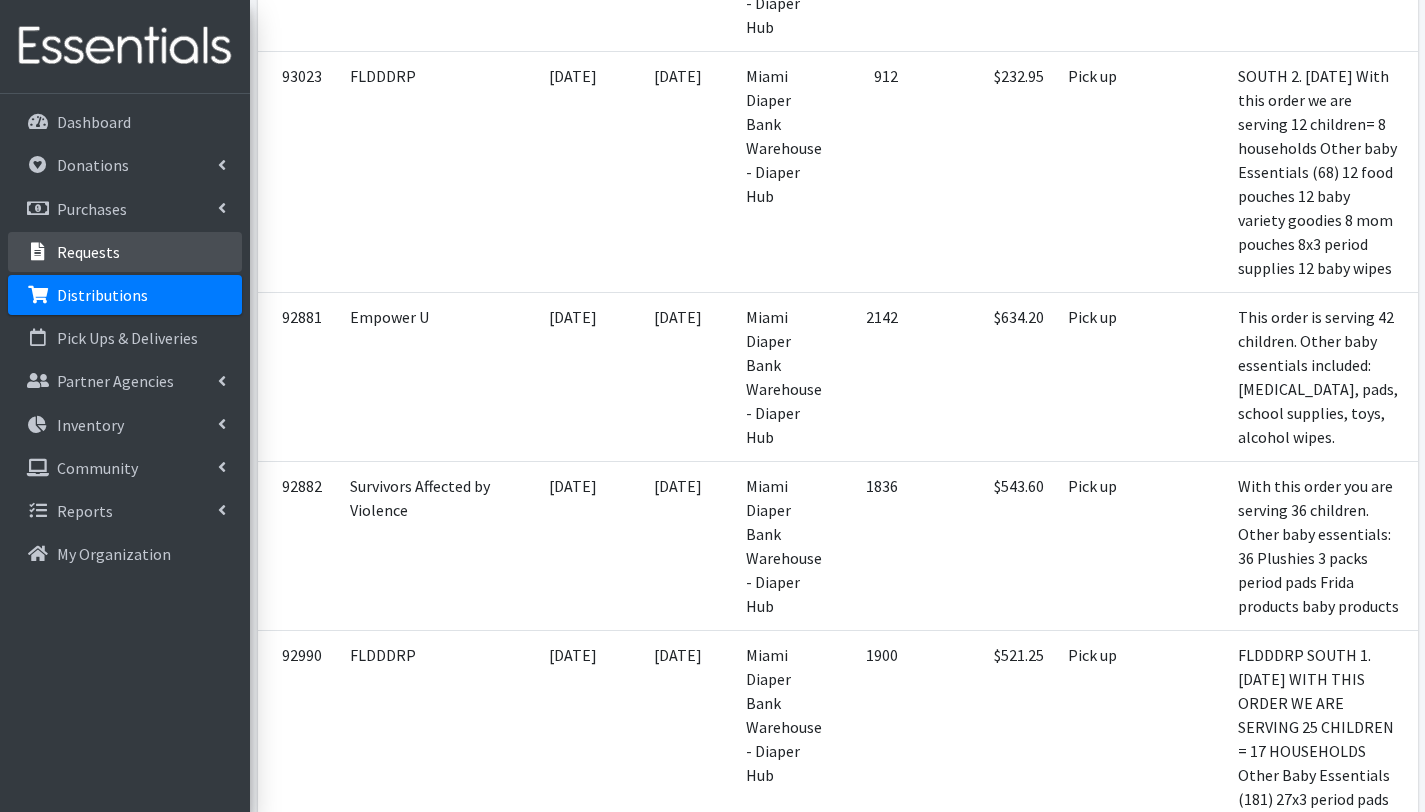 click on "Requests" at bounding box center [125, 252] 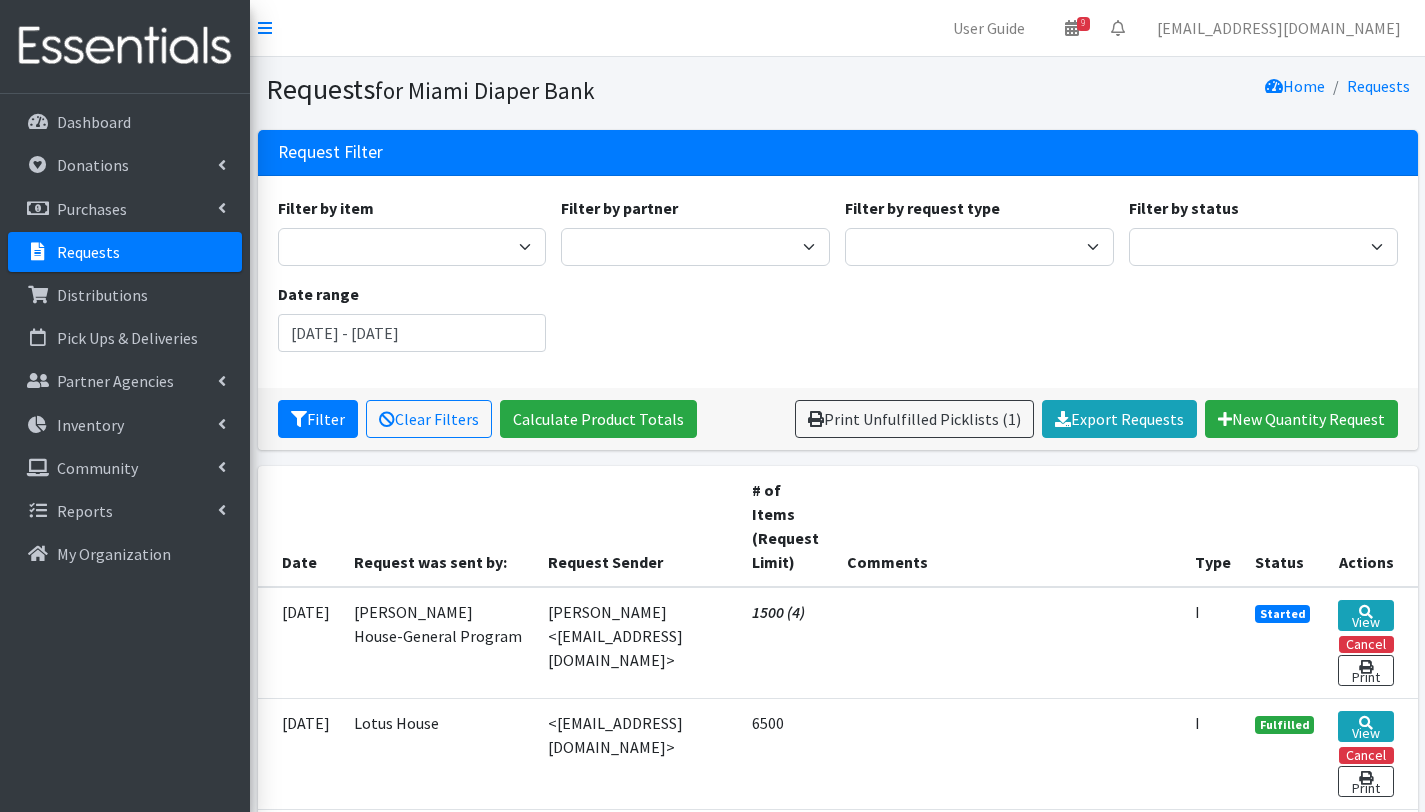 scroll, scrollTop: 0, scrollLeft: 0, axis: both 